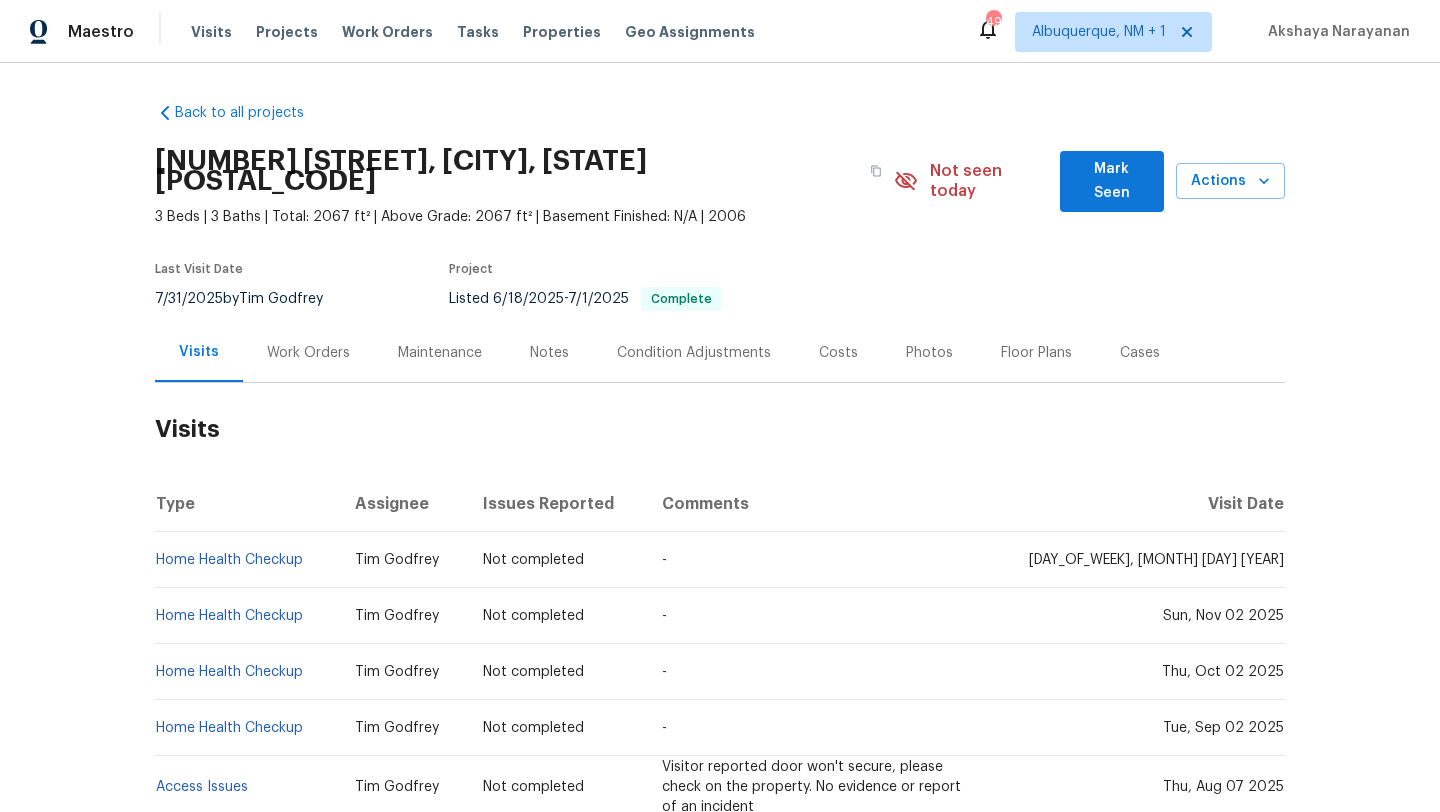 scroll, scrollTop: 0, scrollLeft: 0, axis: both 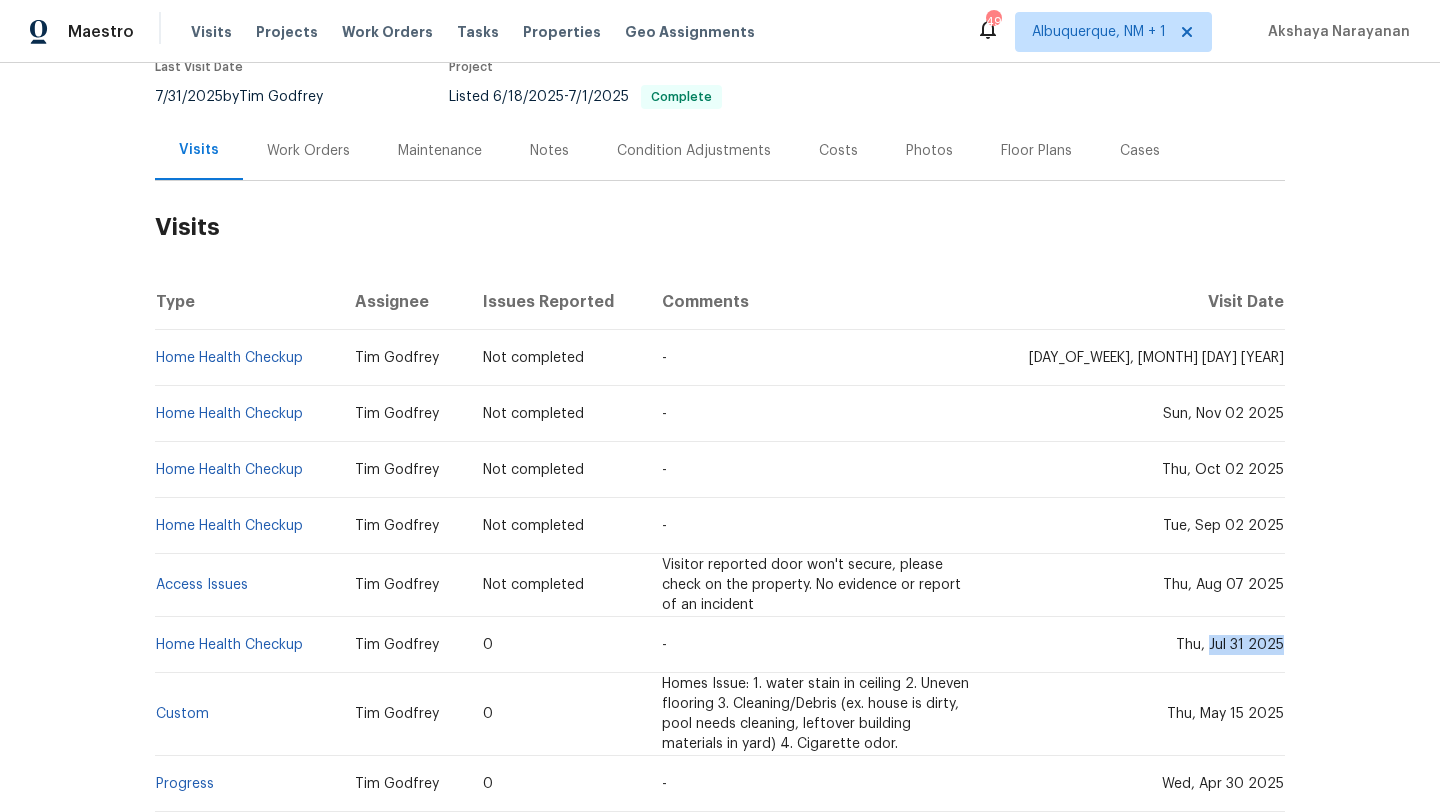 drag, startPoint x: 1210, startPoint y: 628, endPoint x: 1282, endPoint y: 629, distance: 72.00694 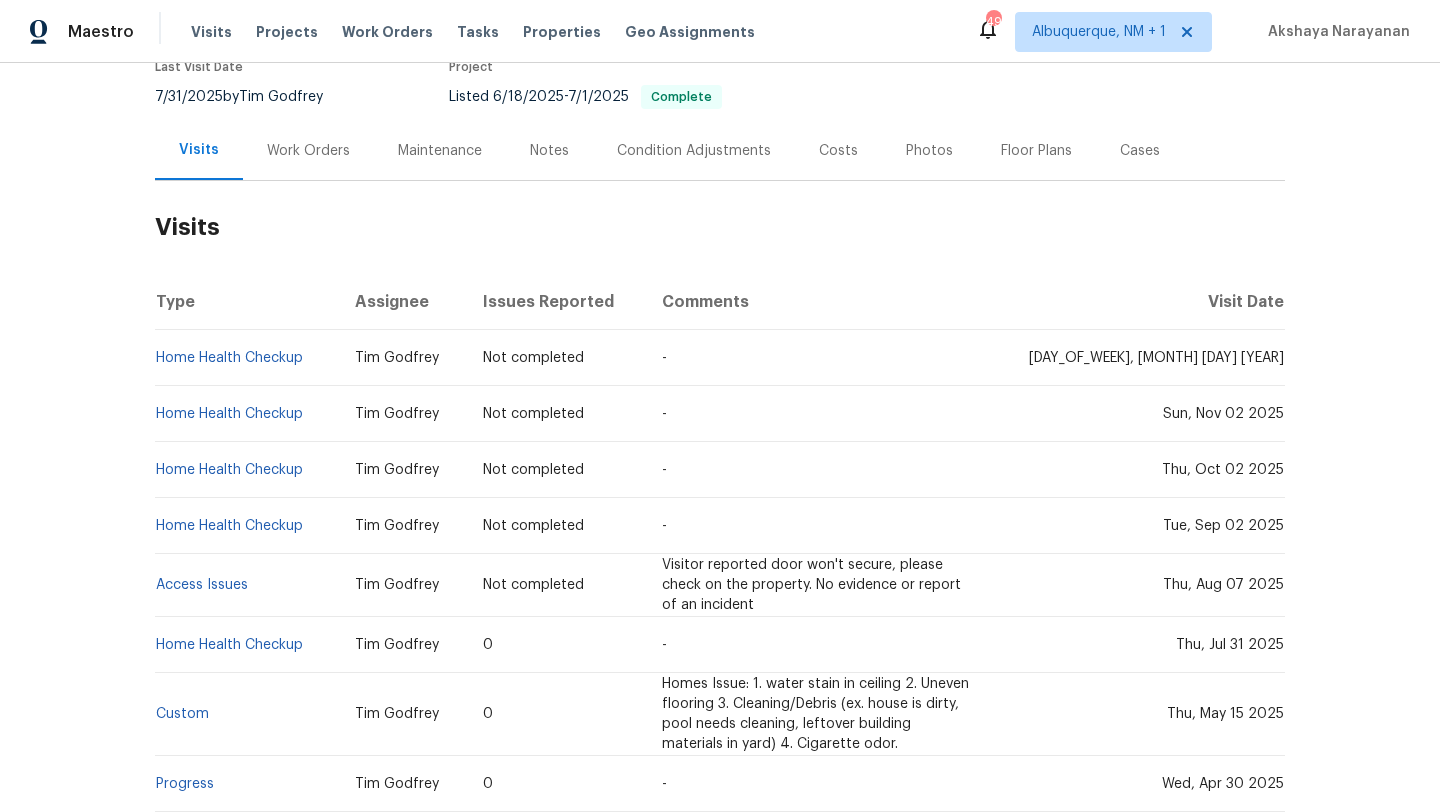 click on "Work Orders" at bounding box center (308, 150) 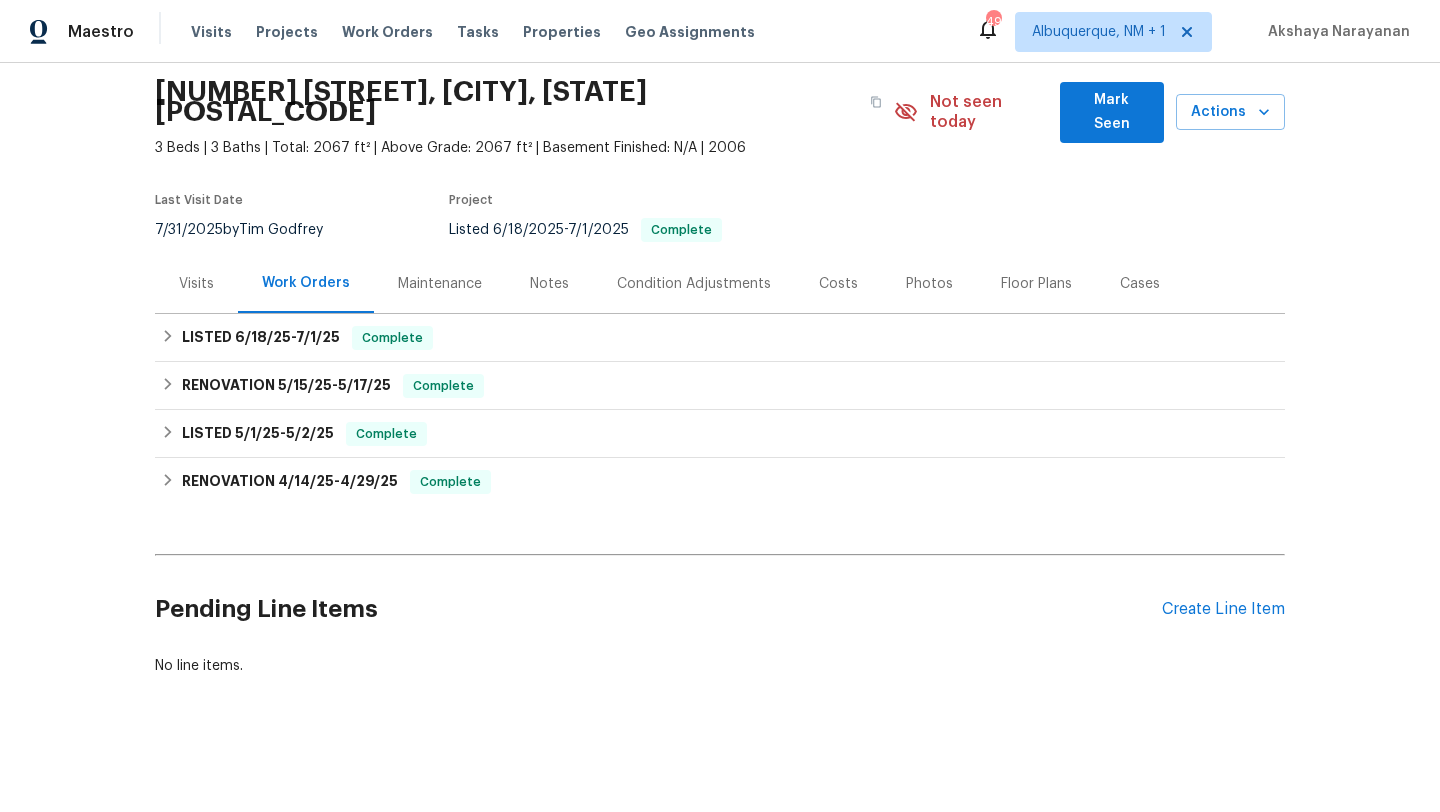 scroll, scrollTop: 49, scrollLeft: 0, axis: vertical 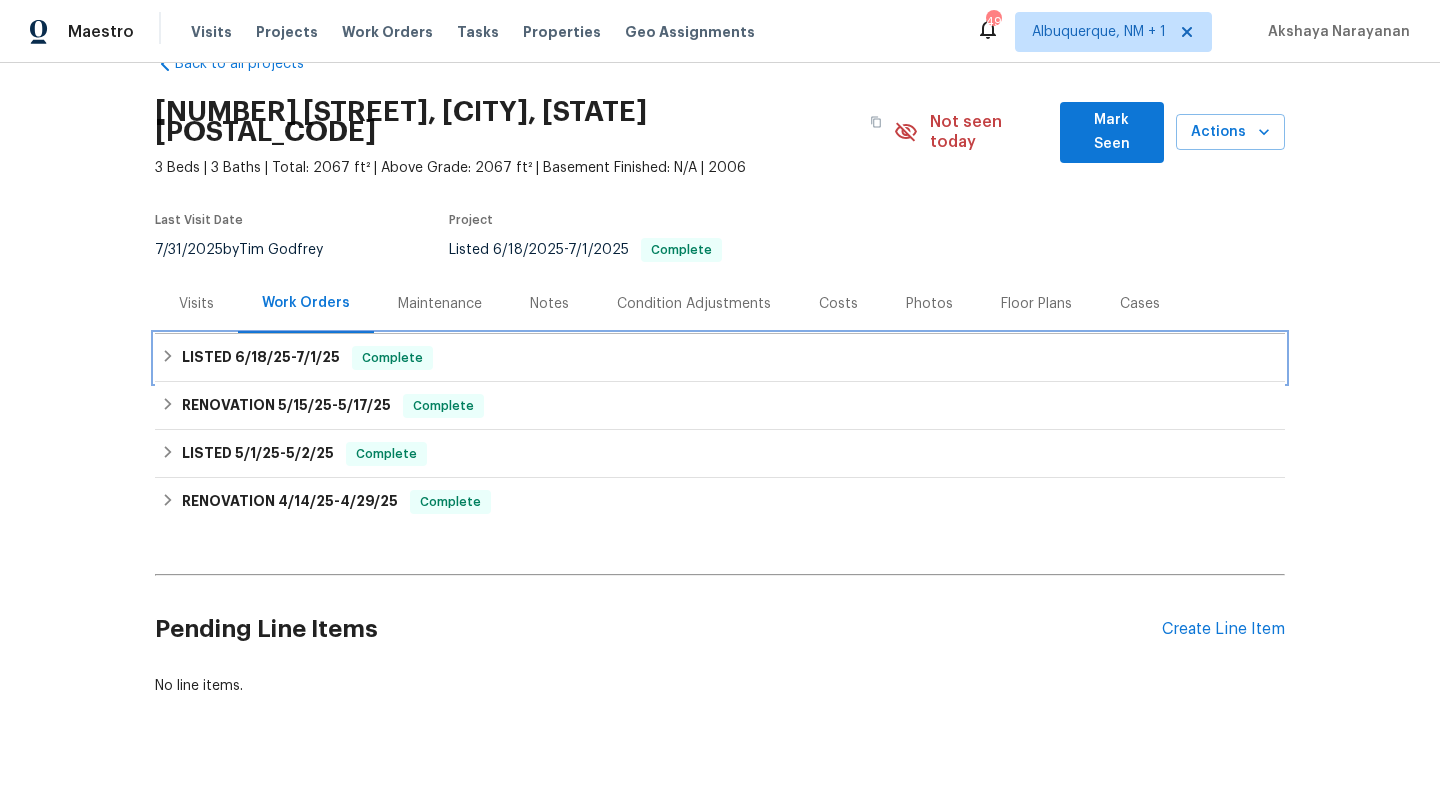 click on "7/1/25" at bounding box center [318, 357] 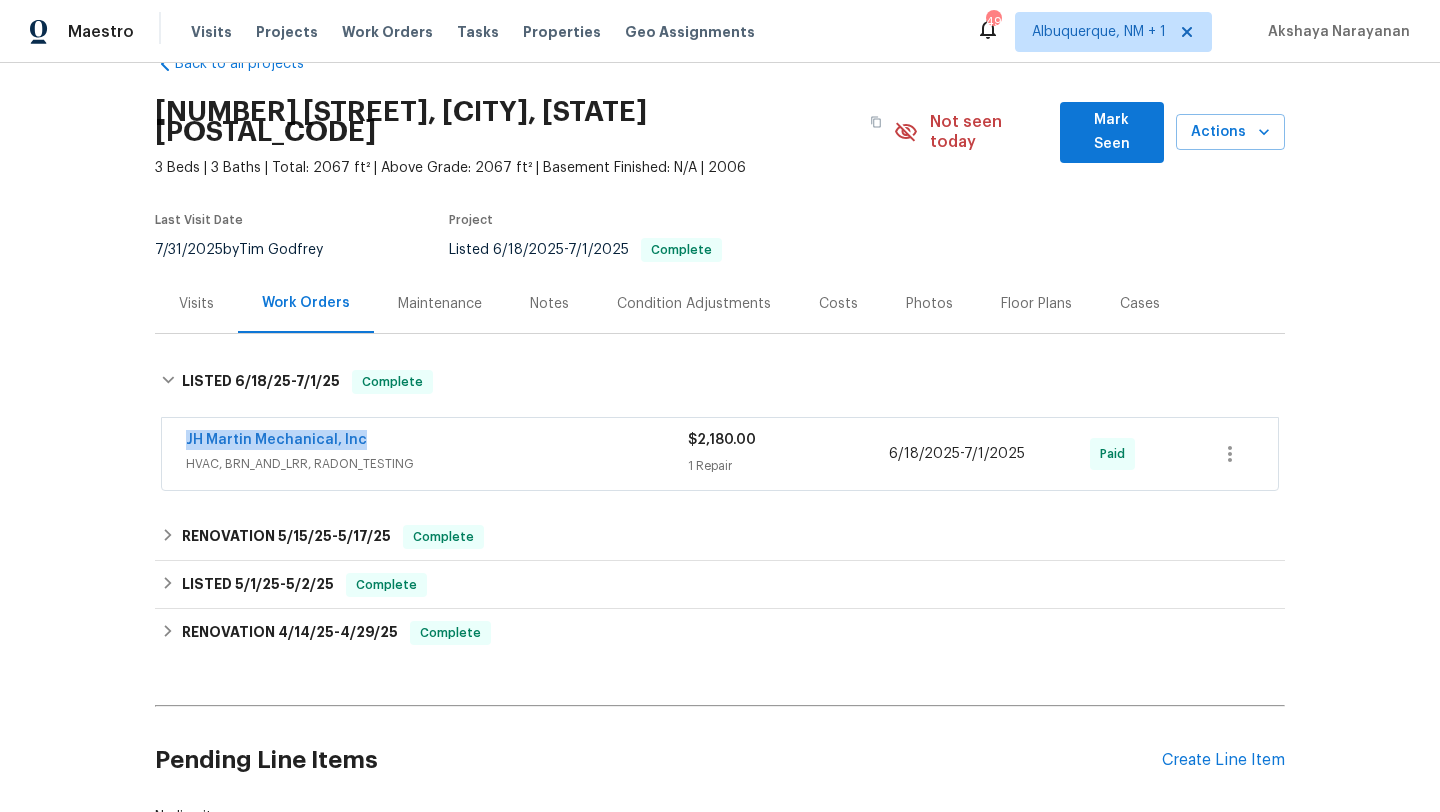drag, startPoint x: 364, startPoint y: 421, endPoint x: 140, endPoint y: 418, distance: 224.0201 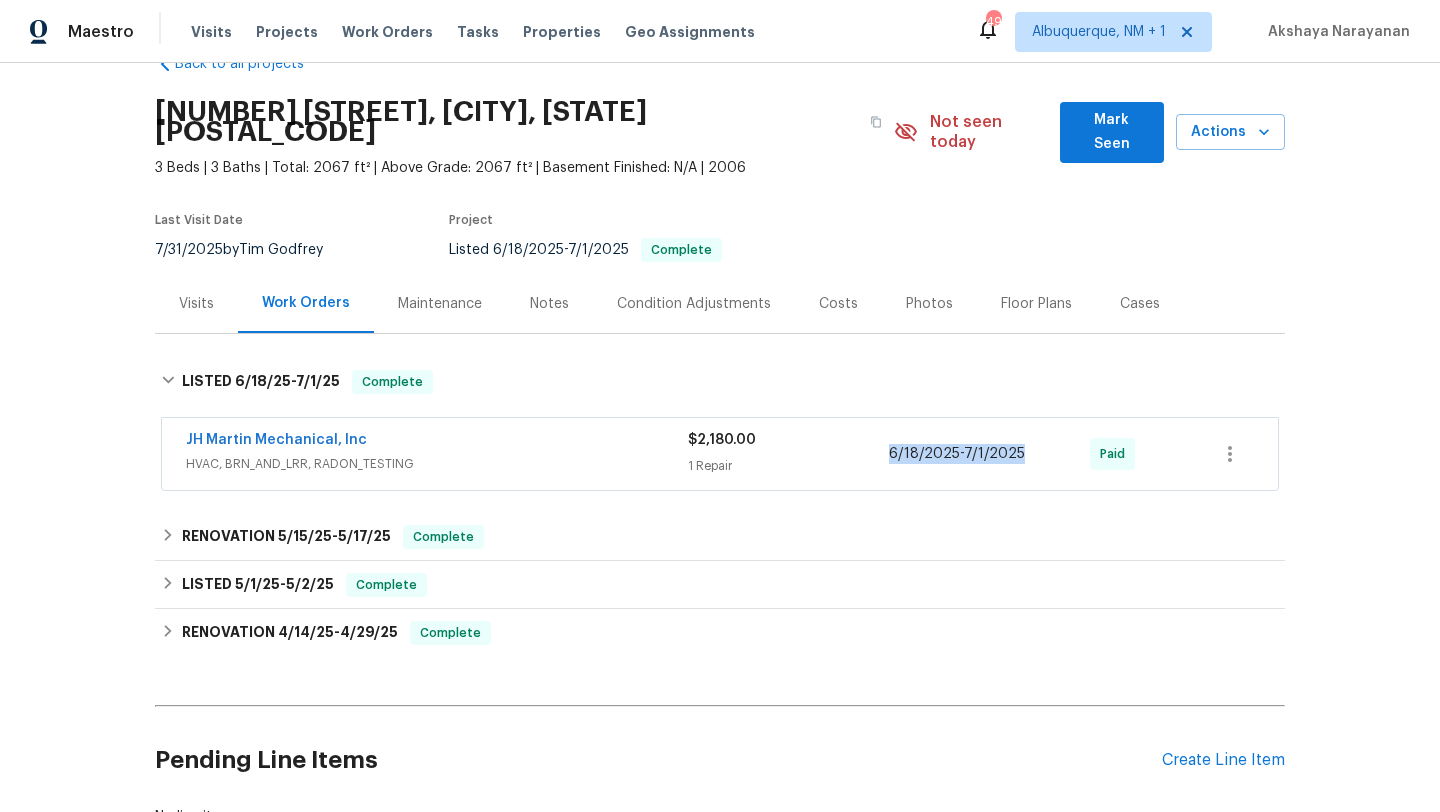 drag, startPoint x: 1036, startPoint y: 433, endPoint x: 892, endPoint y: 434, distance: 144.00348 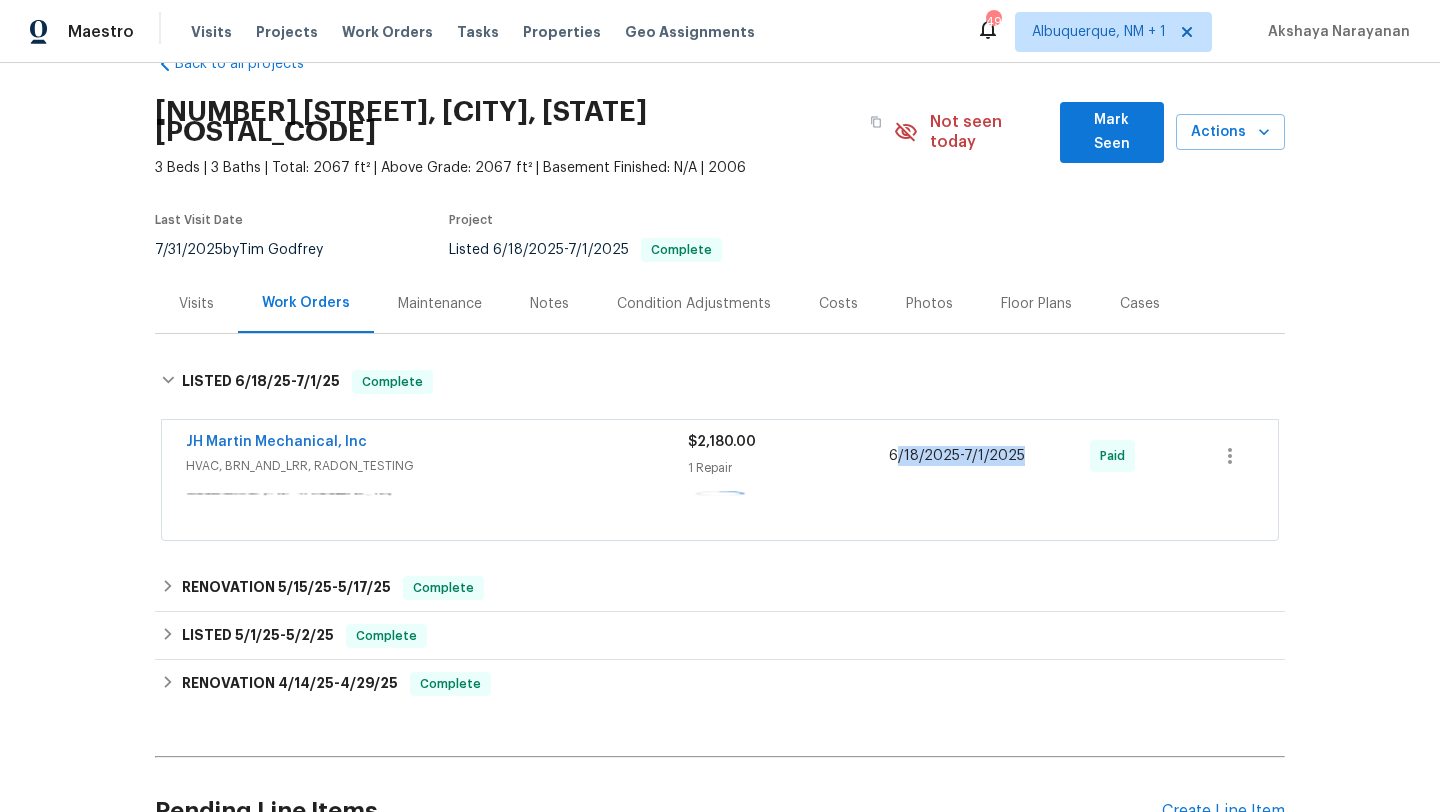 copy on "[DATE]  -  [DATE]" 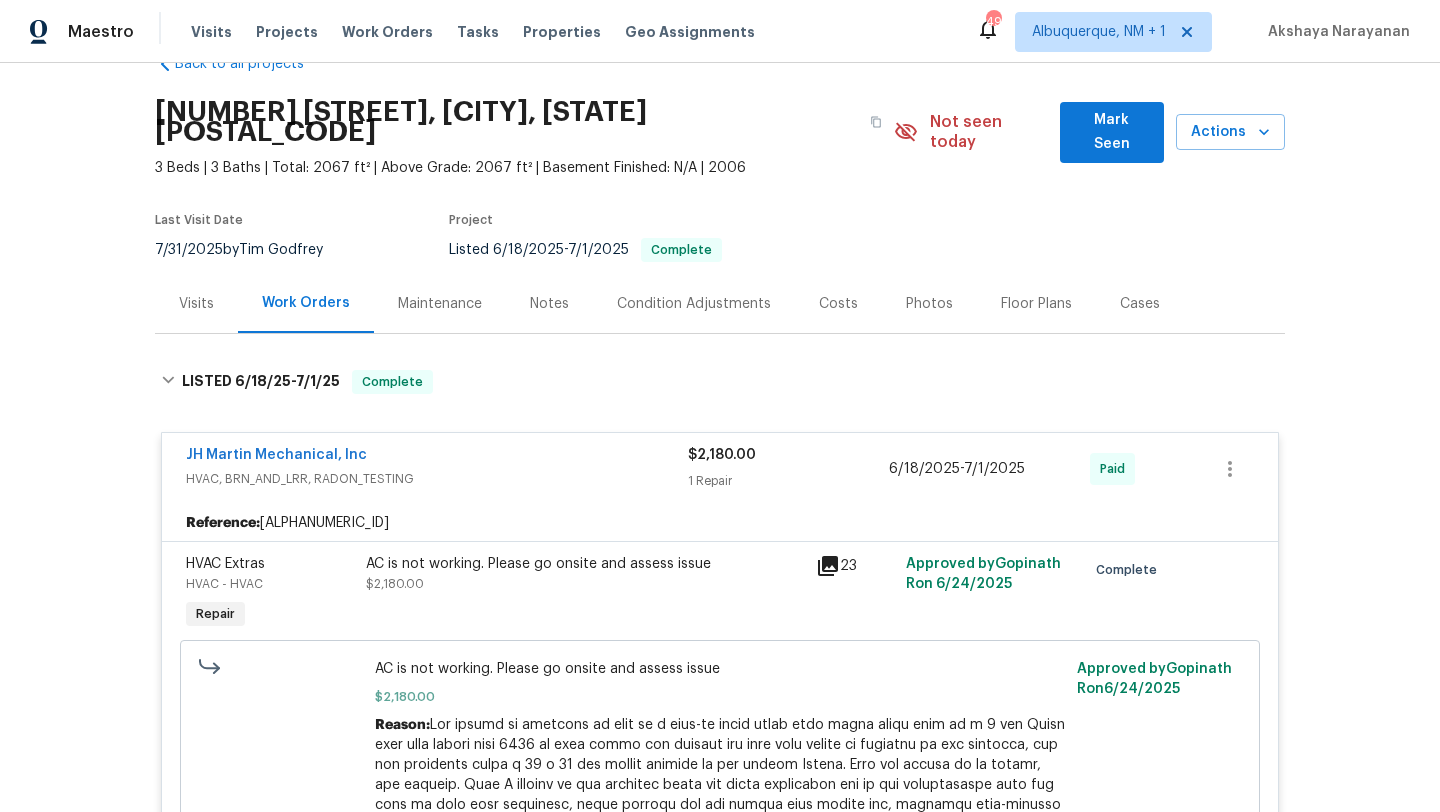 click on "Visits" at bounding box center (196, 304) 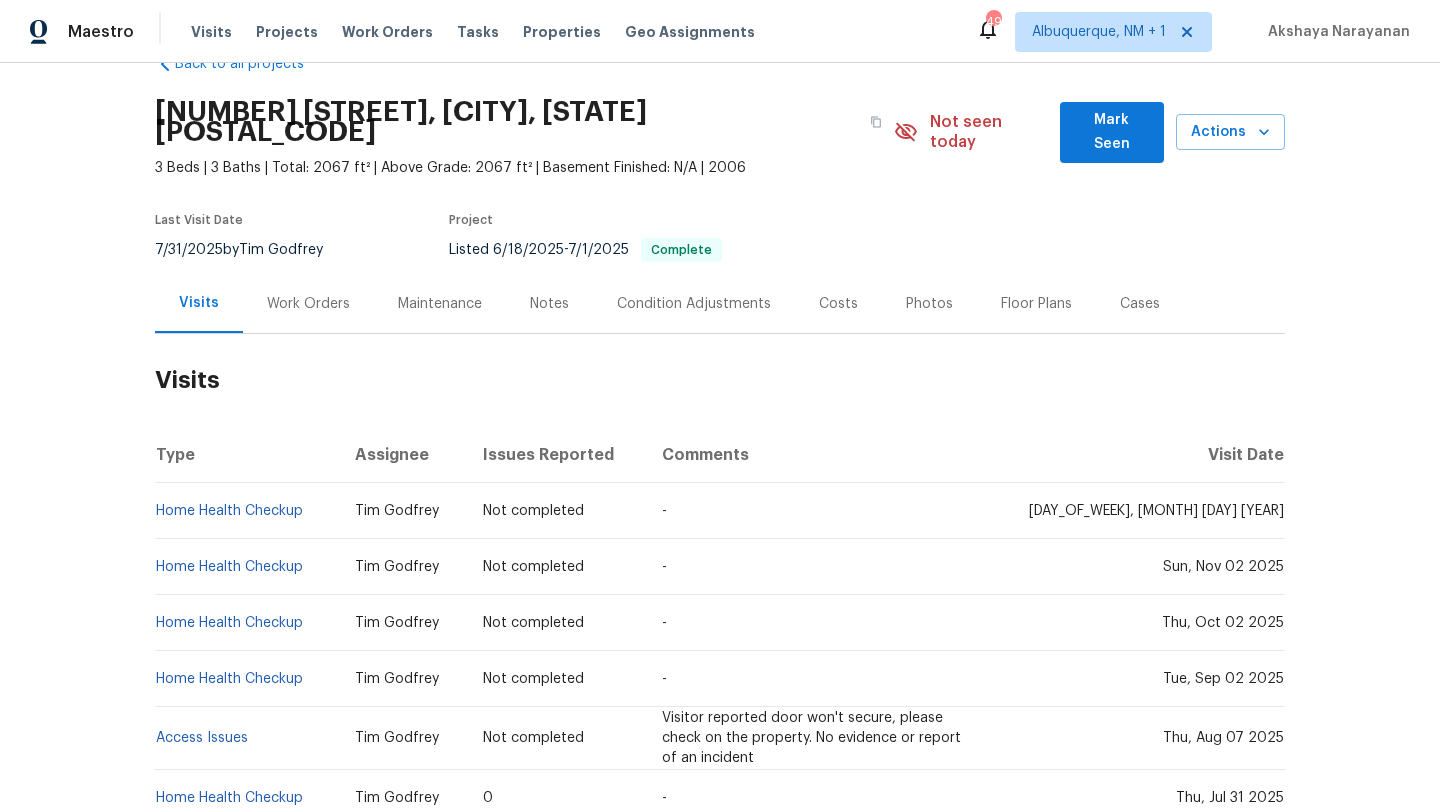 scroll, scrollTop: 112, scrollLeft: 0, axis: vertical 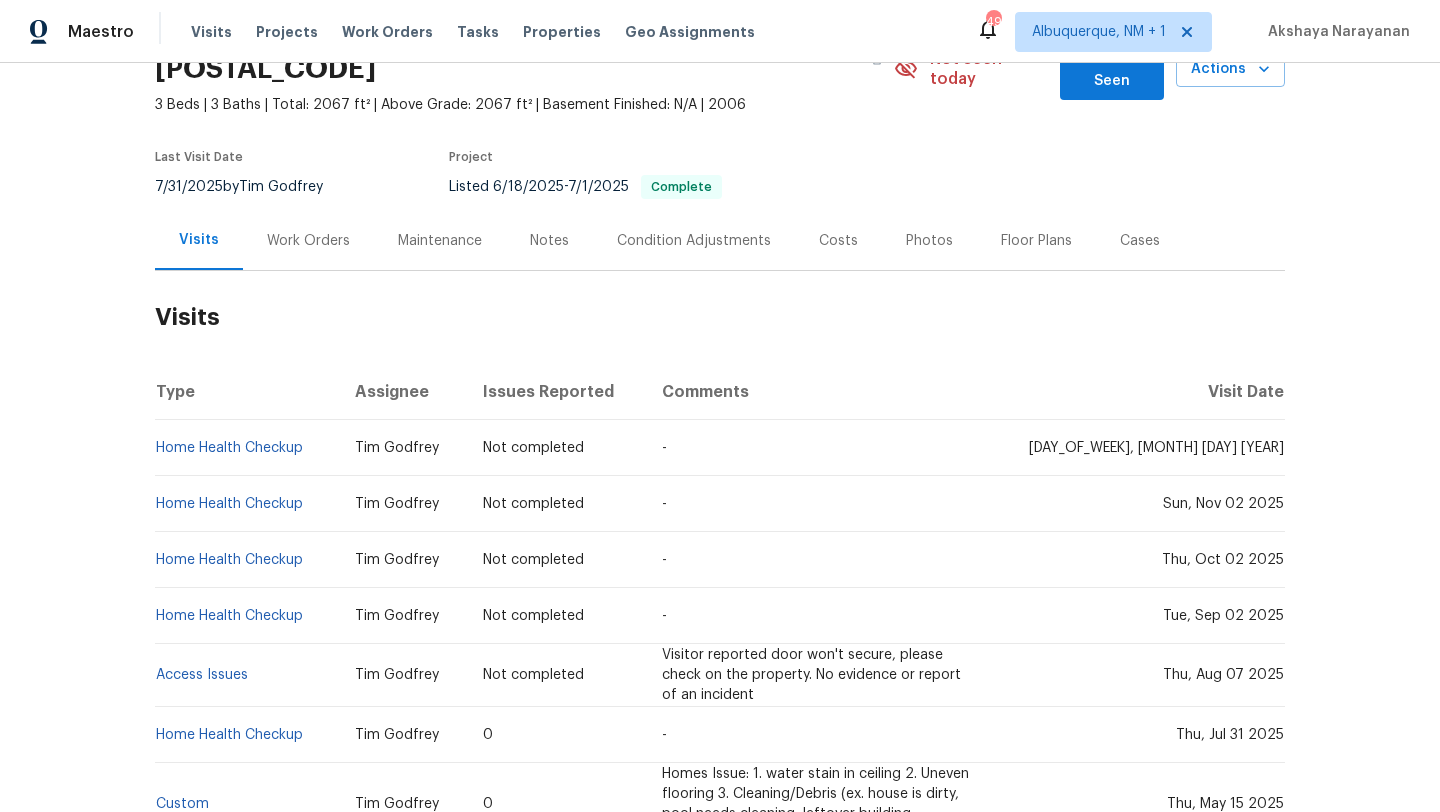click on "Access Issues" at bounding box center (247, 675) 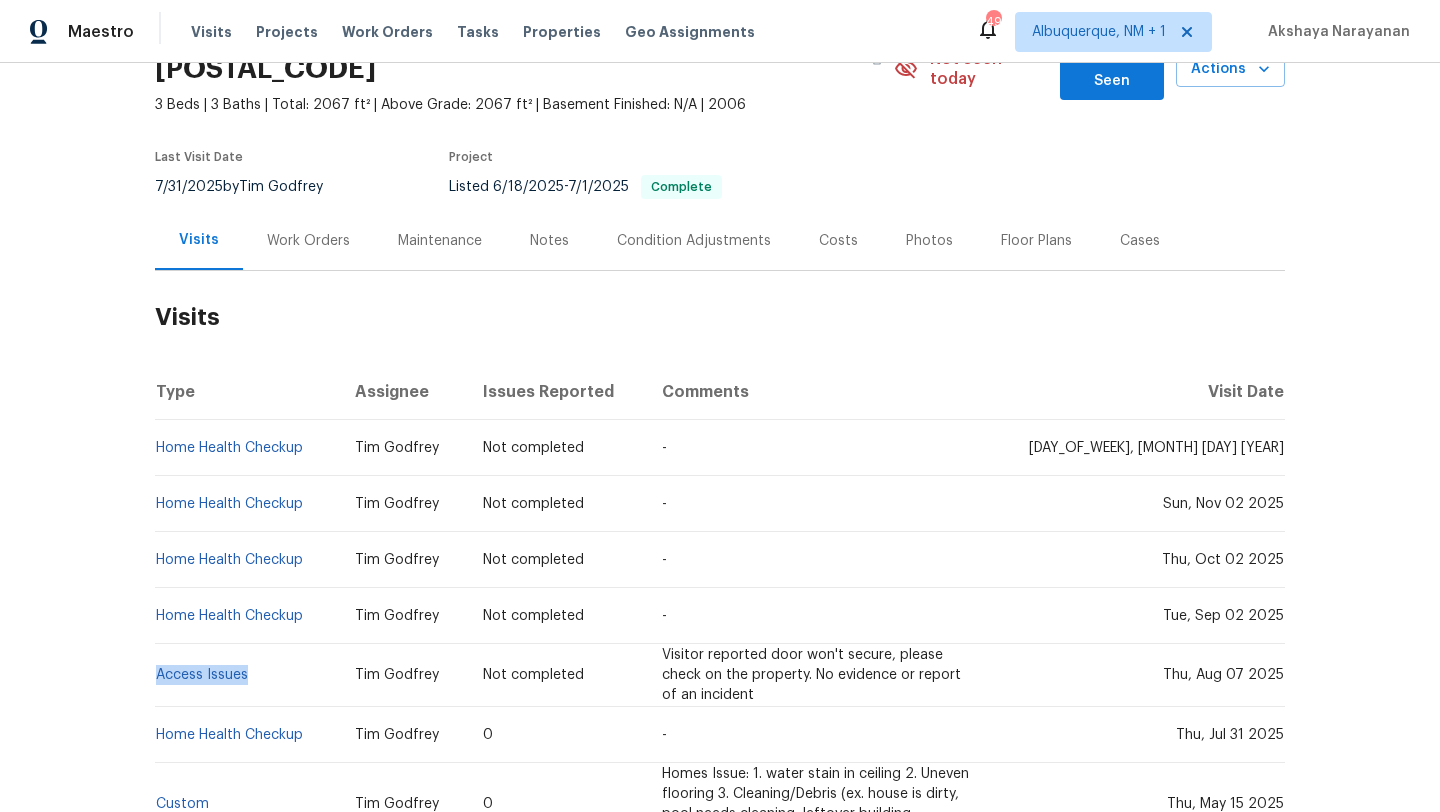 drag, startPoint x: 258, startPoint y: 663, endPoint x: 153, endPoint y: 662, distance: 105.00476 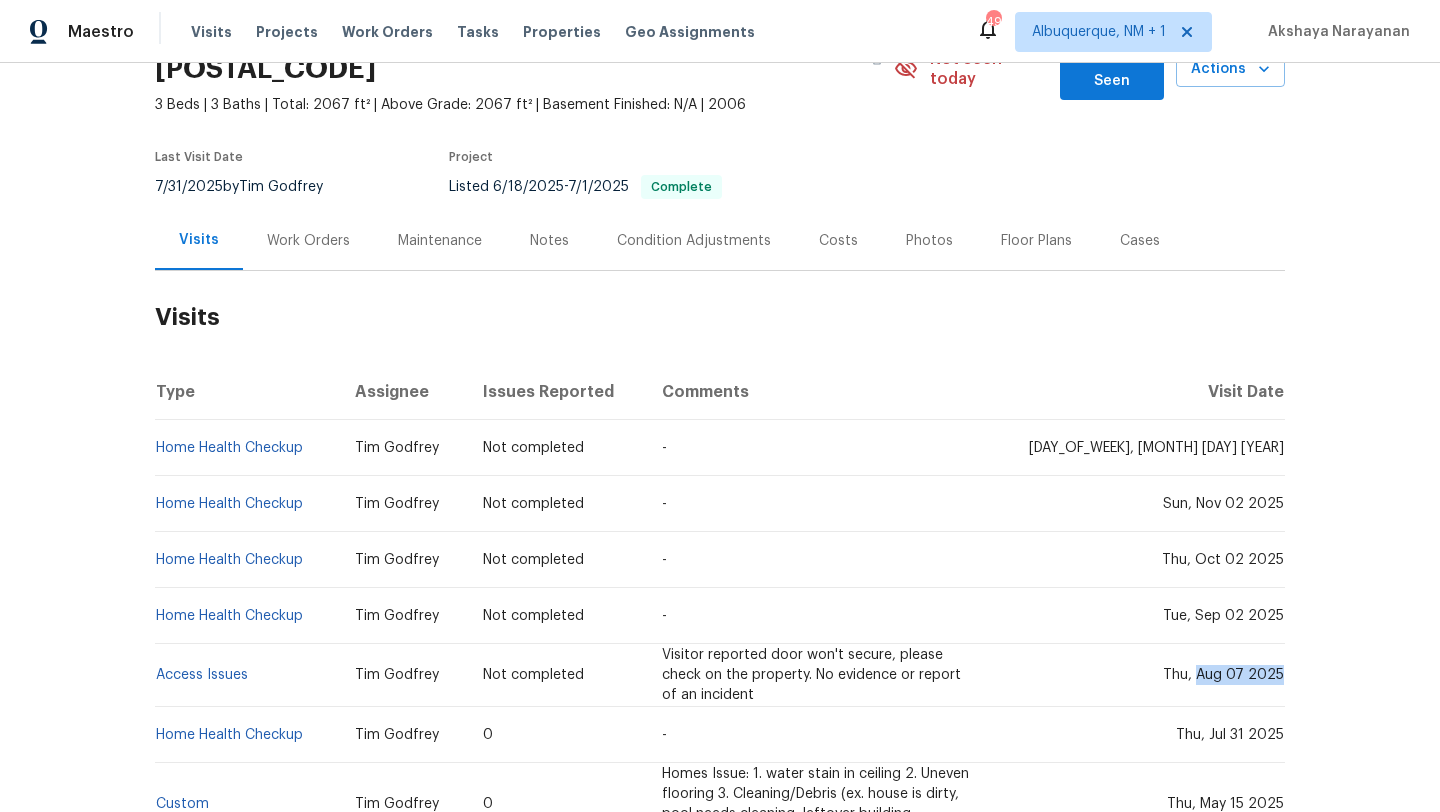 drag, startPoint x: 1203, startPoint y: 656, endPoint x: 1282, endPoint y: 662, distance: 79.22752 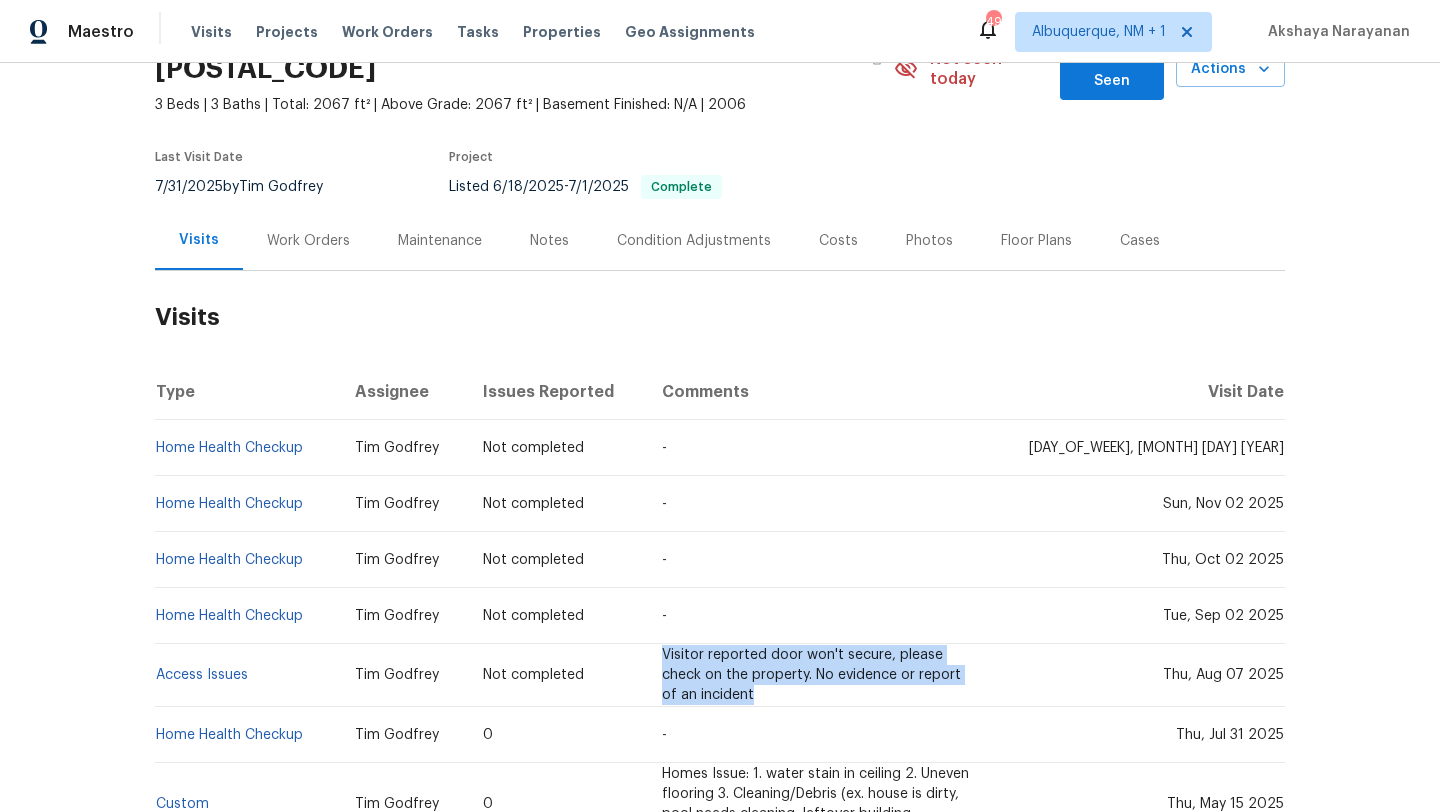 drag, startPoint x: 874, startPoint y: 682, endPoint x: 774, endPoint y: 628, distance: 113.64858 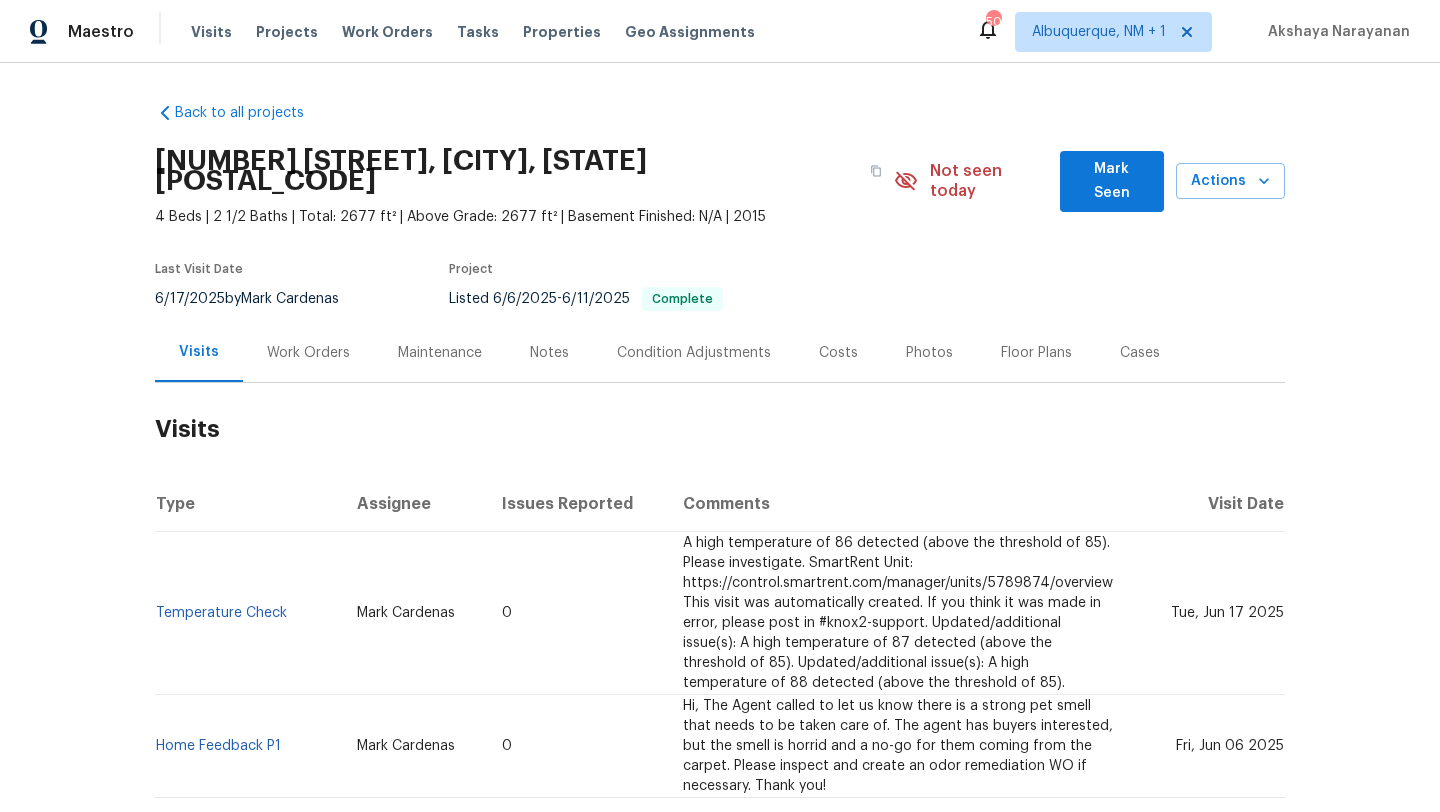 scroll, scrollTop: 0, scrollLeft: 0, axis: both 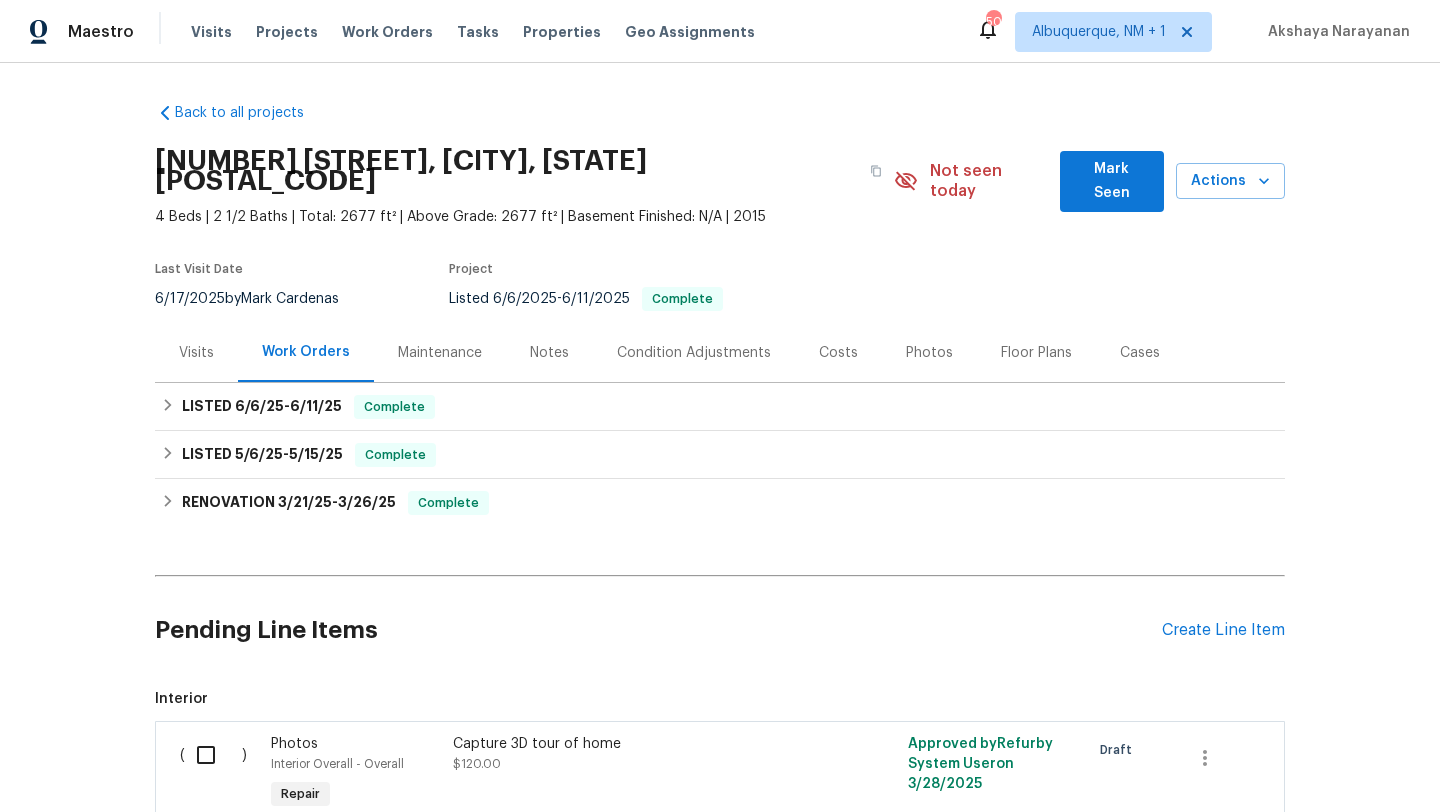 click on "Visits" at bounding box center (196, 352) 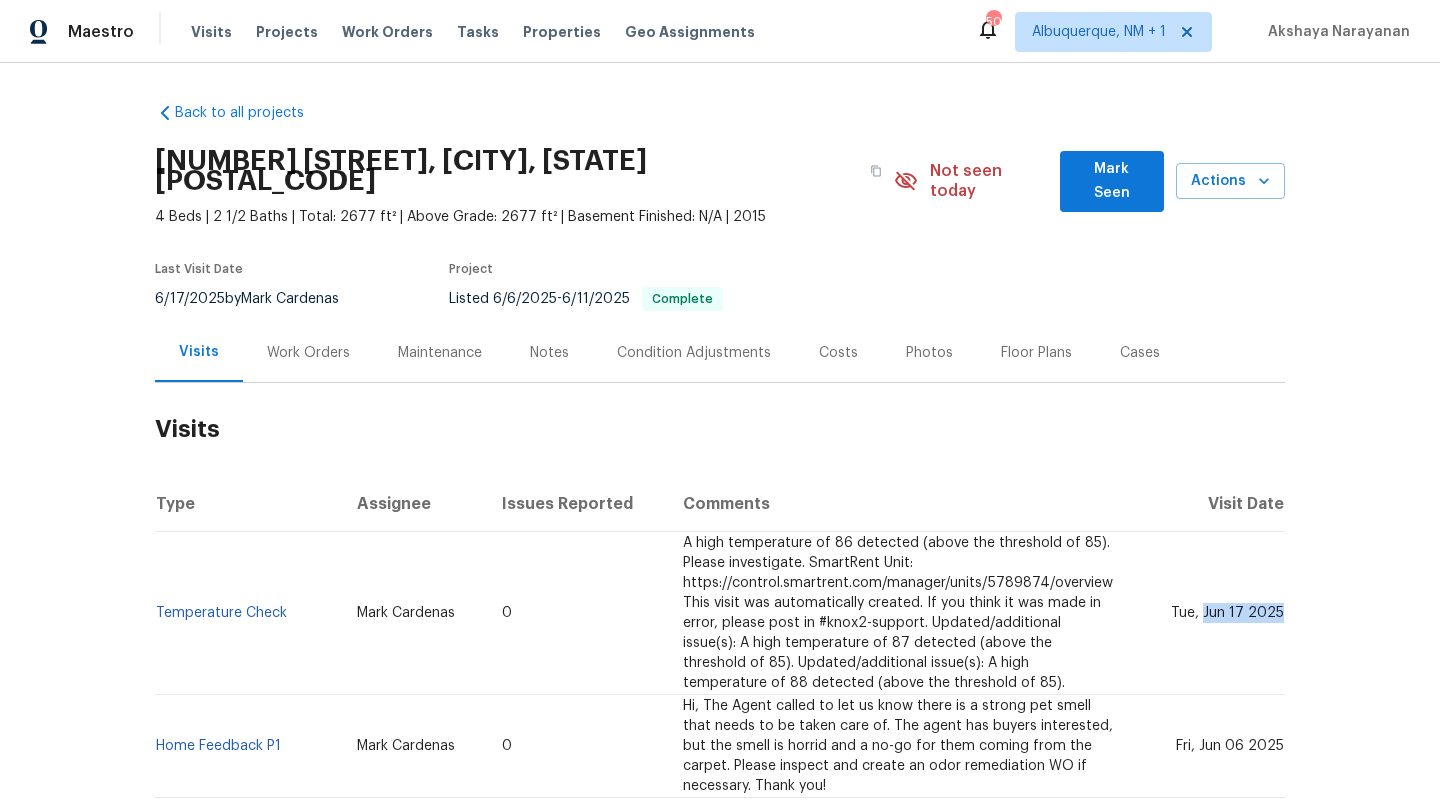 drag, startPoint x: 1210, startPoint y: 593, endPoint x: 1283, endPoint y: 601, distance: 73.43705 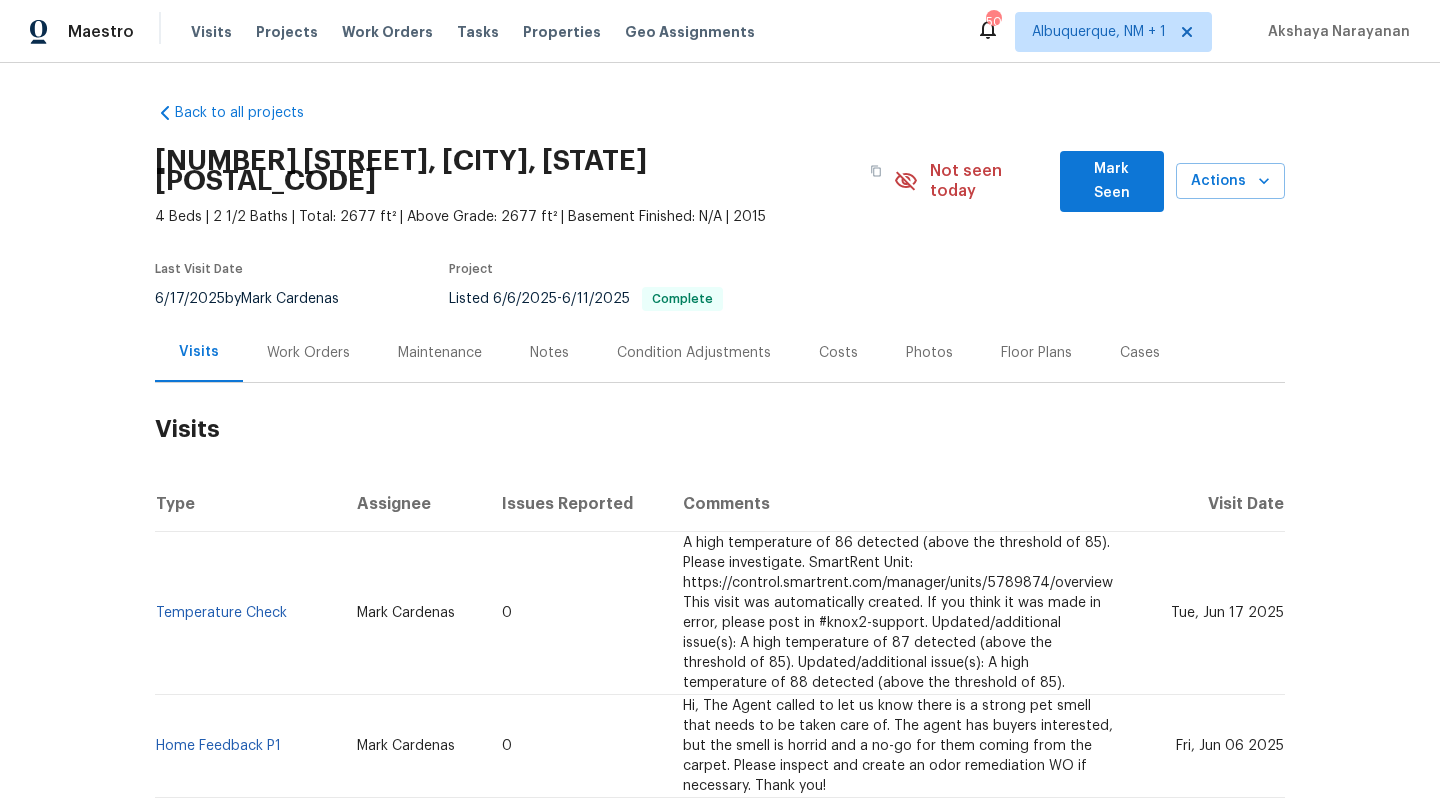 click on "Work Orders" at bounding box center (308, 353) 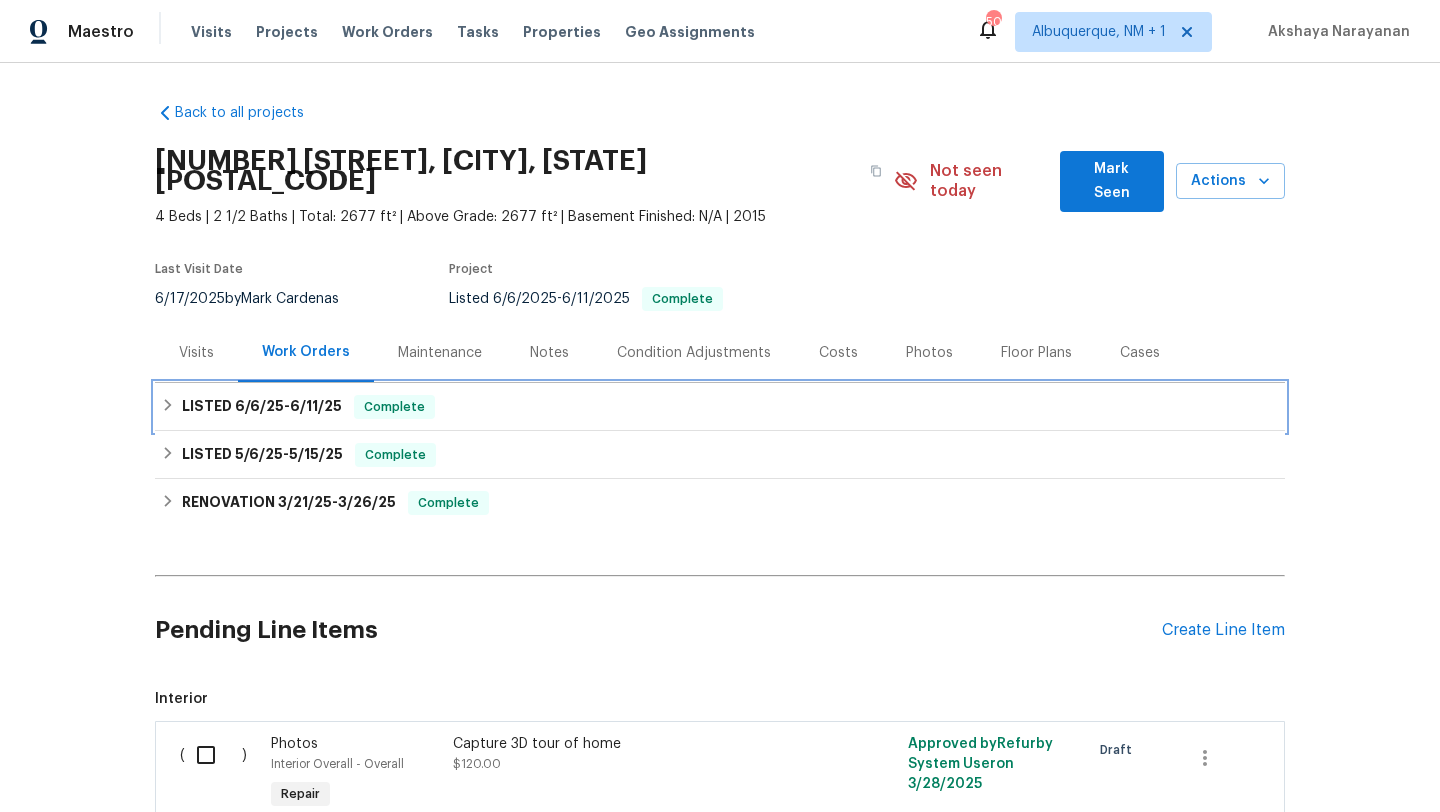 click on "LISTED   6/6/25  -  6/11/25" at bounding box center (262, 407) 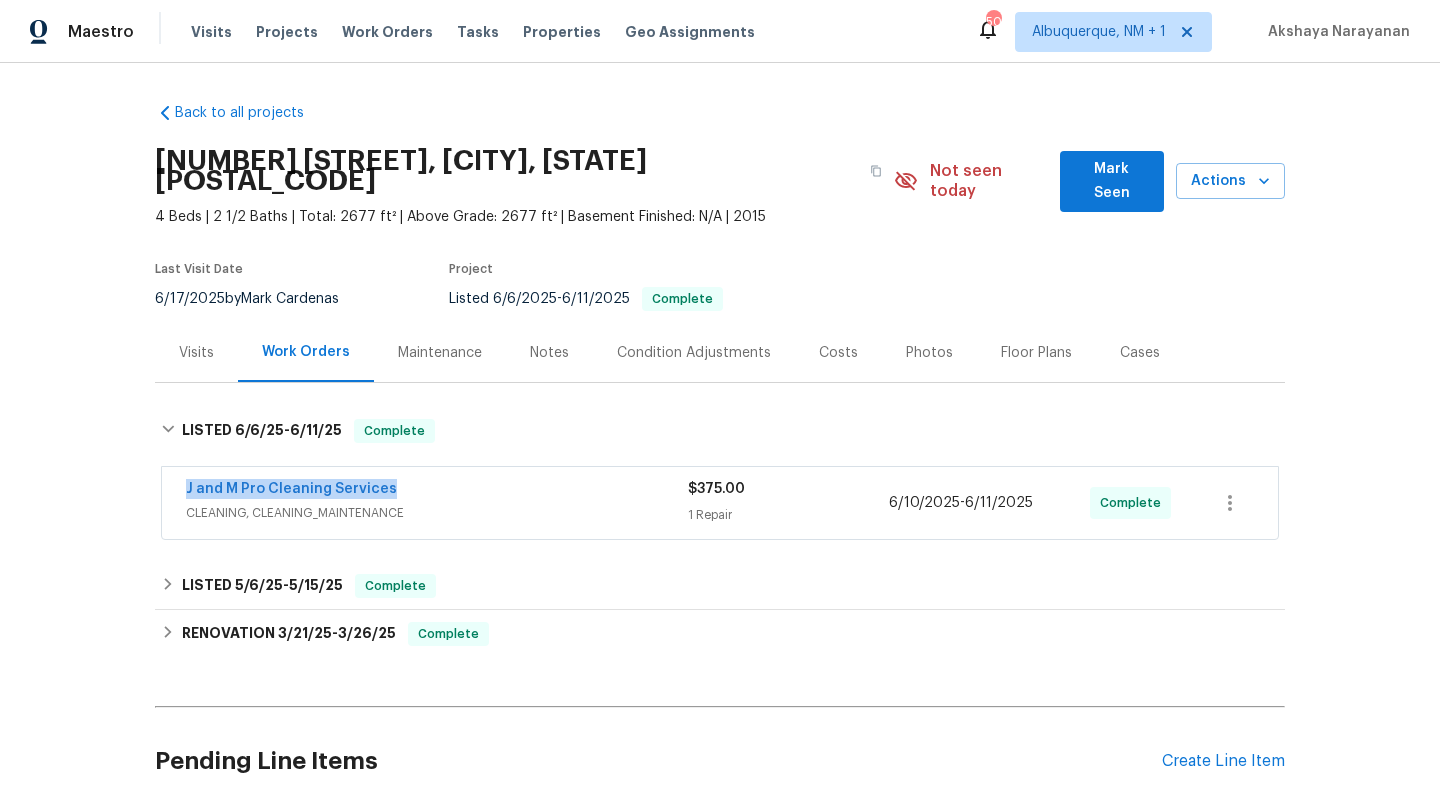 drag, startPoint x: 415, startPoint y: 470, endPoint x: 139, endPoint y: 468, distance: 276.00723 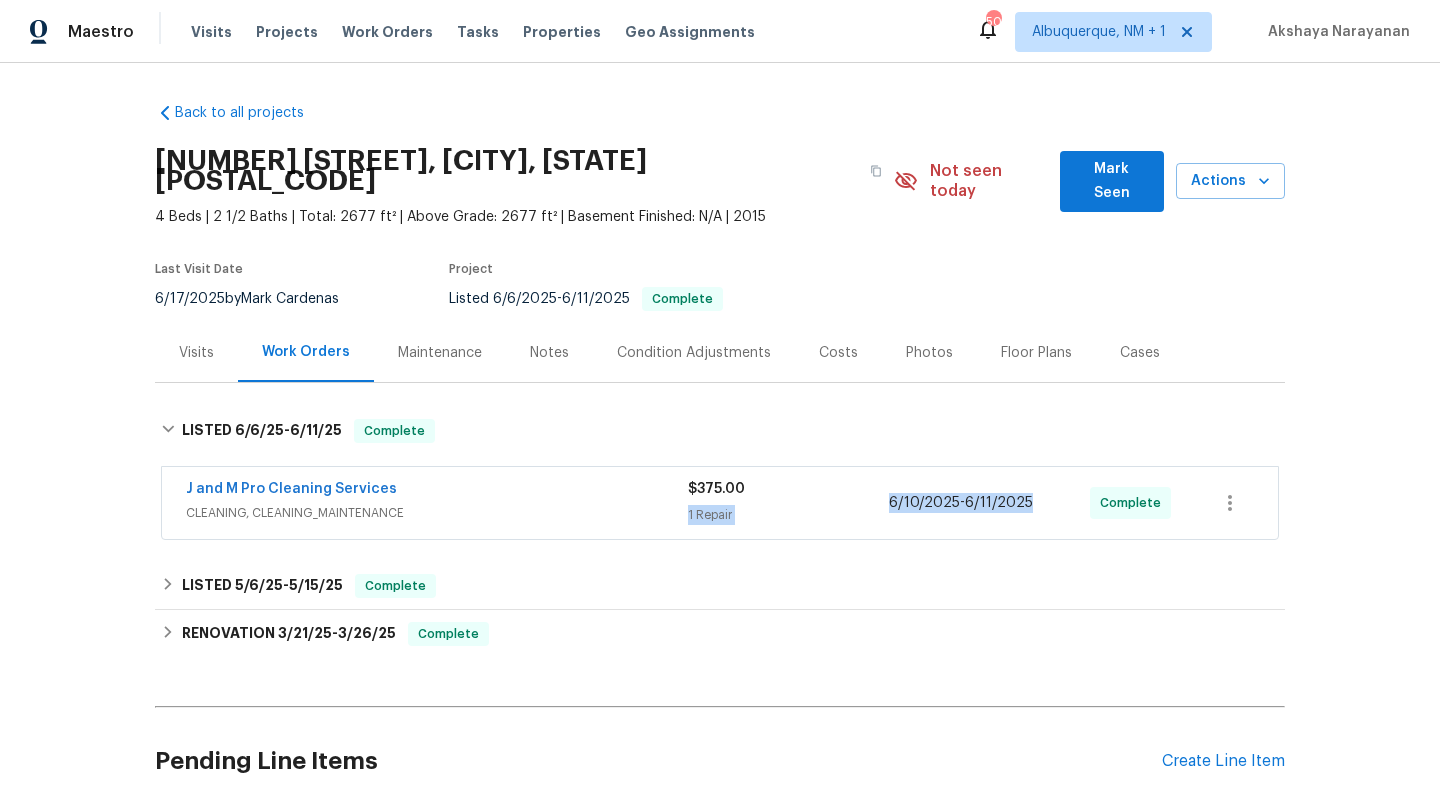 drag, startPoint x: 1021, startPoint y: 482, endPoint x: 864, endPoint y: 482, distance: 157 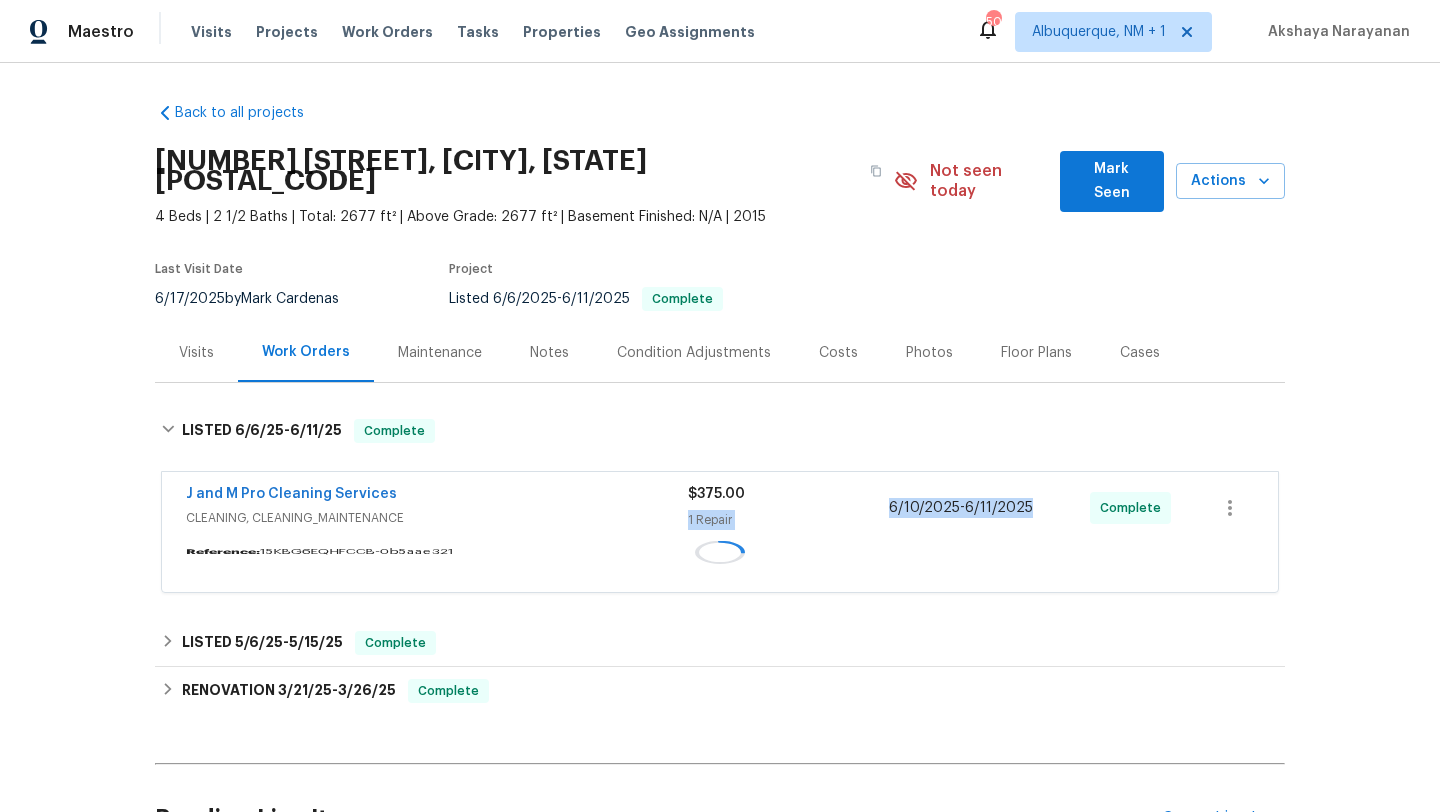 copy on "1 Repair 6/10/2025  -  6/11/2025" 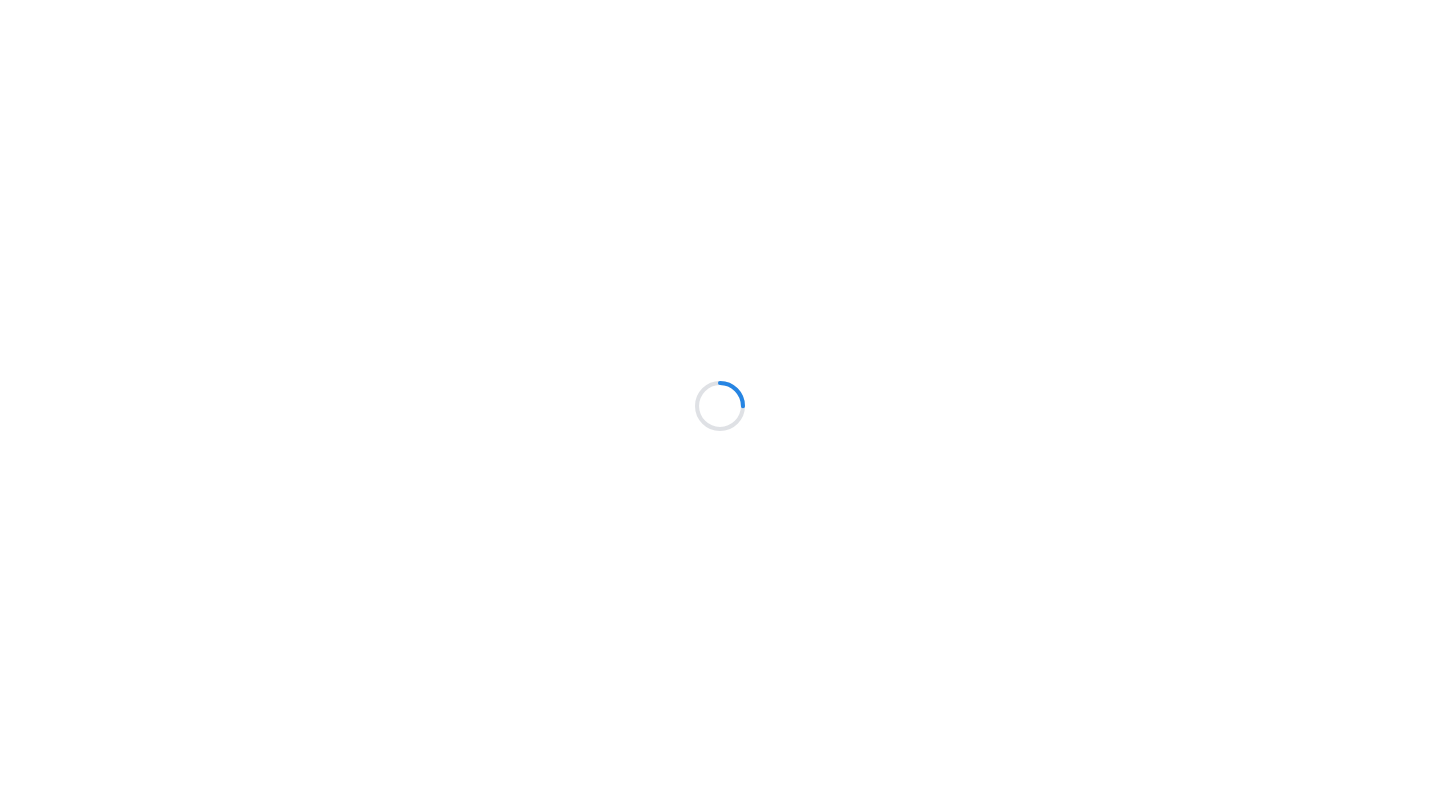 scroll, scrollTop: 0, scrollLeft: 0, axis: both 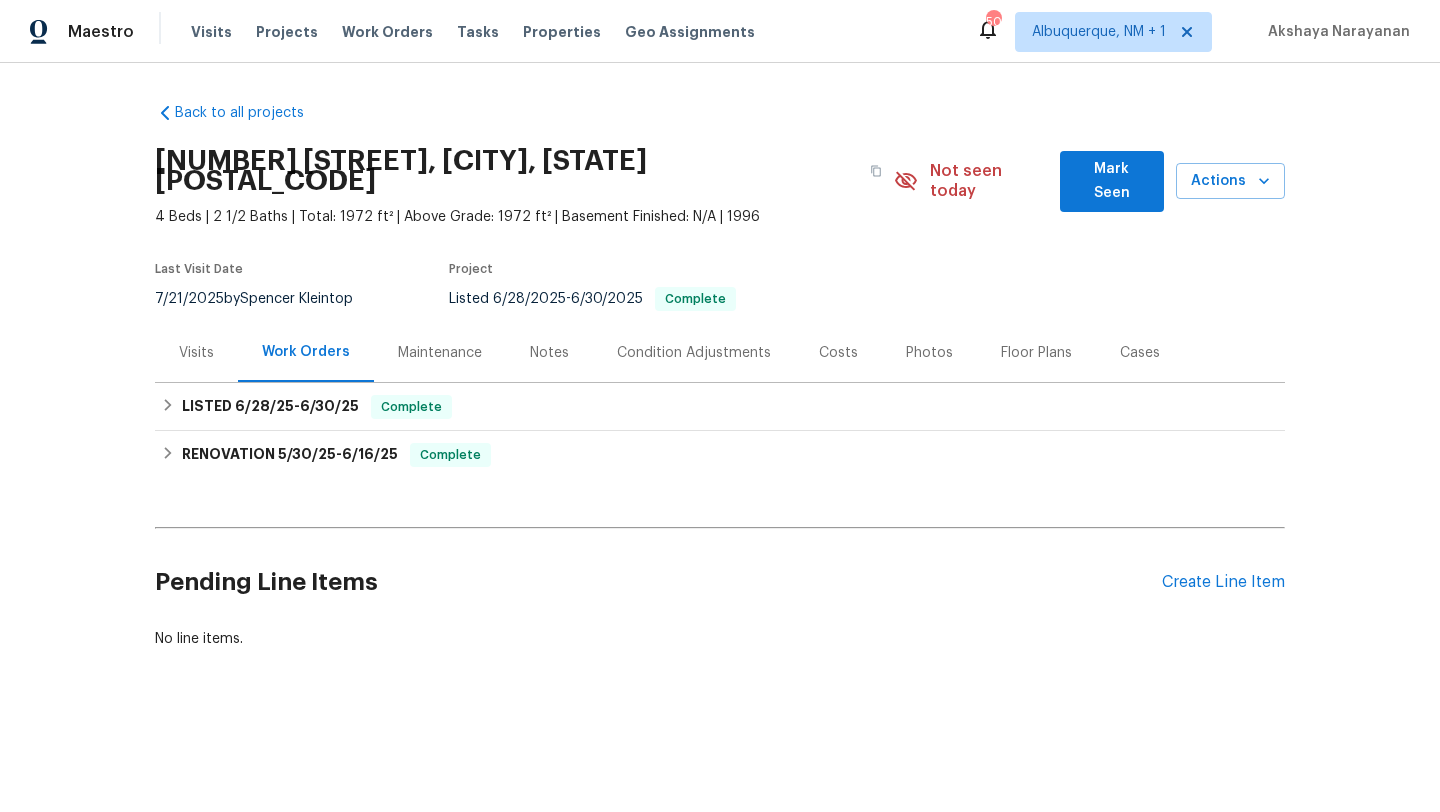 click on "Visits" at bounding box center (196, 353) 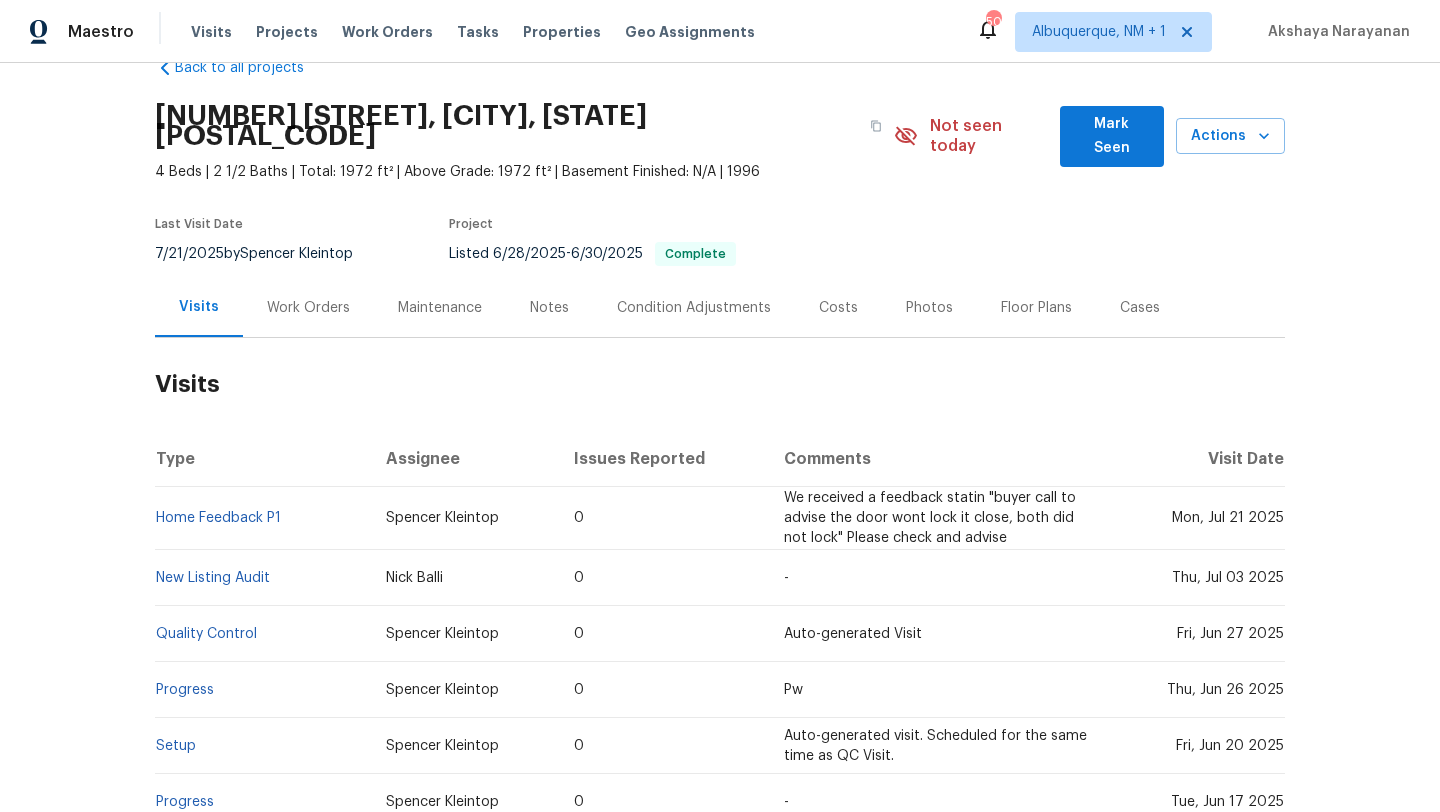 scroll, scrollTop: 50, scrollLeft: 0, axis: vertical 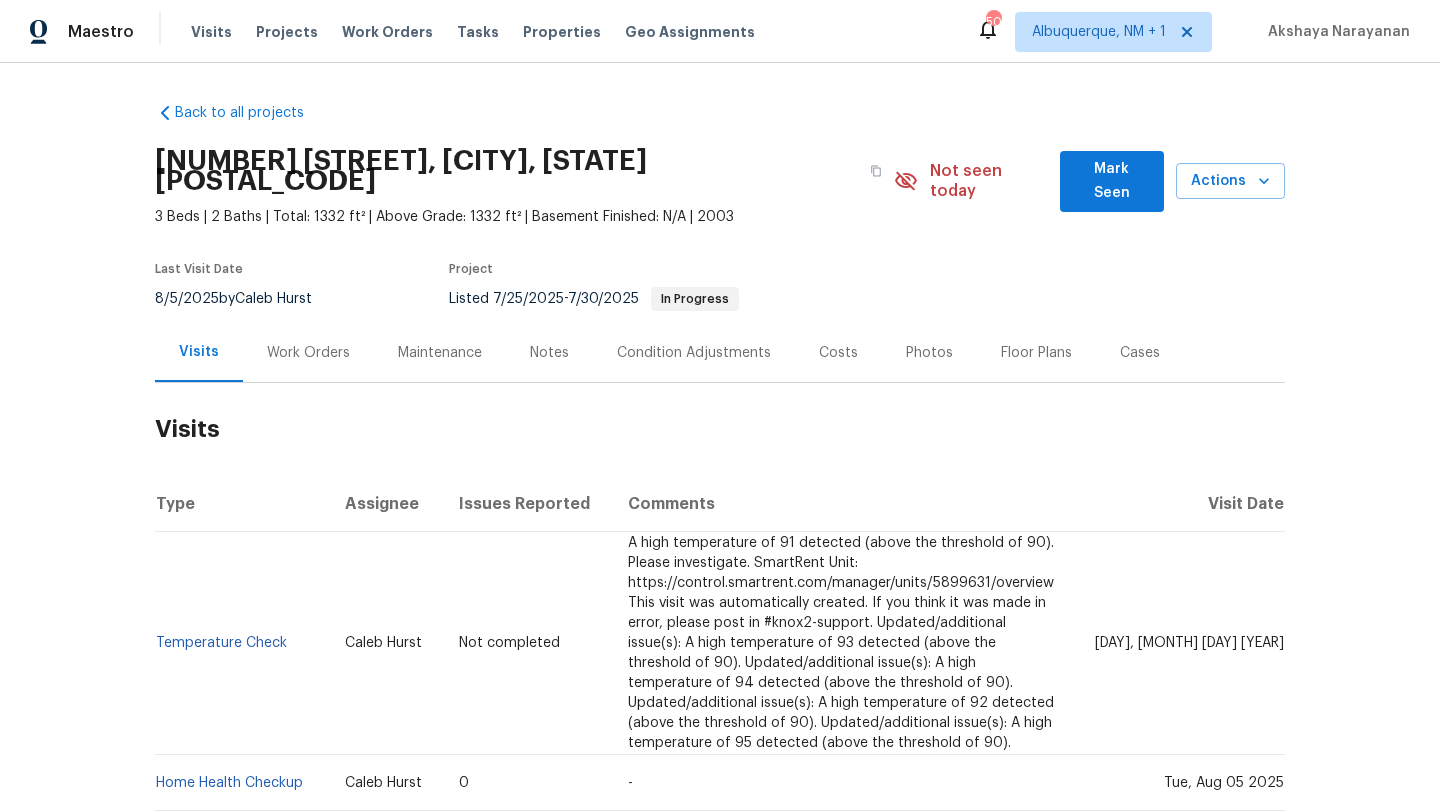 click on "Work Orders" at bounding box center [308, 353] 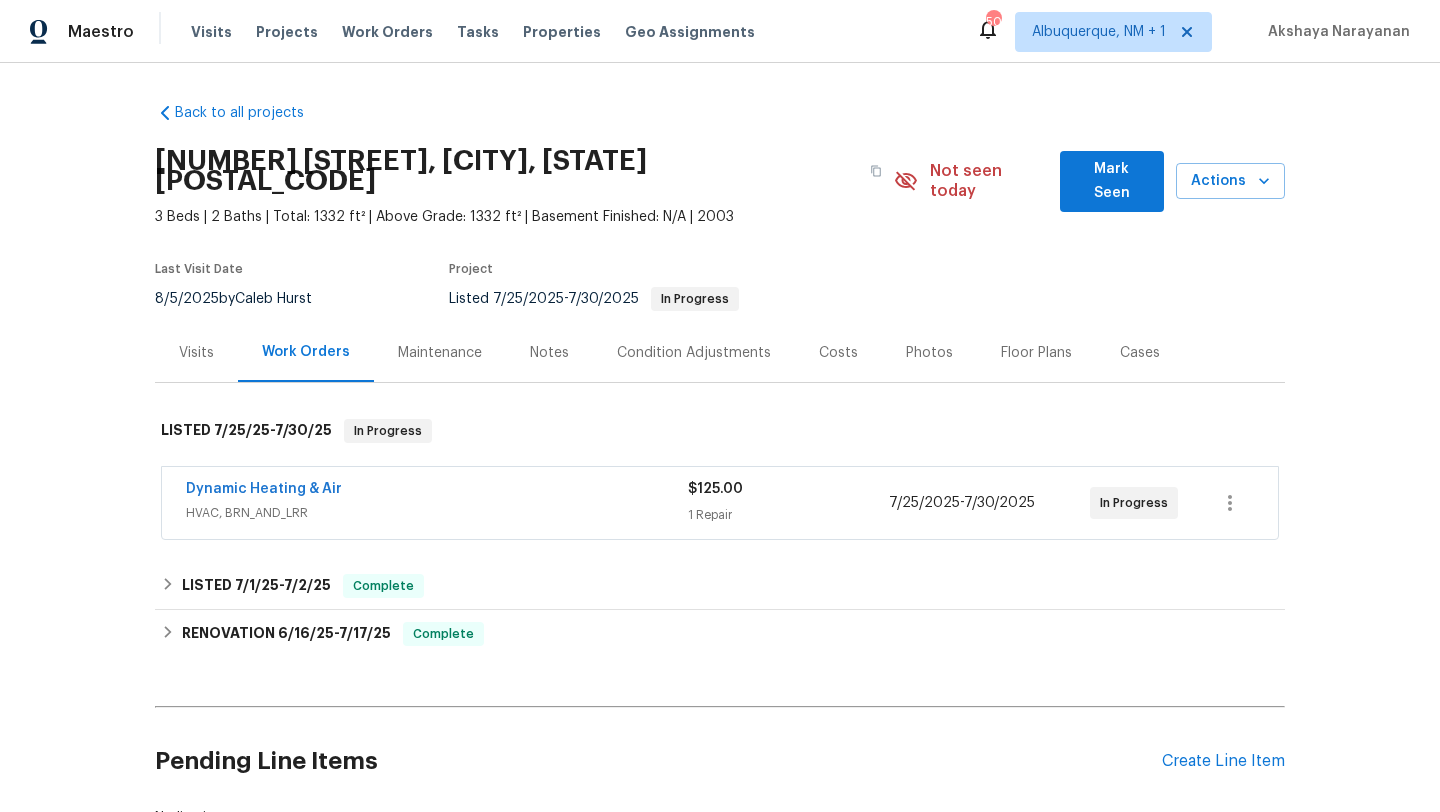 click on "HVAC, BRN_AND_LRR" at bounding box center [437, 513] 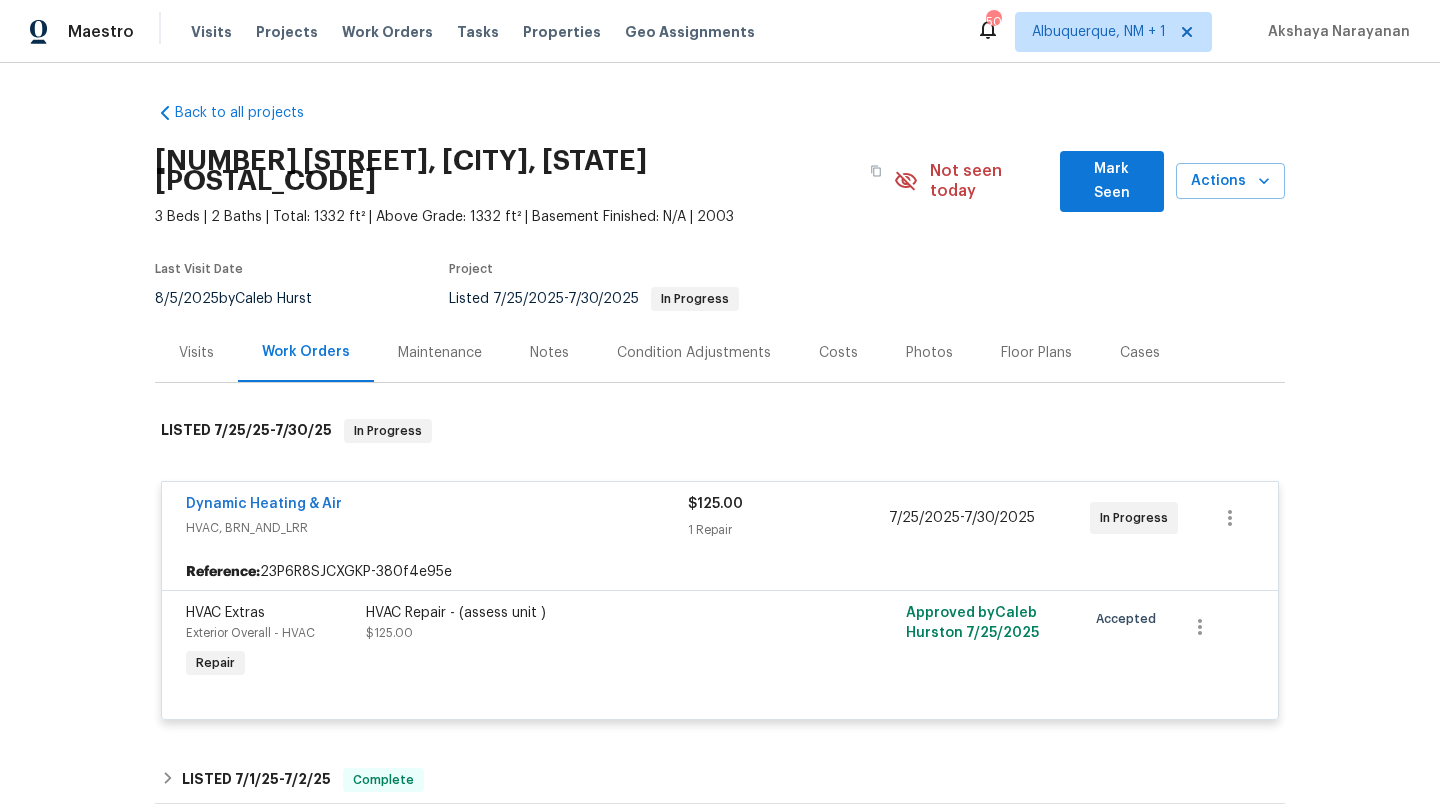 click on "Visits" at bounding box center (196, 352) 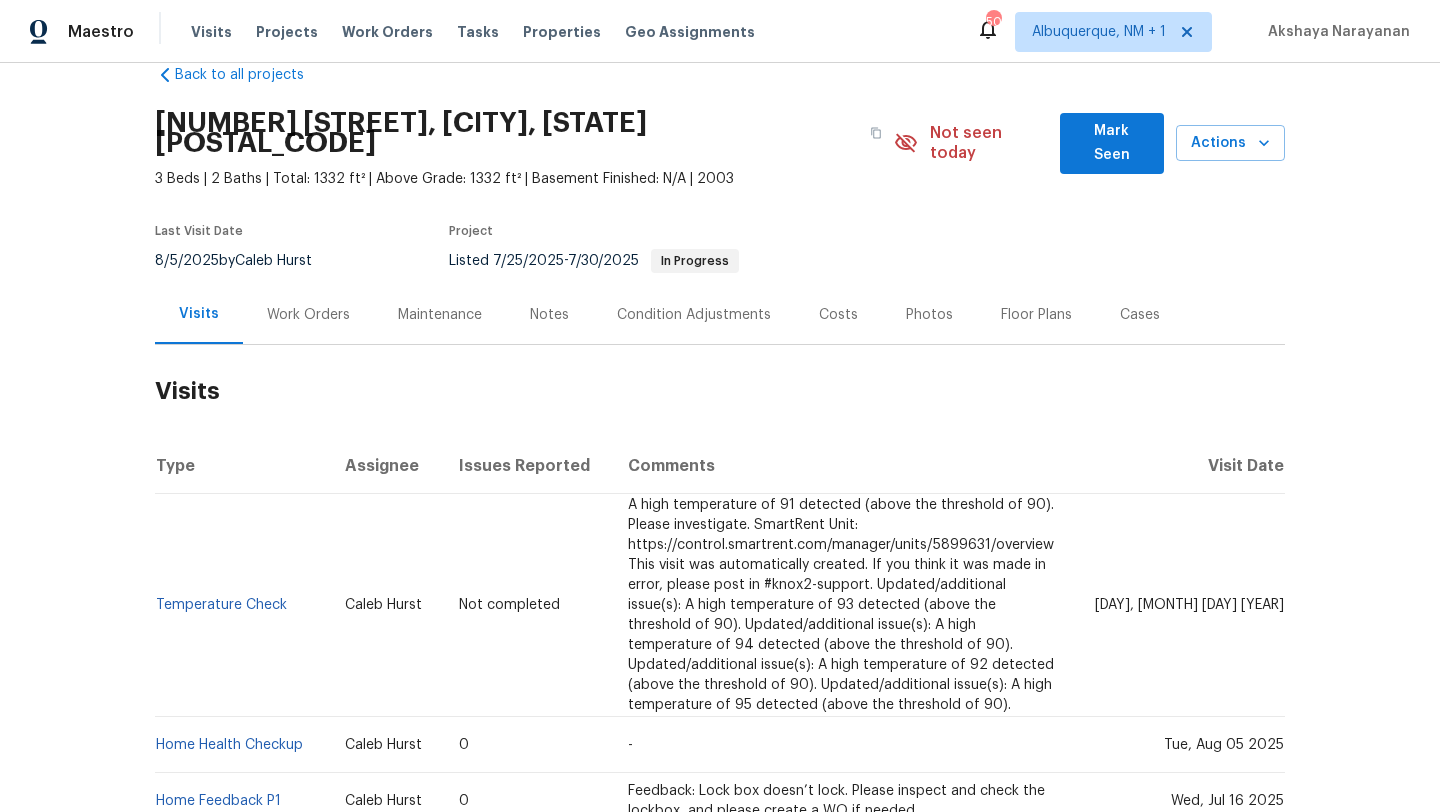 scroll, scrollTop: 102, scrollLeft: 0, axis: vertical 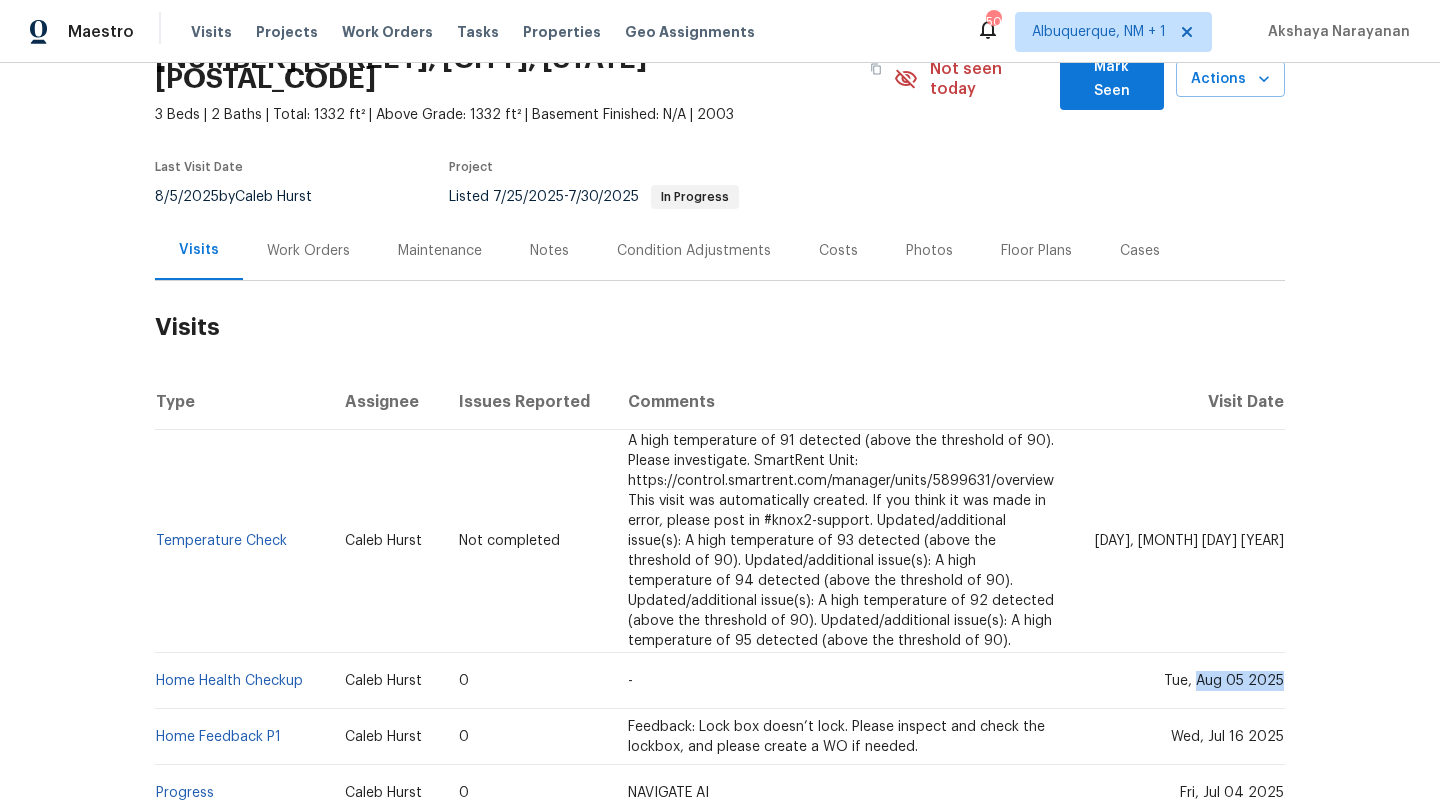 drag, startPoint x: 1203, startPoint y: 665, endPoint x: 1280, endPoint y: 666, distance: 77.00649 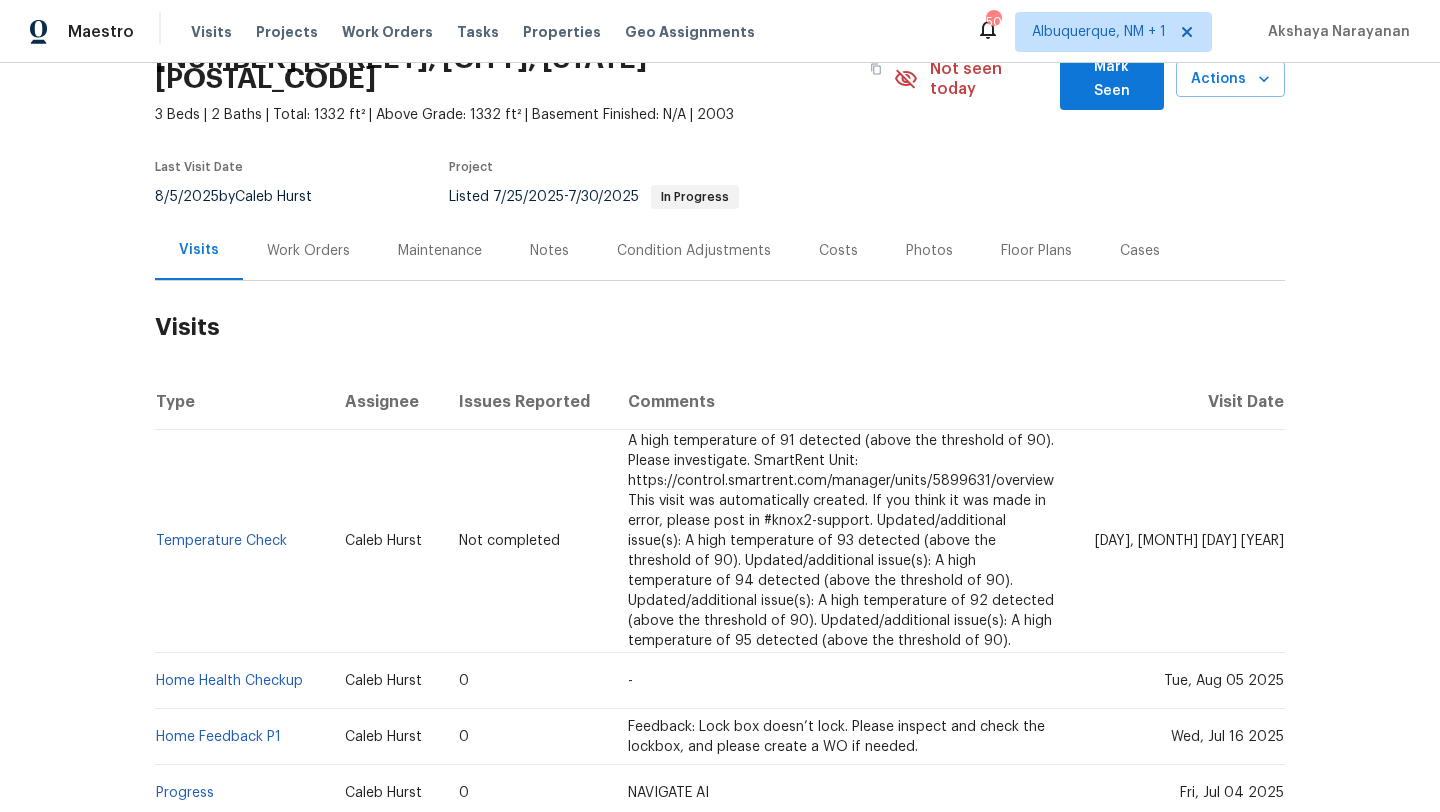click on "Work Orders" at bounding box center (308, 251) 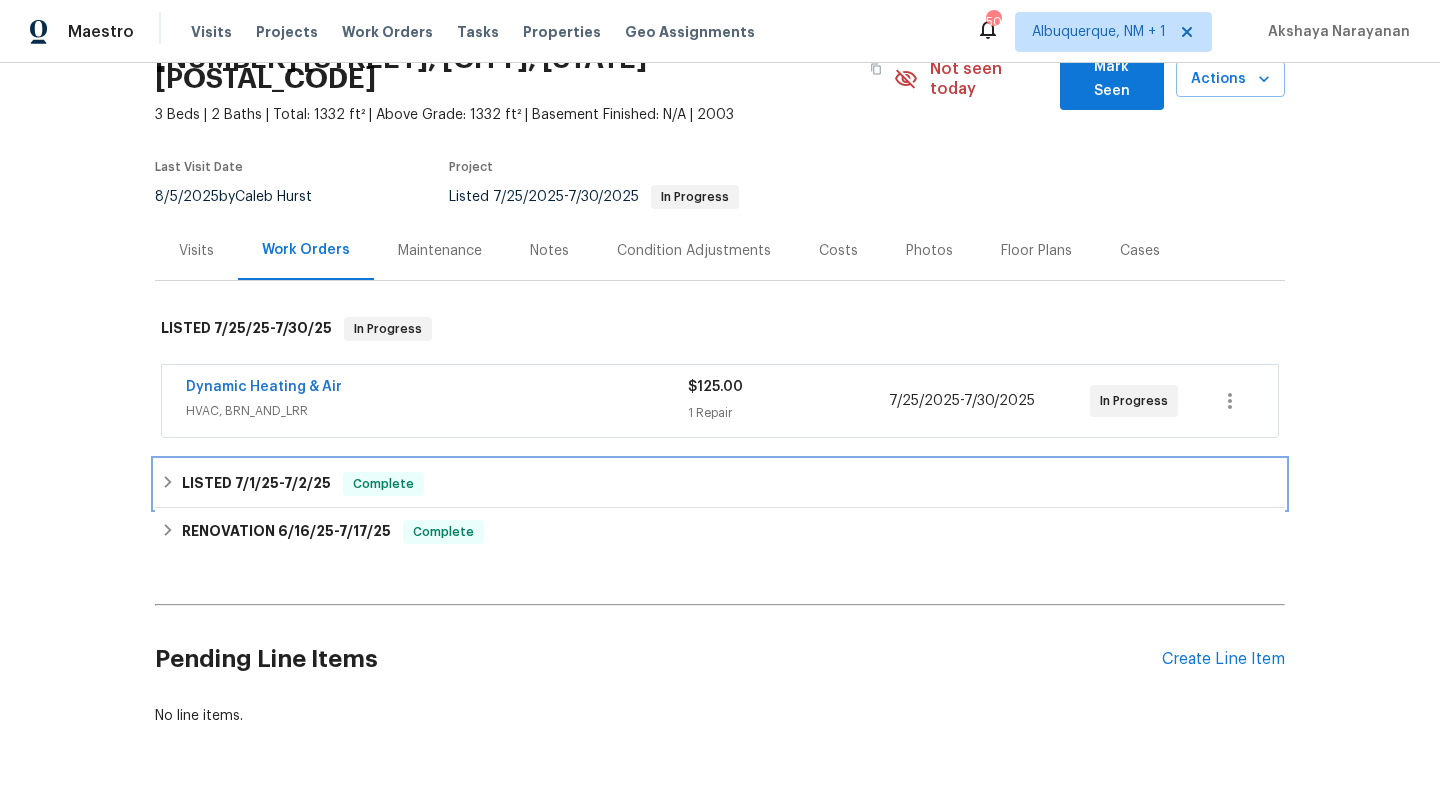 click on "LISTED   7/1/25  -  7/2/25 Complete" at bounding box center (720, 484) 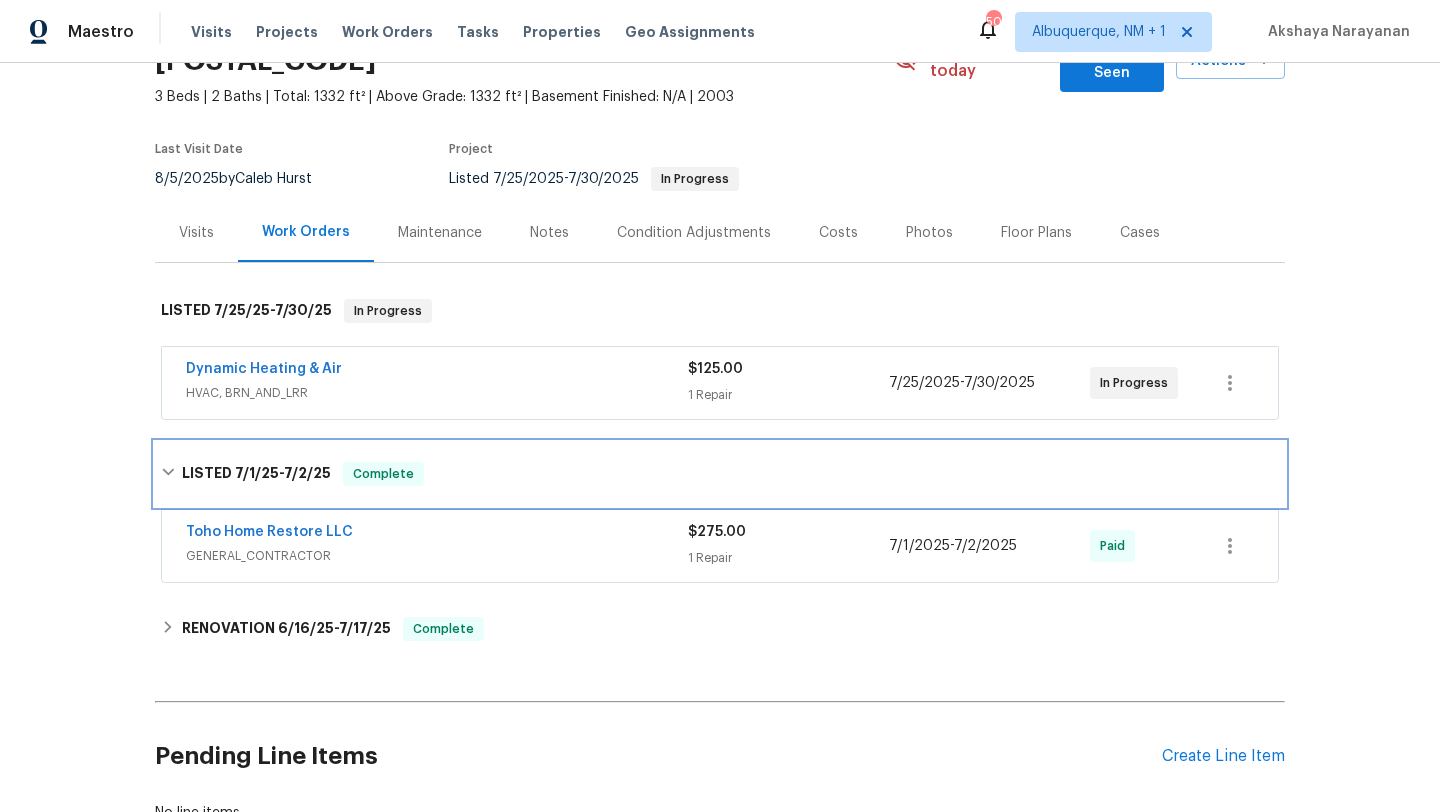 scroll, scrollTop: 132, scrollLeft: 0, axis: vertical 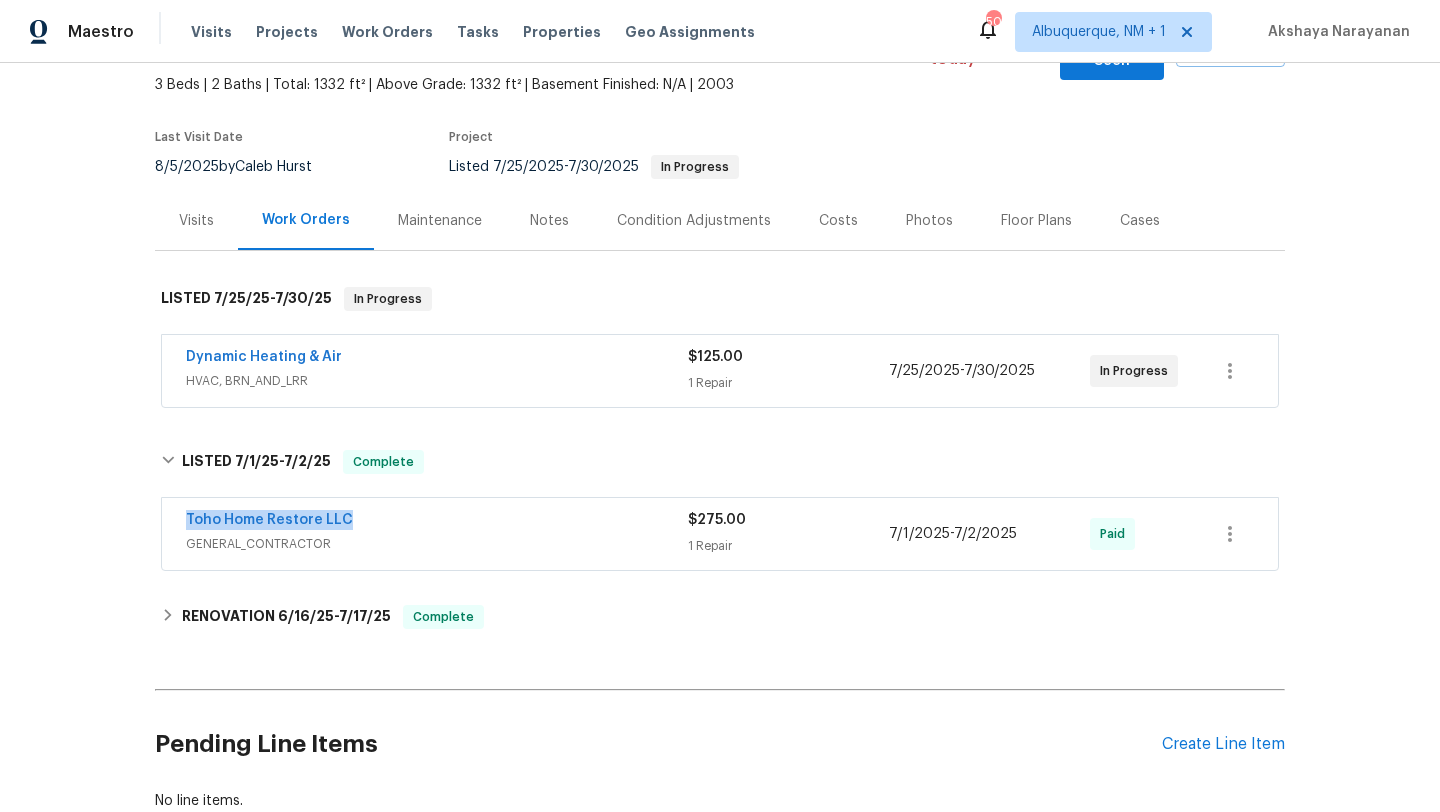 drag, startPoint x: 364, startPoint y: 497, endPoint x: 169, endPoint y: 495, distance: 195.01025 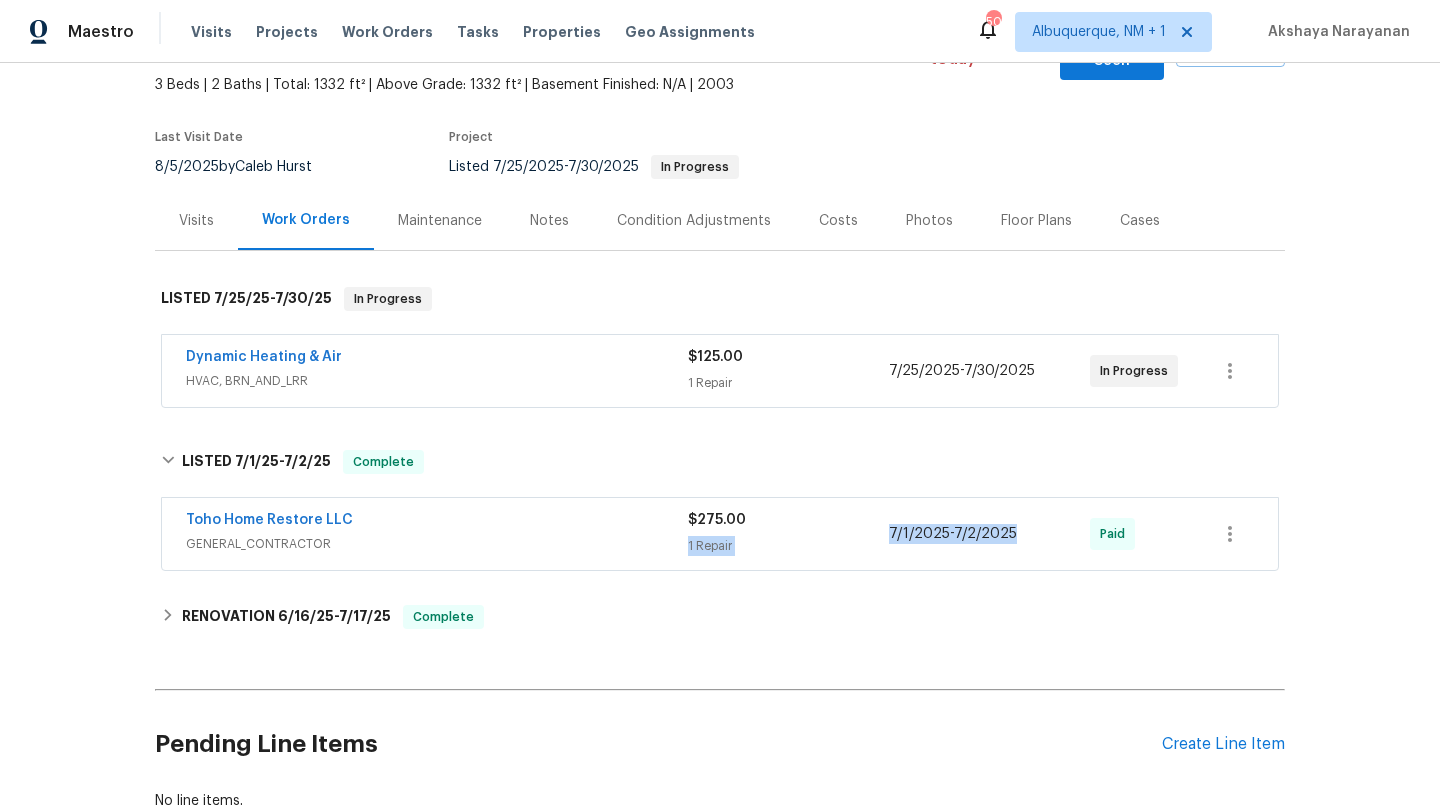 drag, startPoint x: 1034, startPoint y: 511, endPoint x: 867, endPoint y: 511, distance: 167 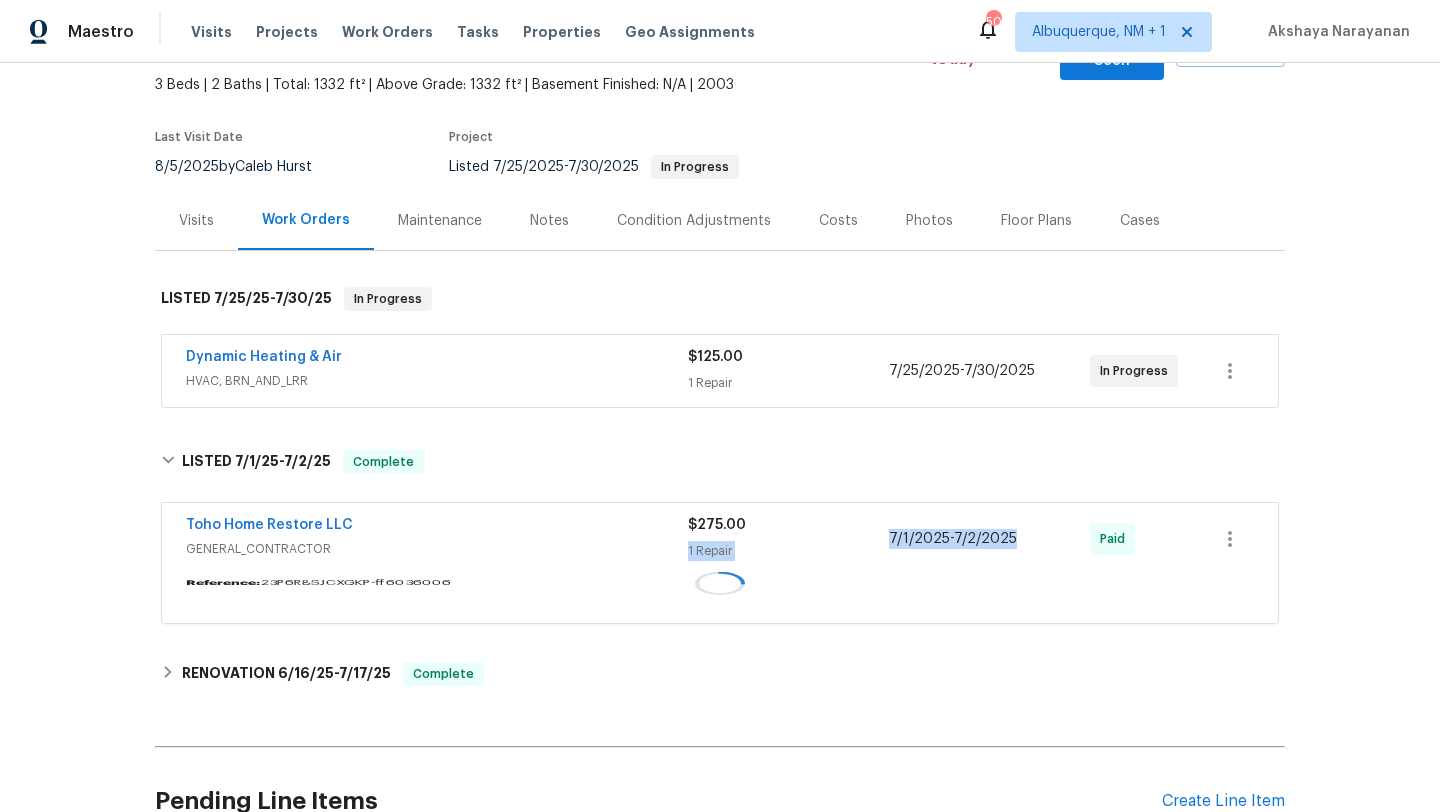 copy on "1 Repair 7/1/2025  -  7/2/2025" 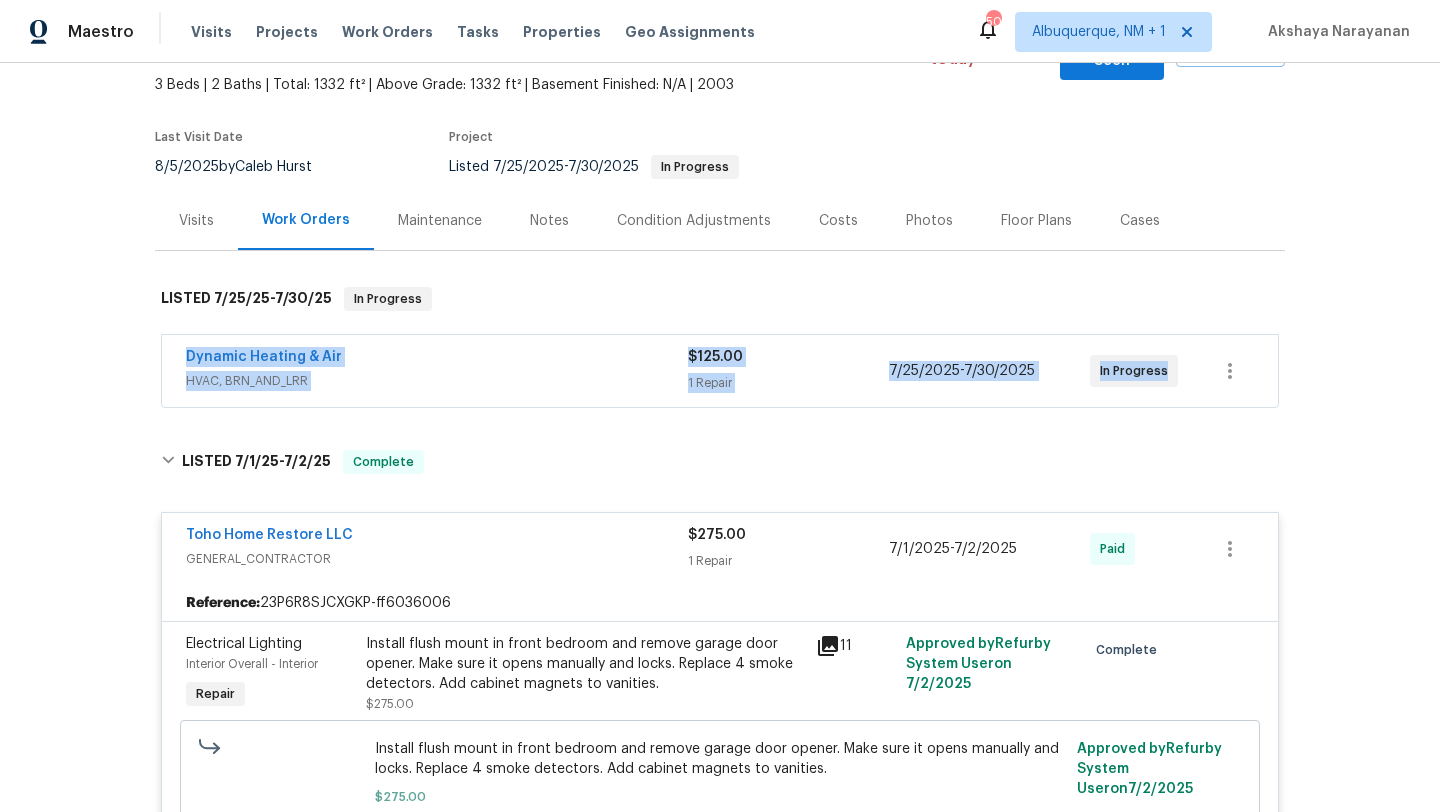 drag, startPoint x: 1173, startPoint y: 356, endPoint x: 162, endPoint y: 327, distance: 1011.41583 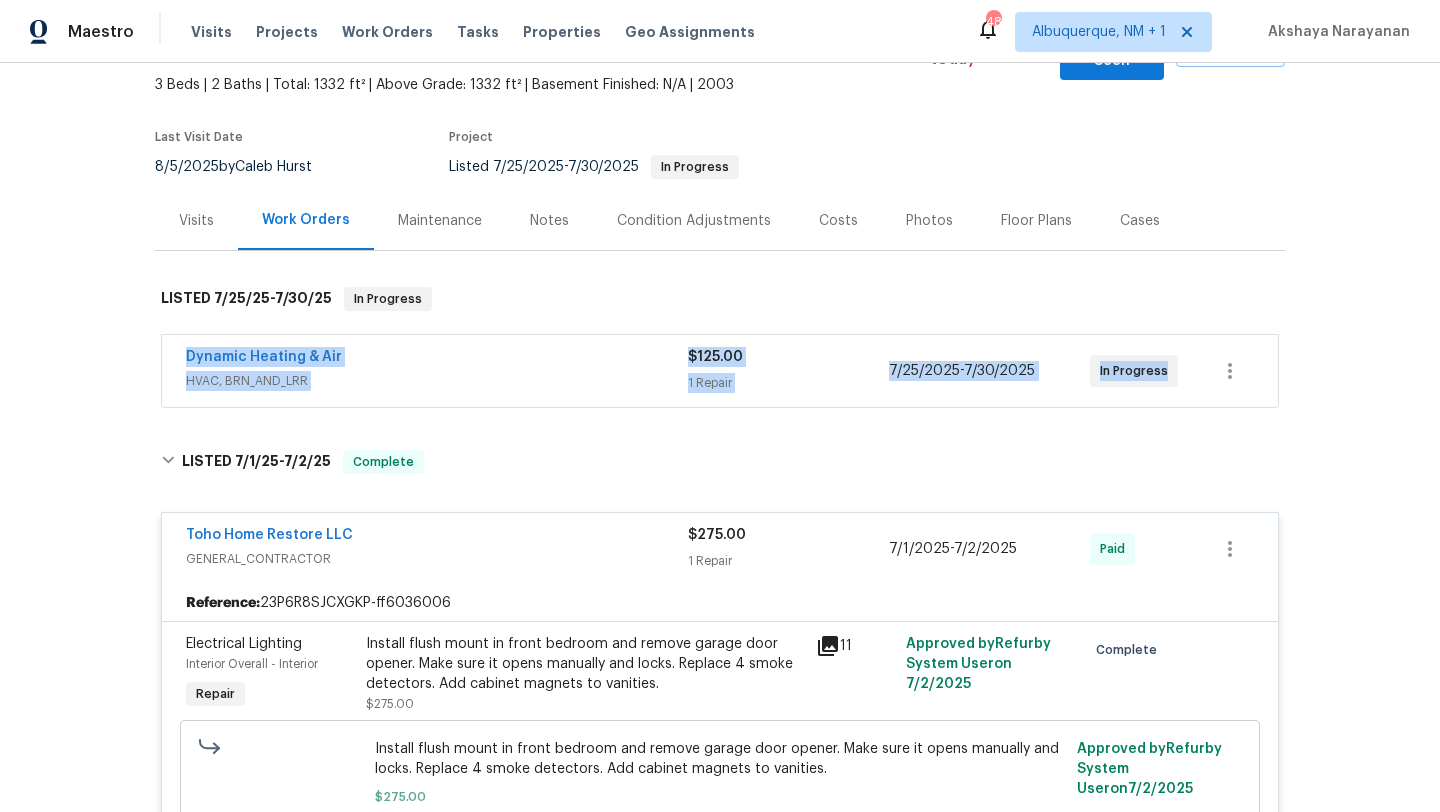 scroll, scrollTop: 0, scrollLeft: 0, axis: both 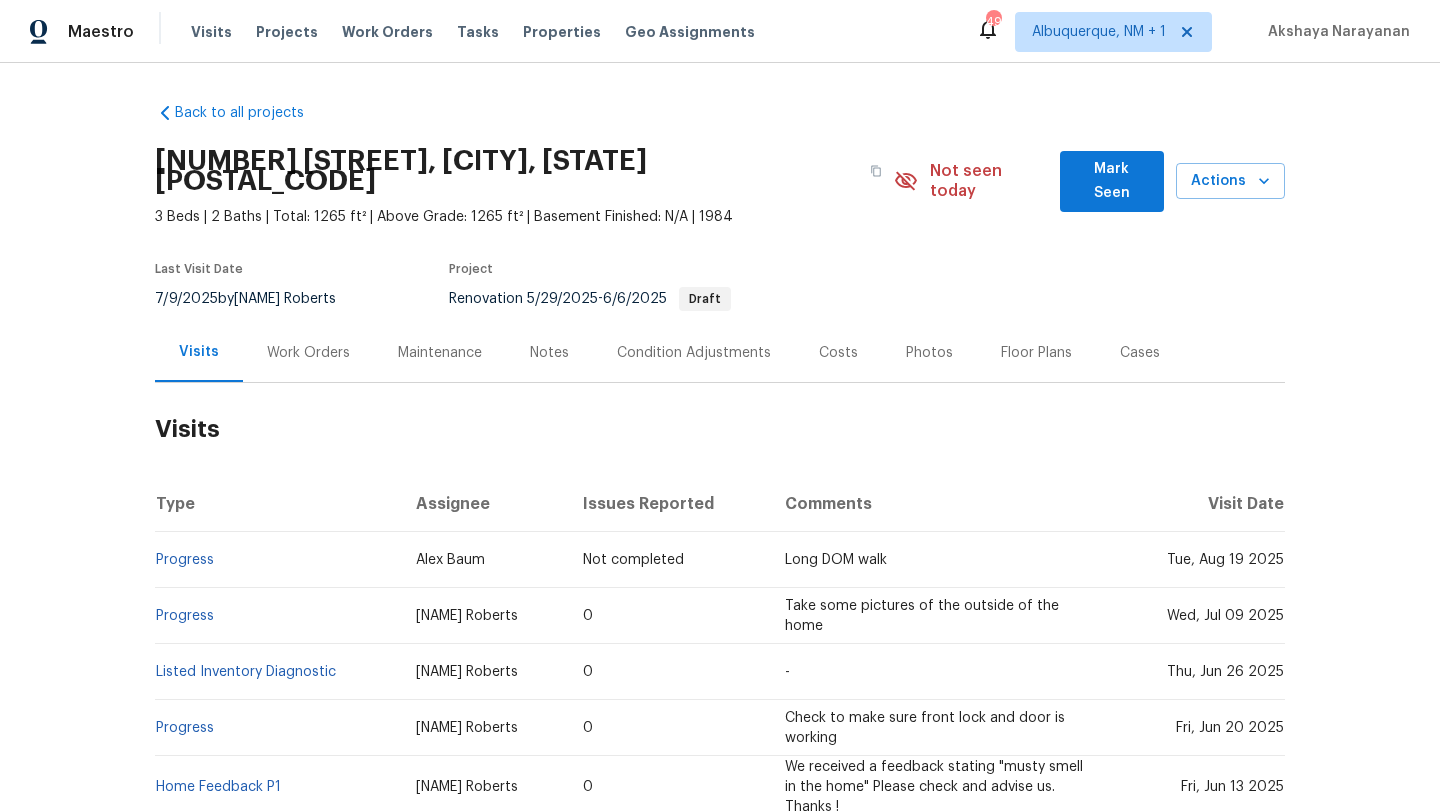 click on "Work Orders" at bounding box center (308, 352) 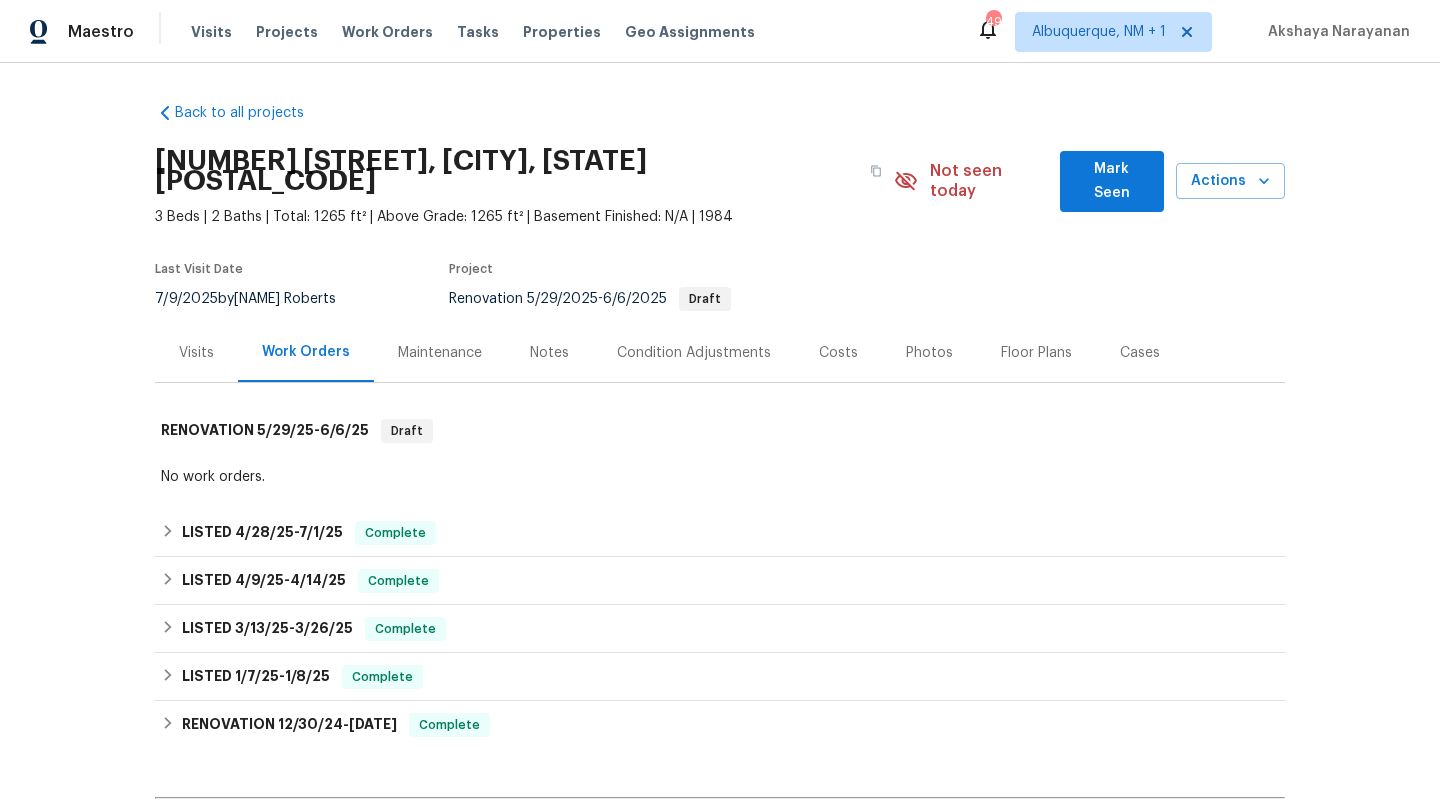 click on "Visits" at bounding box center (196, 352) 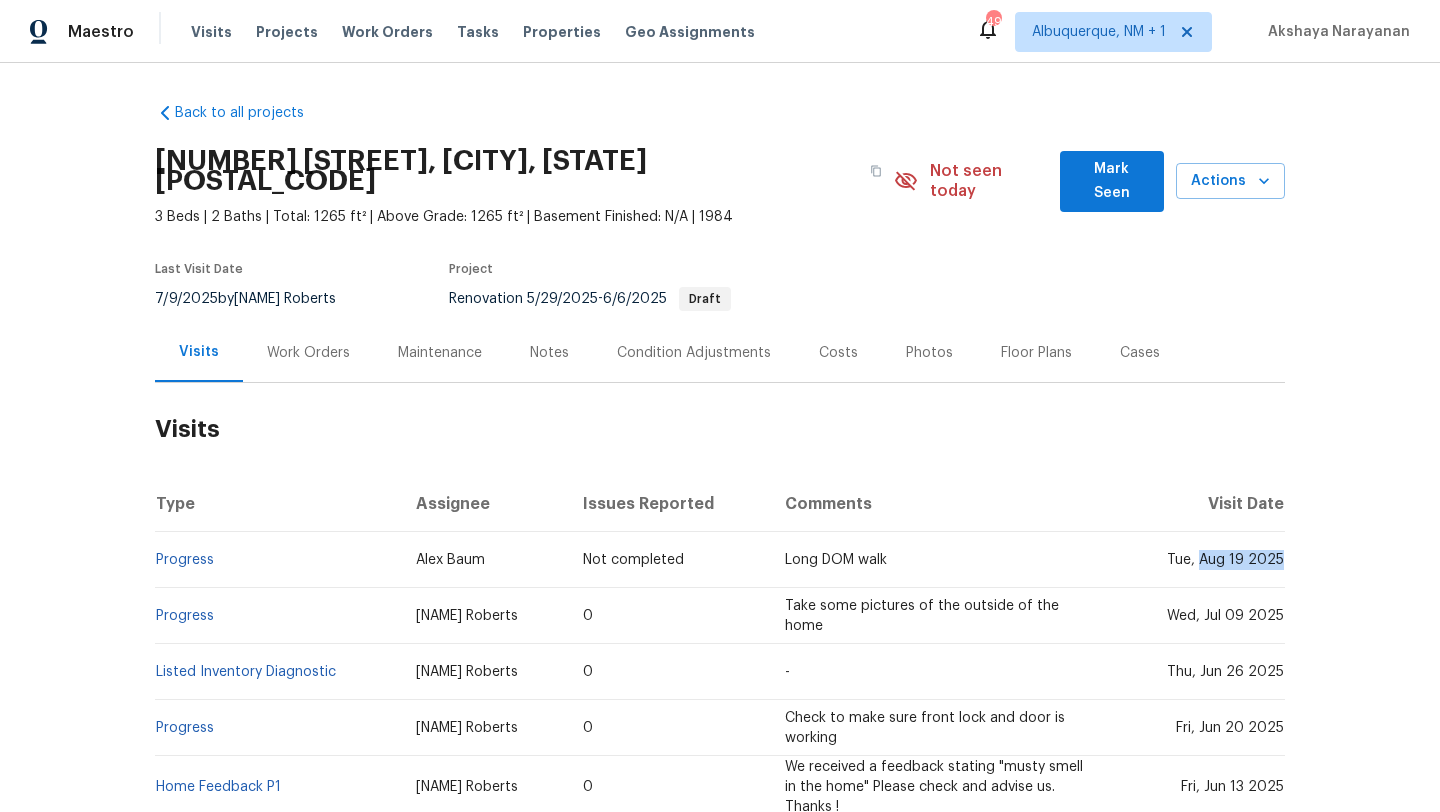 drag, startPoint x: 1203, startPoint y: 542, endPoint x: 1279, endPoint y: 546, distance: 76.105194 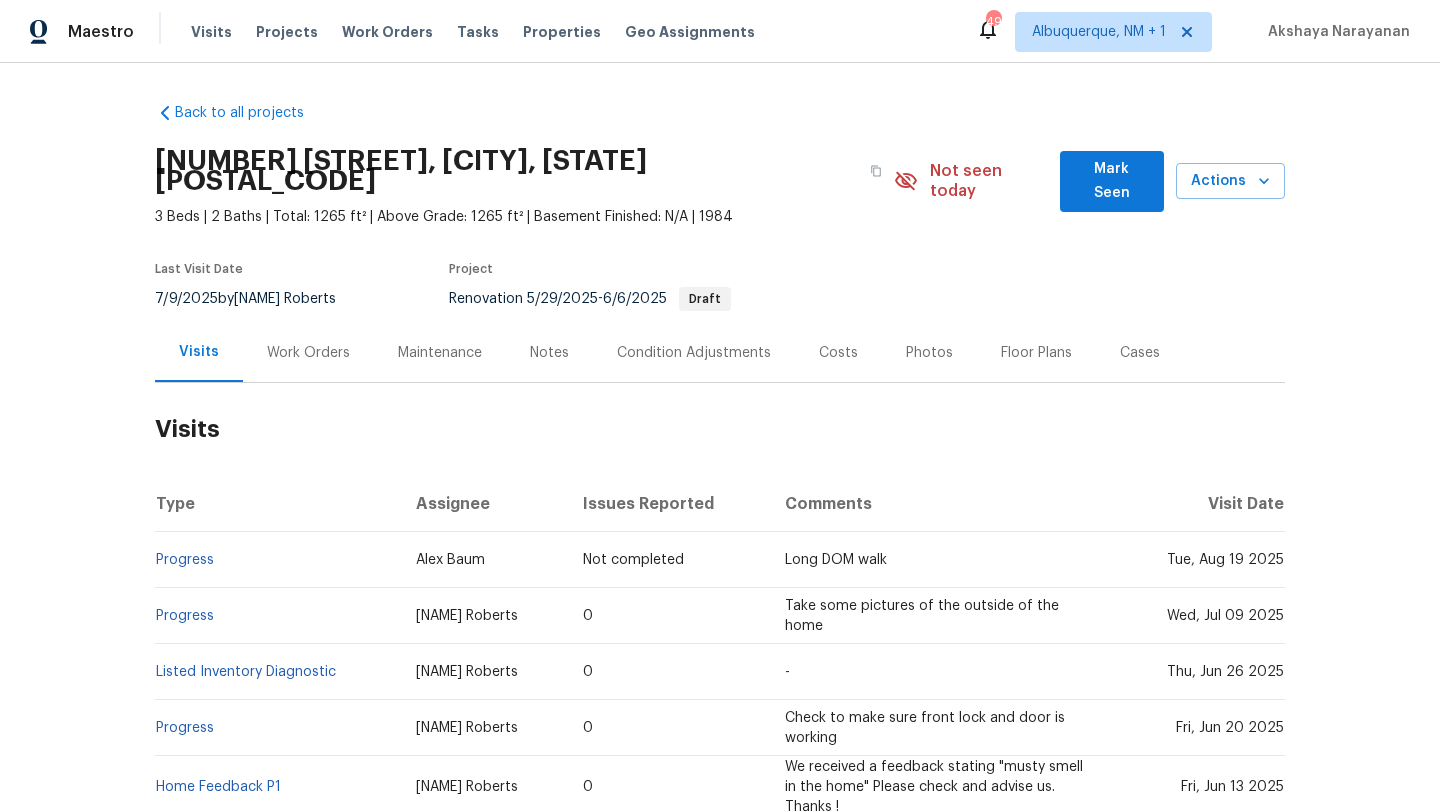 click on "Work Orders" at bounding box center [308, 352] 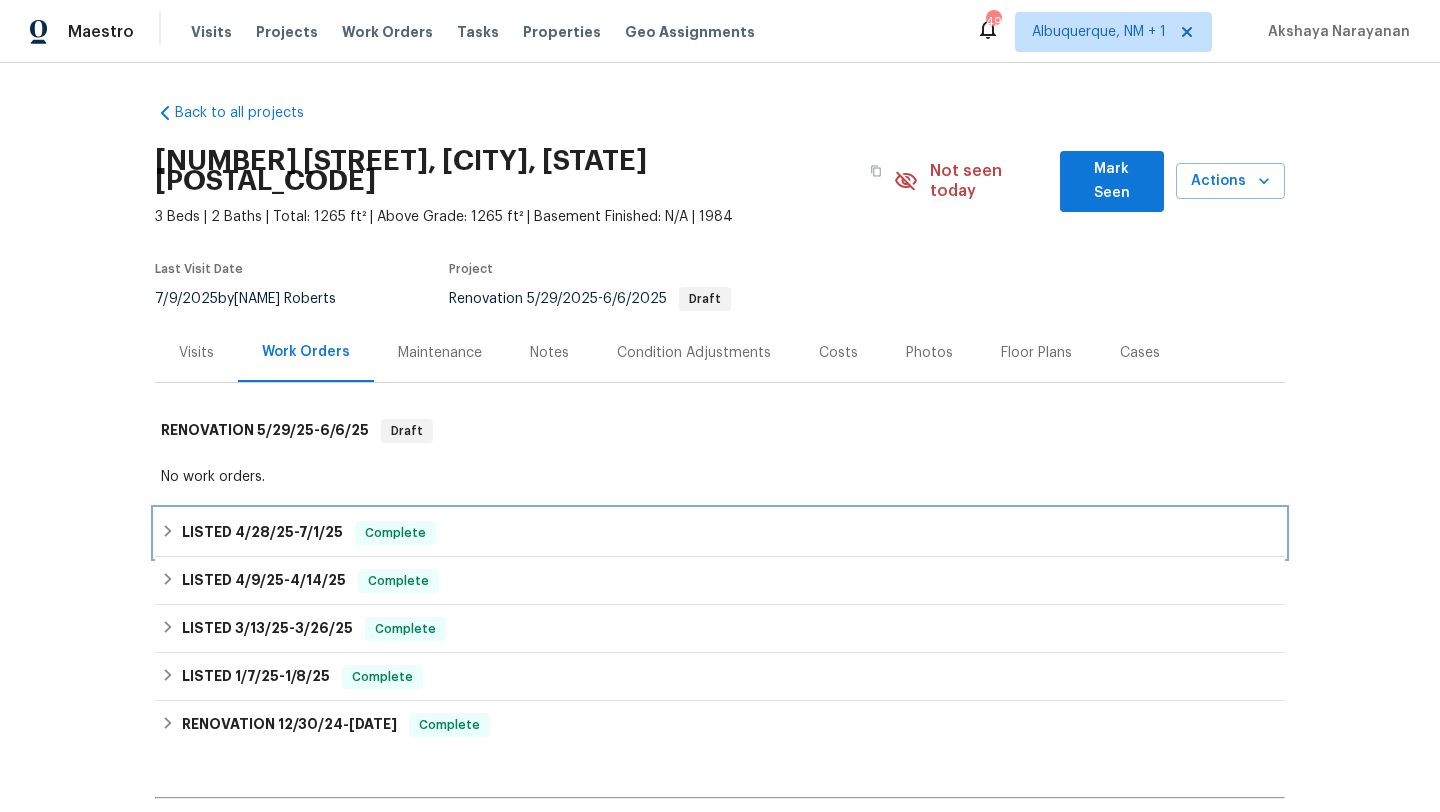 click on "7/1/25" at bounding box center (321, 532) 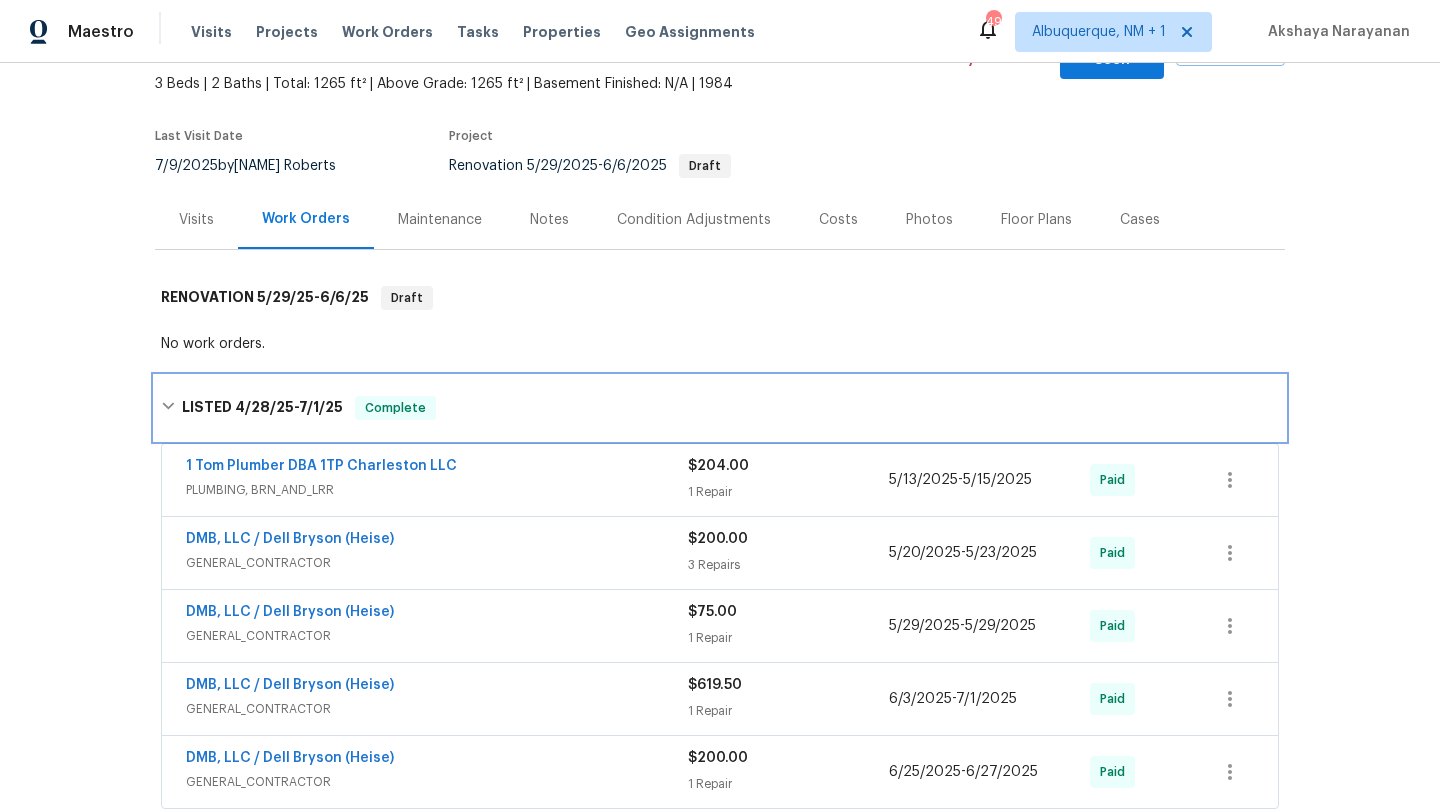 scroll, scrollTop: 258, scrollLeft: 0, axis: vertical 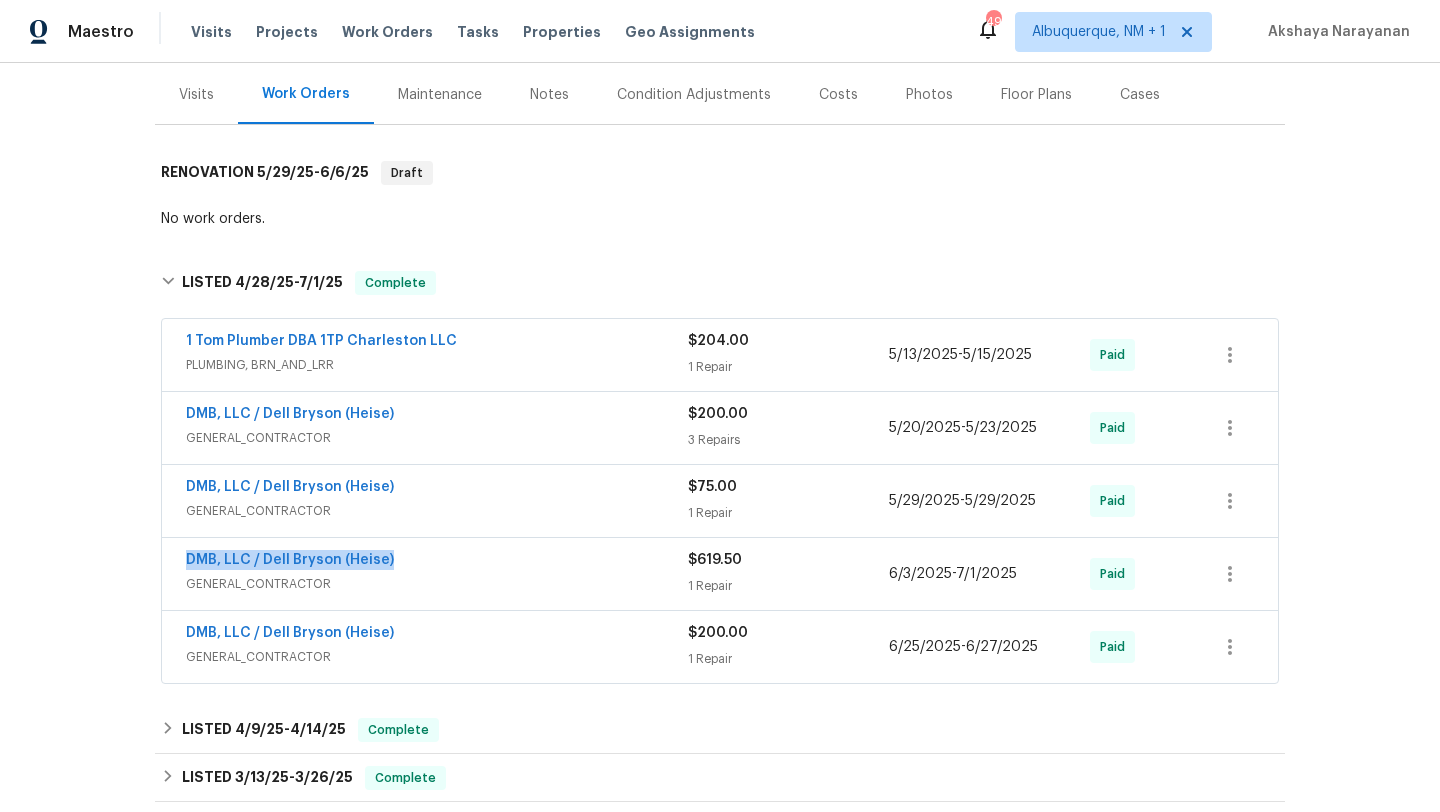drag, startPoint x: 419, startPoint y: 547, endPoint x: 142, endPoint y: 546, distance: 277.0018 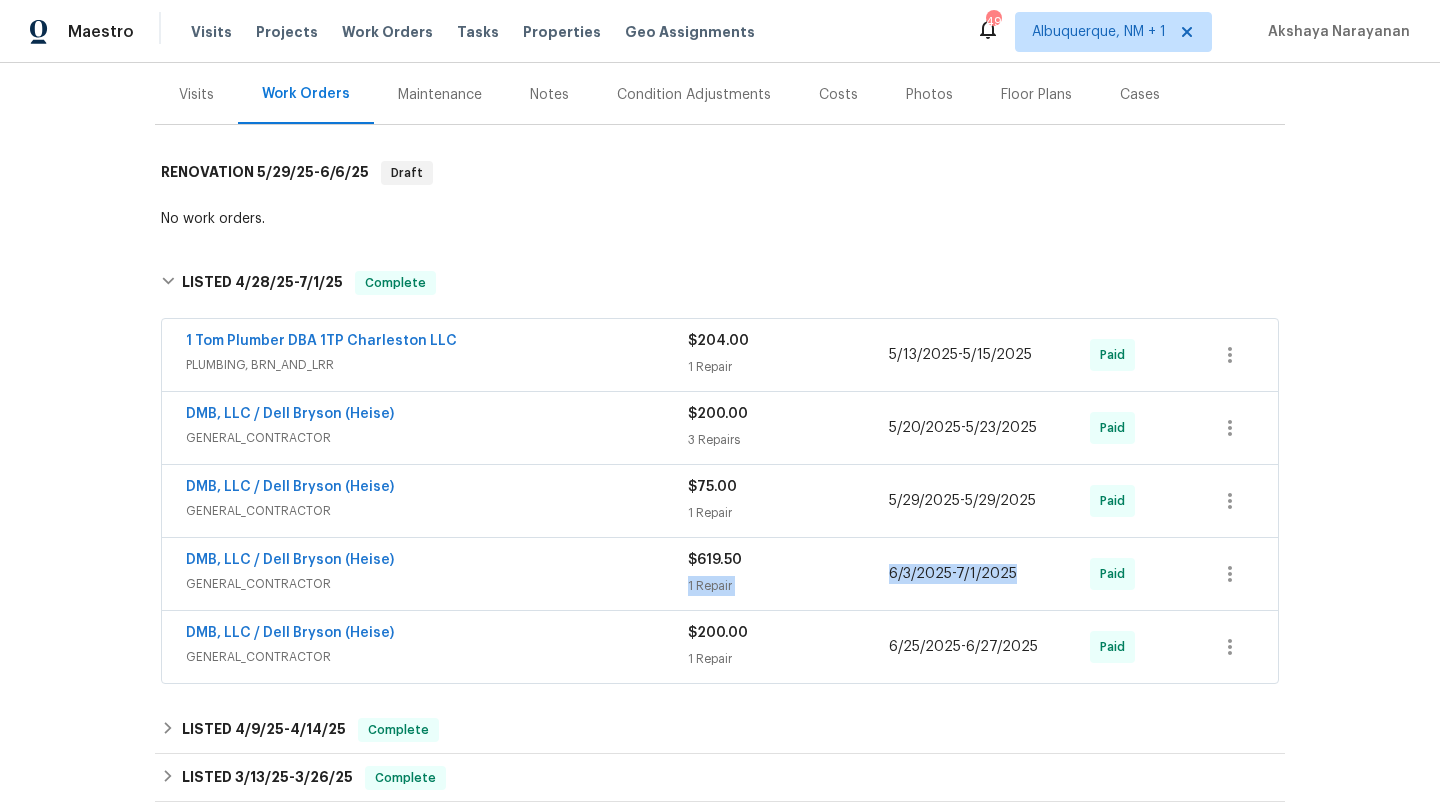 drag, startPoint x: 1027, startPoint y: 555, endPoint x: 887, endPoint y: 552, distance: 140.03214 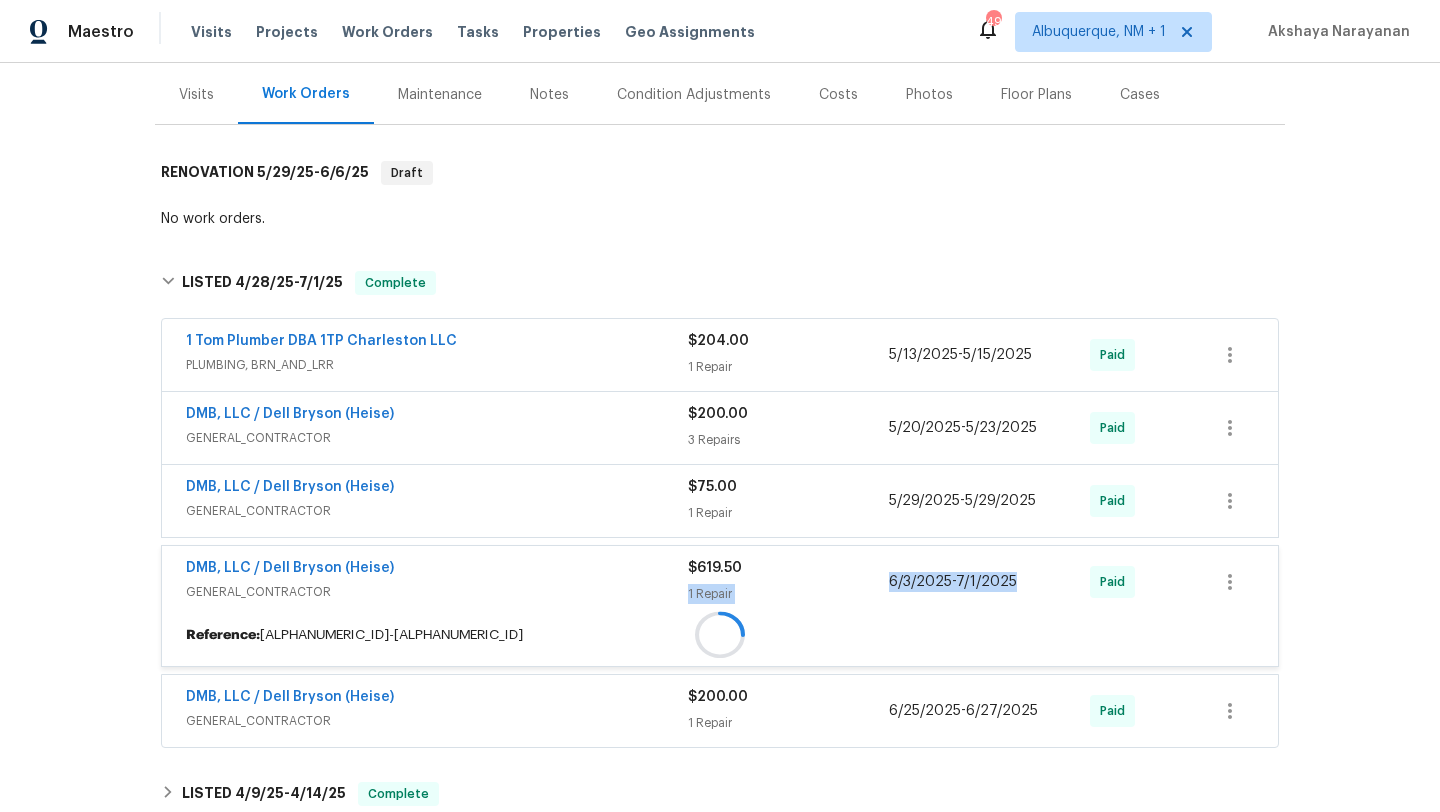 copy on "1 Repair 6/3/2025  -  7/1/2025" 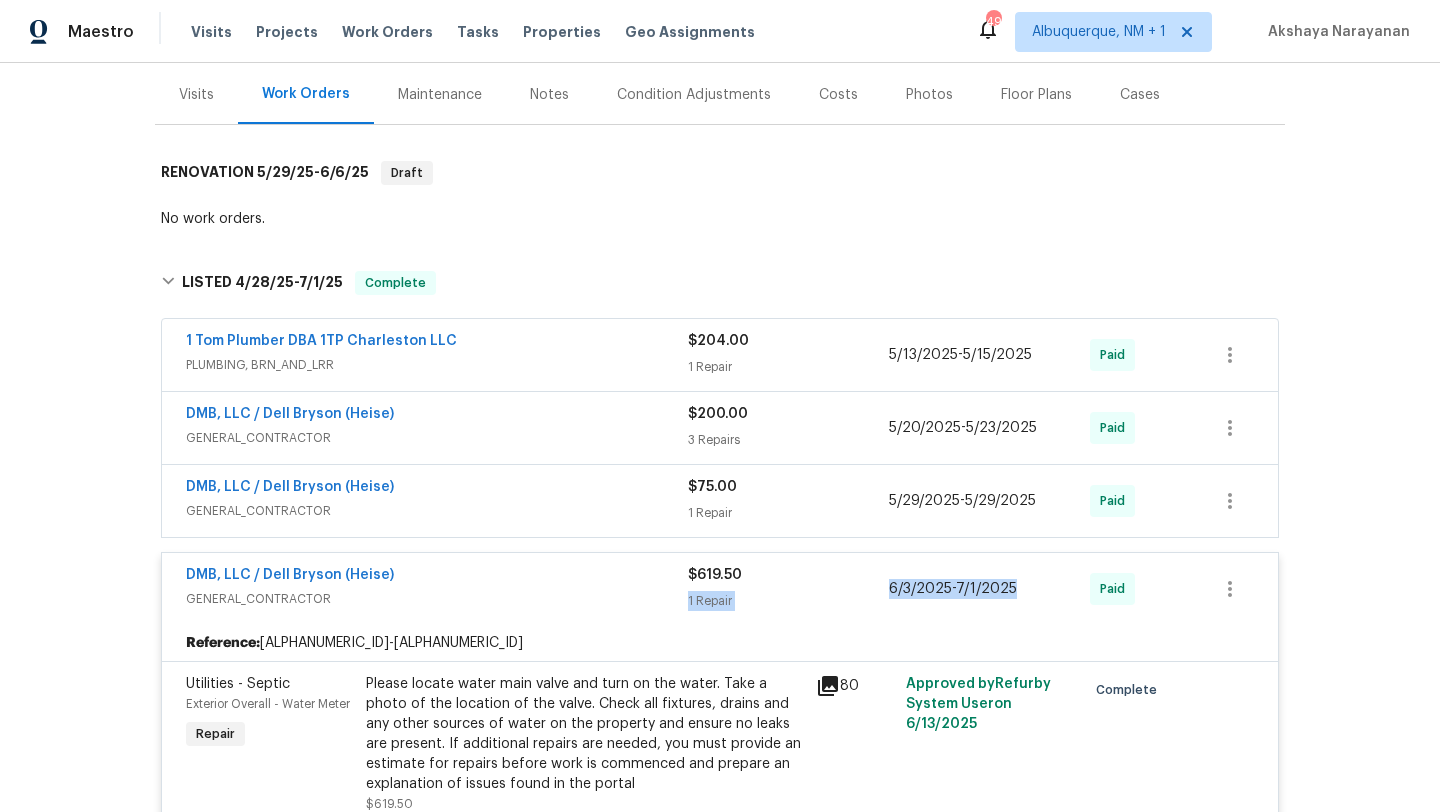 scroll, scrollTop: 0, scrollLeft: 0, axis: both 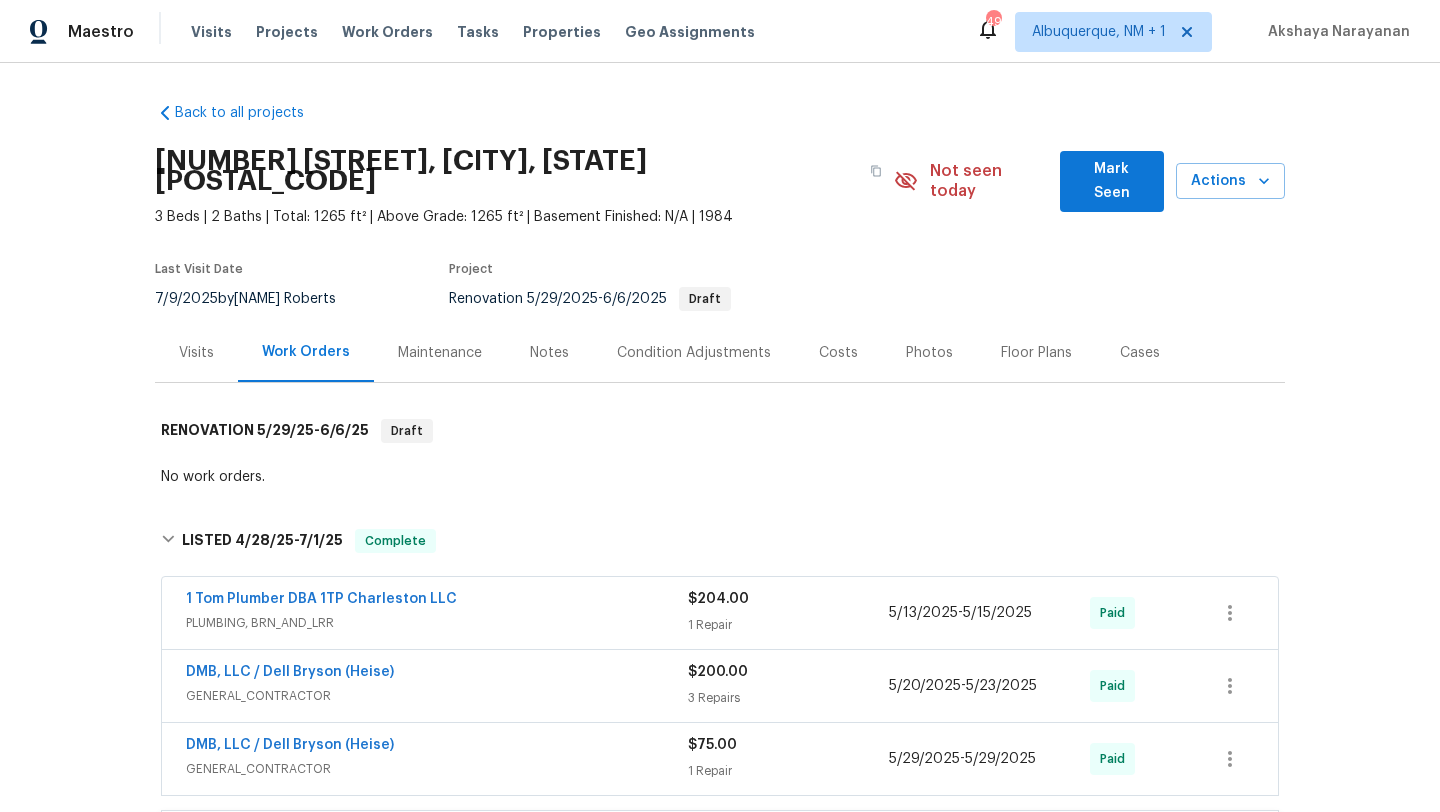 click on "Visits" at bounding box center (196, 353) 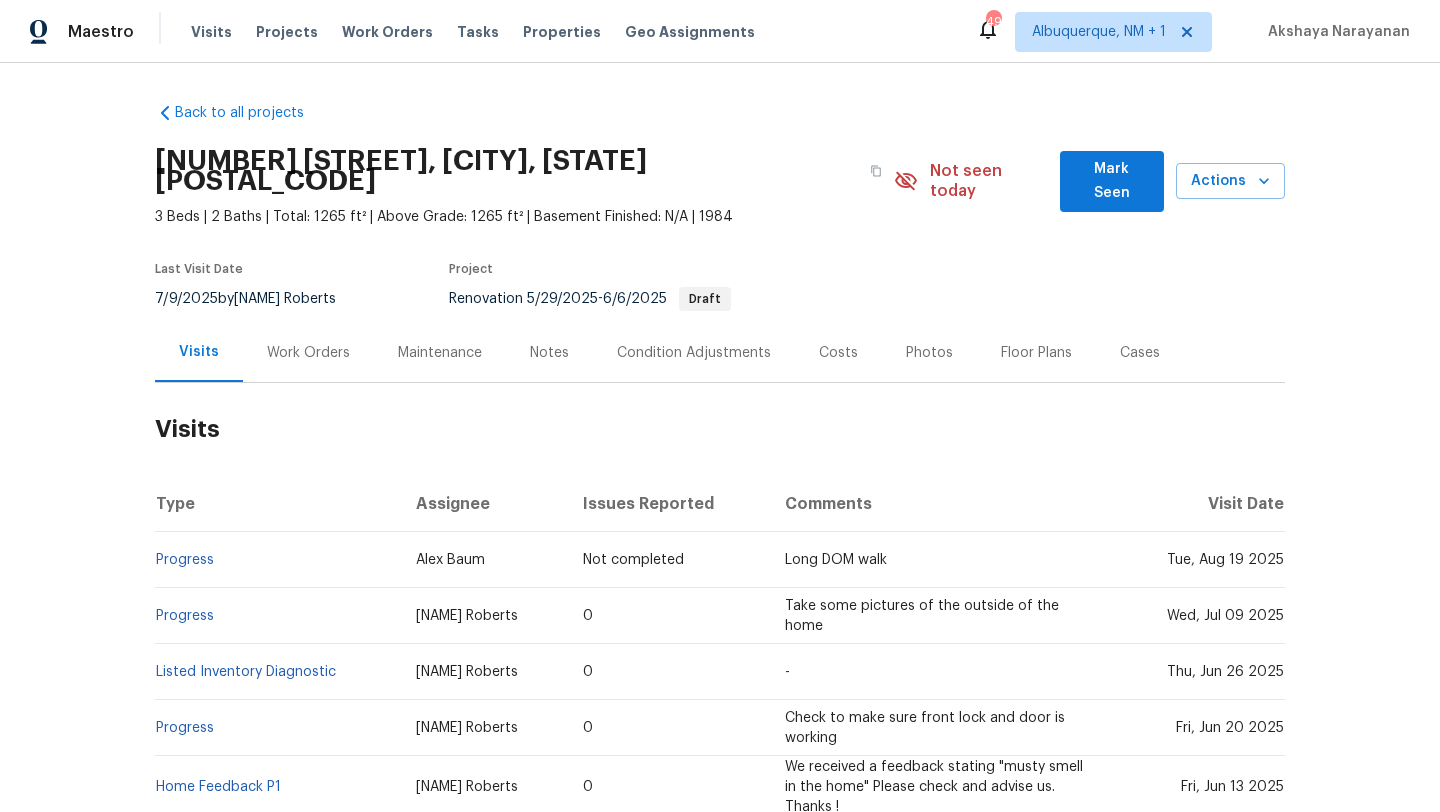 click on "Cases" at bounding box center [1140, 352] 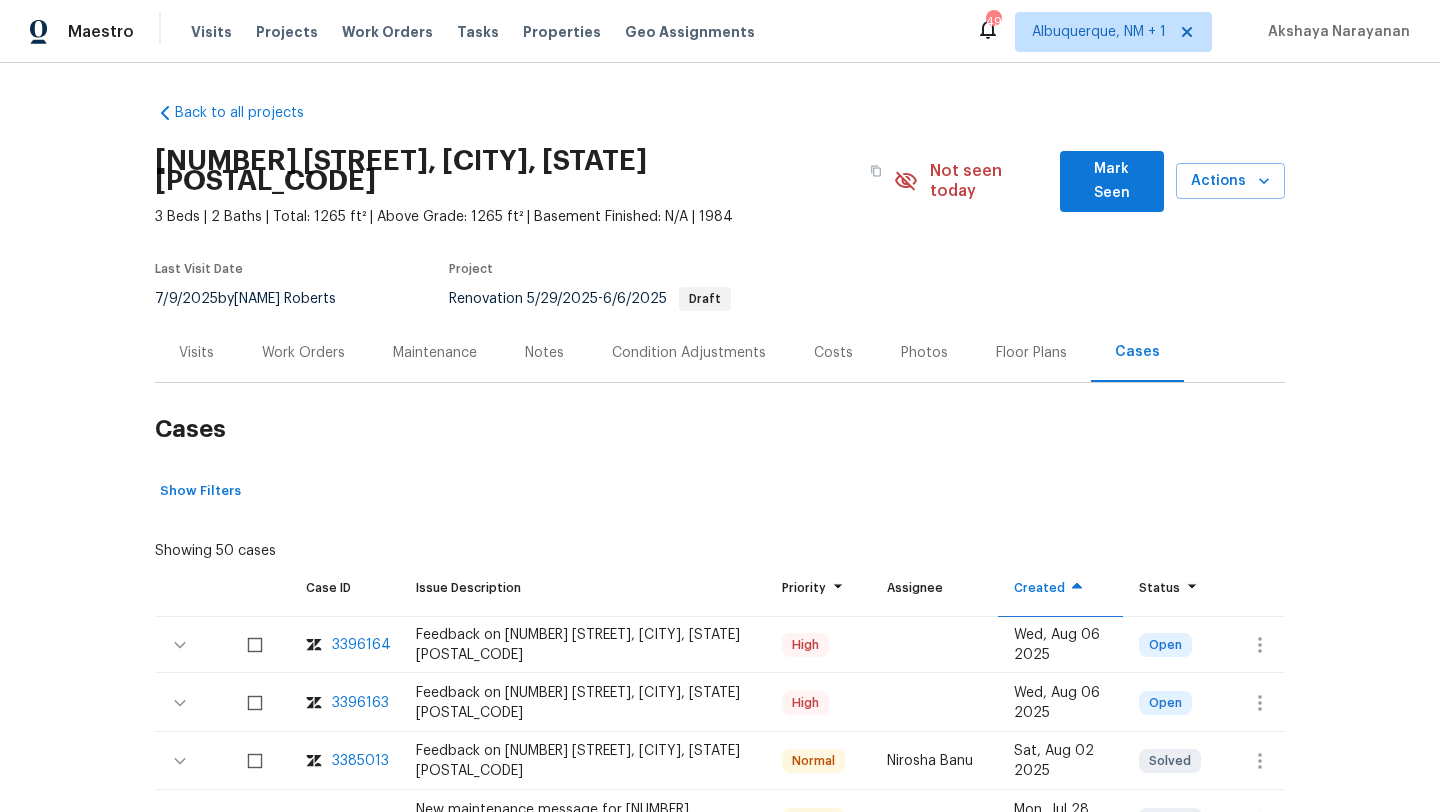 scroll, scrollTop: 197, scrollLeft: 0, axis: vertical 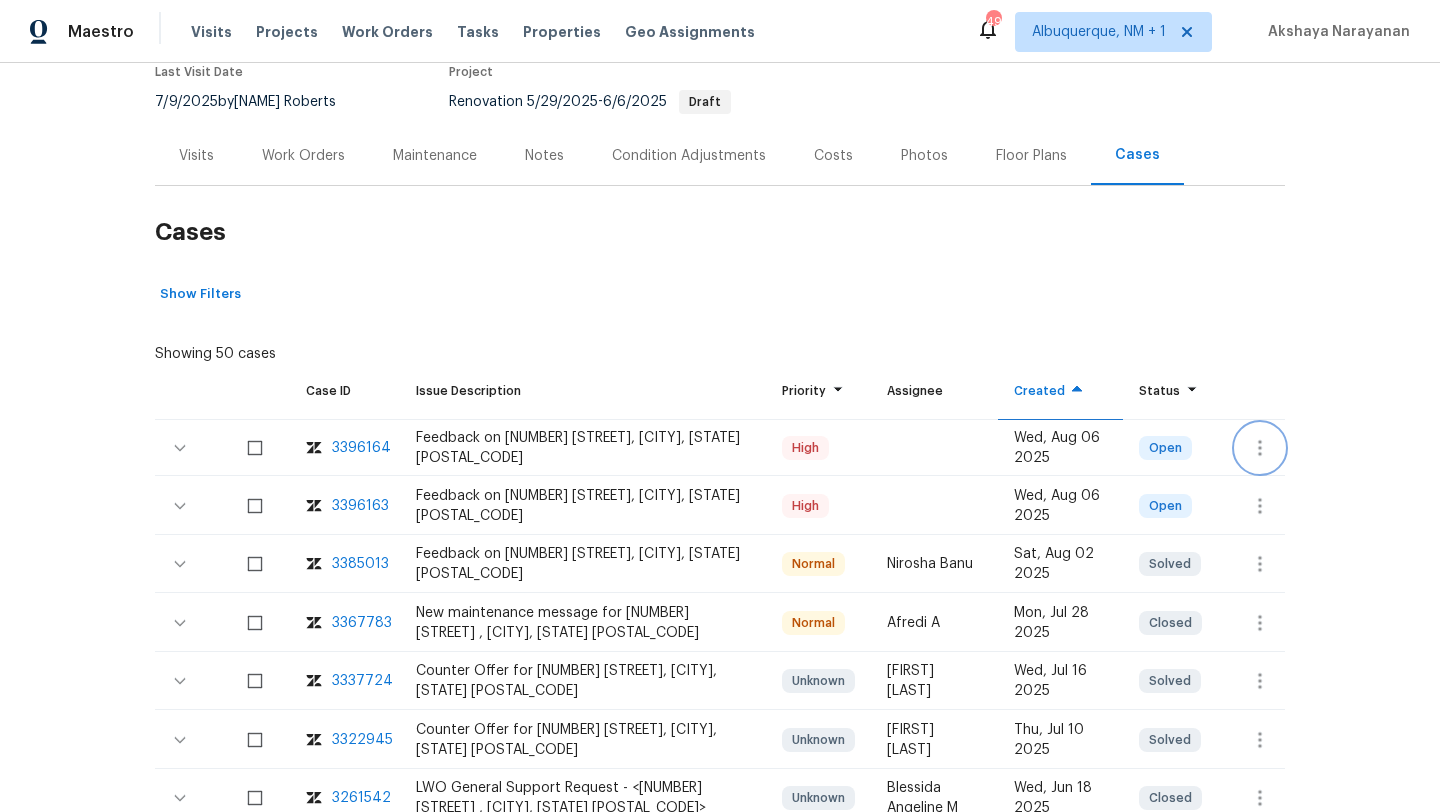 click 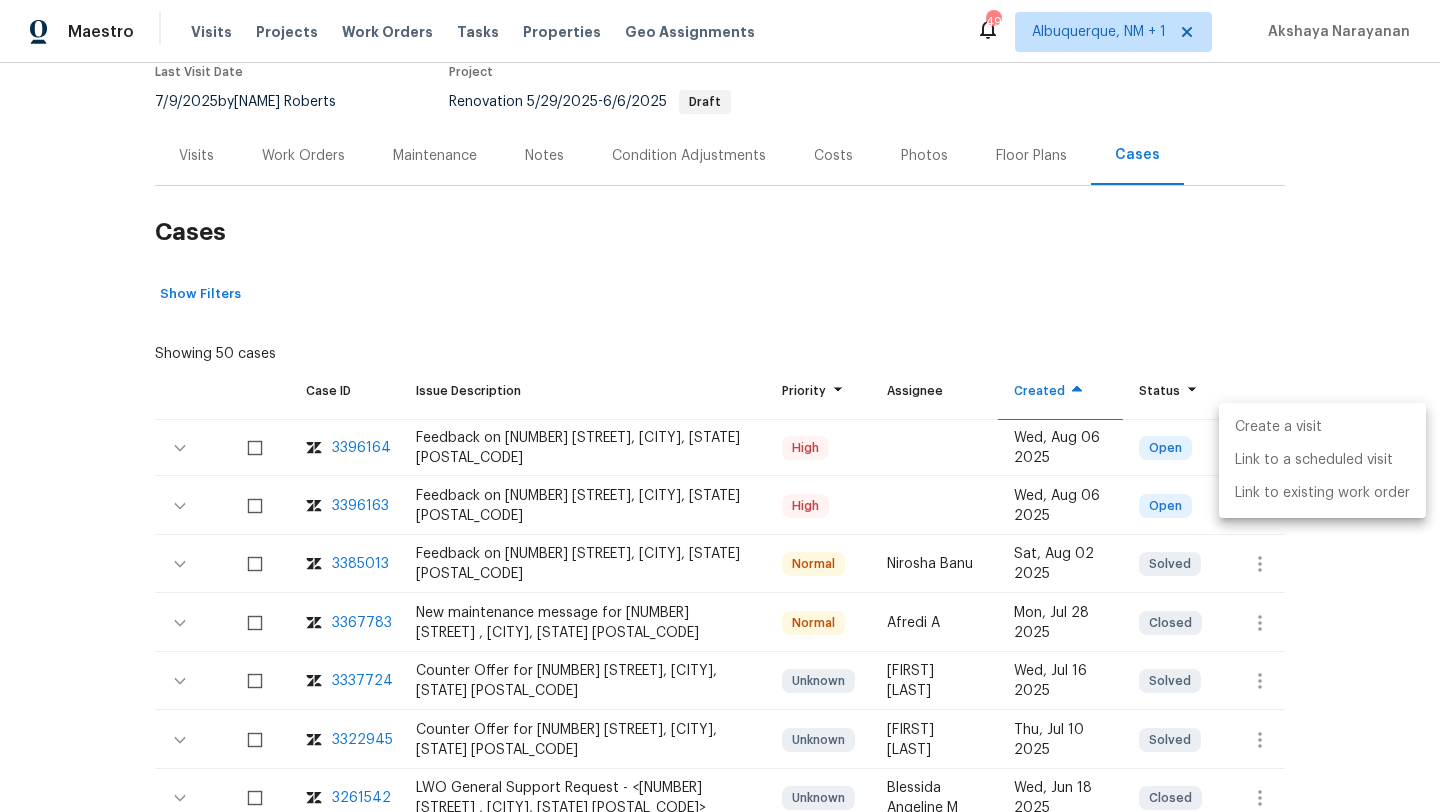 click on "Create a visit" at bounding box center (1322, 427) 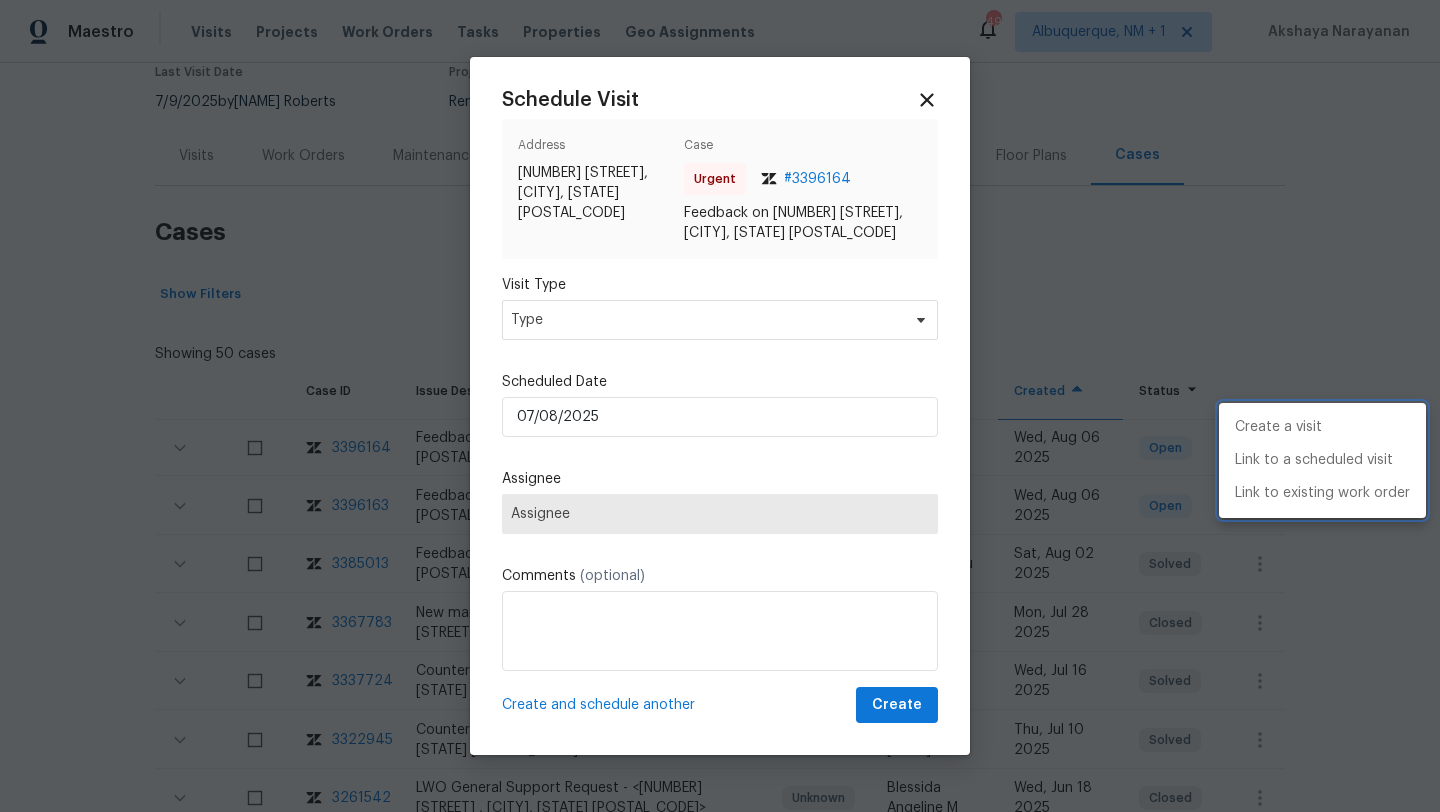 click at bounding box center (720, 406) 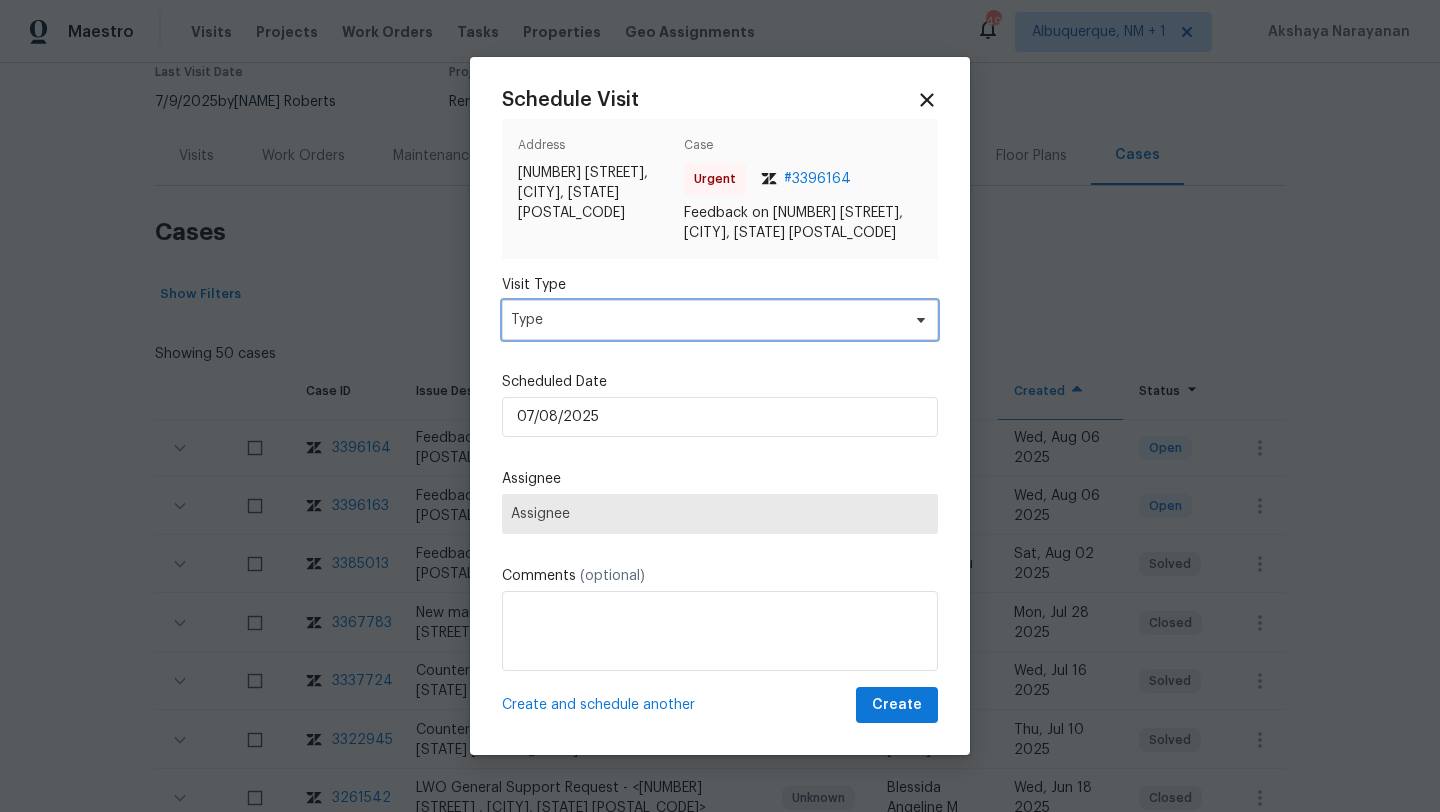 click on "Type" at bounding box center (705, 320) 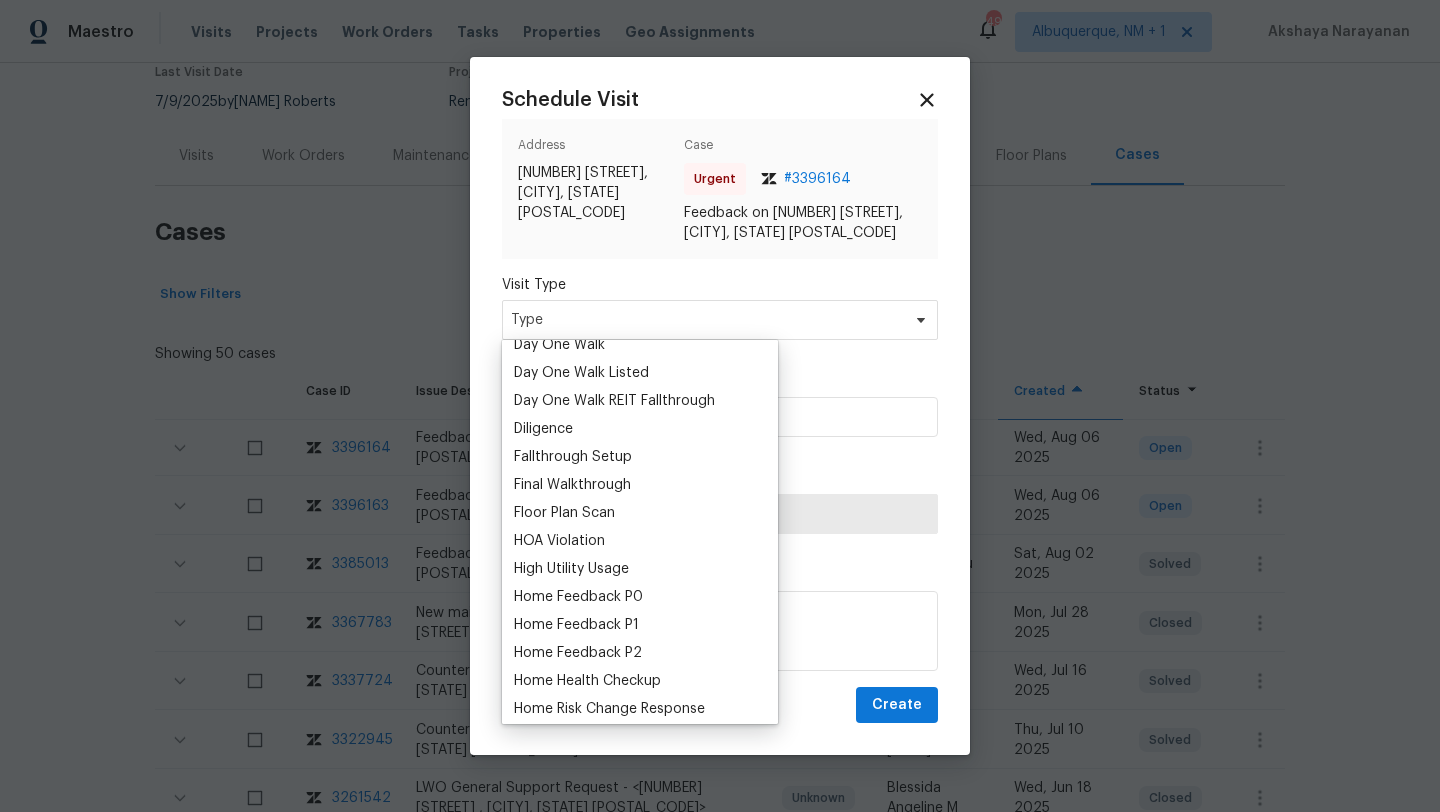 scroll, scrollTop: 382, scrollLeft: 0, axis: vertical 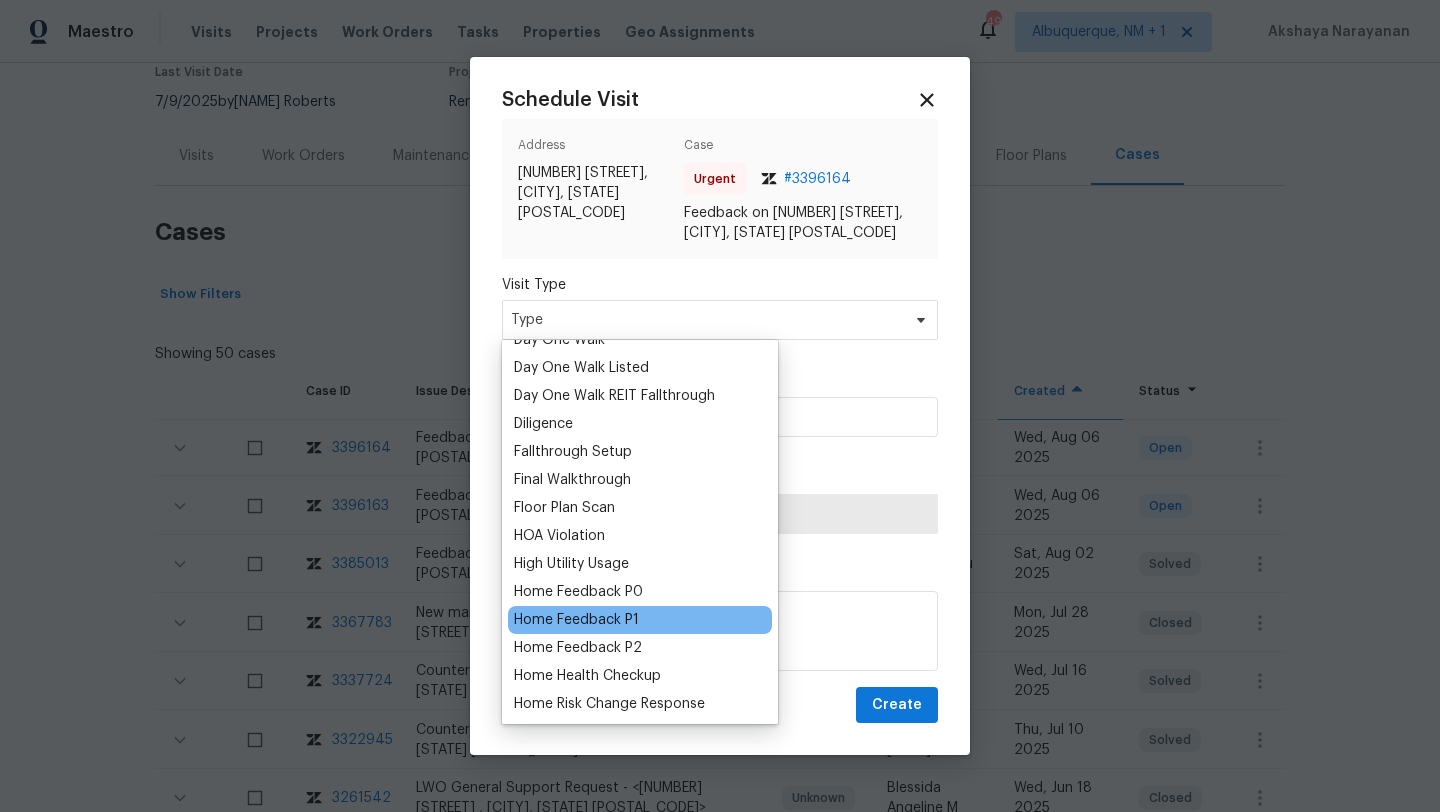 click on "Home Feedback P1" at bounding box center (576, 620) 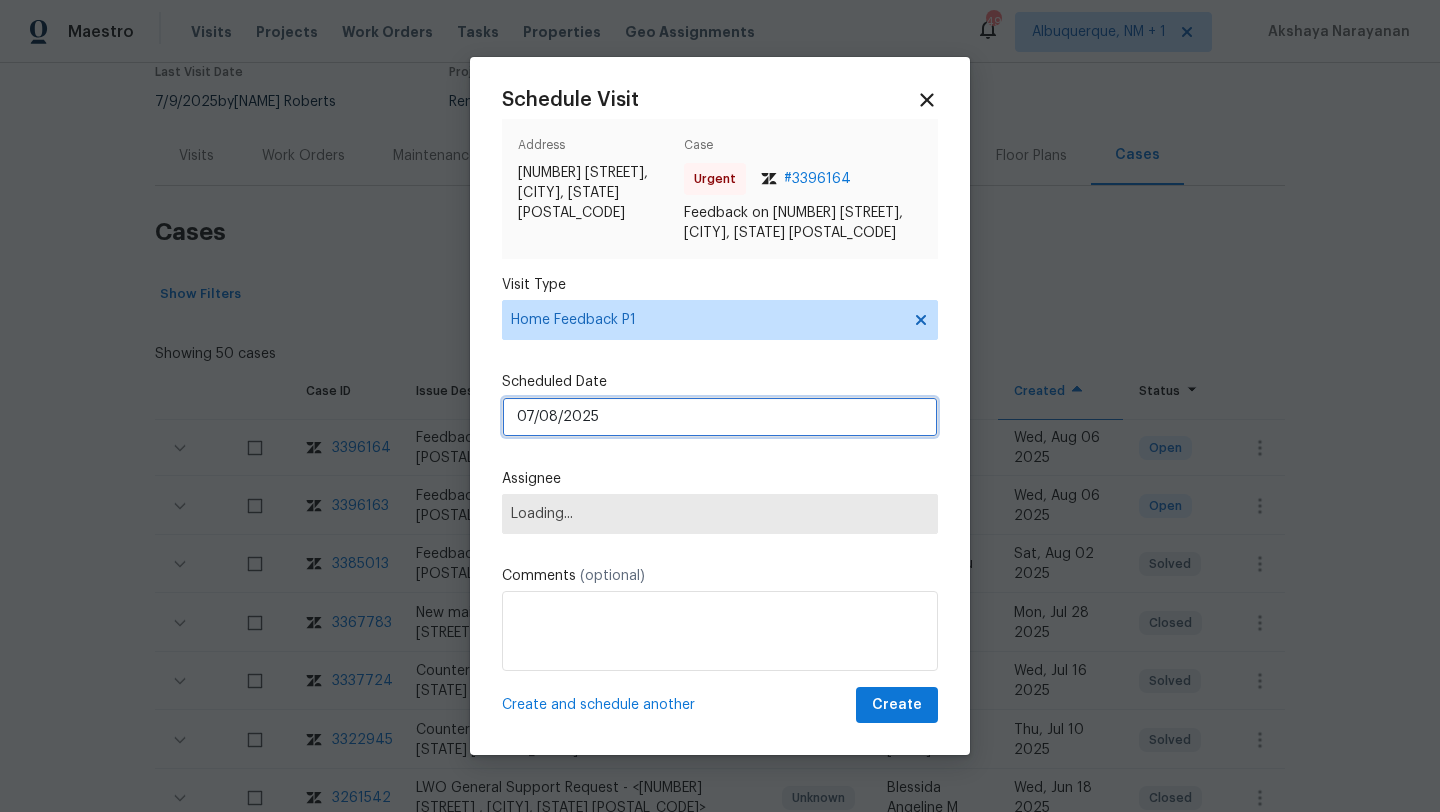 click on "07/08/2025" at bounding box center (720, 417) 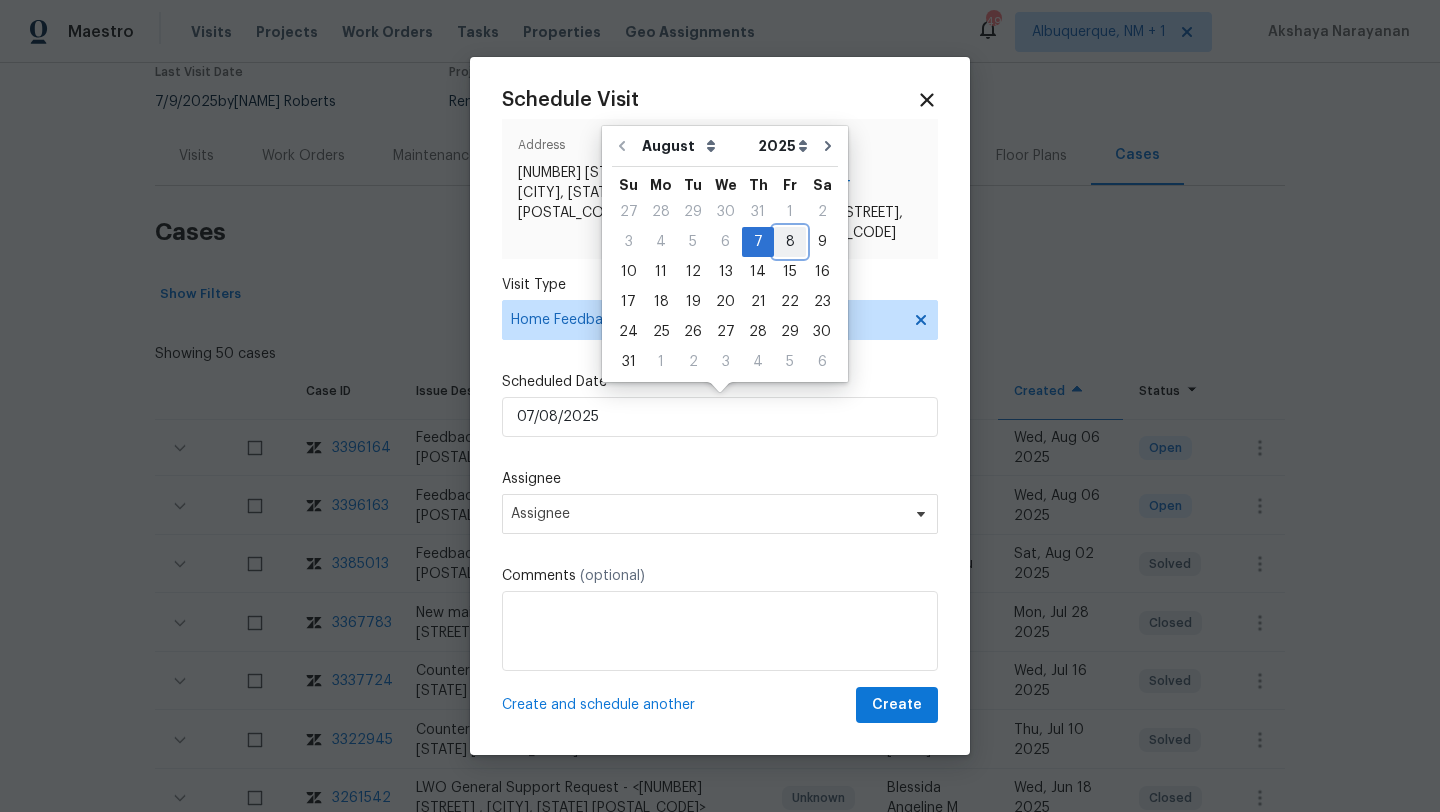 click on "8" at bounding box center [790, 242] 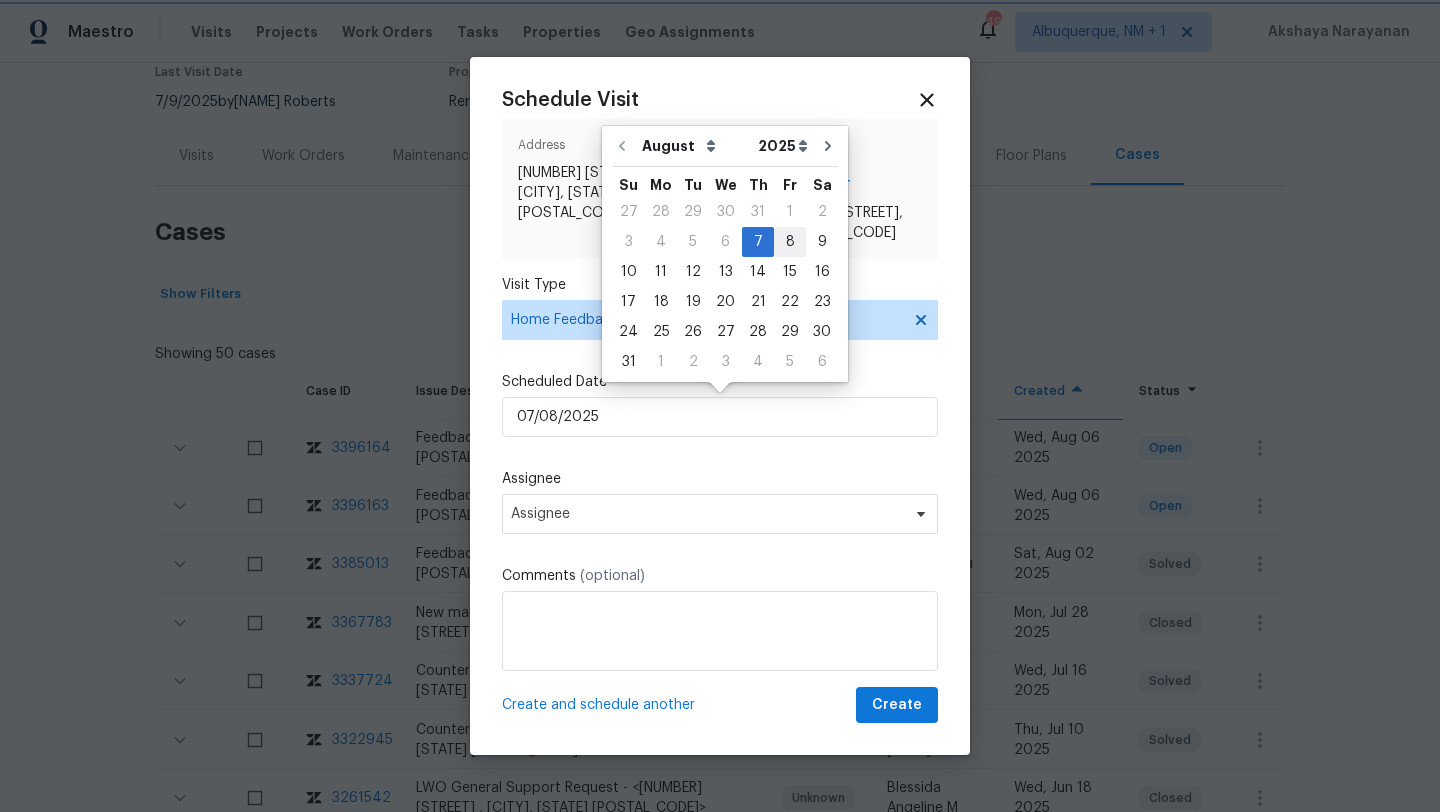 type on "08/08/2025" 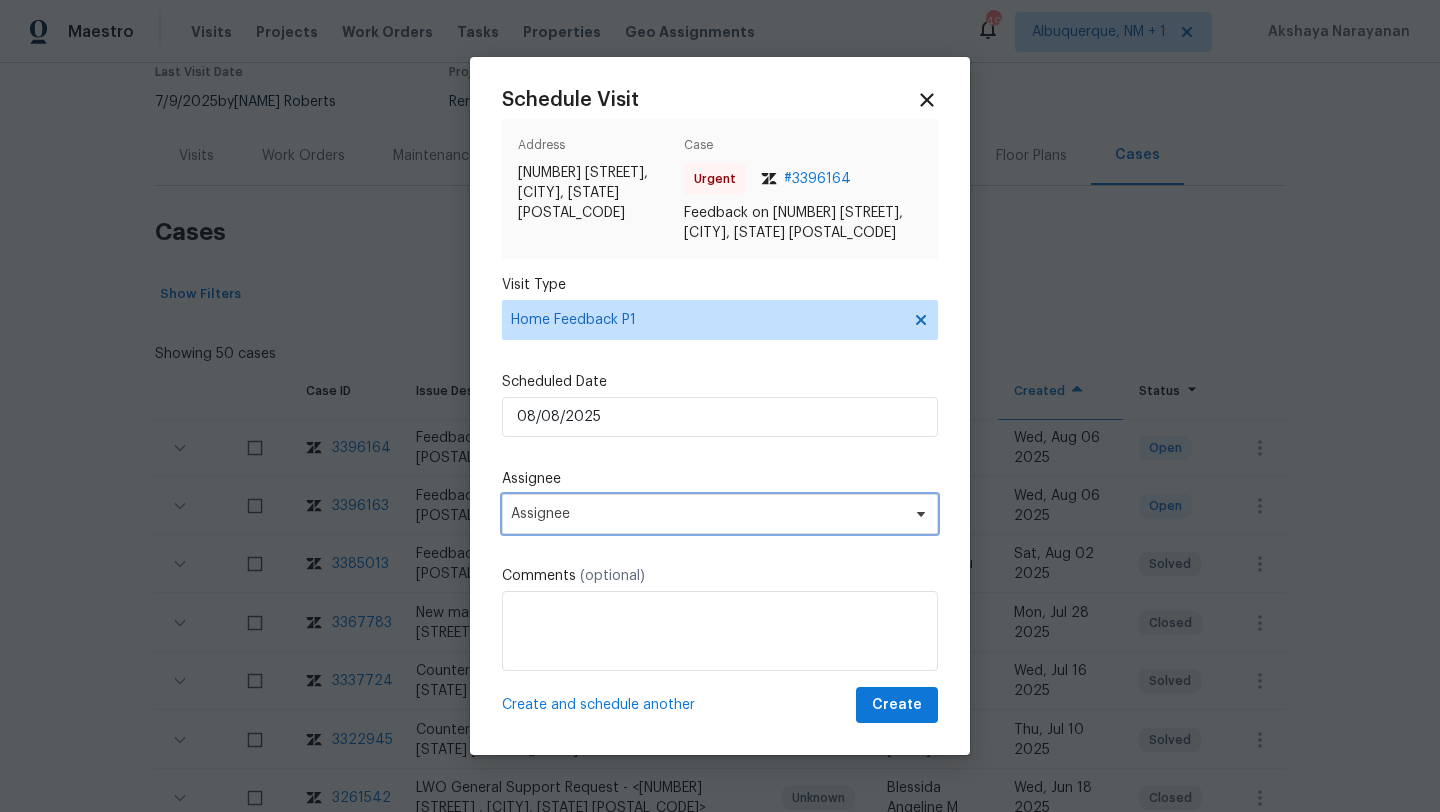 click on "Assignee" at bounding box center (707, 514) 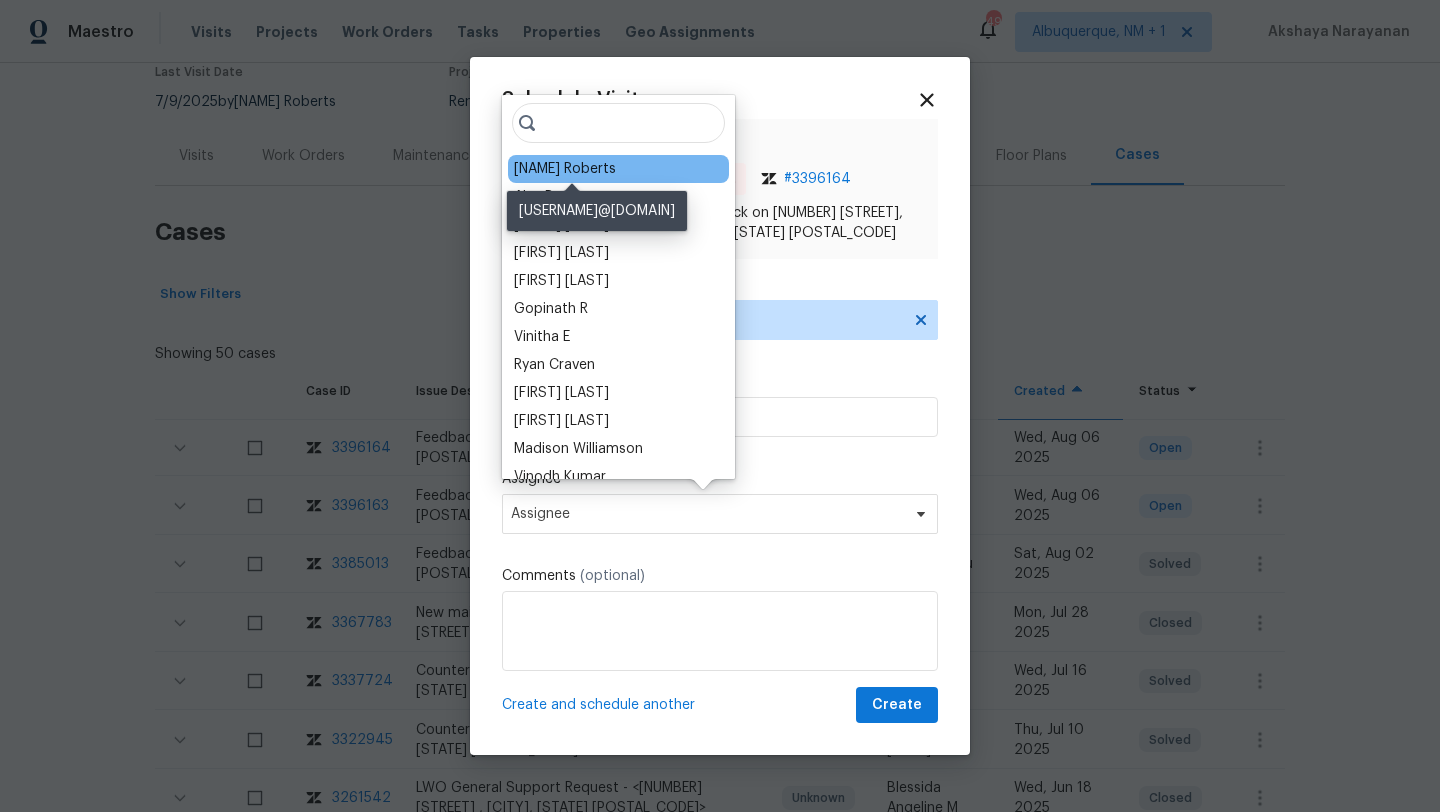 click on "Raymond Roberts" at bounding box center (565, 169) 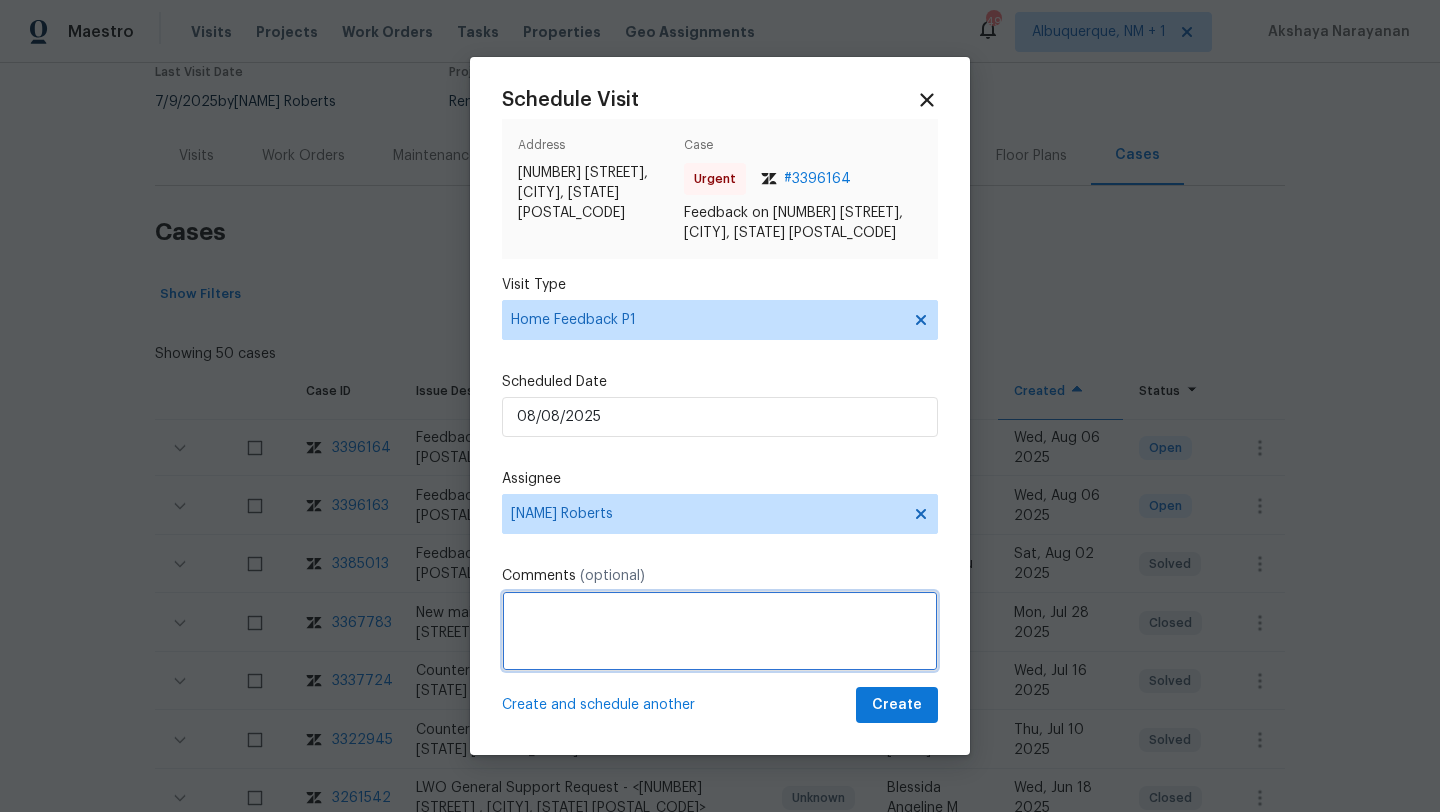 click at bounding box center (720, 631) 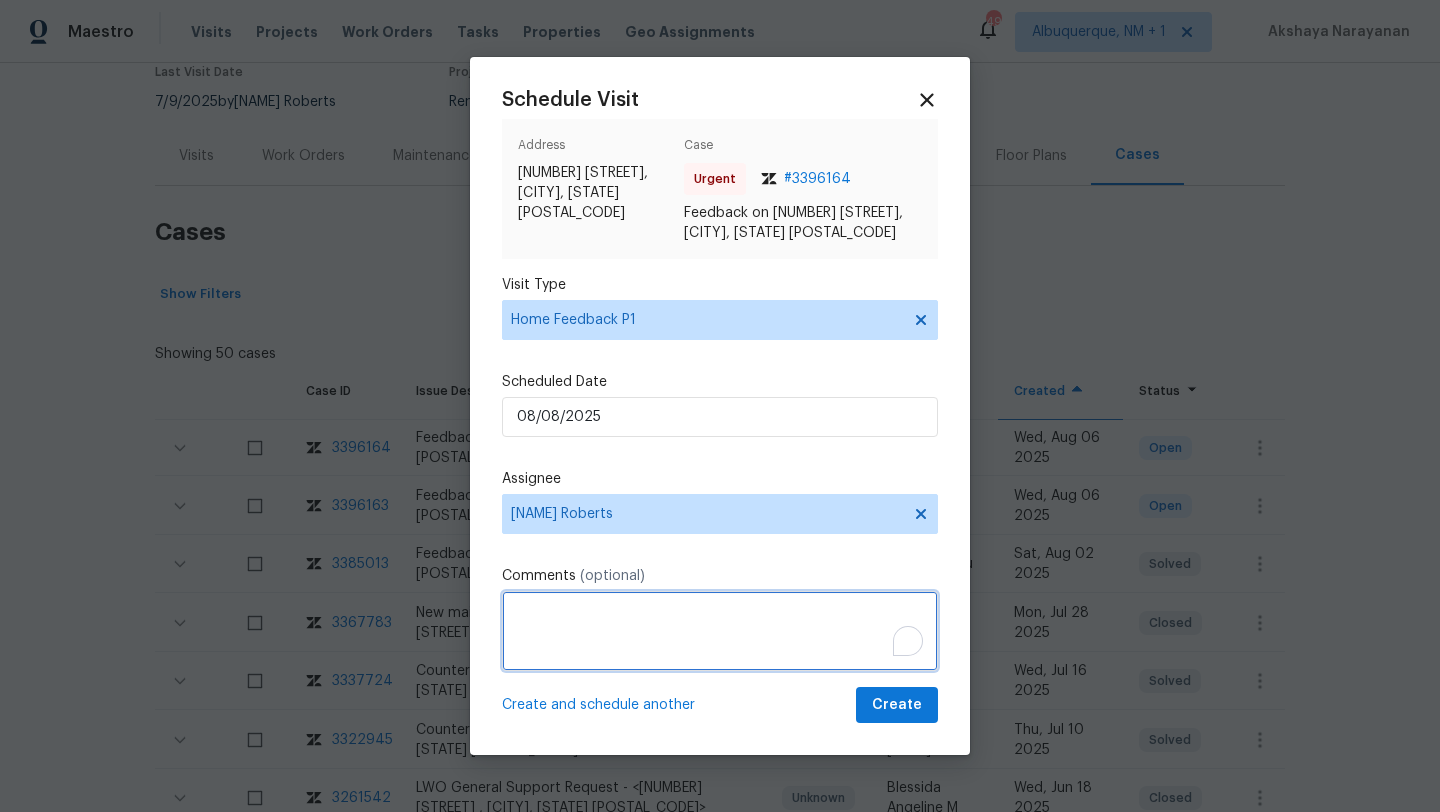 paste on "Feedback Message: the back door wasnt locked" 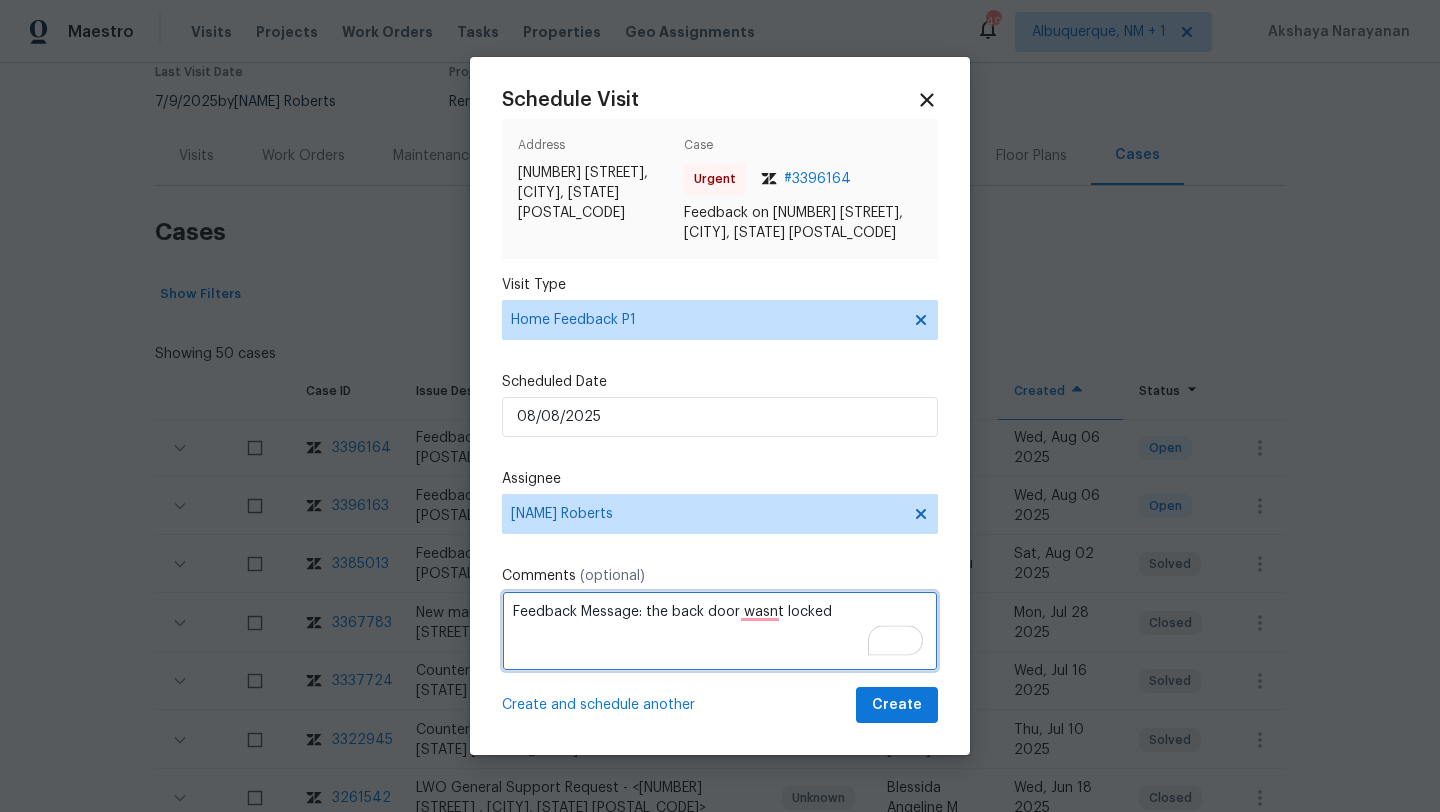 click on "Feedback Message: the back door wasnt locked" at bounding box center [720, 631] 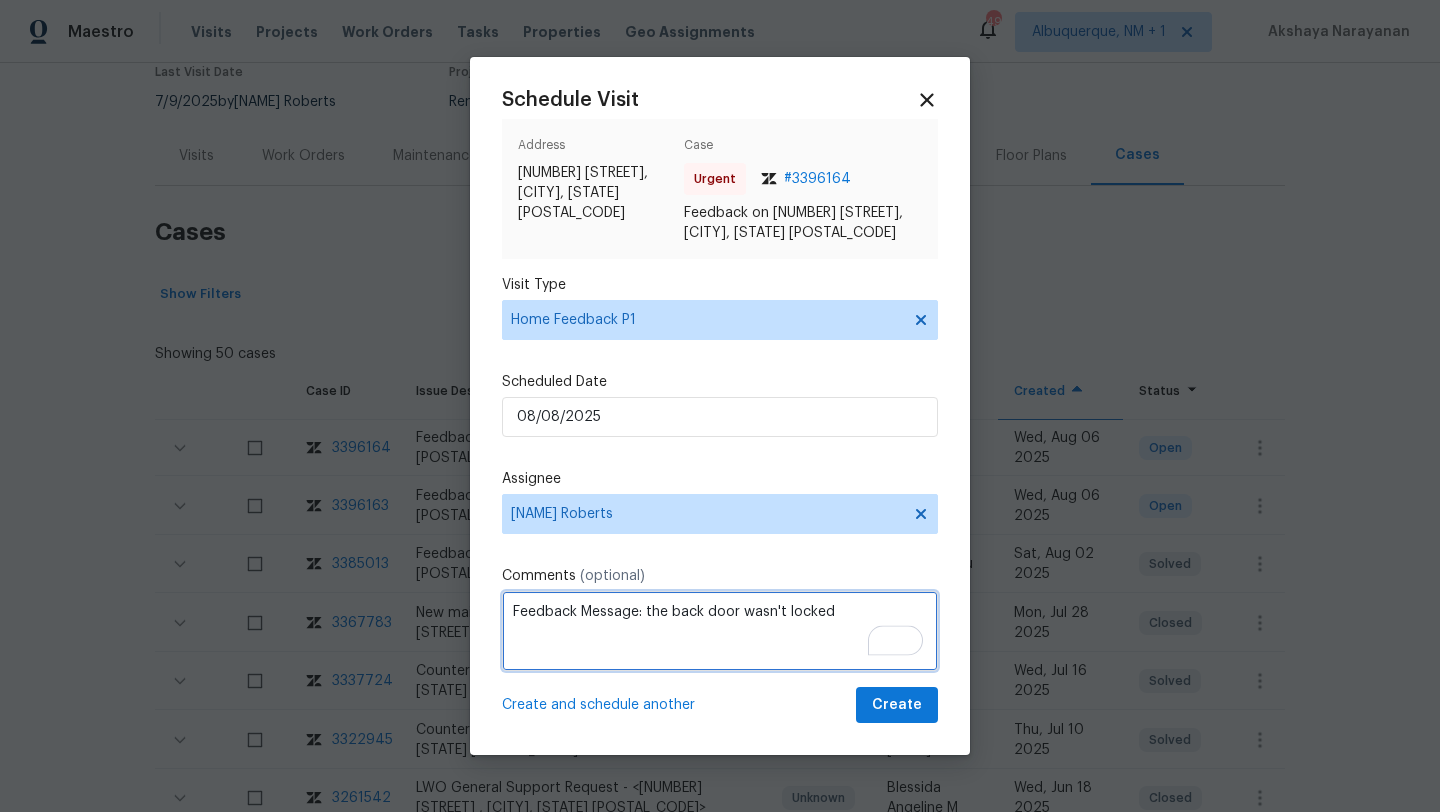 click on "Feedback Message: the back door wasn't locked" at bounding box center [720, 631] 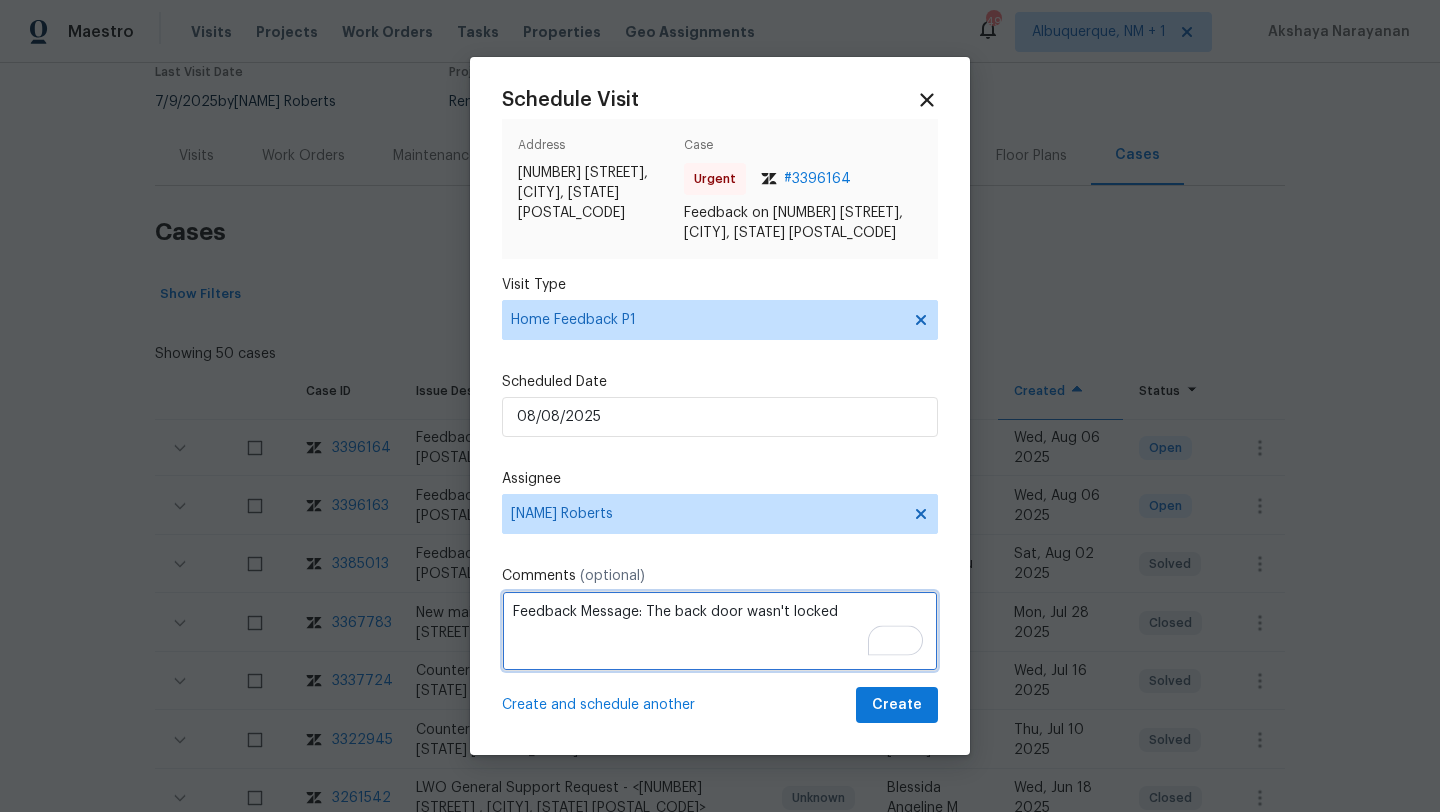 type on "Feedback Message: The back door wasn't locked" 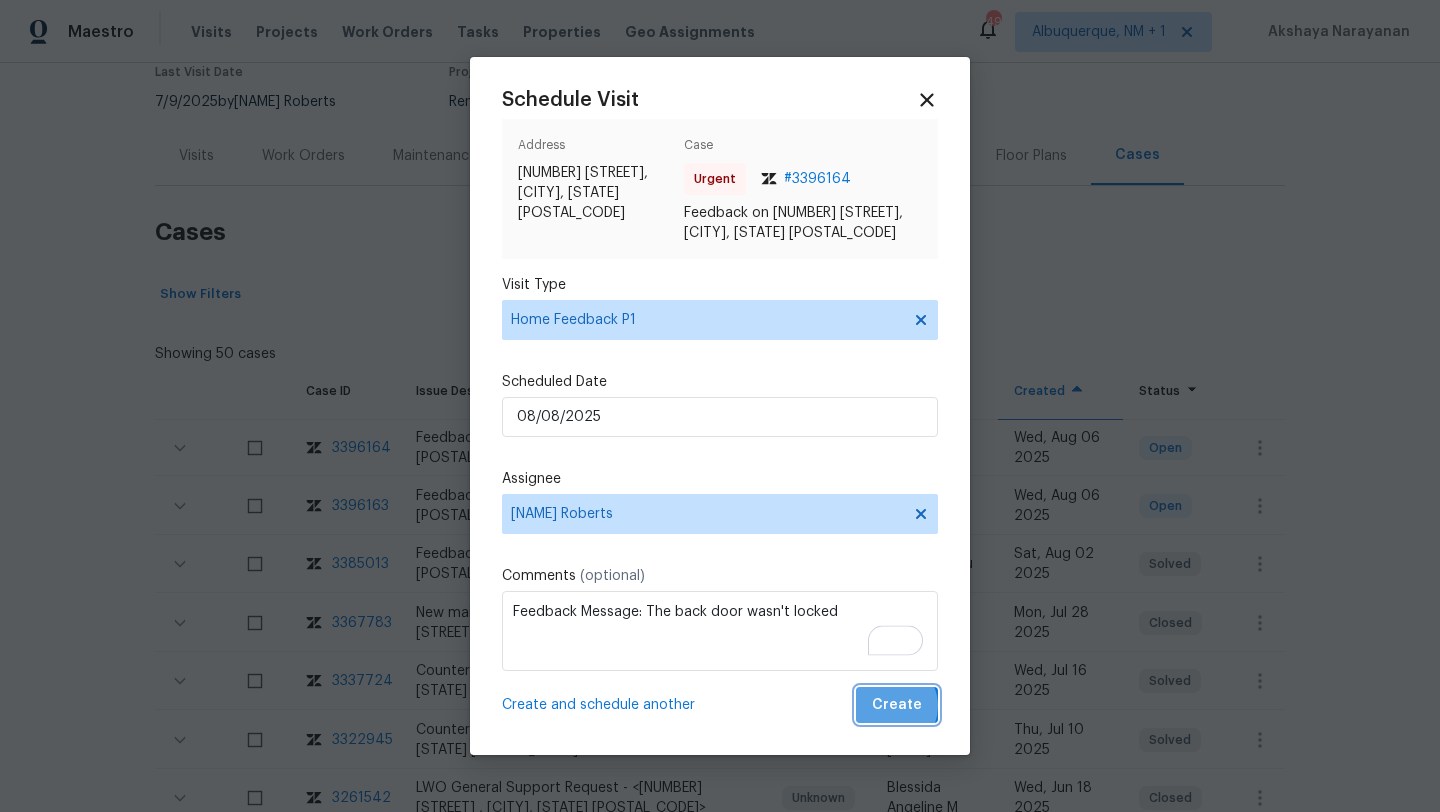 click on "Create" at bounding box center [897, 705] 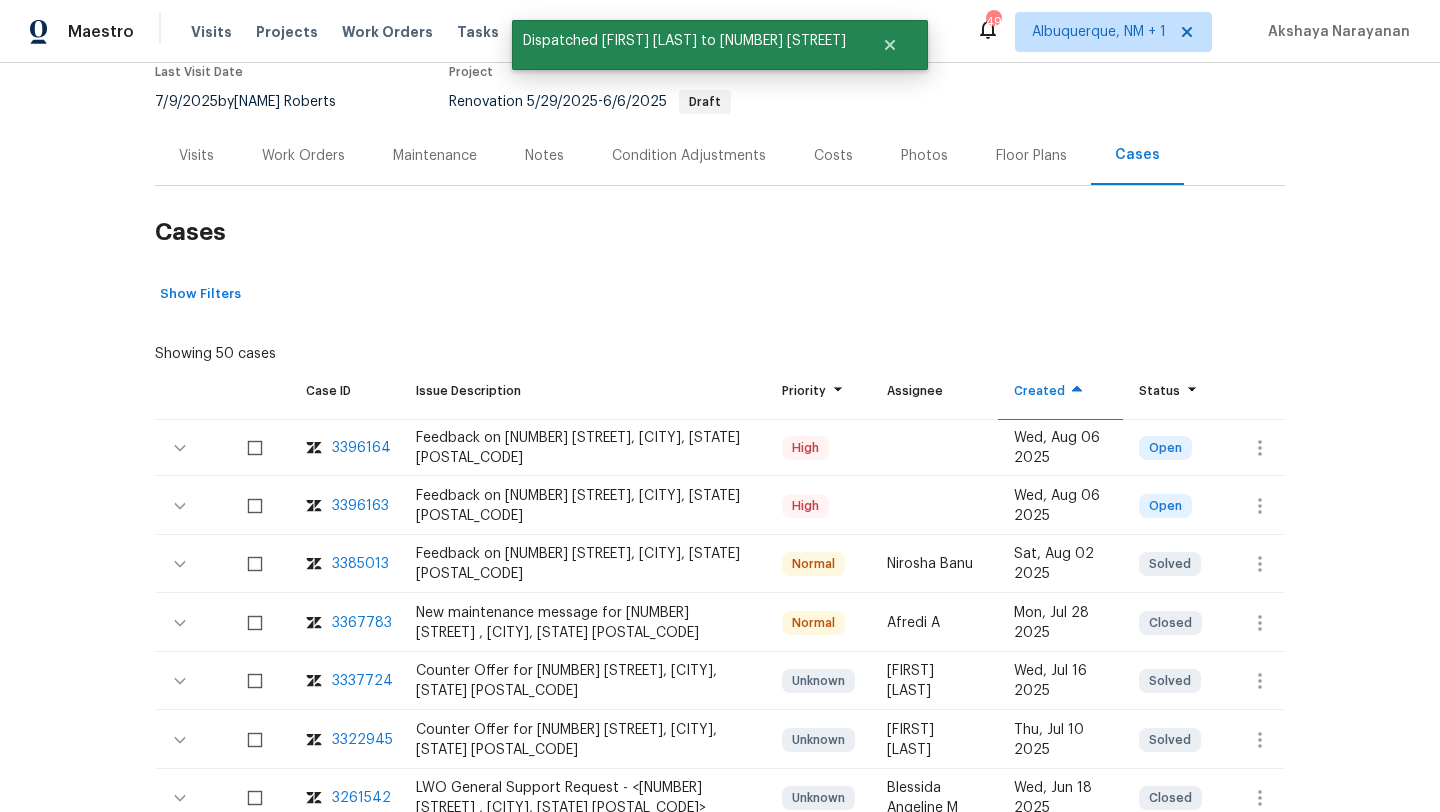click on "Visits" at bounding box center [196, 155] 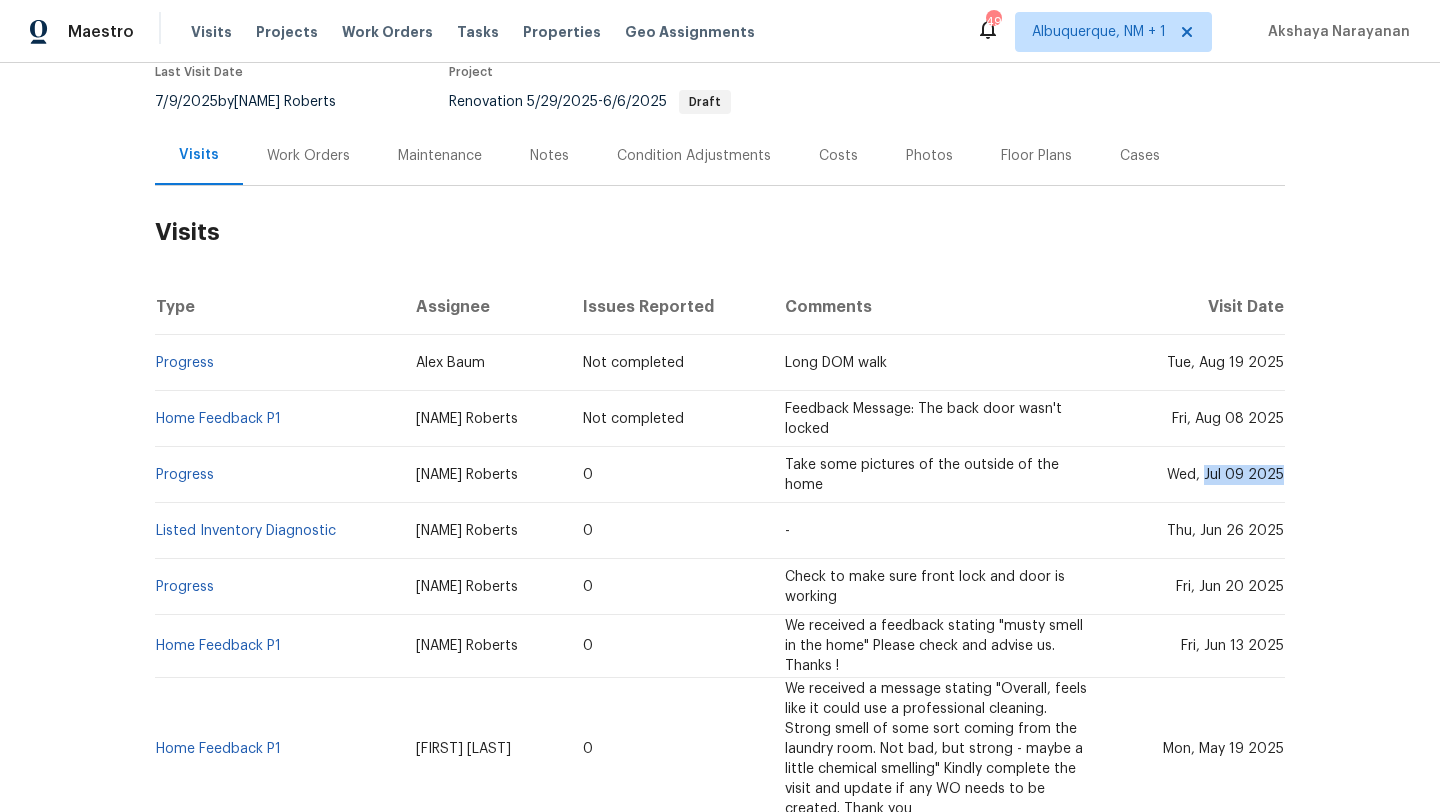 drag, startPoint x: 1208, startPoint y: 457, endPoint x: 1281, endPoint y: 463, distance: 73.24616 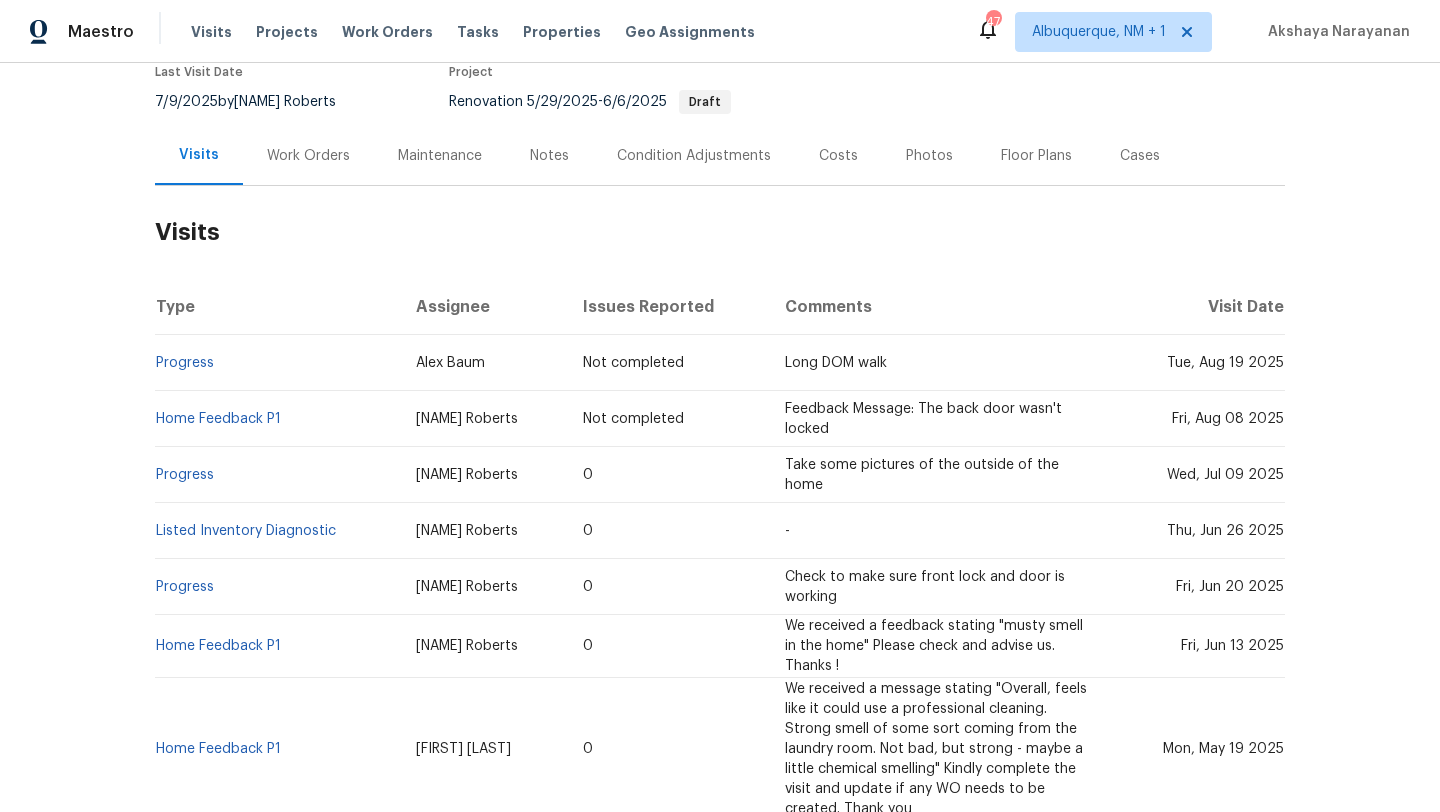 click on "Work Orders" at bounding box center [308, 156] 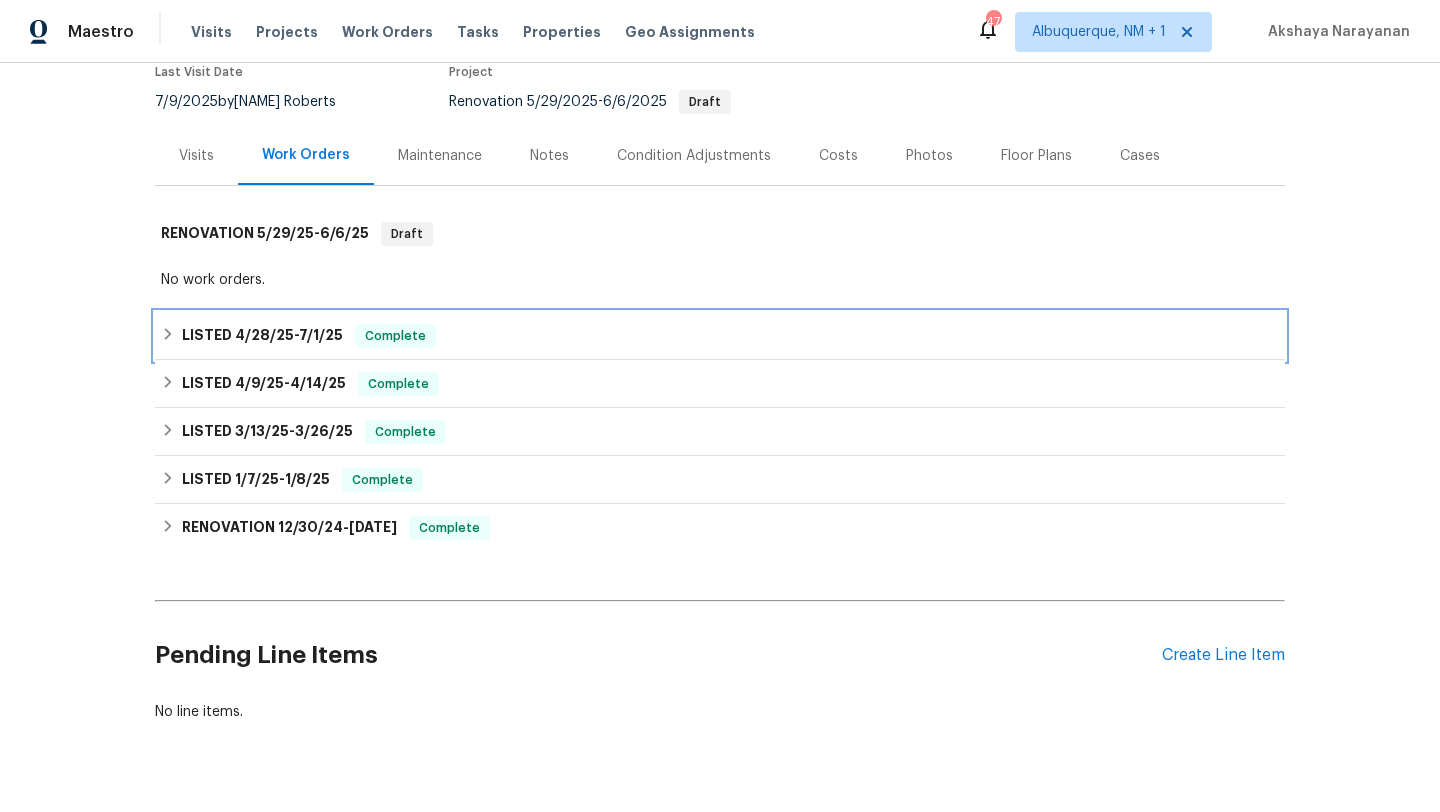 click on "LISTED   4/28/25  -  7/1/25 Complete" at bounding box center (720, 336) 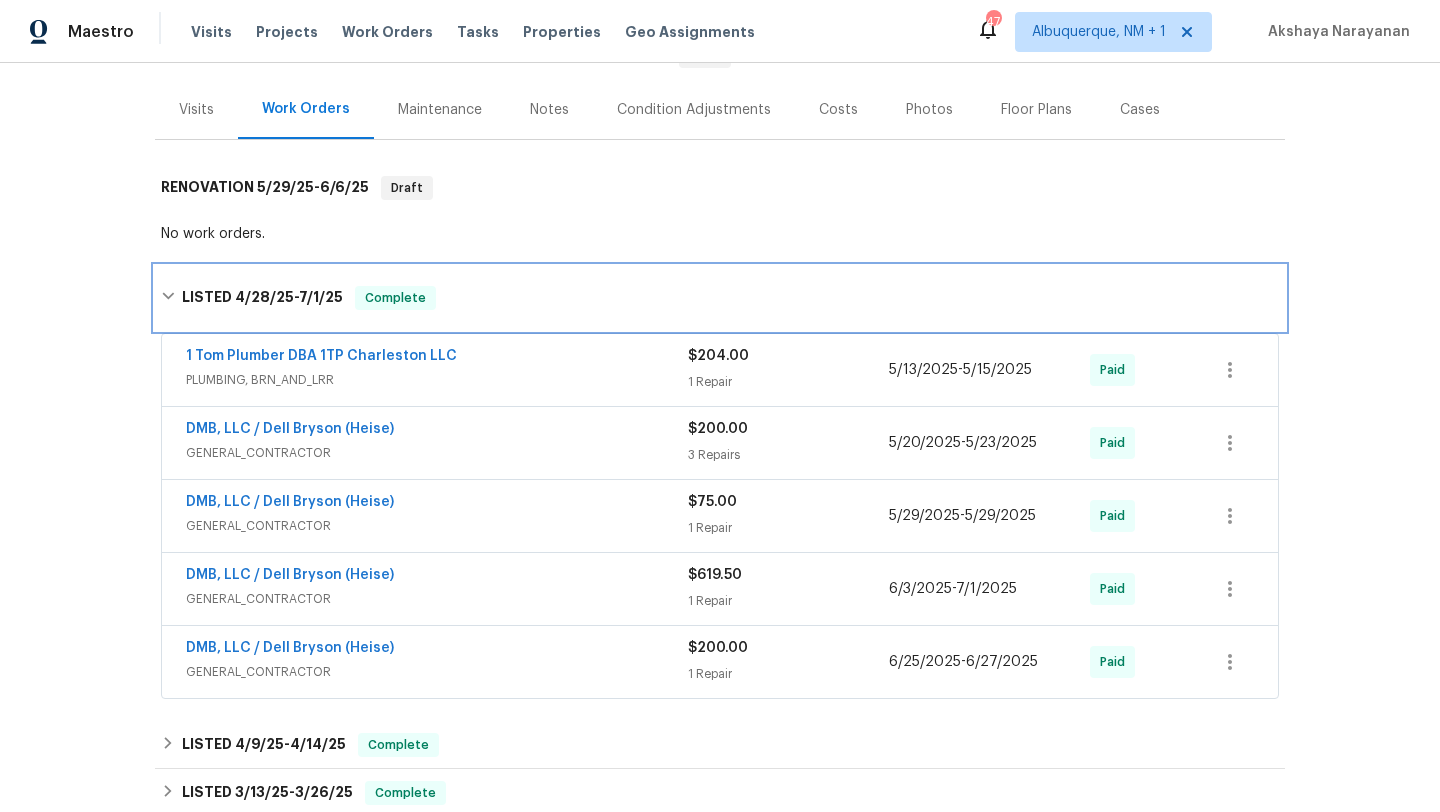 scroll, scrollTop: 267, scrollLeft: 0, axis: vertical 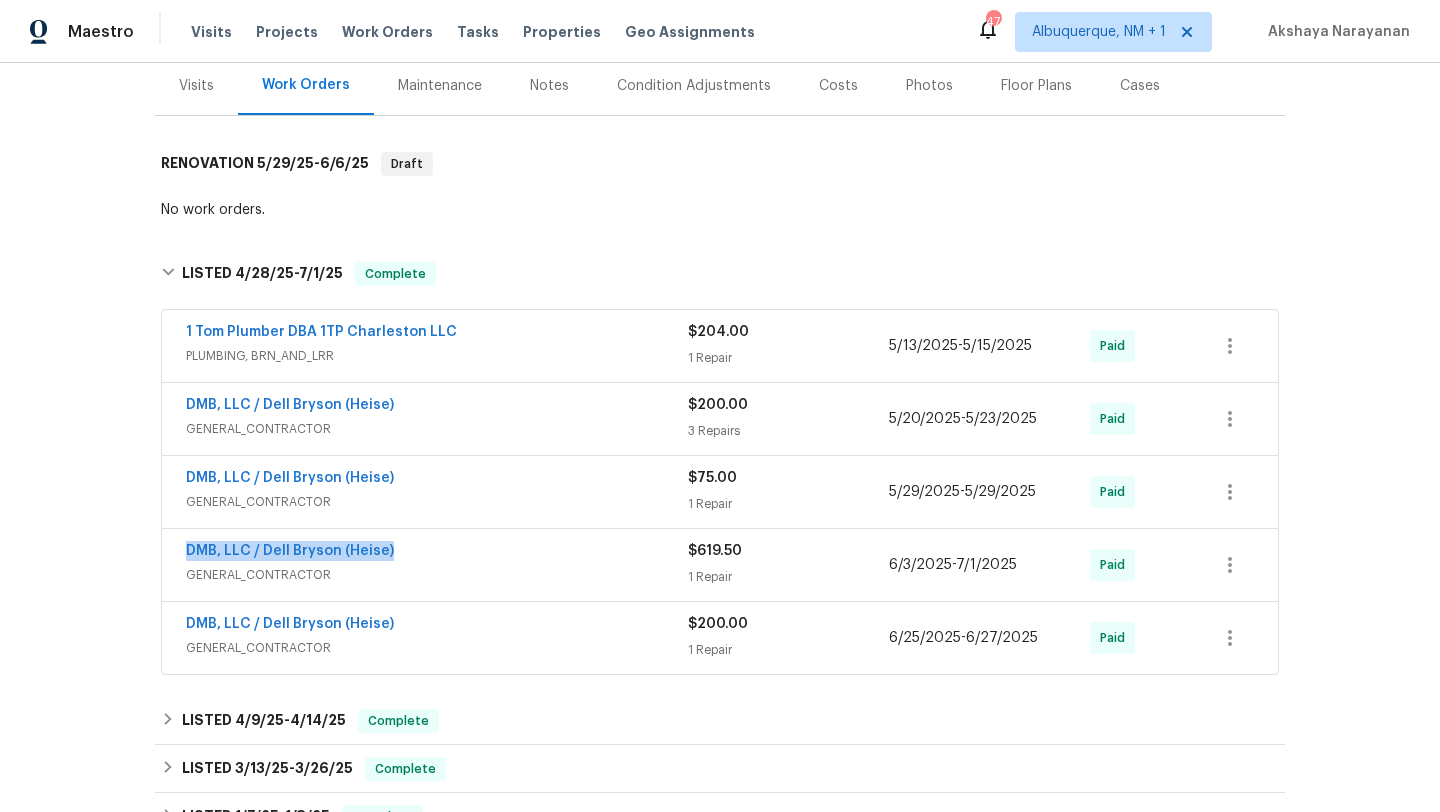 drag, startPoint x: 423, startPoint y: 529, endPoint x: 164, endPoint y: 528, distance: 259.00192 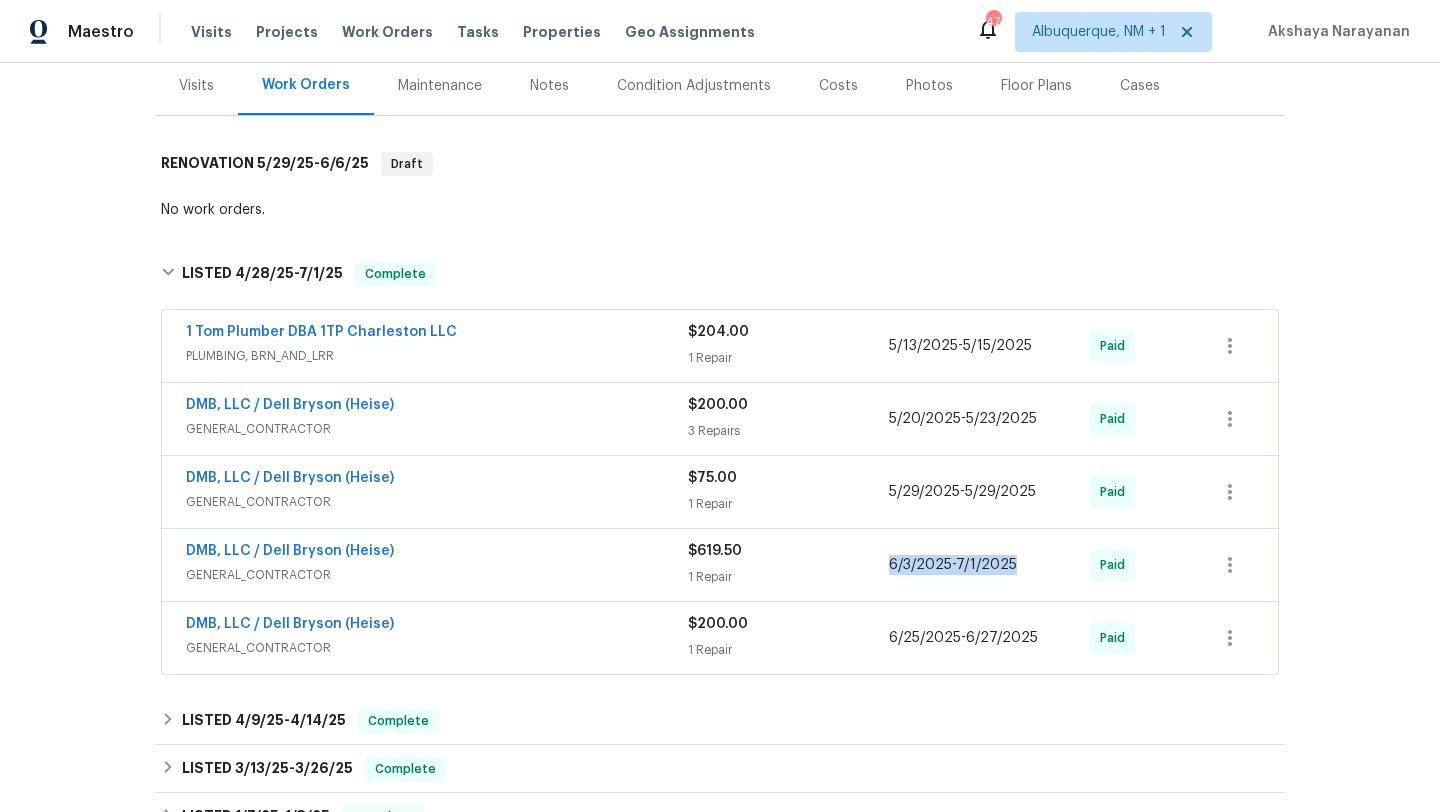 drag, startPoint x: 1021, startPoint y: 550, endPoint x: 846, endPoint y: 549, distance: 175.00285 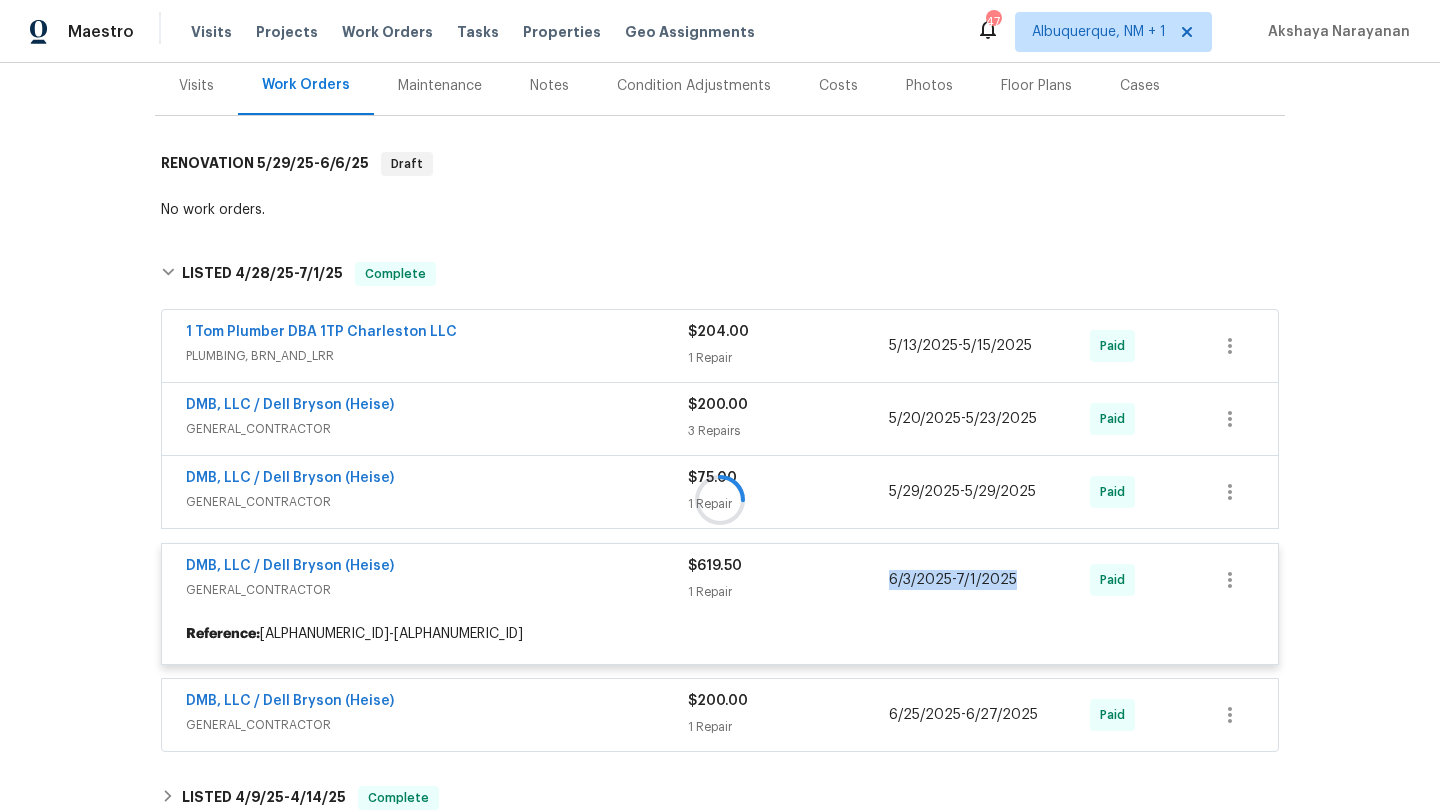 copy on "6/3/2025  -  7/1/2025" 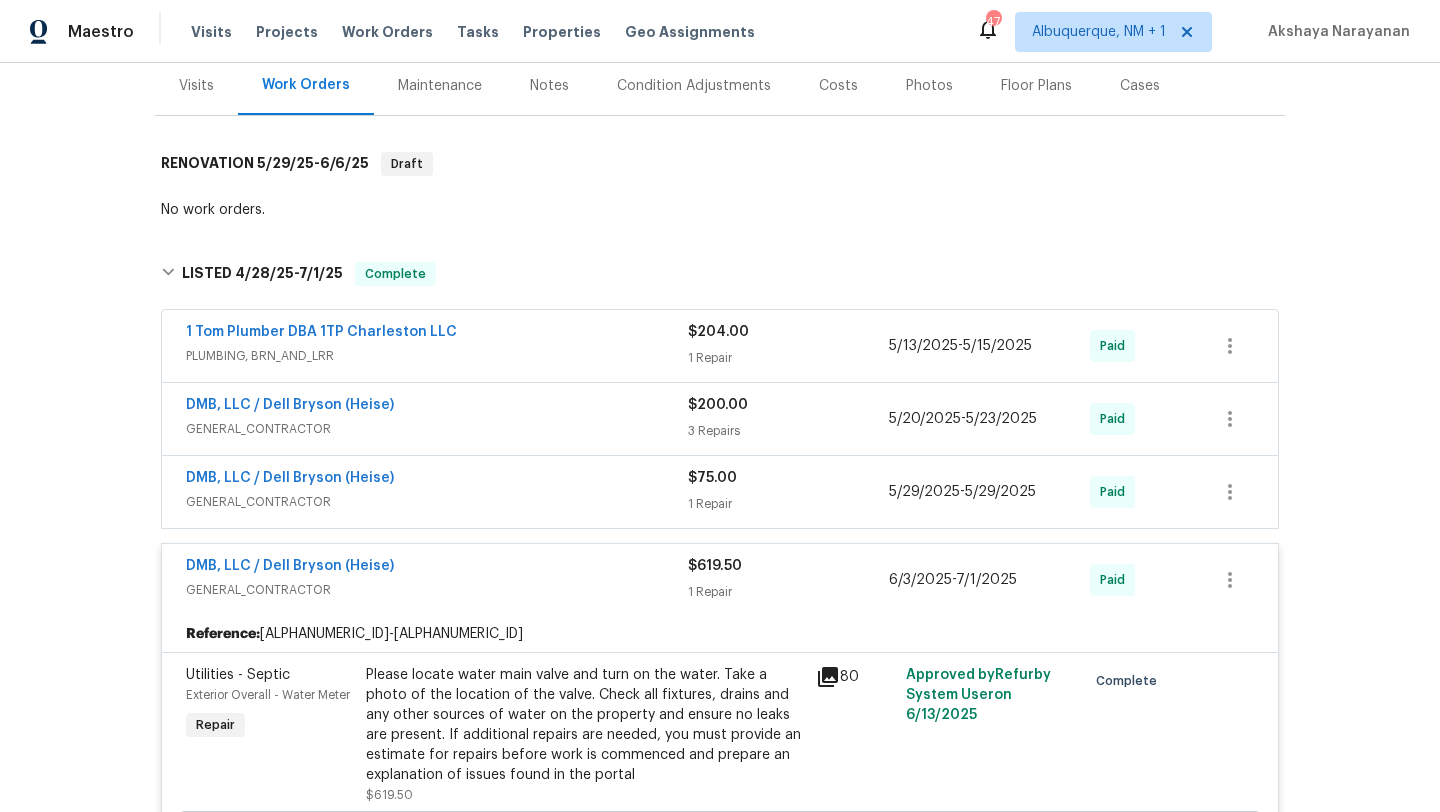 click on "Visits" at bounding box center (196, 85) 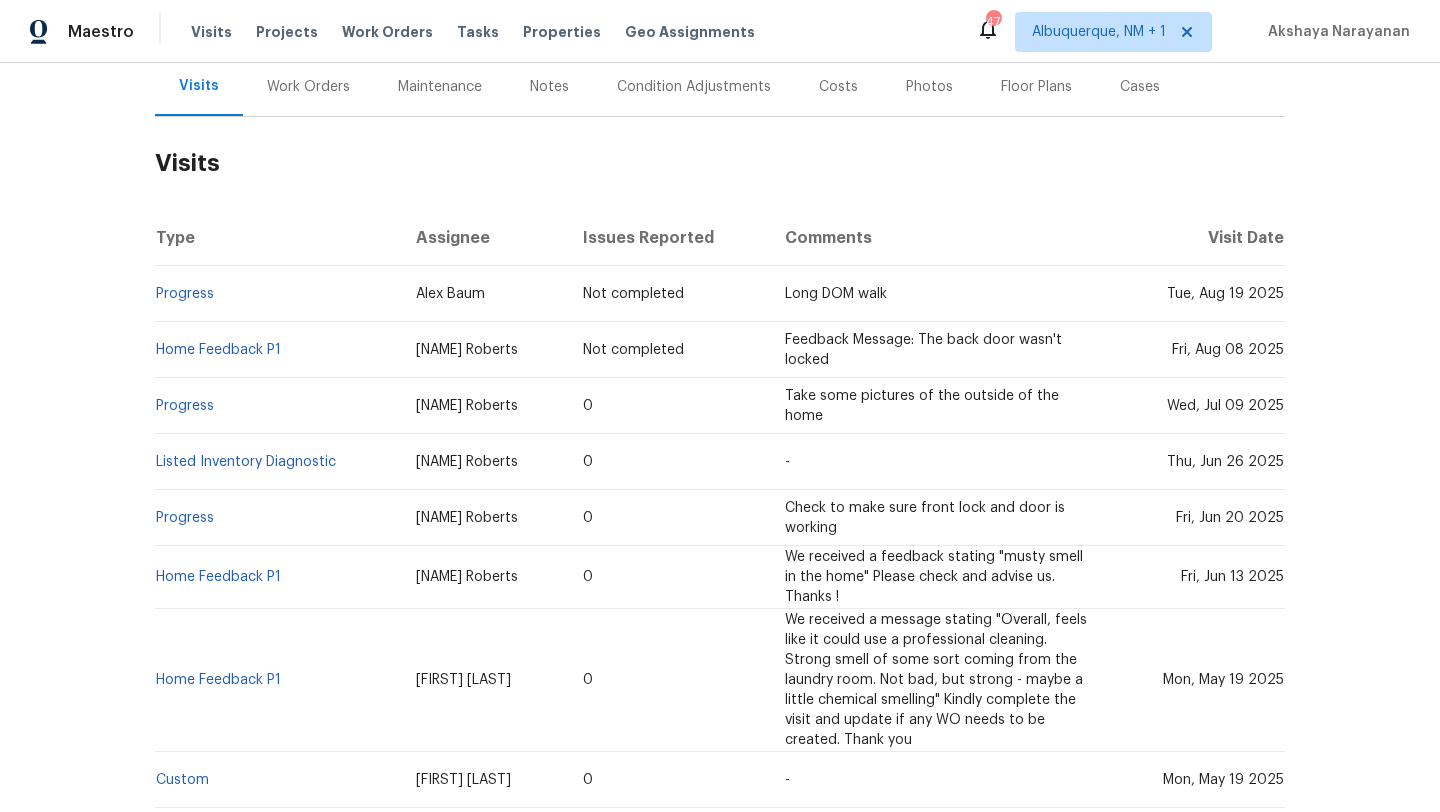 scroll, scrollTop: 0, scrollLeft: 0, axis: both 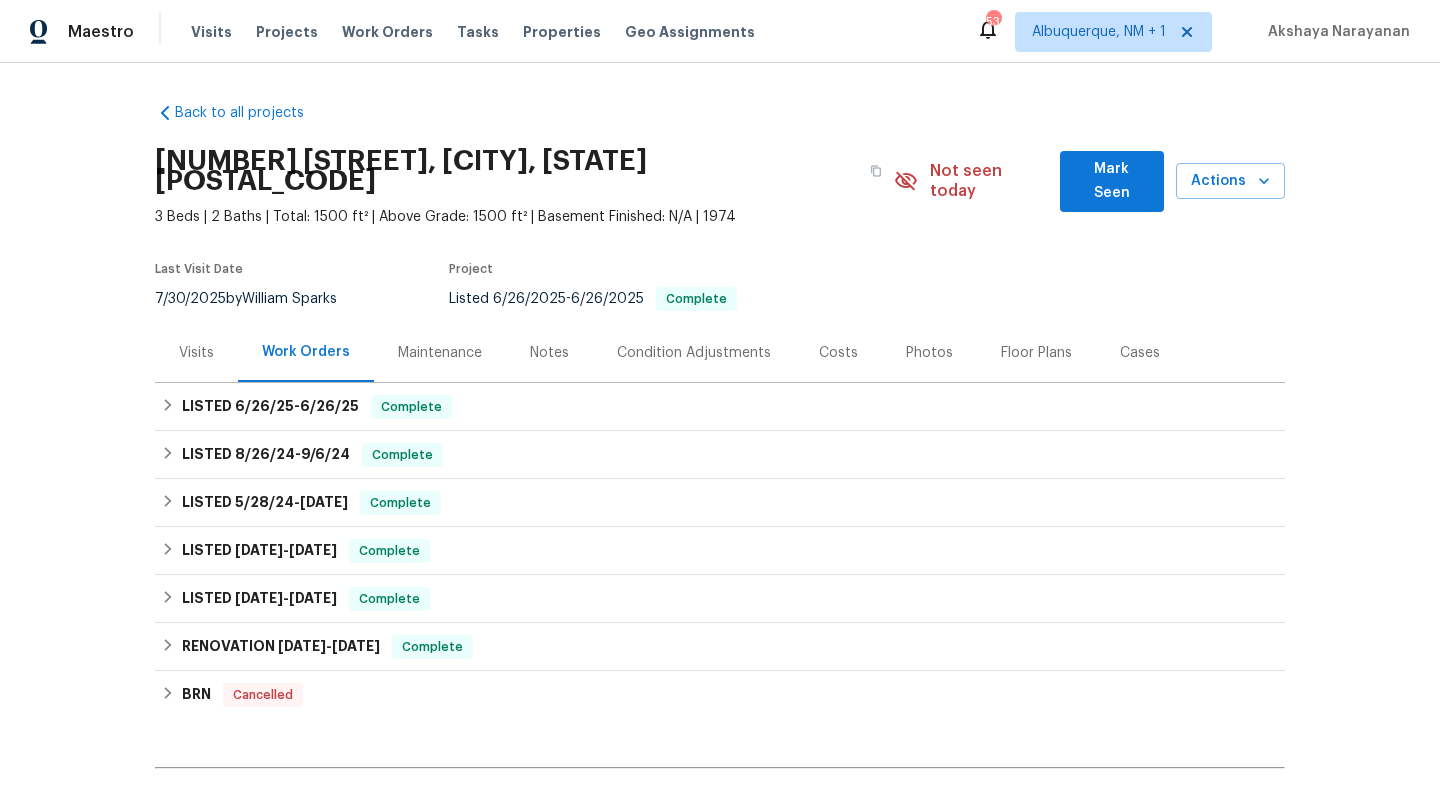 click on "Visits" at bounding box center [196, 353] 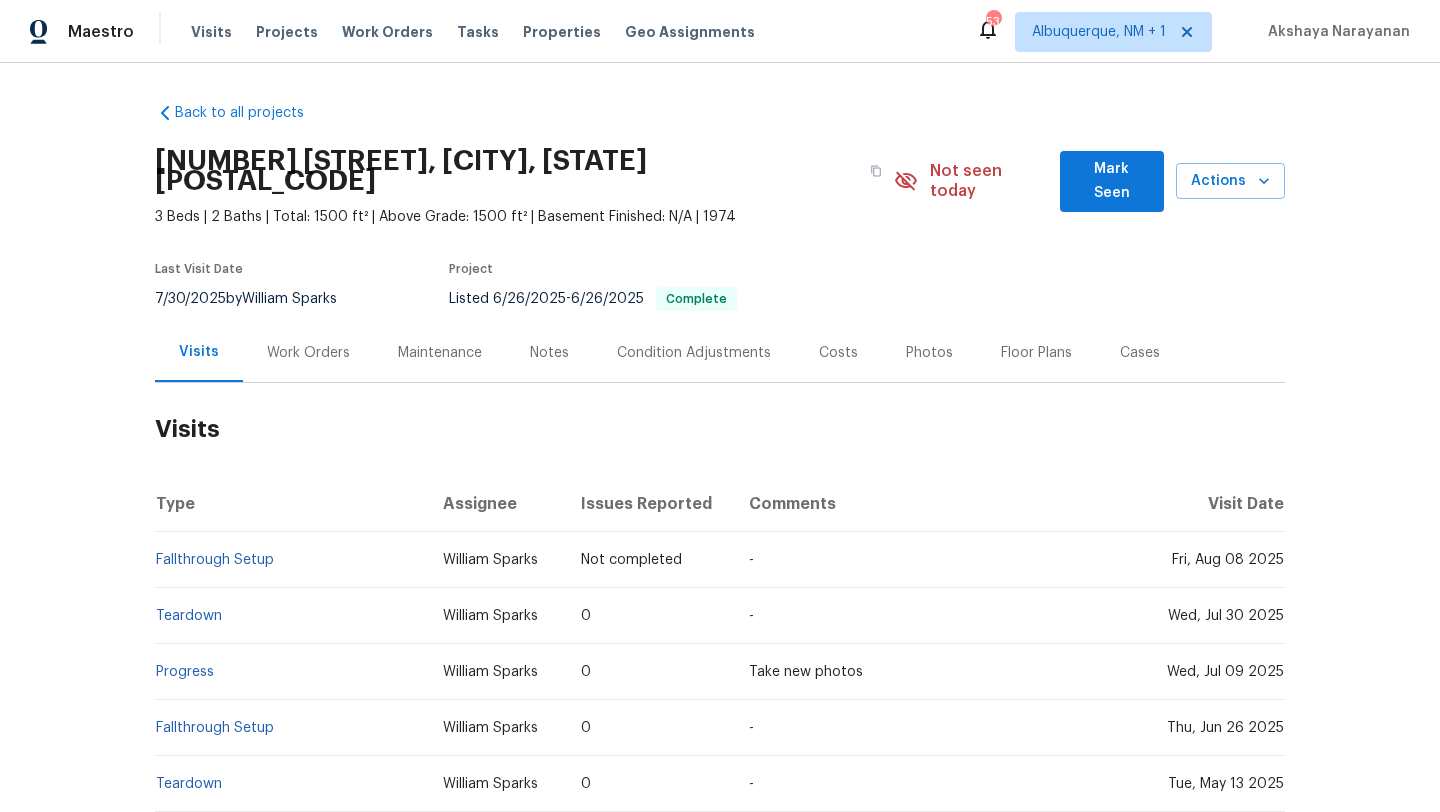 drag, startPoint x: 1210, startPoint y: 595, endPoint x: 1316, endPoint y: 600, distance: 106.11786 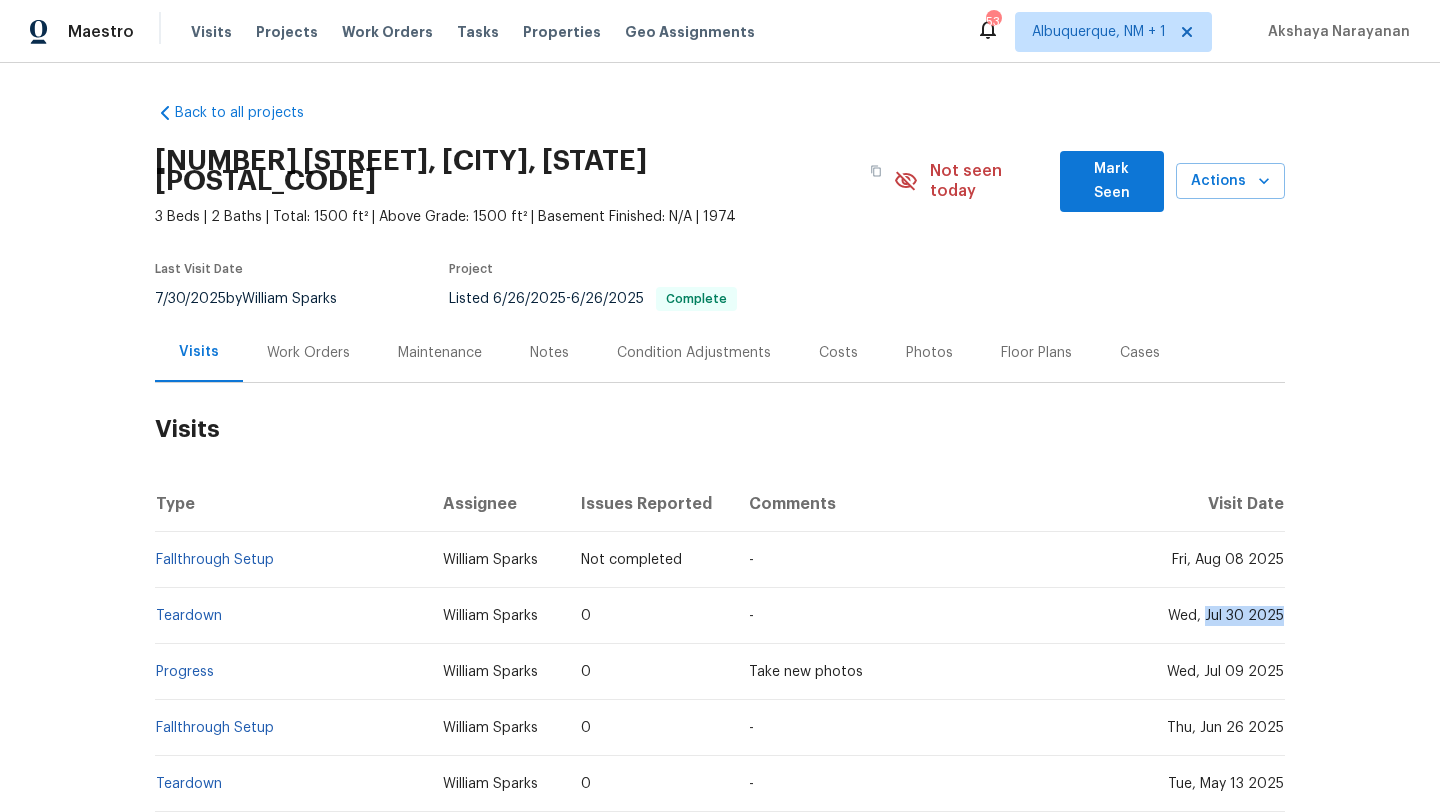 drag, startPoint x: 1207, startPoint y: 598, endPoint x: 1283, endPoint y: 601, distance: 76.05919 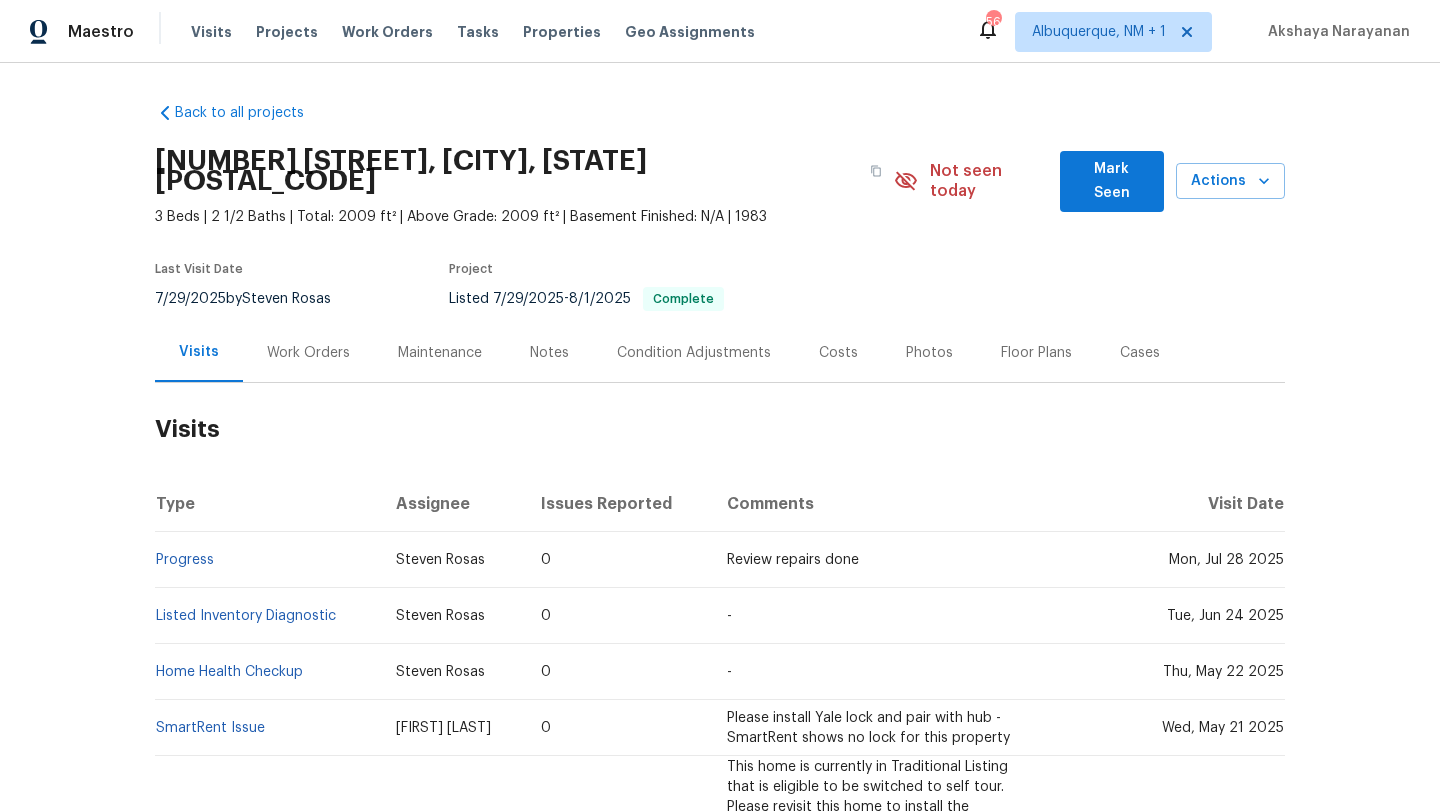 scroll, scrollTop: 0, scrollLeft: 0, axis: both 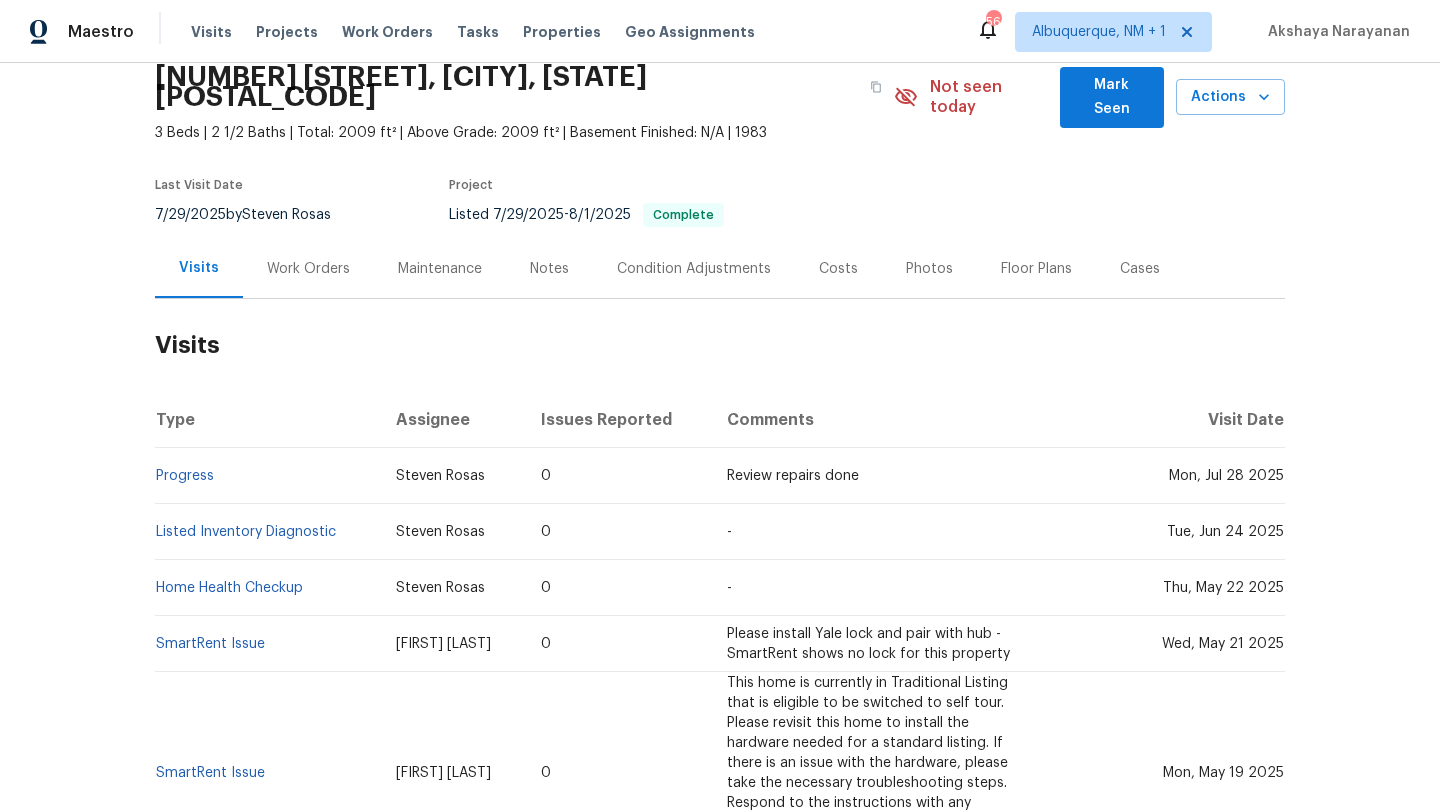 click on "Mon, Jul 28 2025" at bounding box center [1226, 476] 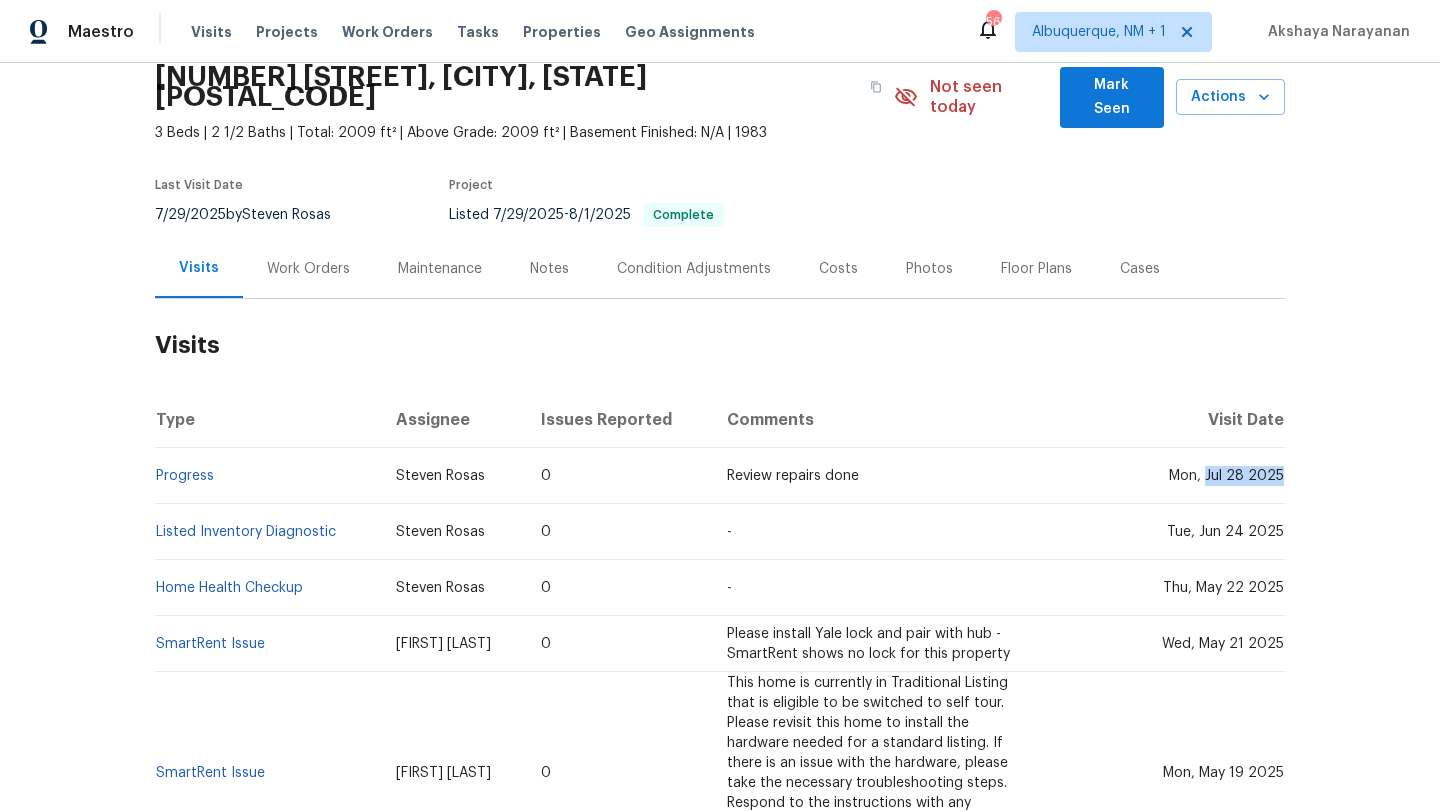 drag, startPoint x: 1210, startPoint y: 456, endPoint x: 1282, endPoint y: 461, distance: 72.1734 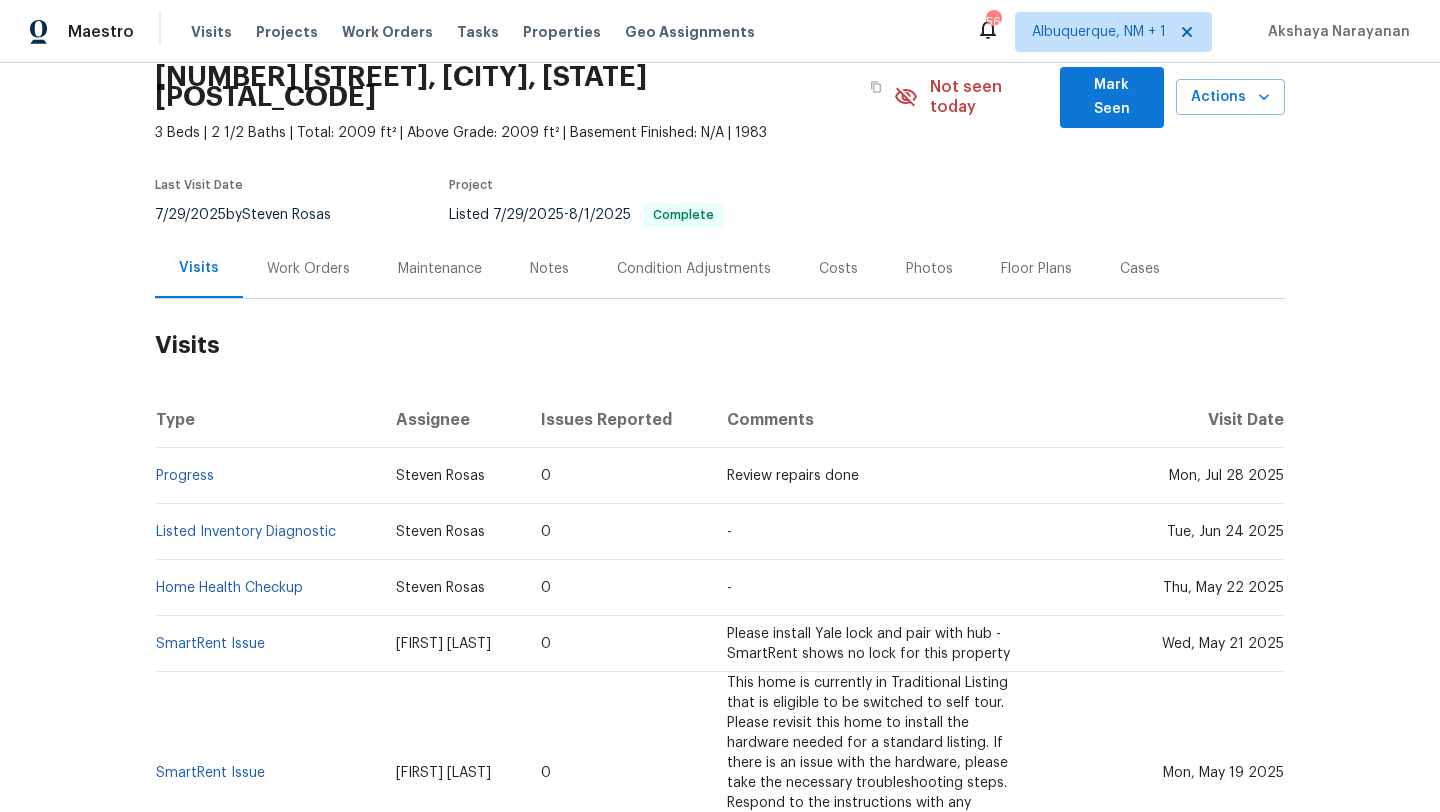 click on "Work Orders" at bounding box center (308, 269) 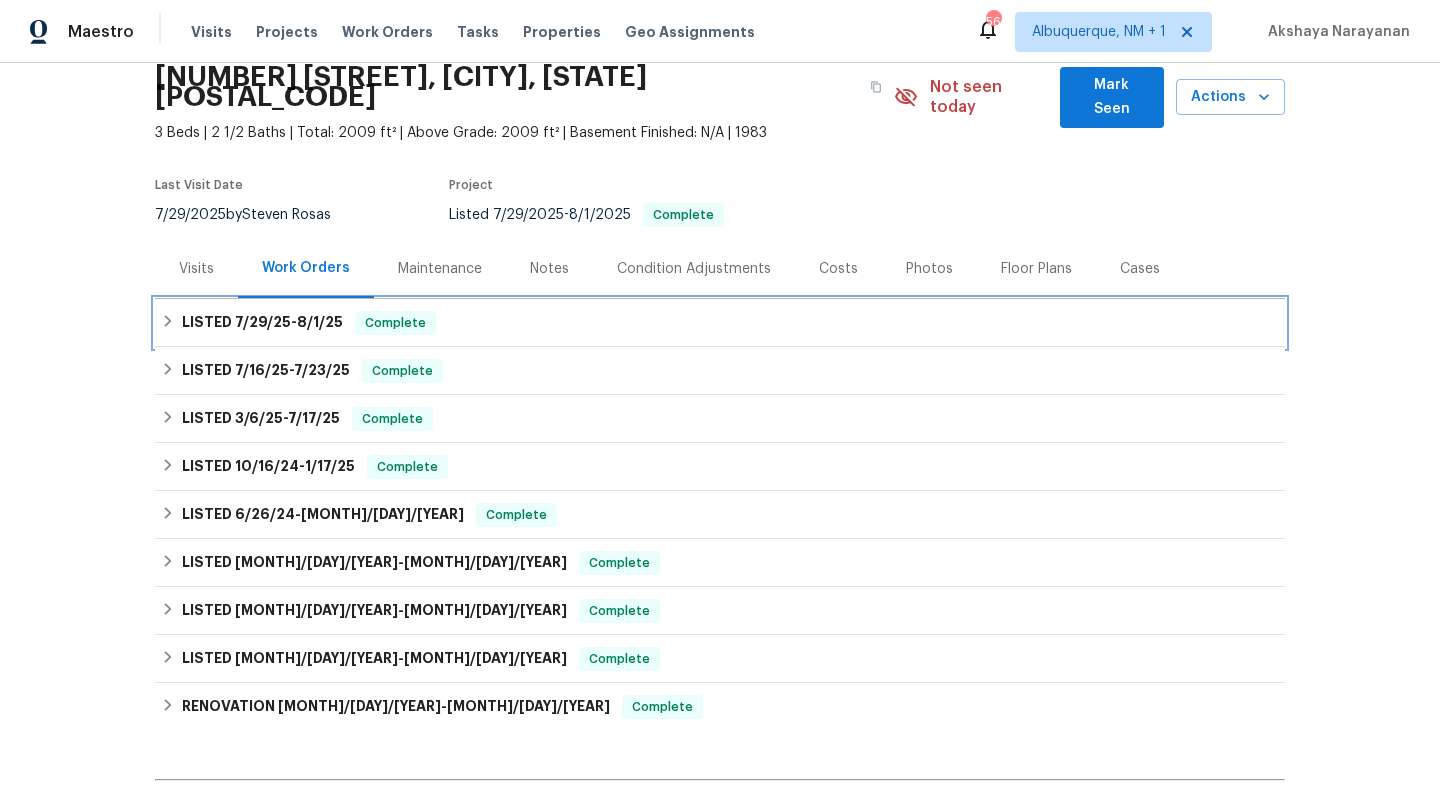 click on "Complete" at bounding box center (395, 323) 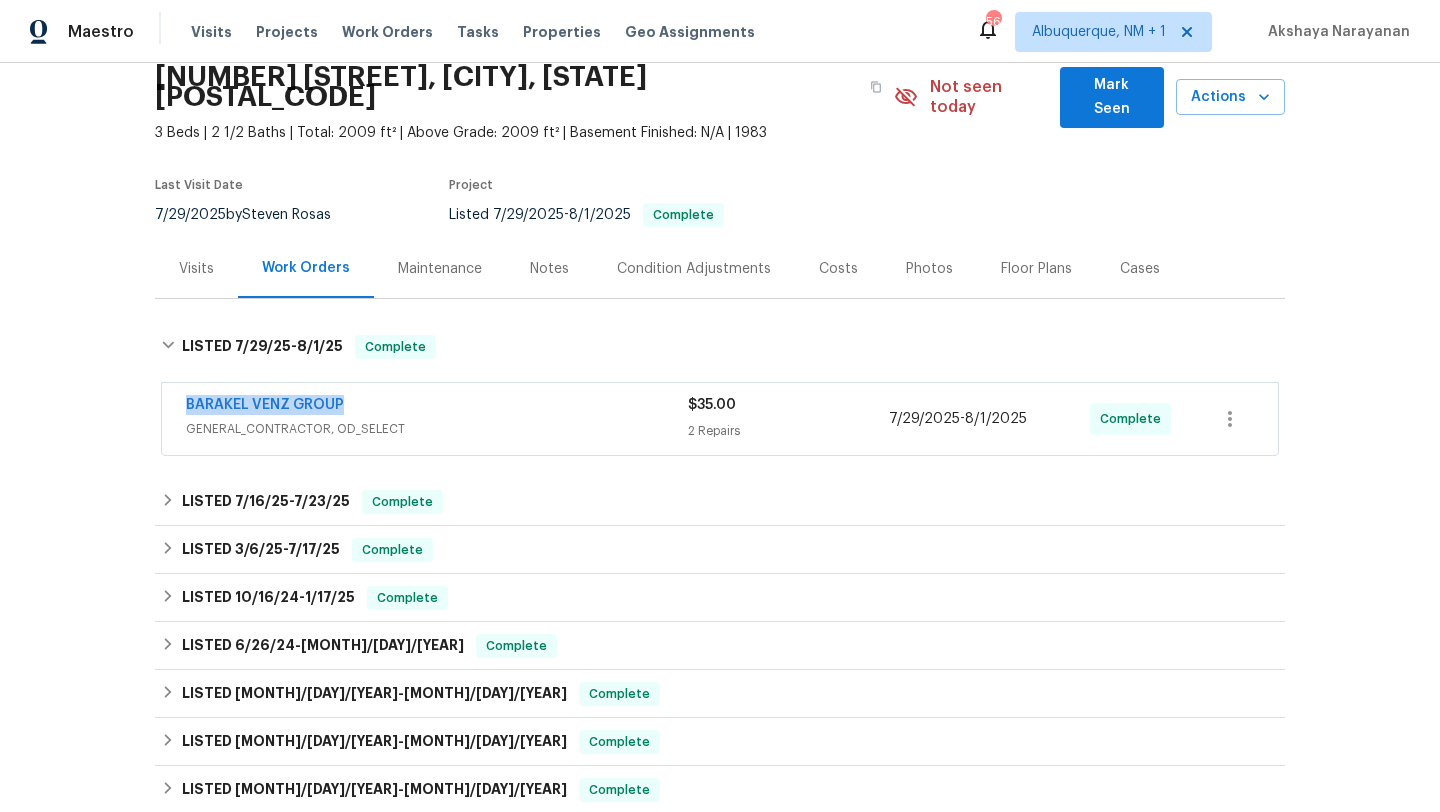 drag, startPoint x: 364, startPoint y: 386, endPoint x: 170, endPoint y: 384, distance: 194.01031 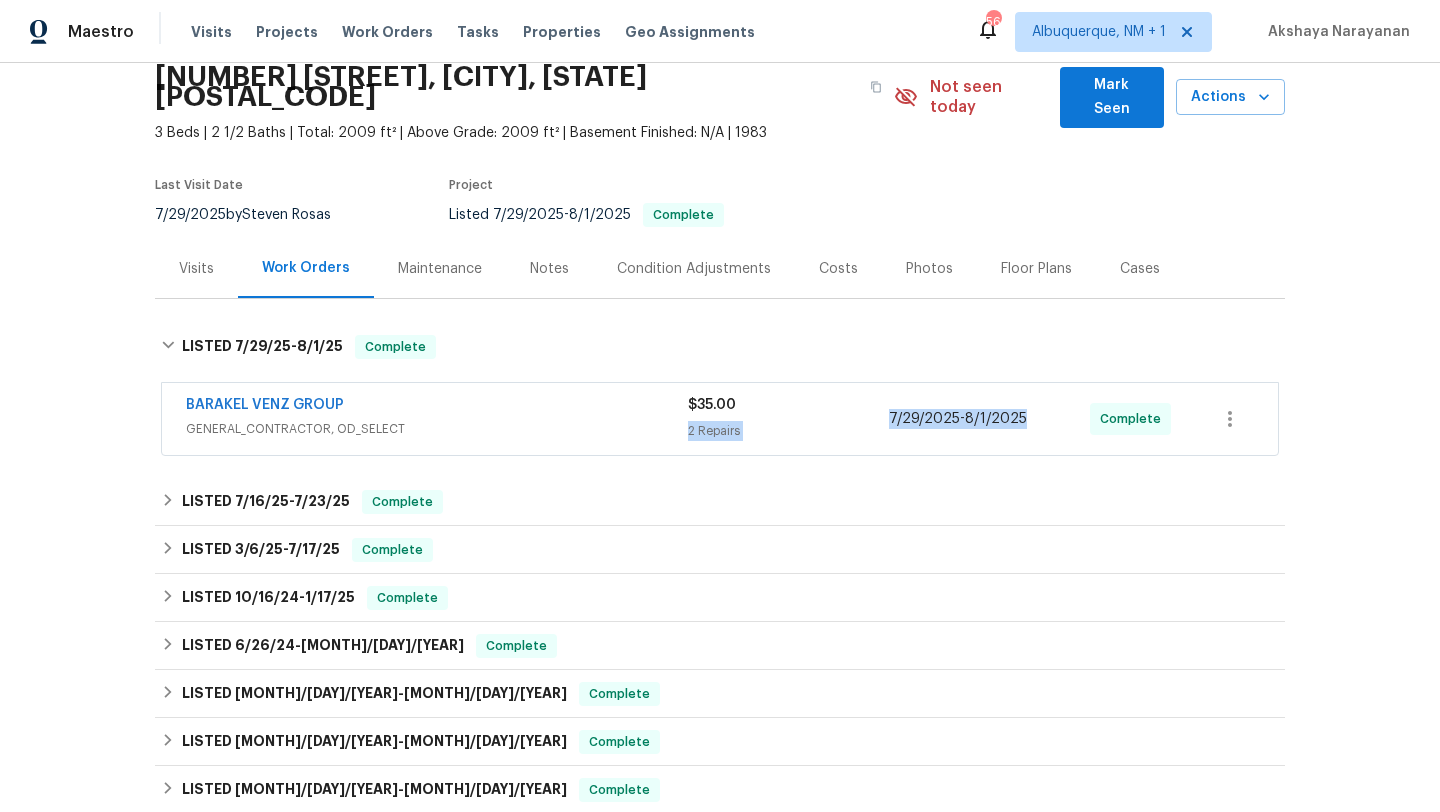 drag, startPoint x: 1026, startPoint y: 399, endPoint x: 856, endPoint y: 401, distance: 170.01176 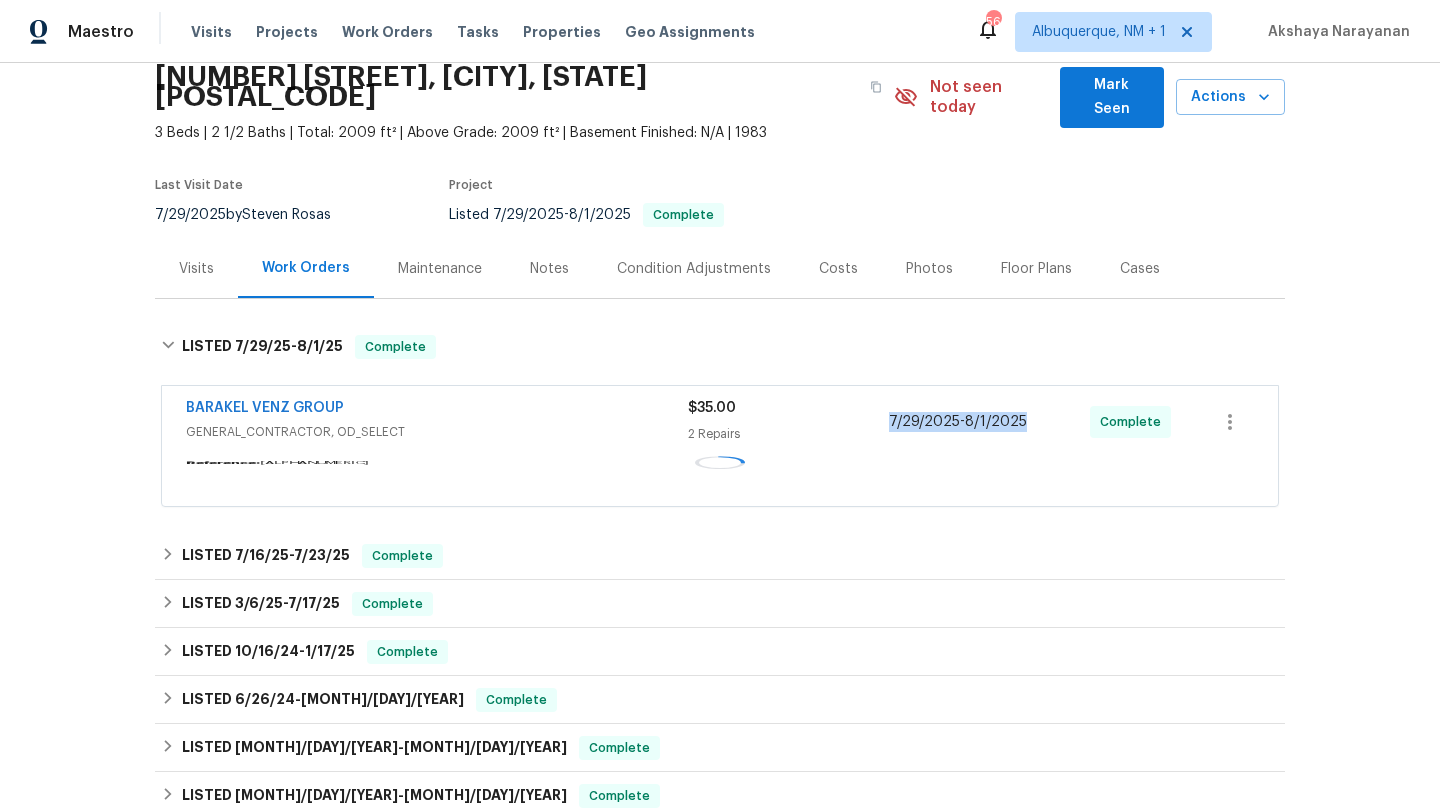 copy on "7/29/2025  -  8/1/2025" 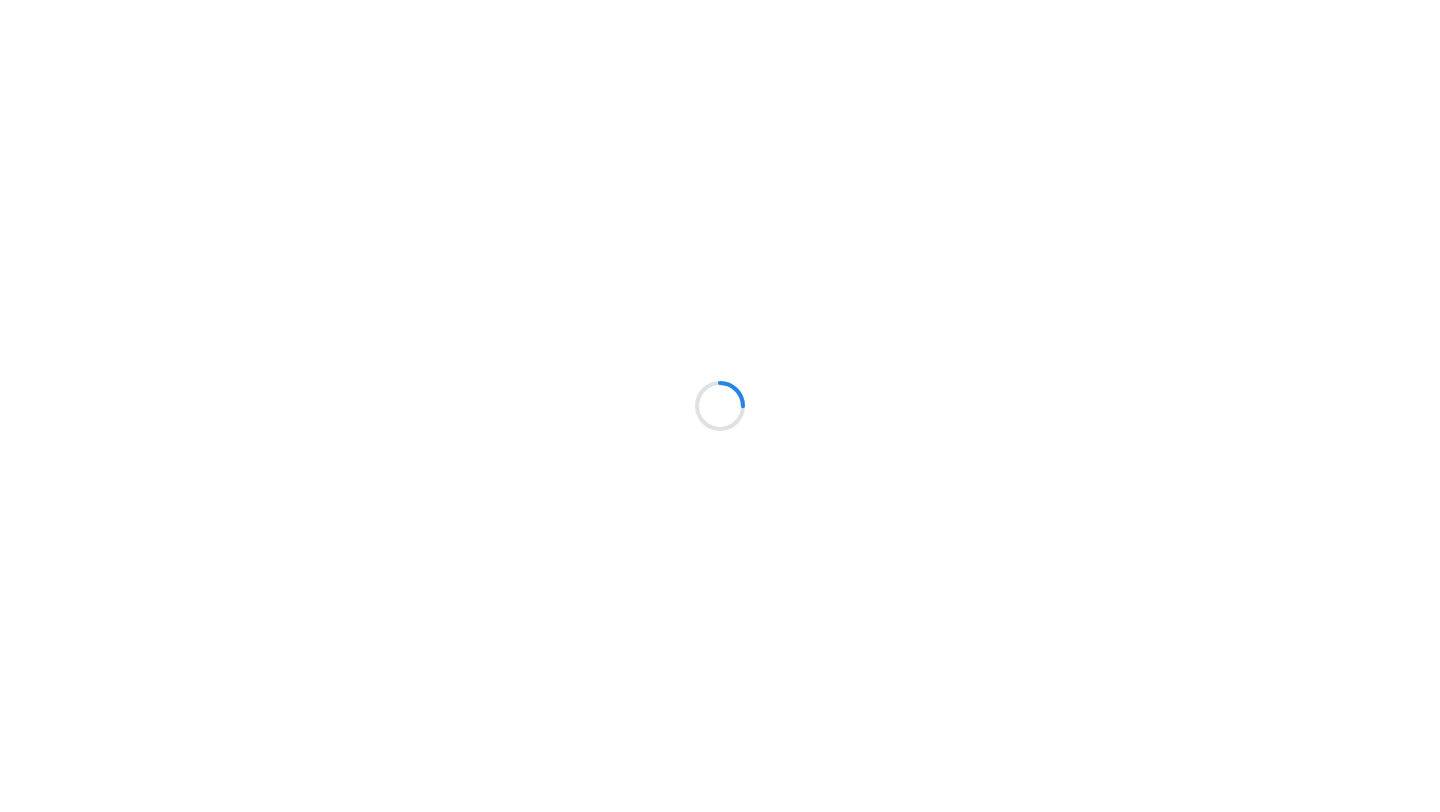 scroll, scrollTop: 0, scrollLeft: 0, axis: both 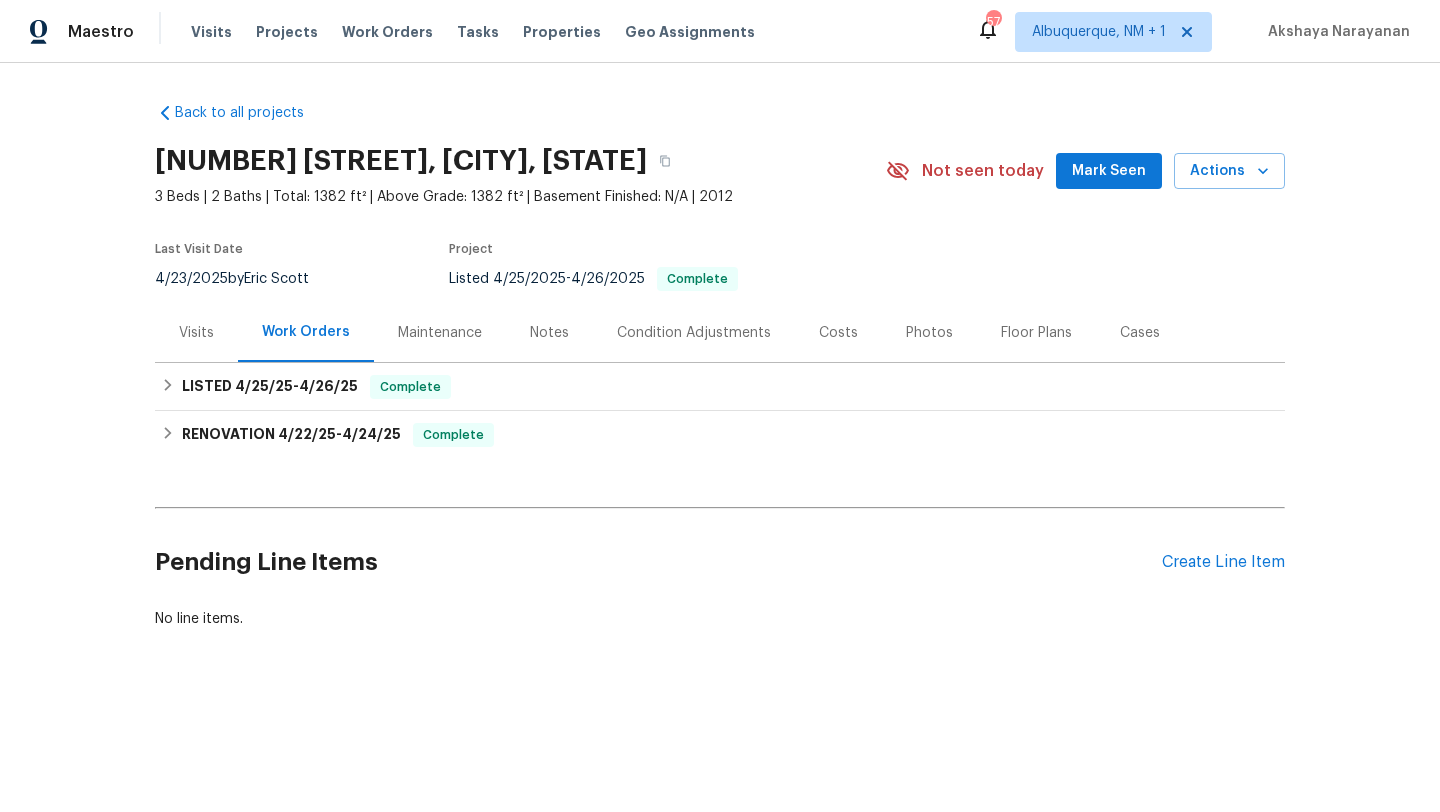 click on "Visits" at bounding box center (196, 333) 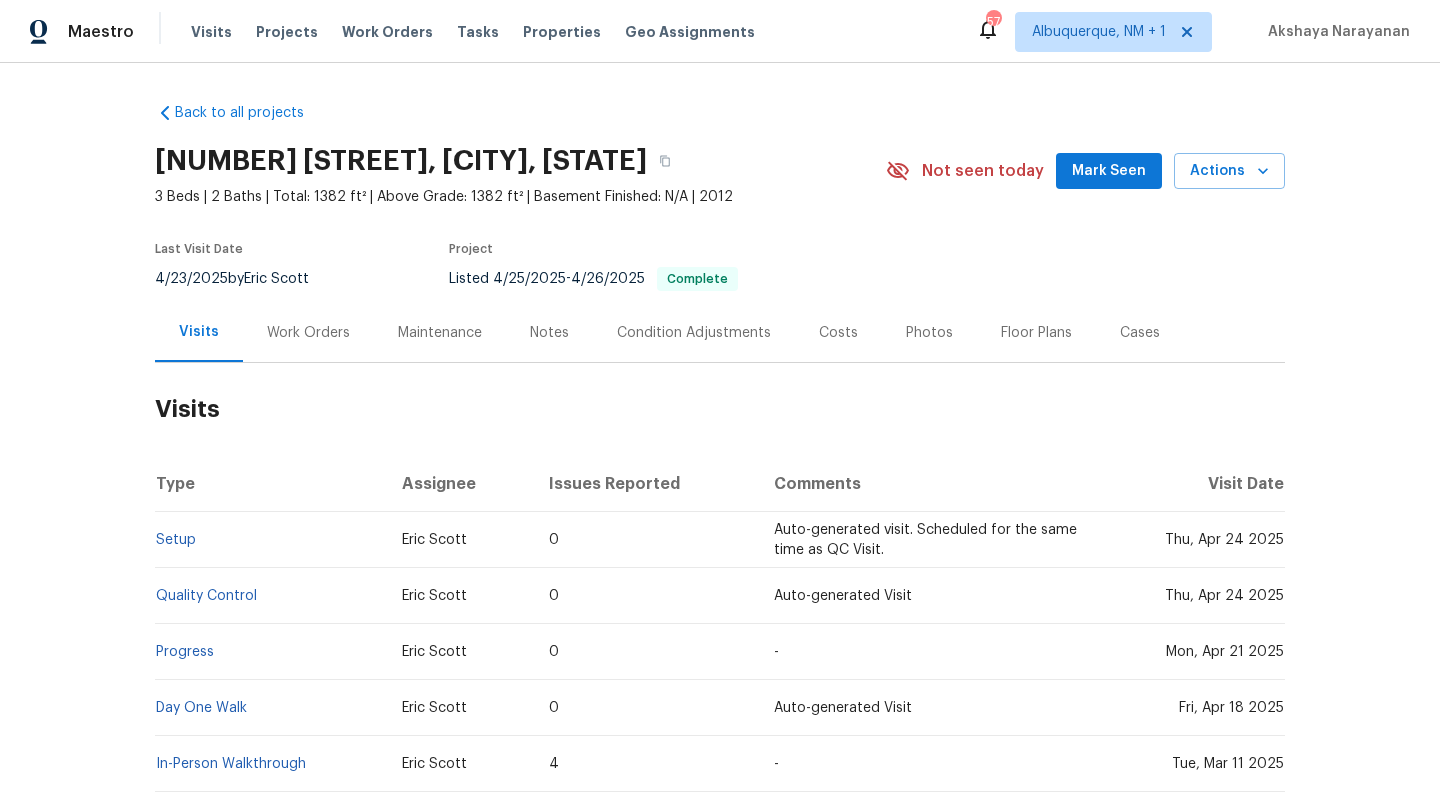 click on "Visits" at bounding box center (720, 409) 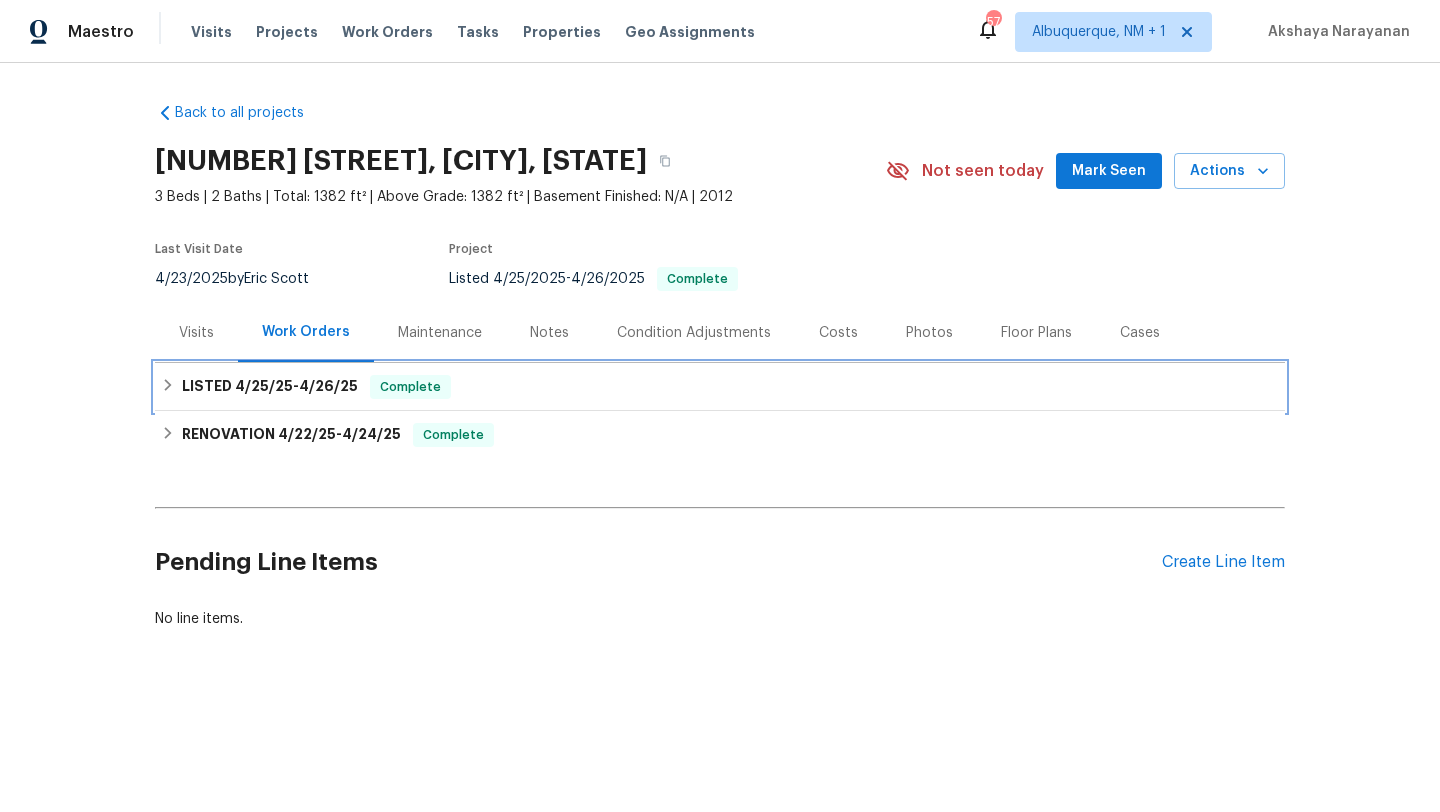 click on "LISTED   4/25/25  -  4/26/25 Complete" at bounding box center [720, 387] 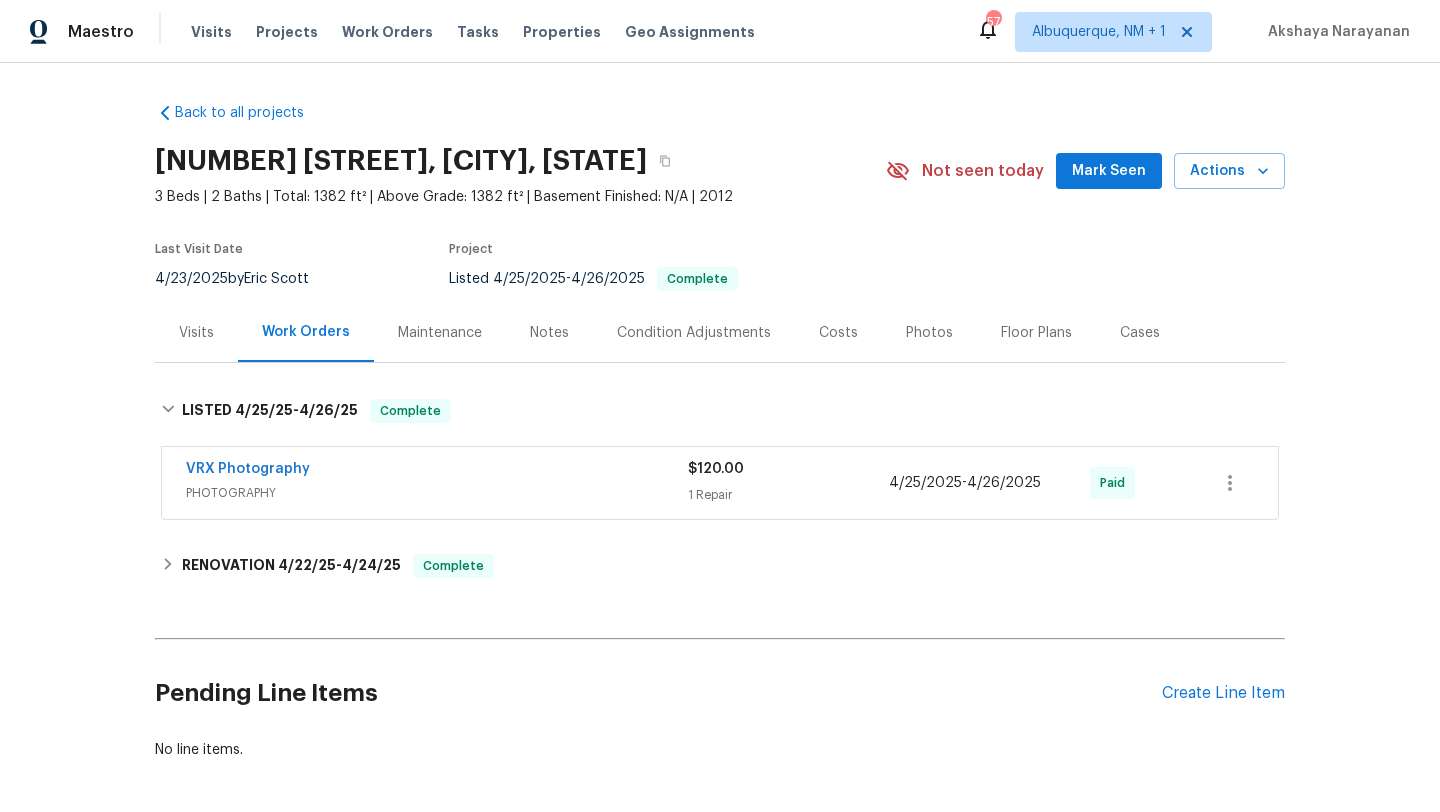 click on "Back to all projects 15369 W Wethersfield Rd, Surprise, AZ 85379 3 Beds | 2 Baths | Total: 1382 ft² | Above Grade: 1382 ft² | Basement Finished: N/A | 2012 Not seen today Mark Seen Actions Last Visit Date 4/23/2025  by  Eric Scott   Project Listed   4/25/2025  -  4/26/2025 Complete Visits Work Orders Maintenance Notes Condition Adjustments Costs Photos Floor Plans Cases LISTED   4/25/25  -  4/26/25 Complete VRX Photography PHOTOGRAPHY $120.00 1 Repair 4/25/2025  -  4/26/2025 Paid RENOVATION   4/22/25  -  4/24/25 Complete HM-Handyman GENERAL_CONTRACTOR $1,350.00 5 Repairs 4/22/2025  -  4/24/2025 Paid Pending Line Items Create Line Item No line items." at bounding box center (720, 431) 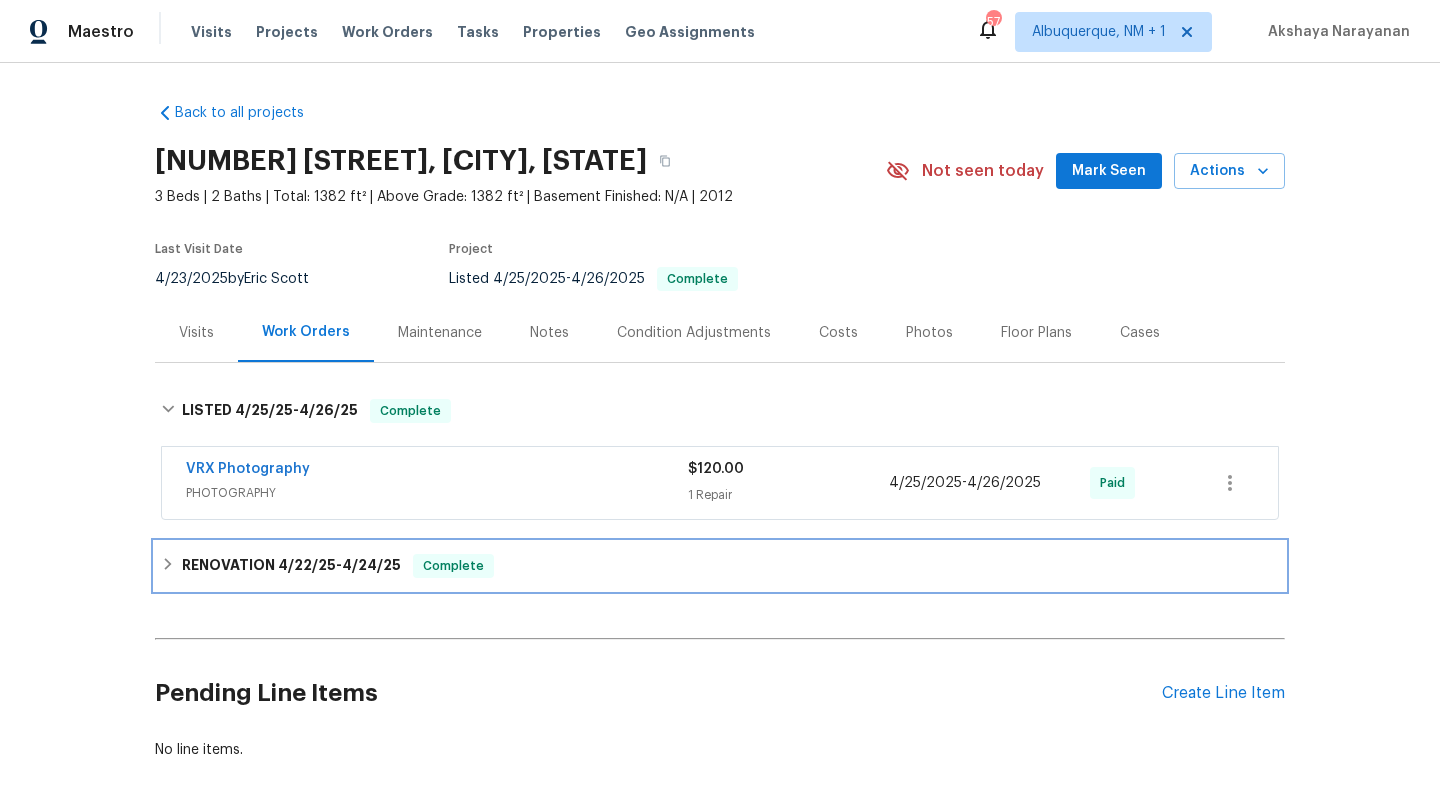 click on "4/24/25" at bounding box center [371, 565] 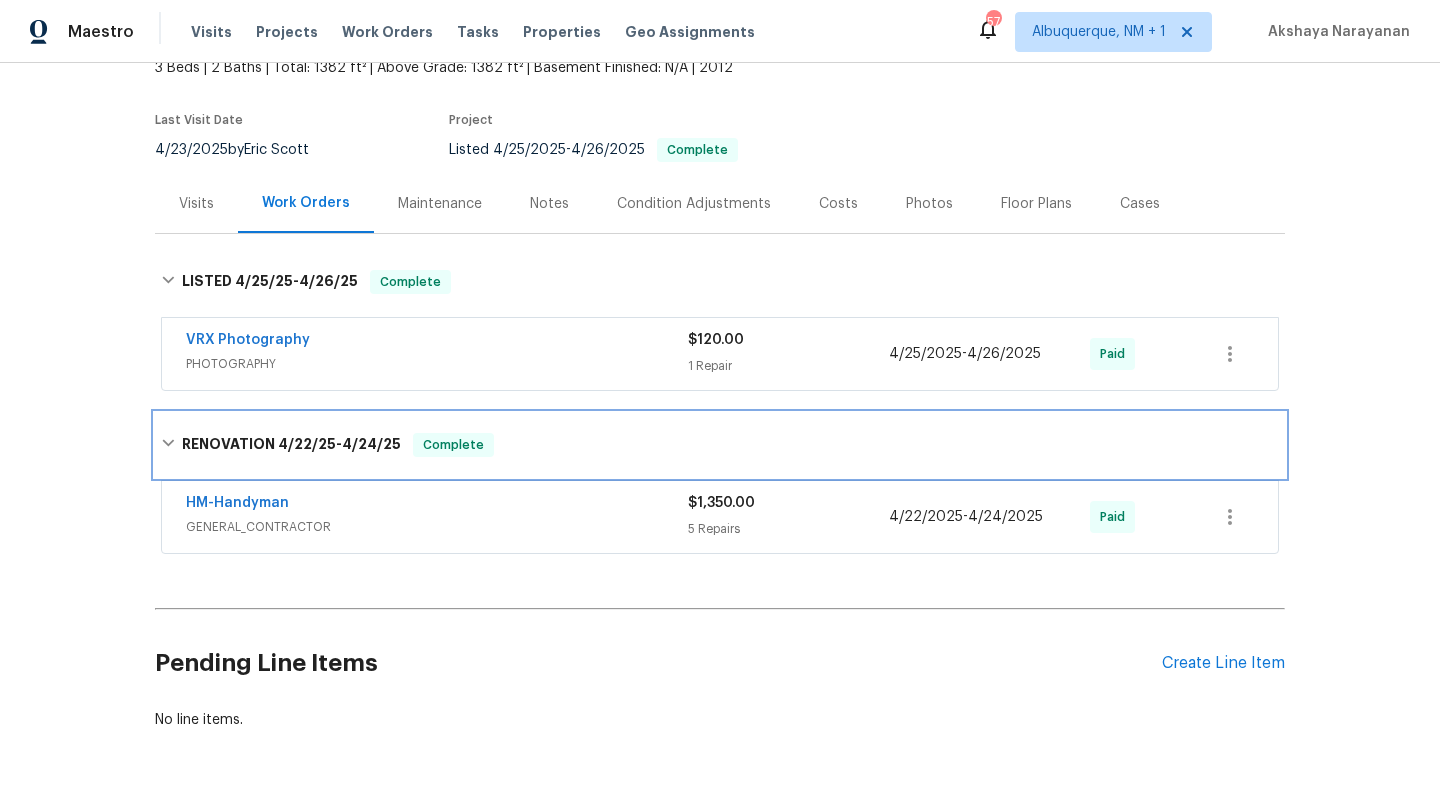 scroll, scrollTop: 183, scrollLeft: 0, axis: vertical 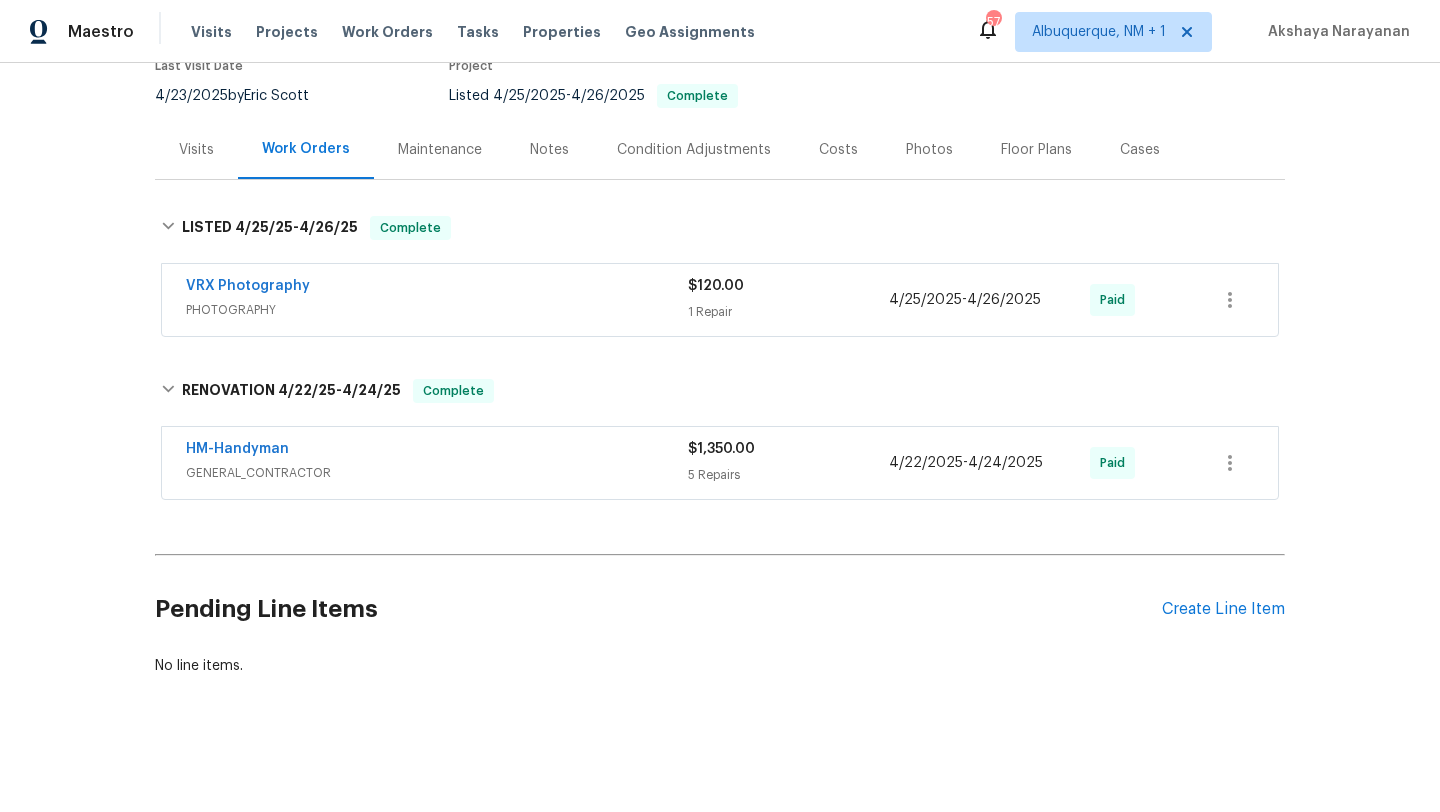 click on "GENERAL_CONTRACTOR" at bounding box center [437, 473] 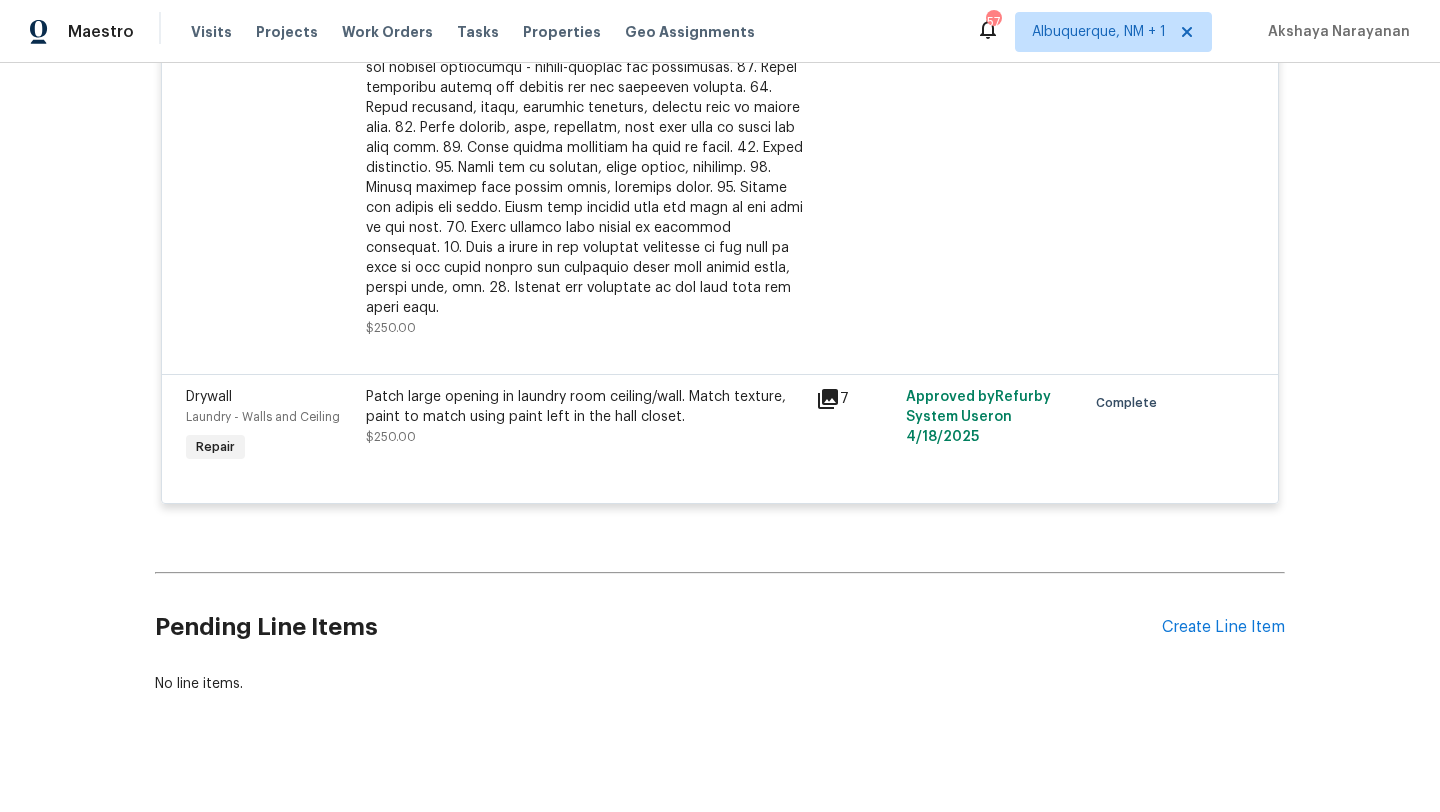 scroll, scrollTop: 0, scrollLeft: 0, axis: both 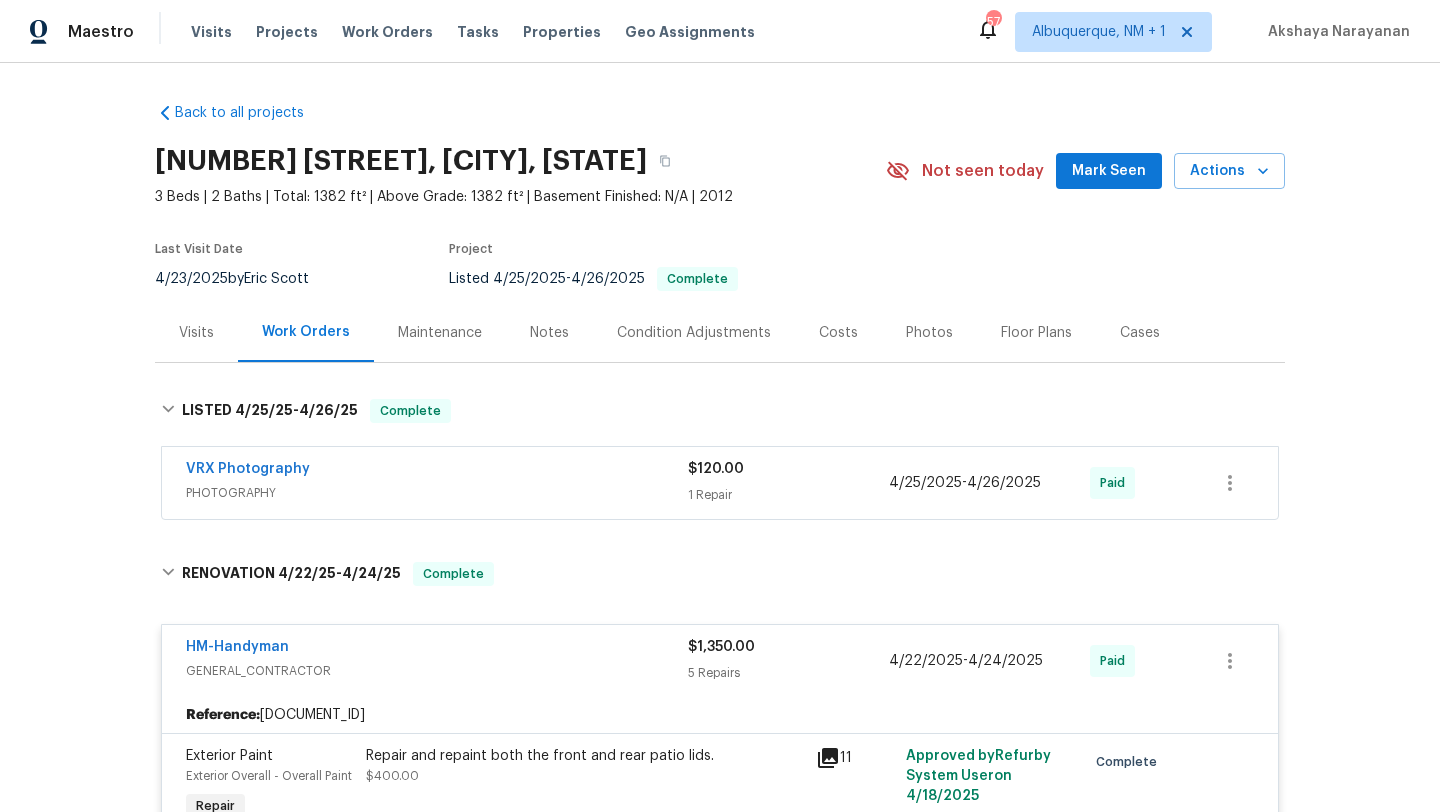 click on "Visits" at bounding box center [196, 333] 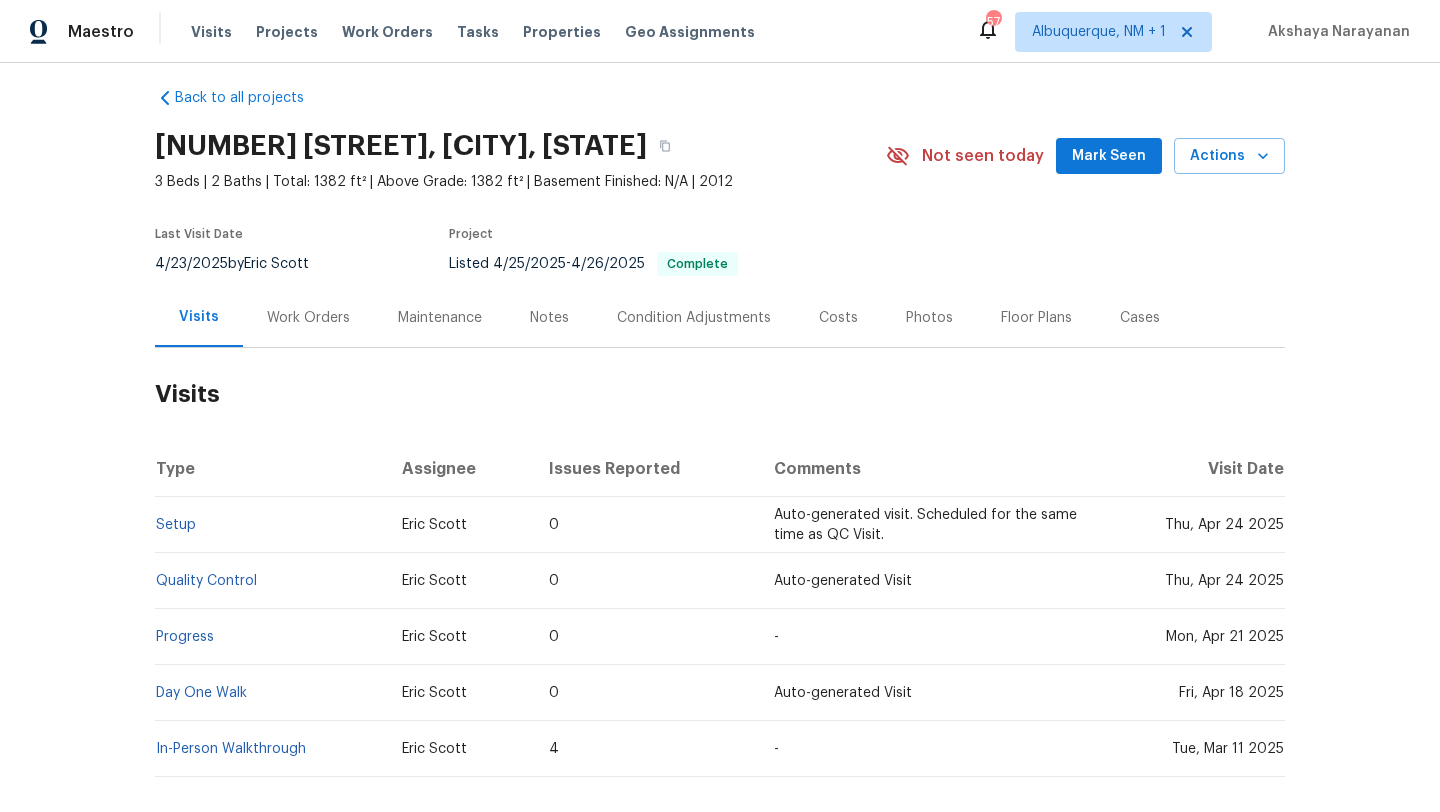 scroll, scrollTop: 22, scrollLeft: 0, axis: vertical 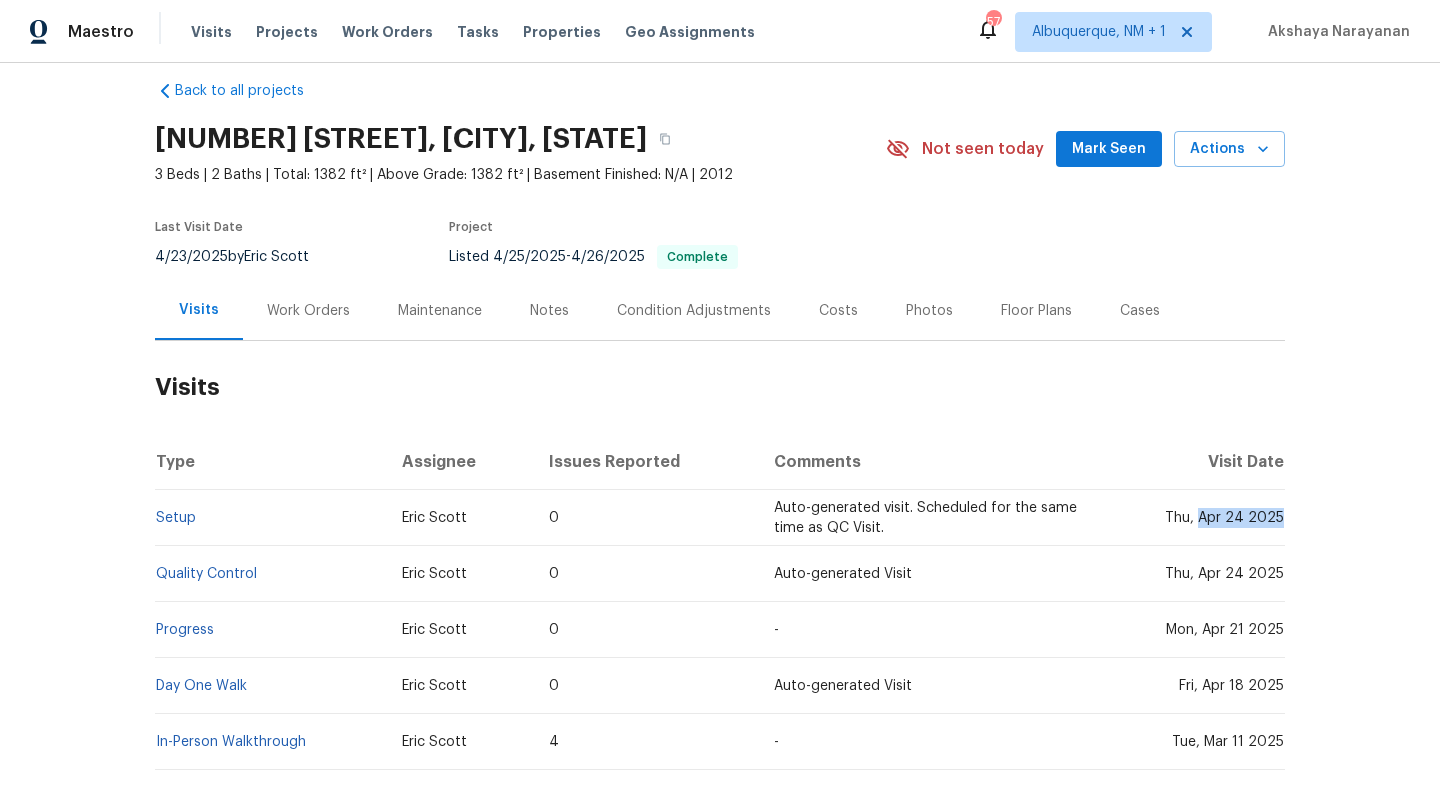 drag, startPoint x: 1205, startPoint y: 519, endPoint x: 1282, endPoint y: 523, distance: 77.10383 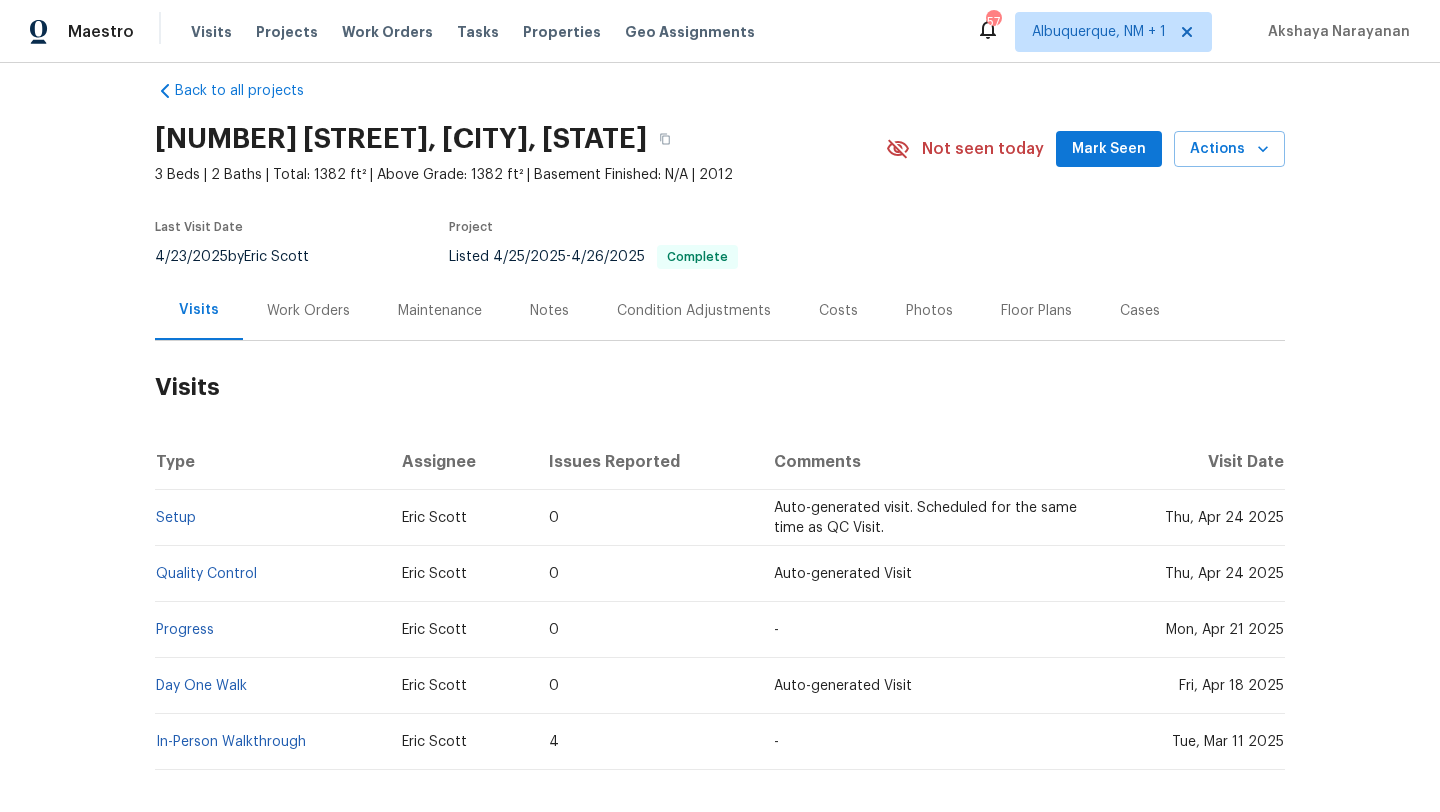 click on "Work Orders" at bounding box center [308, 311] 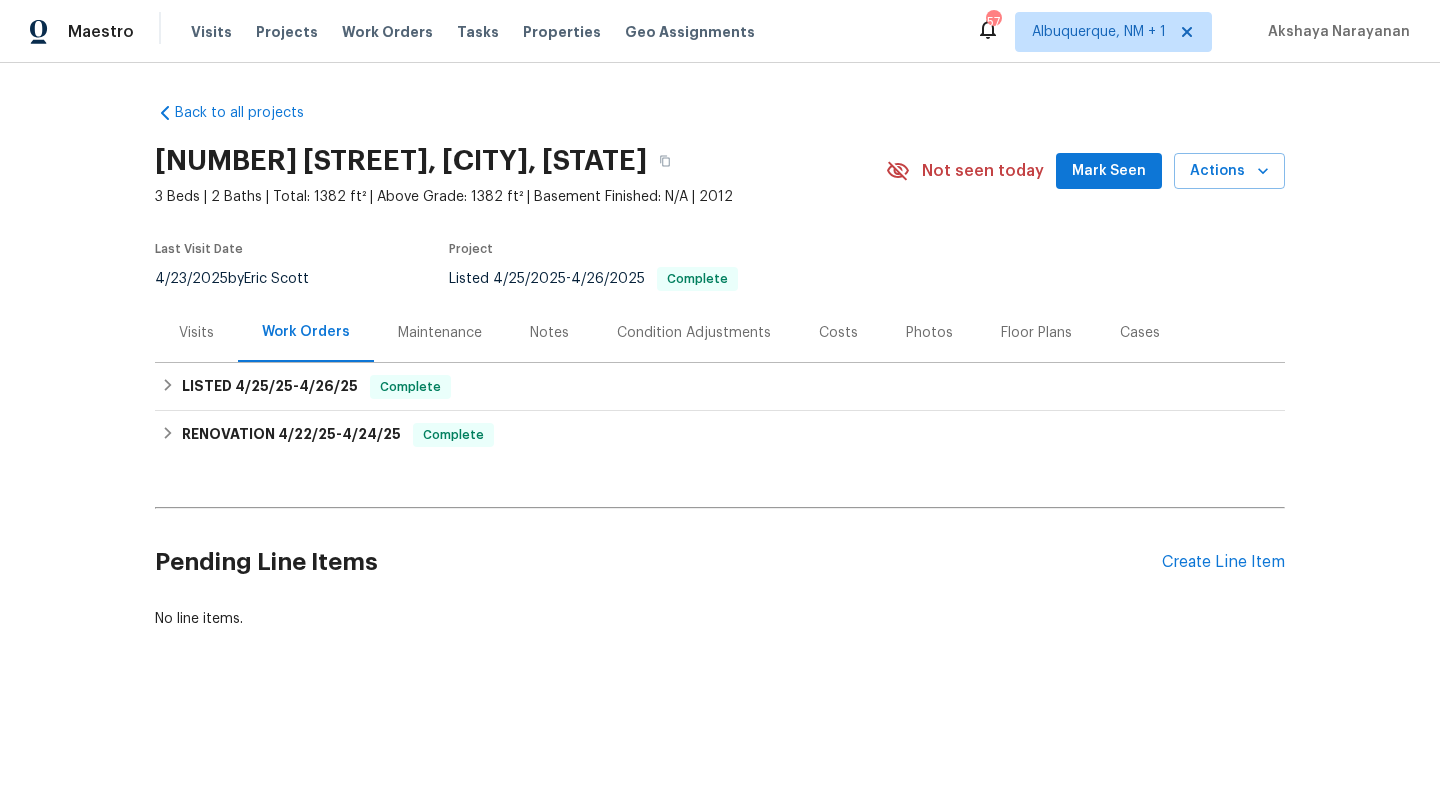 scroll, scrollTop: 0, scrollLeft: 0, axis: both 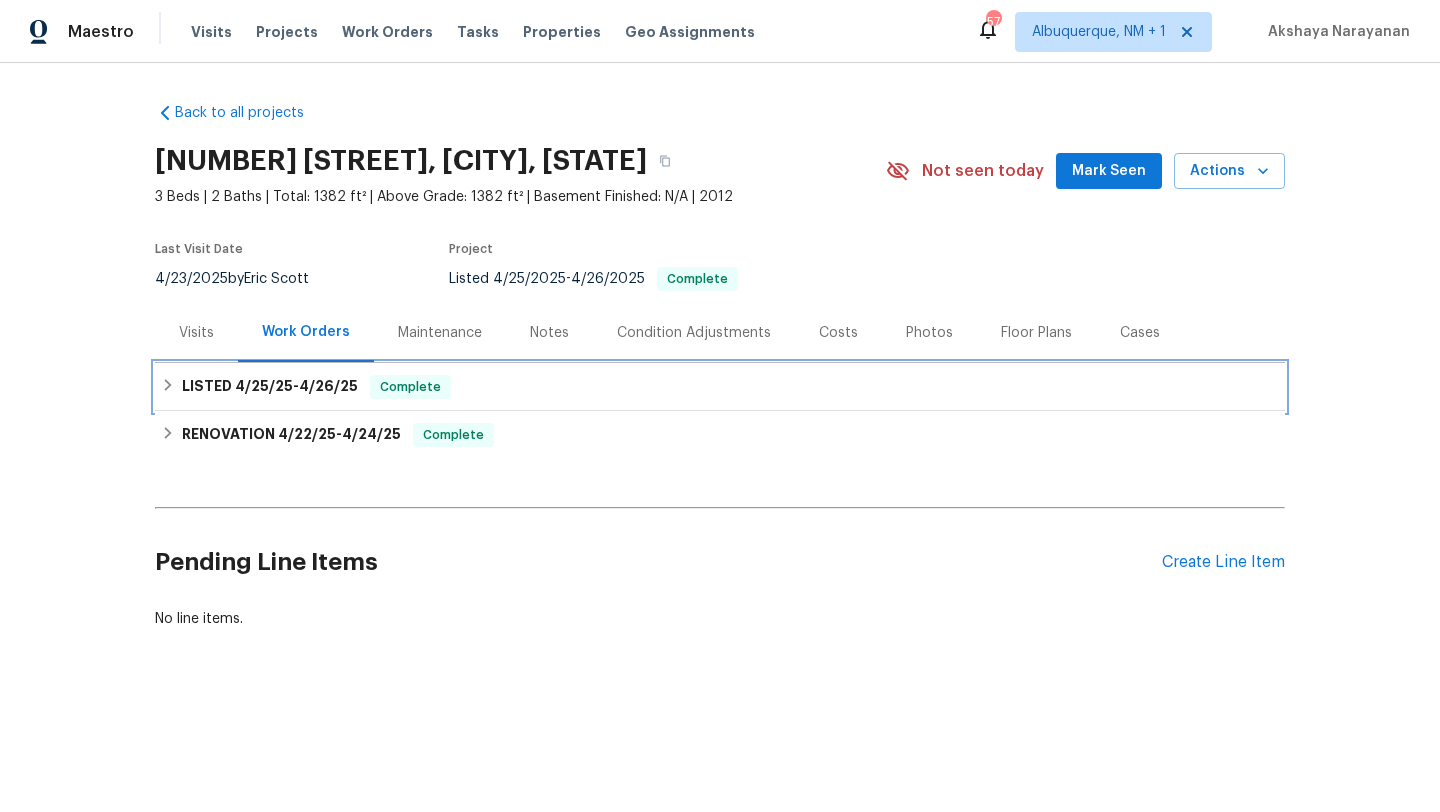 click on "LISTED   4/25/25  -  4/26/25 Complete" at bounding box center (720, 387) 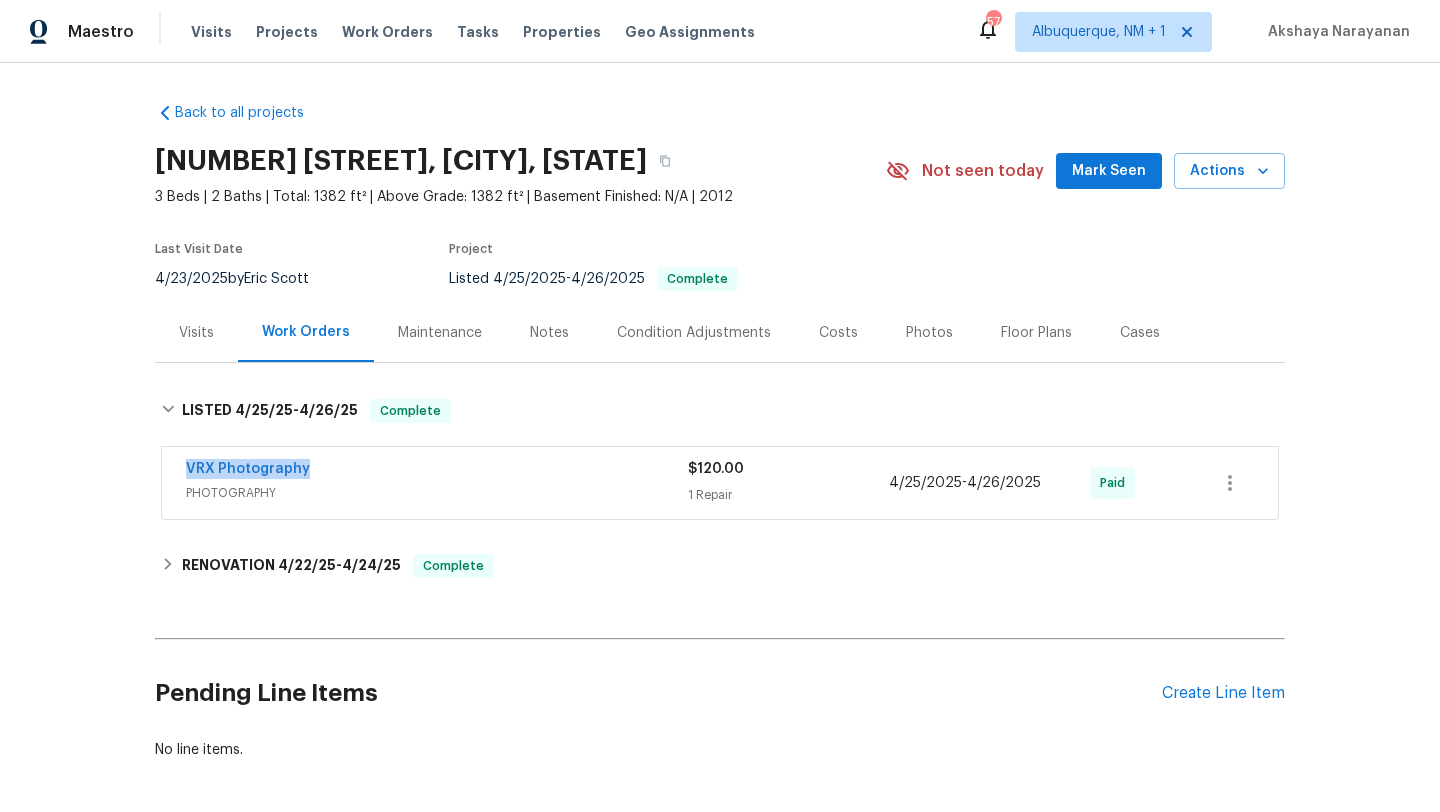 drag, startPoint x: 326, startPoint y: 476, endPoint x: 164, endPoint y: 474, distance: 162.01234 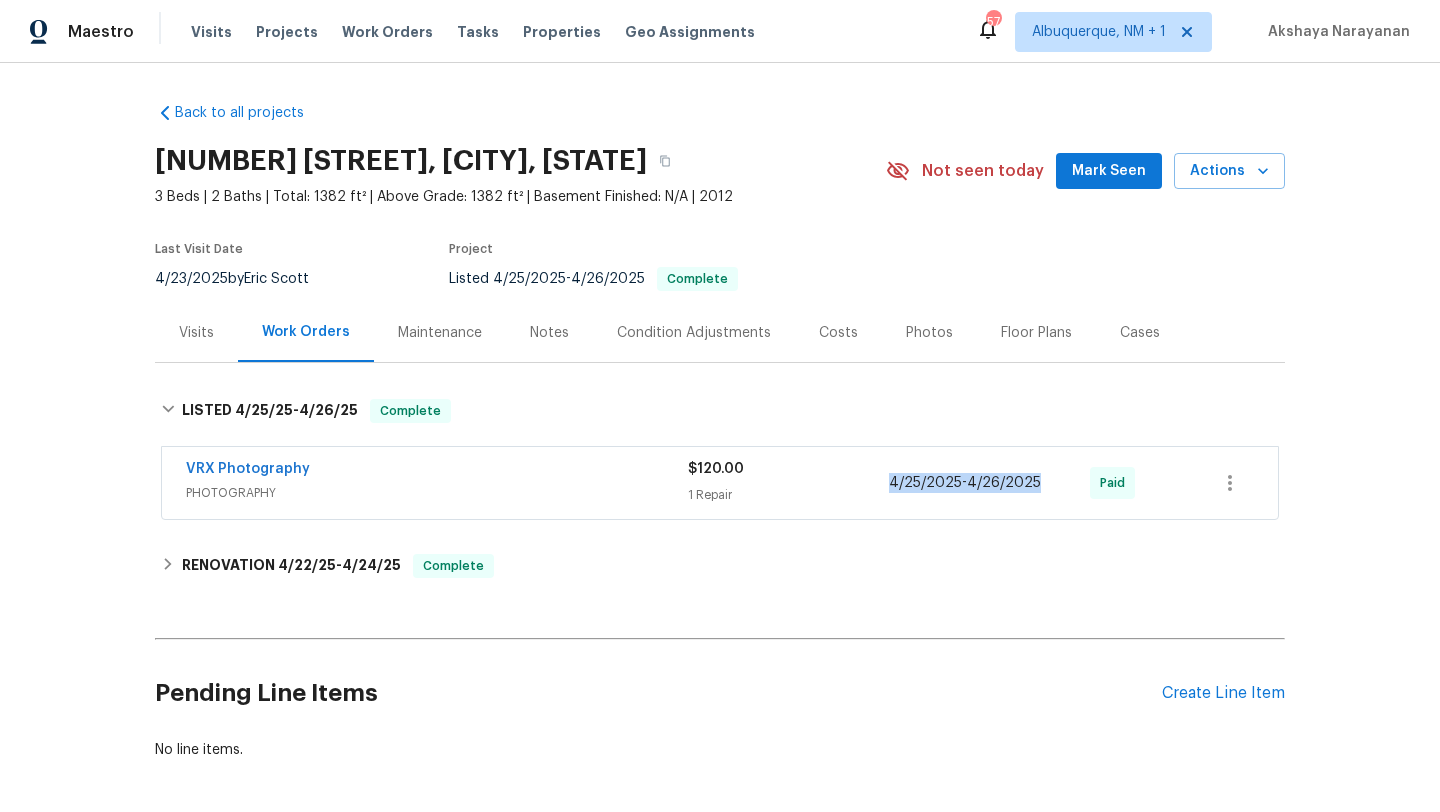 drag, startPoint x: 1044, startPoint y: 486, endPoint x: 849, endPoint y: 487, distance: 195.00256 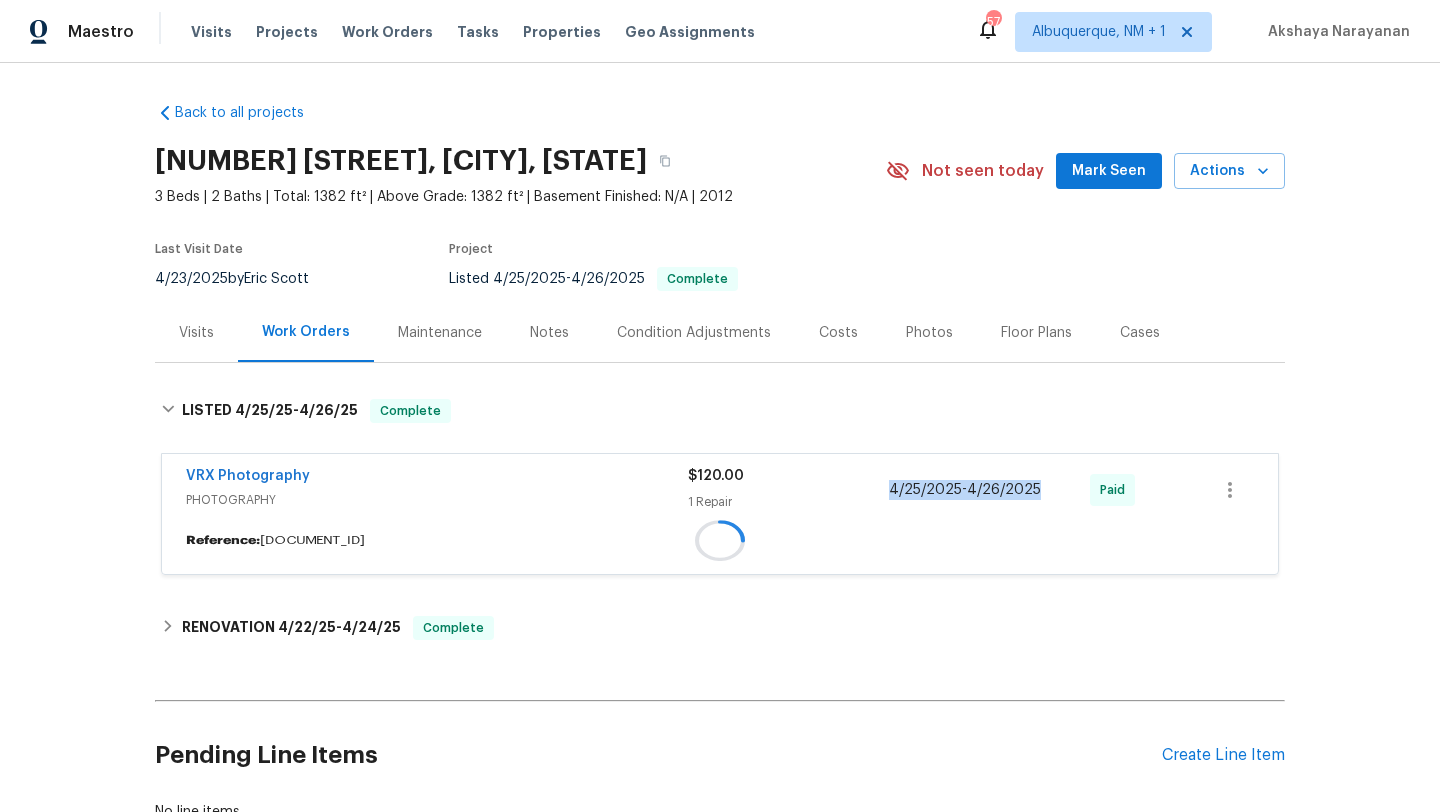 copy on "4/25/2025  -  4/26/2025" 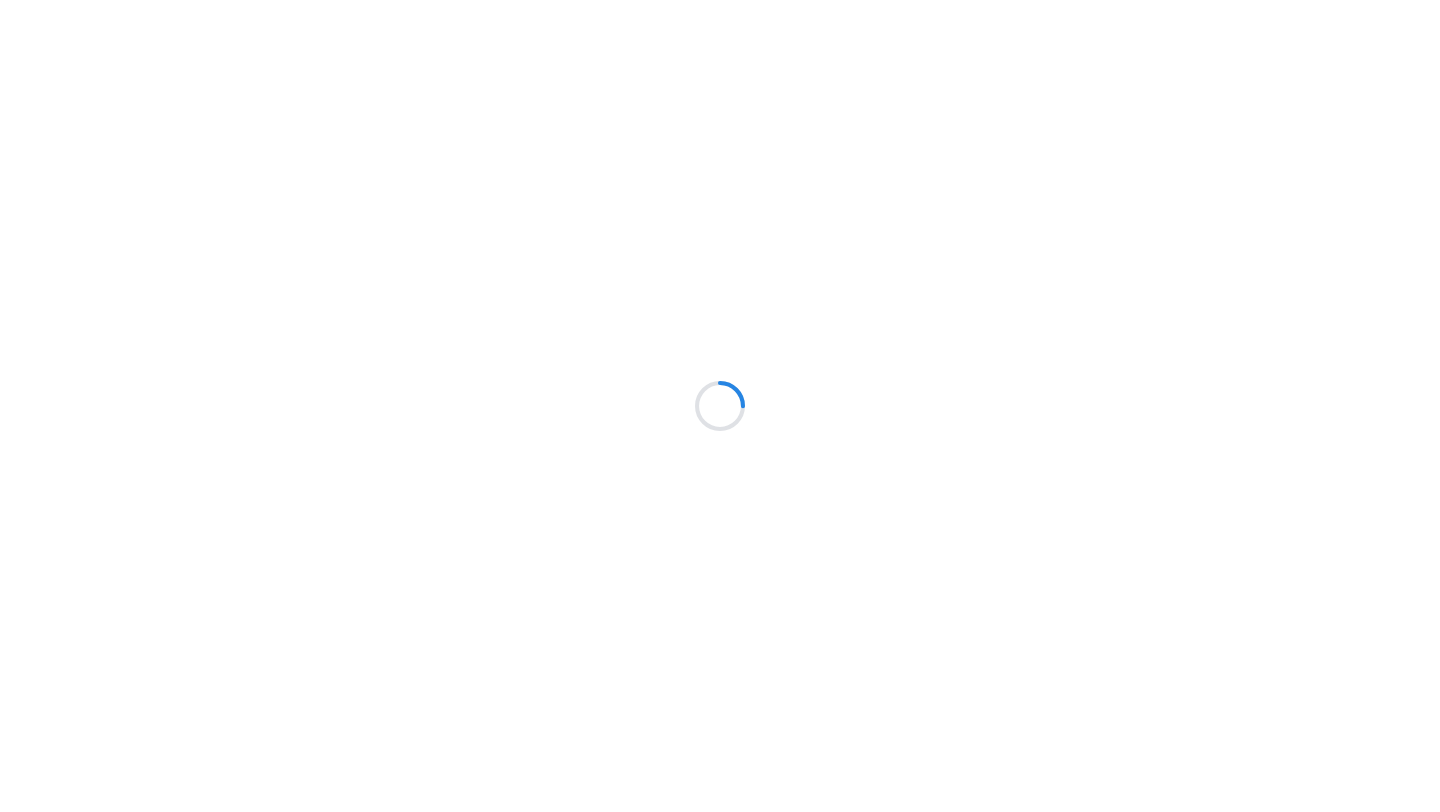 scroll, scrollTop: 0, scrollLeft: 0, axis: both 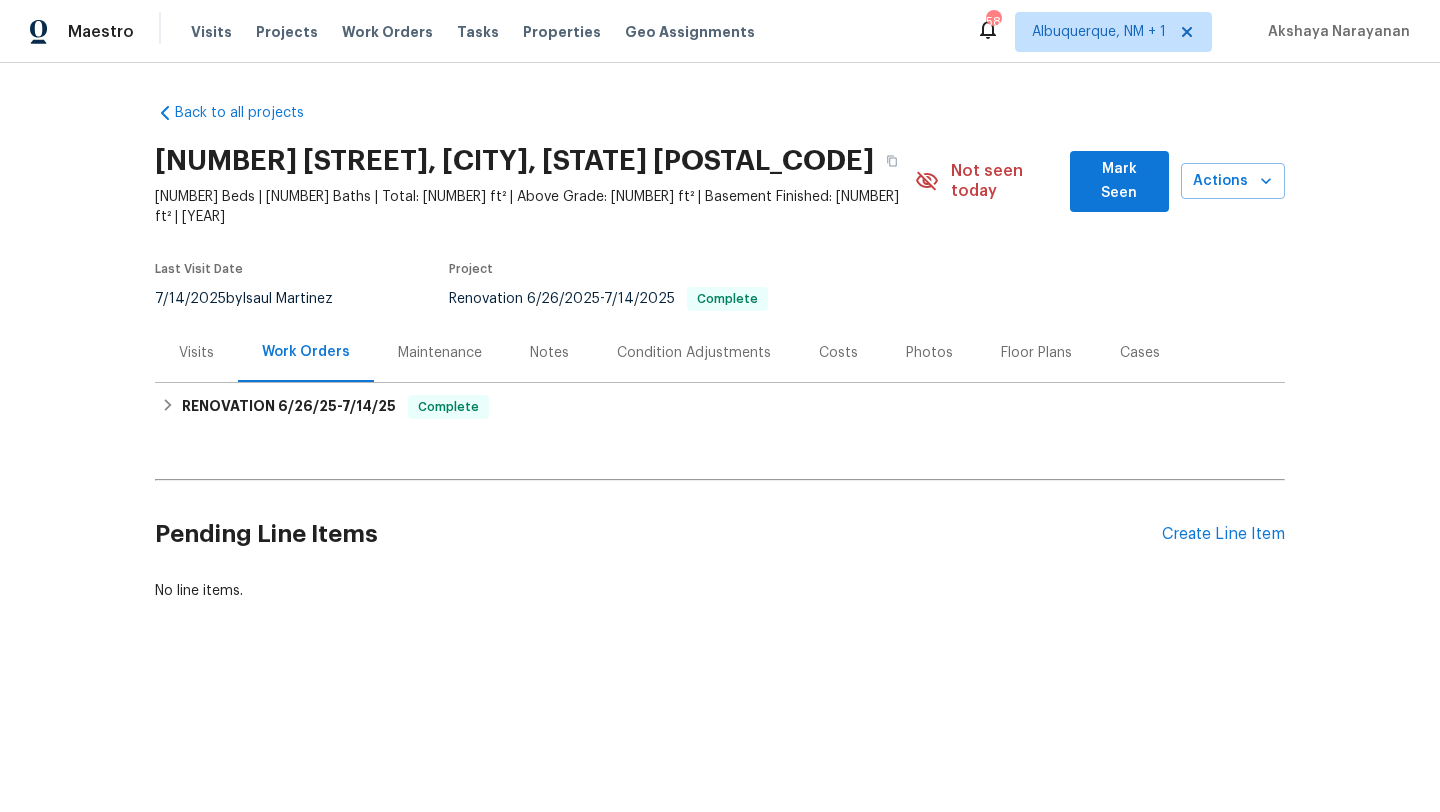 click on "Visits" at bounding box center [196, 352] 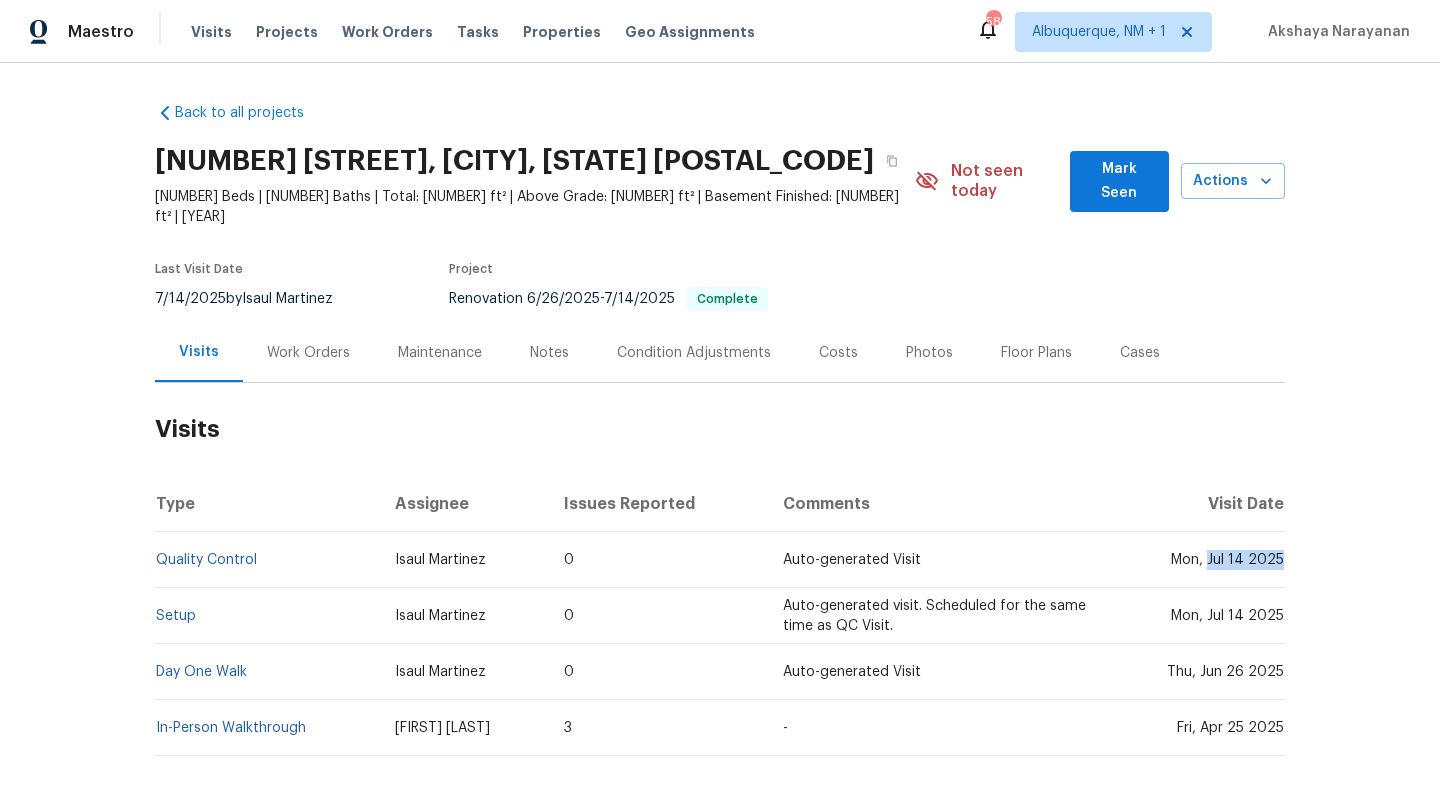 drag, startPoint x: 1212, startPoint y: 545, endPoint x: 1281, endPoint y: 545, distance: 69 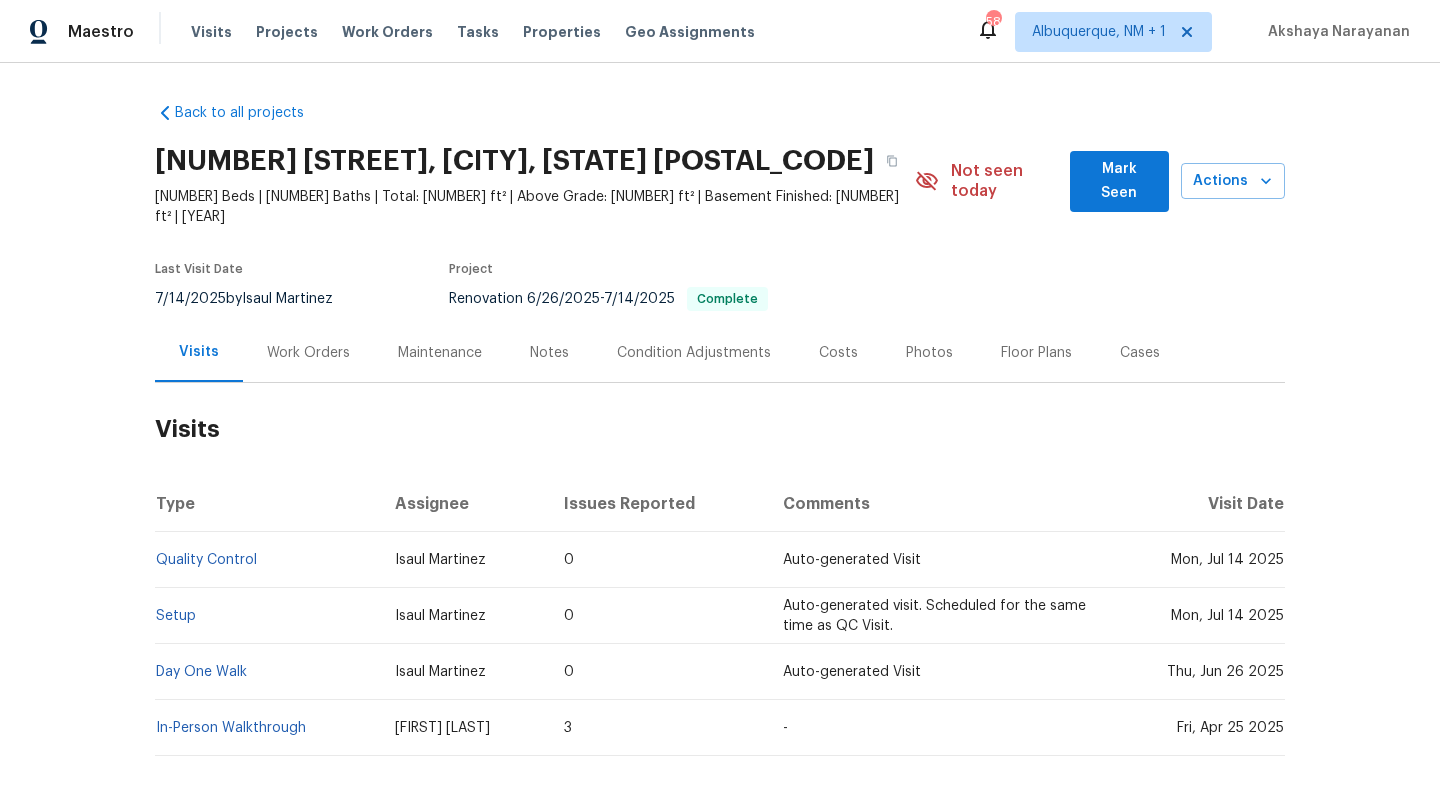 click on "Work Orders" at bounding box center [308, 353] 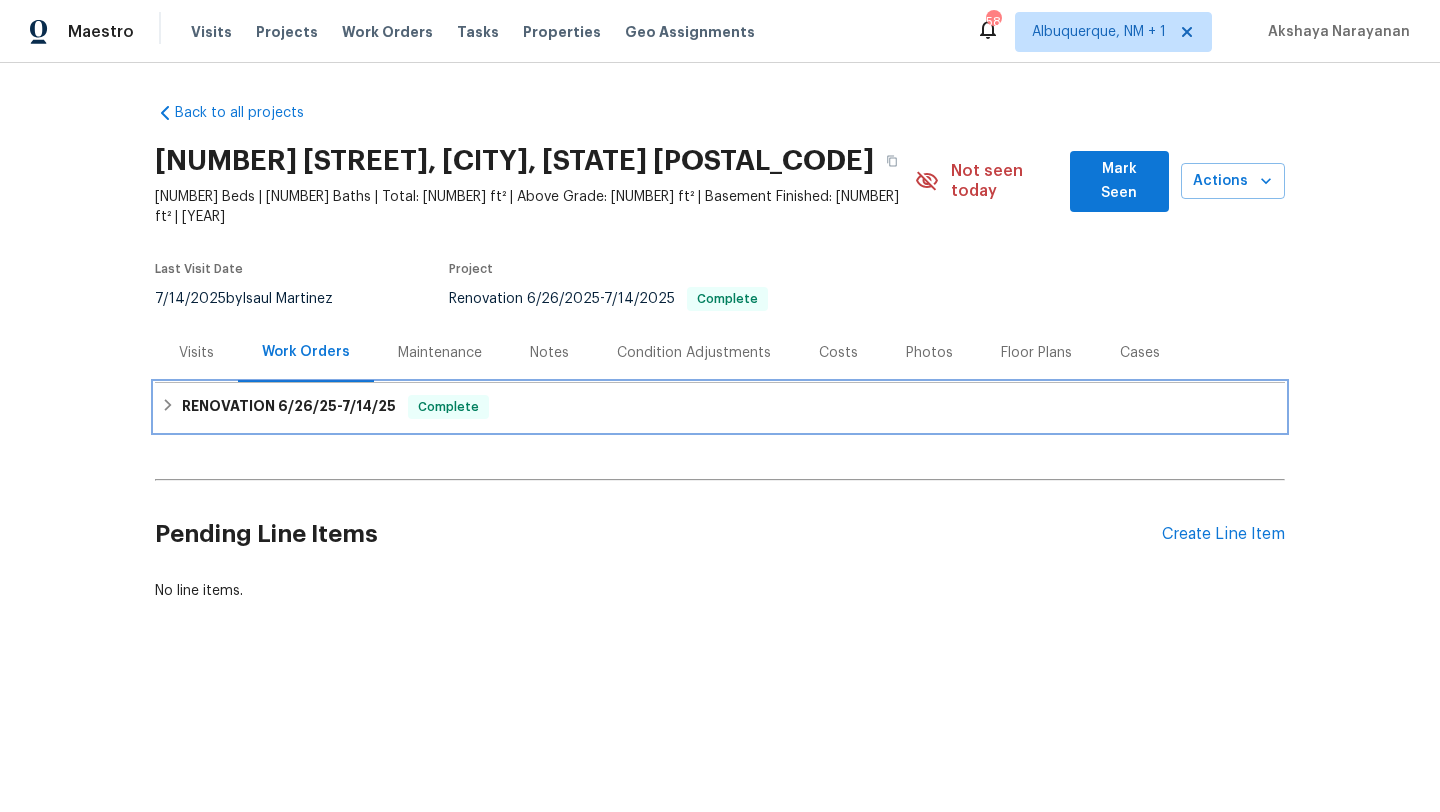 click on "[MM]/[DD]/[YY]  -  [MM]/[DD]/[YY]" at bounding box center (337, 406) 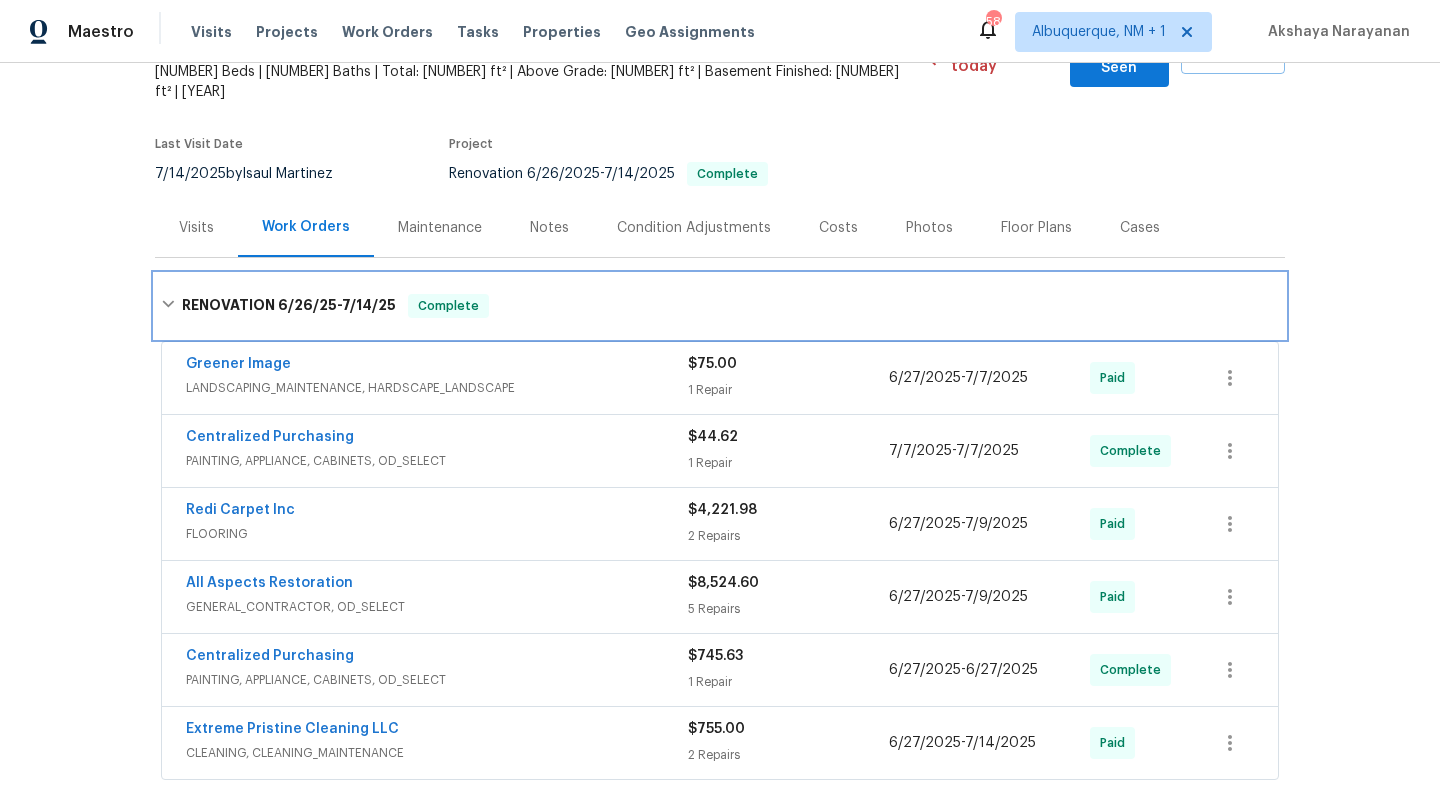 scroll, scrollTop: 130, scrollLeft: 0, axis: vertical 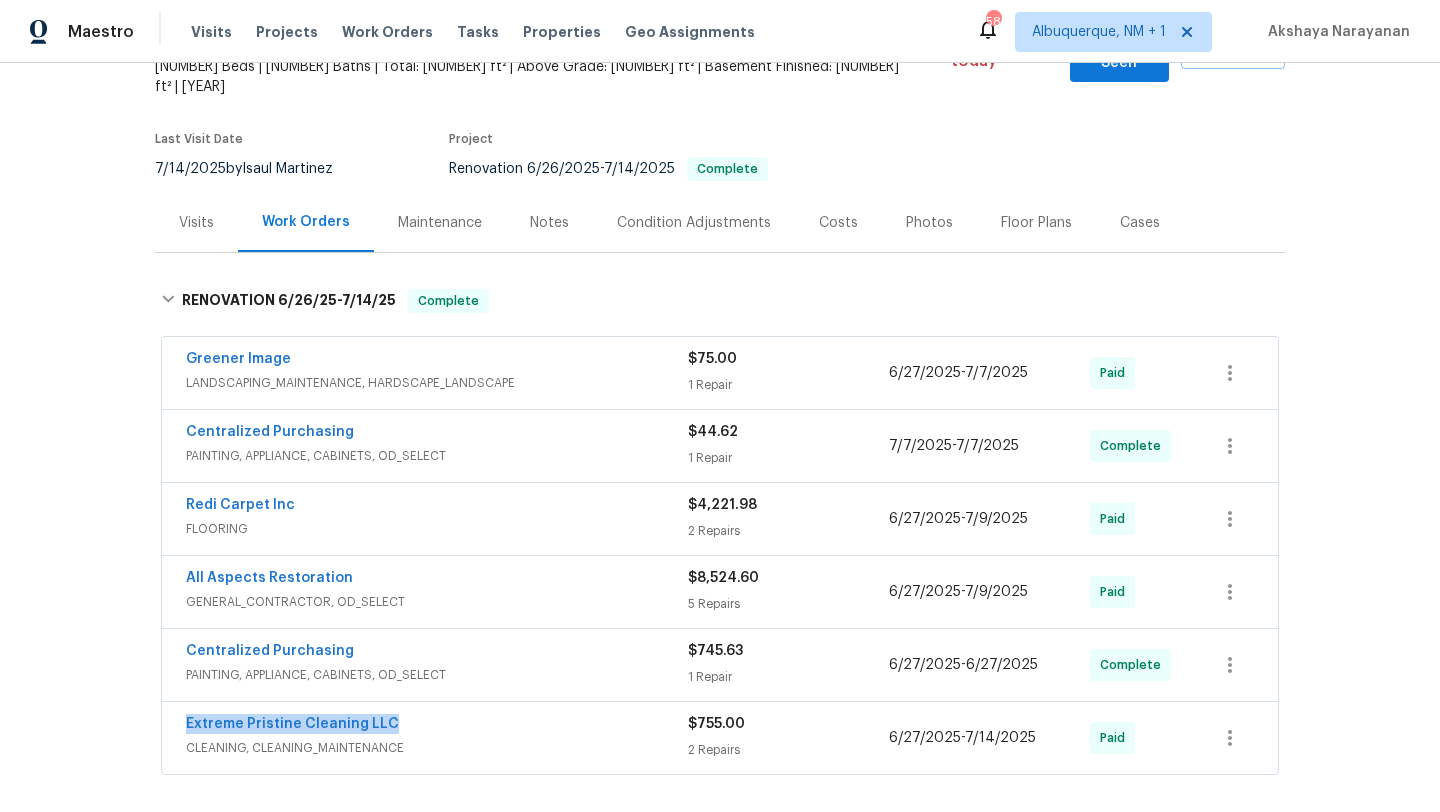 drag, startPoint x: 398, startPoint y: 708, endPoint x: 135, endPoint y: 702, distance: 263.06842 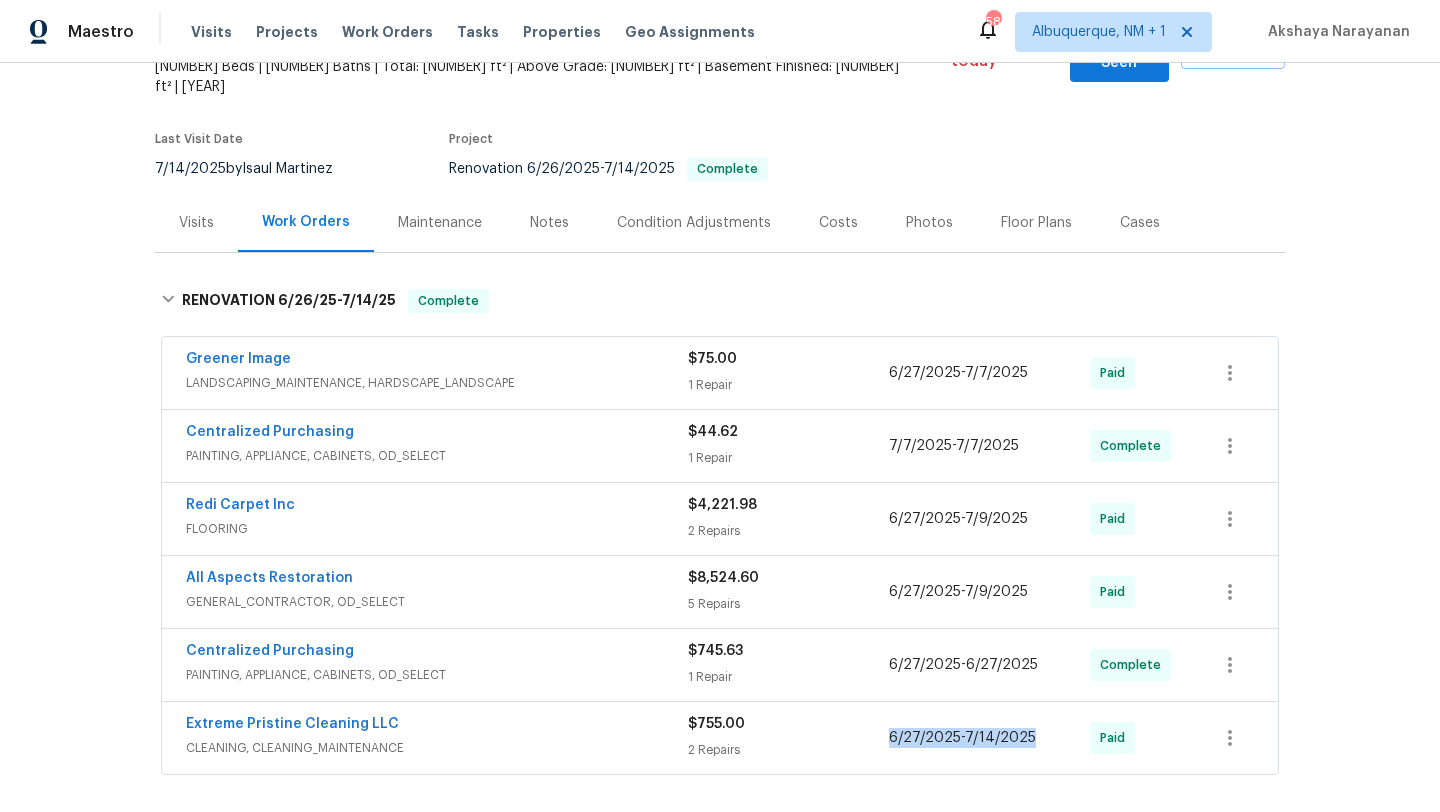 drag, startPoint x: 1031, startPoint y: 716, endPoint x: 891, endPoint y: 712, distance: 140.05713 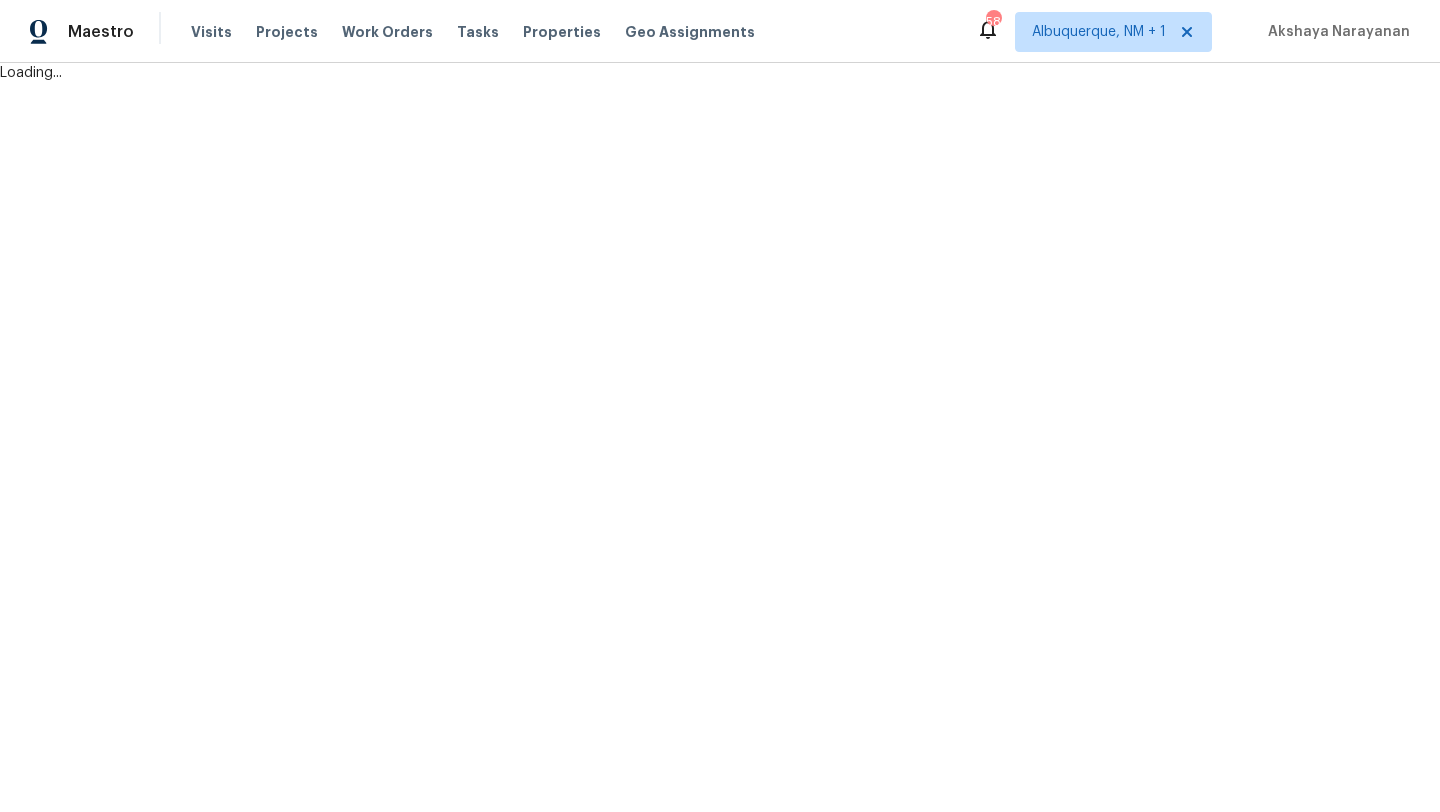 scroll, scrollTop: 0, scrollLeft: 0, axis: both 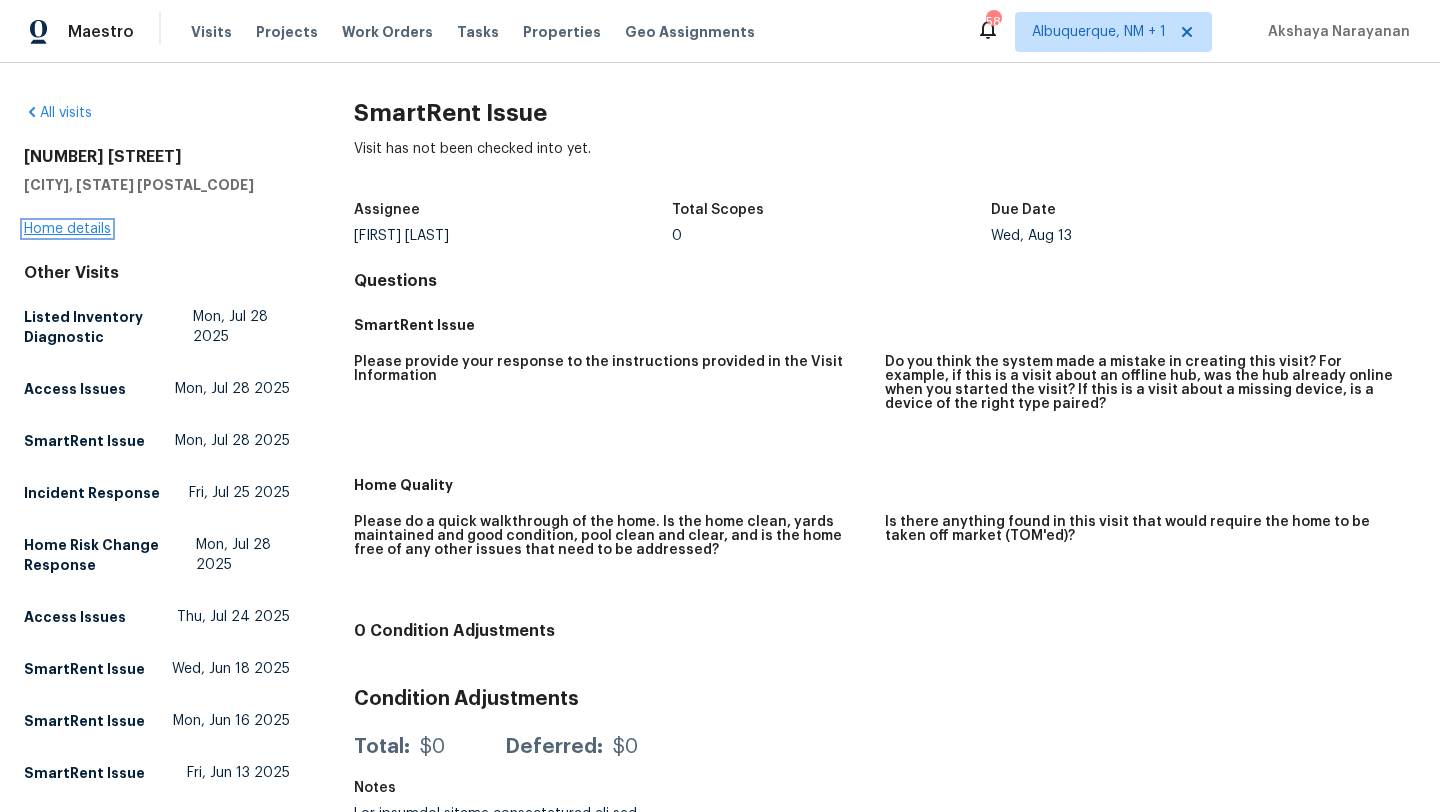click on "Home details" at bounding box center (67, 229) 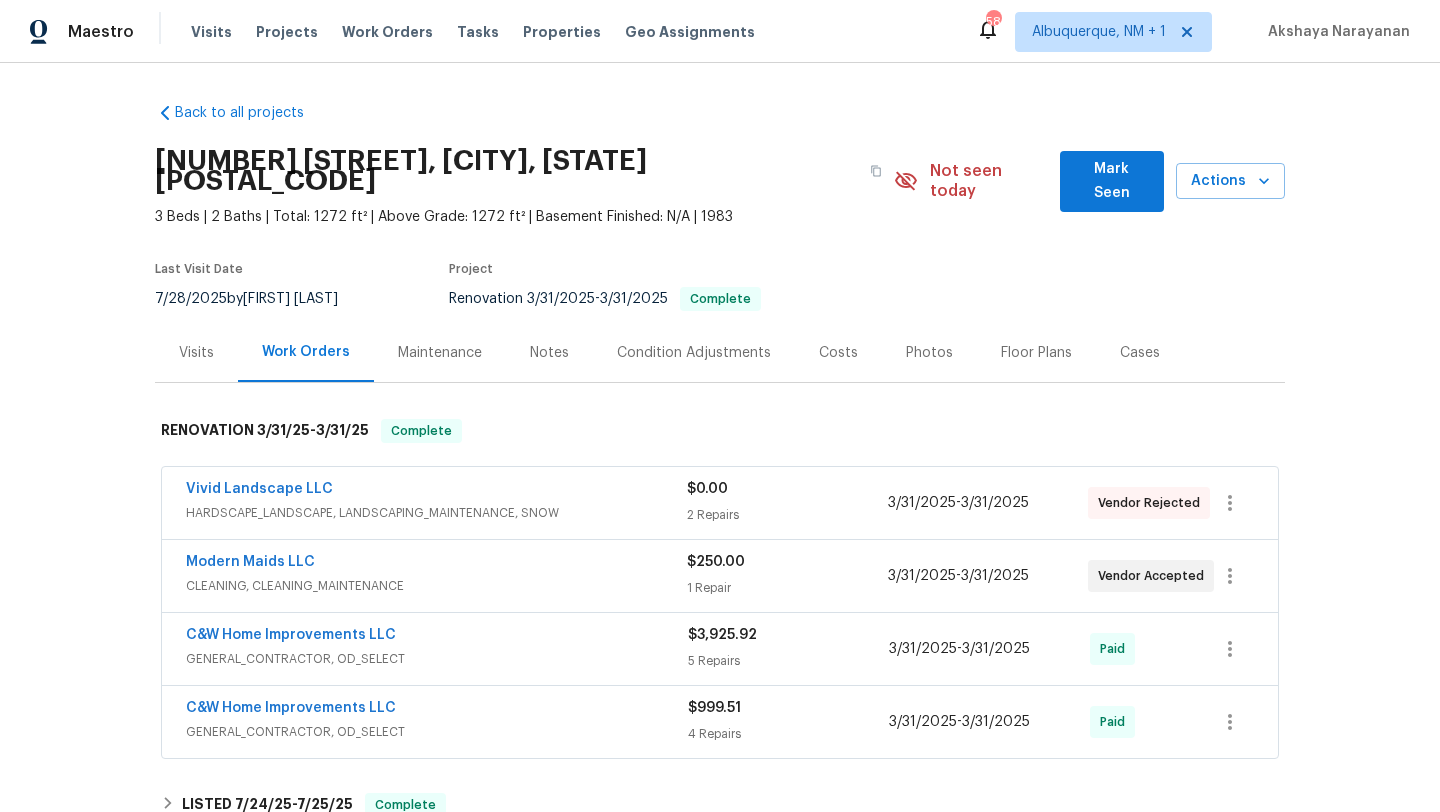 click on "Visits" at bounding box center (196, 352) 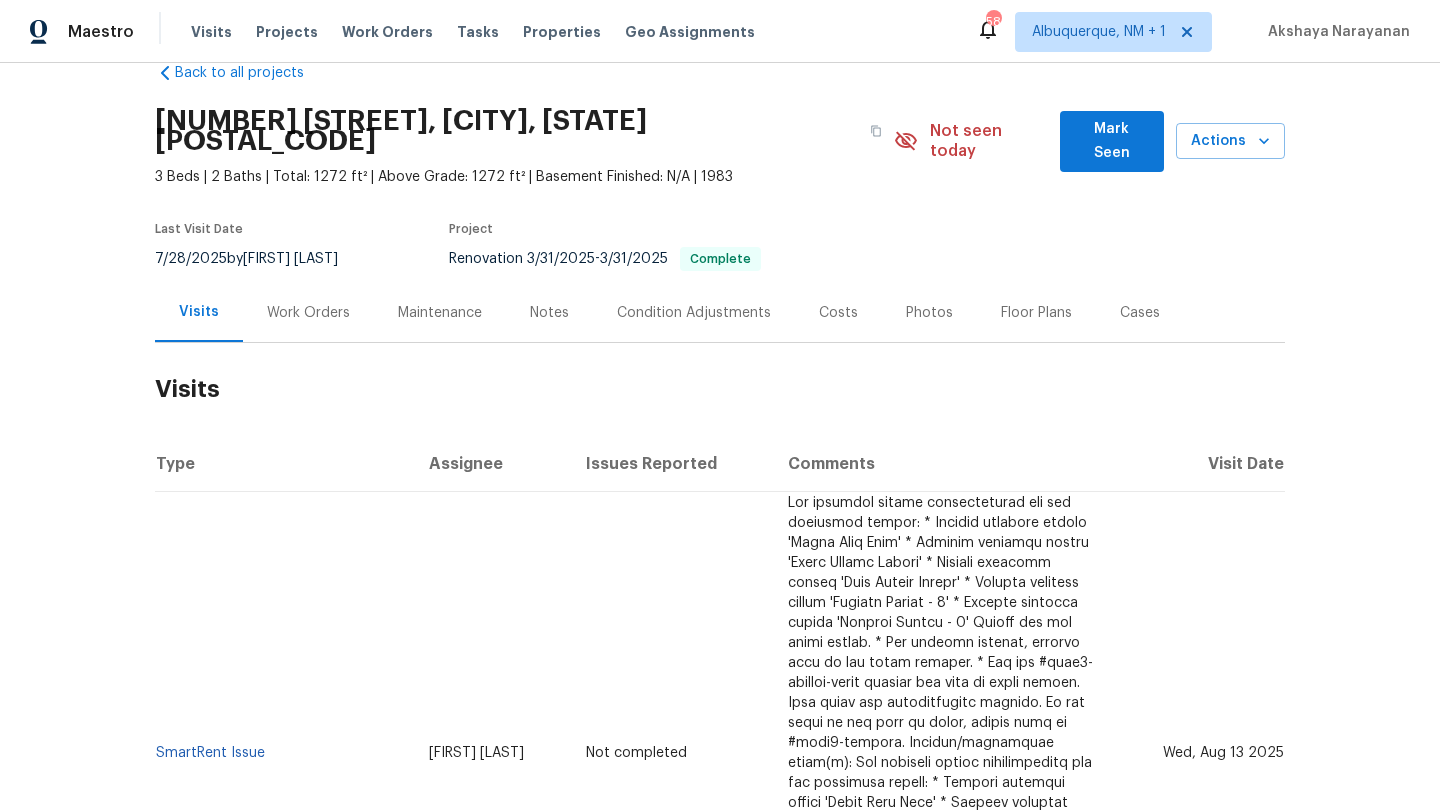 scroll, scrollTop: 46, scrollLeft: 0, axis: vertical 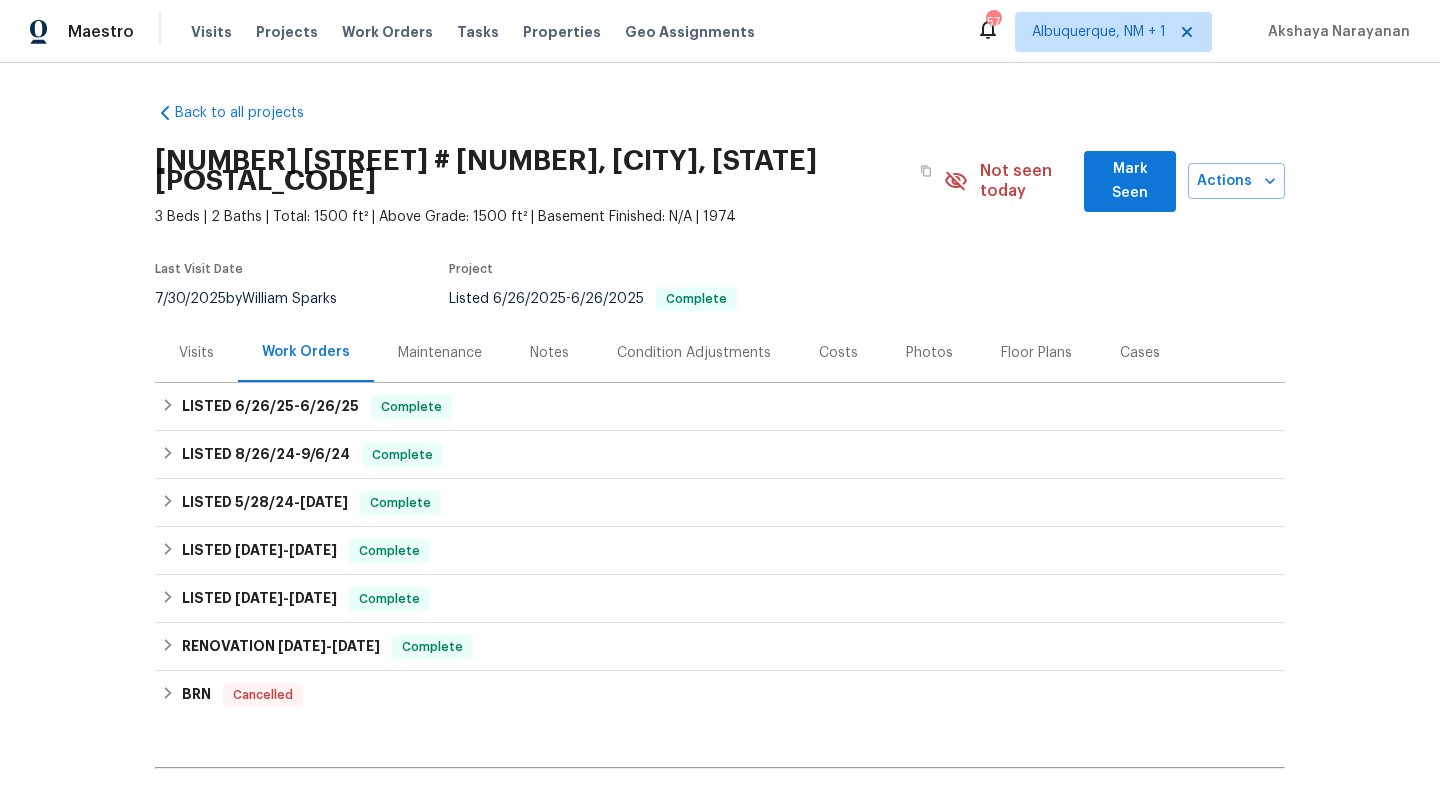 click on "Visits" at bounding box center (196, 353) 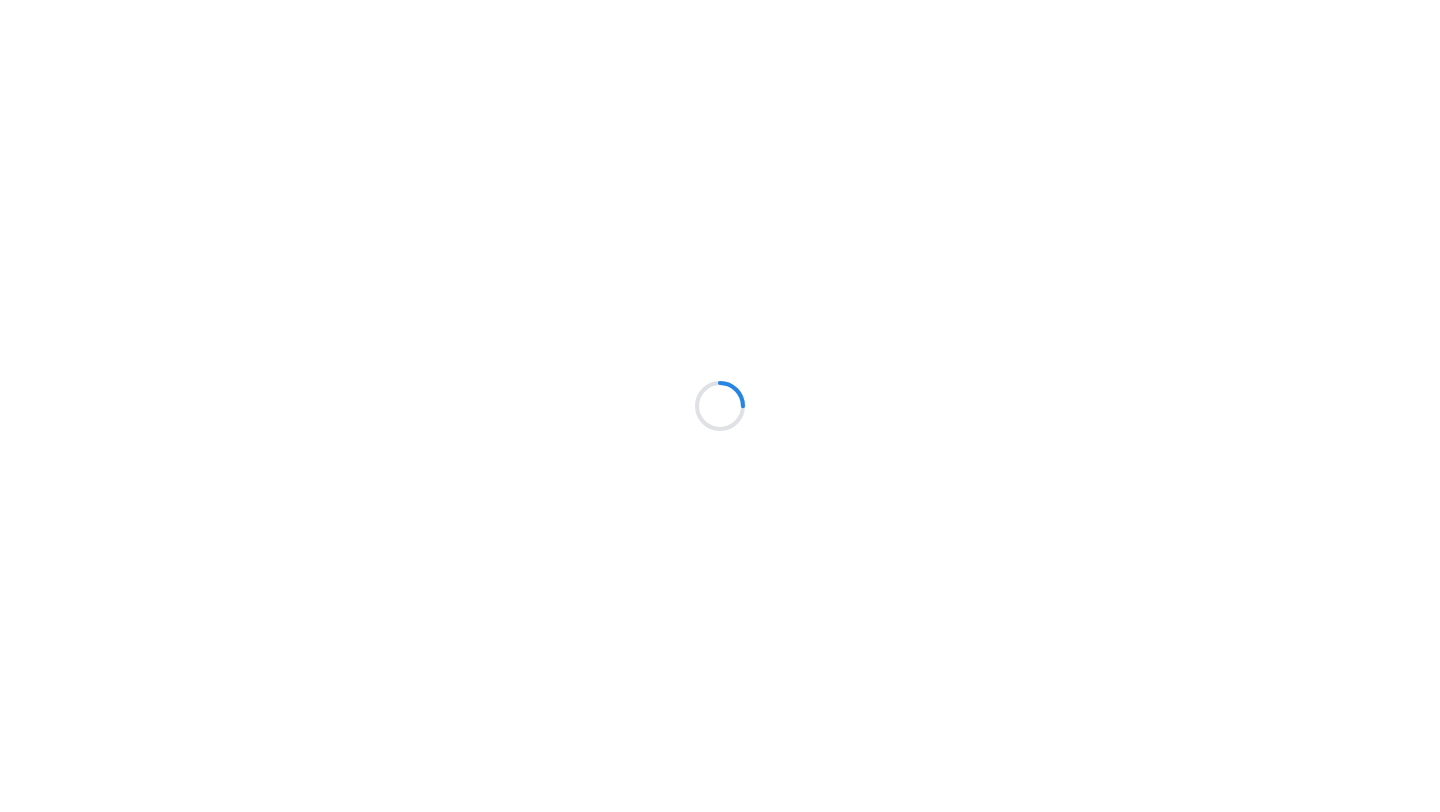 scroll, scrollTop: 0, scrollLeft: 0, axis: both 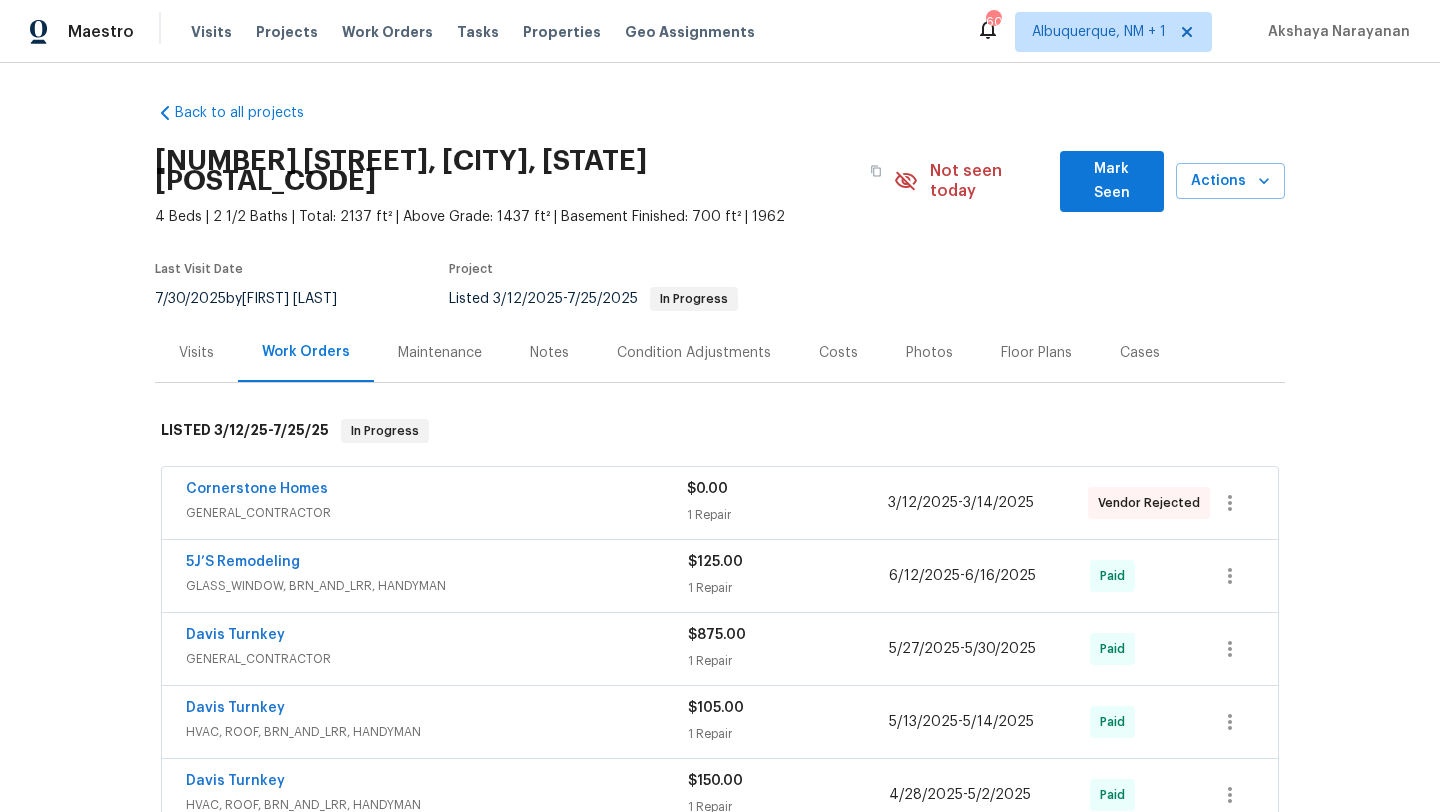click on "Visits" at bounding box center [196, 353] 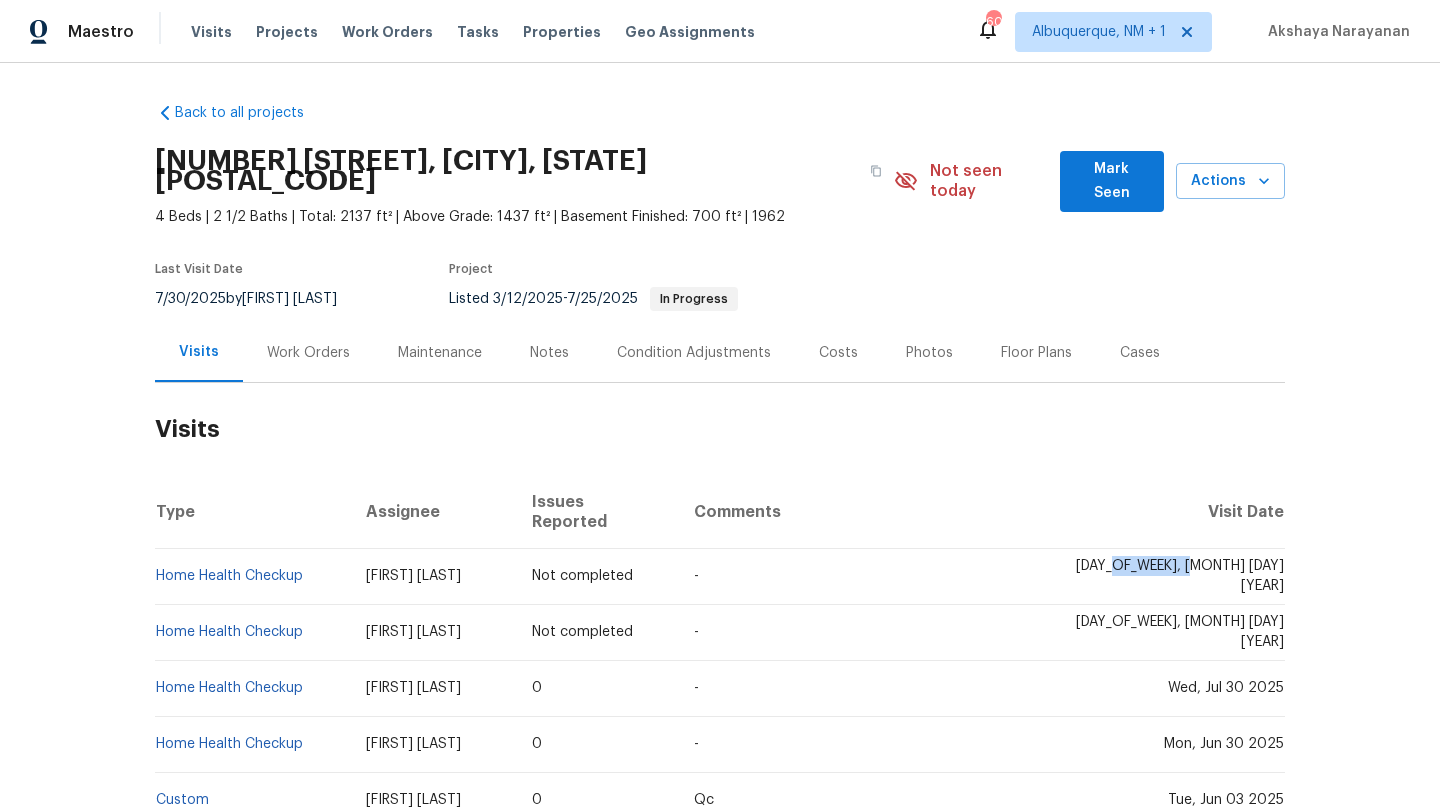 drag, startPoint x: 1202, startPoint y: 541, endPoint x: 1282, endPoint y: 544, distance: 80.05623 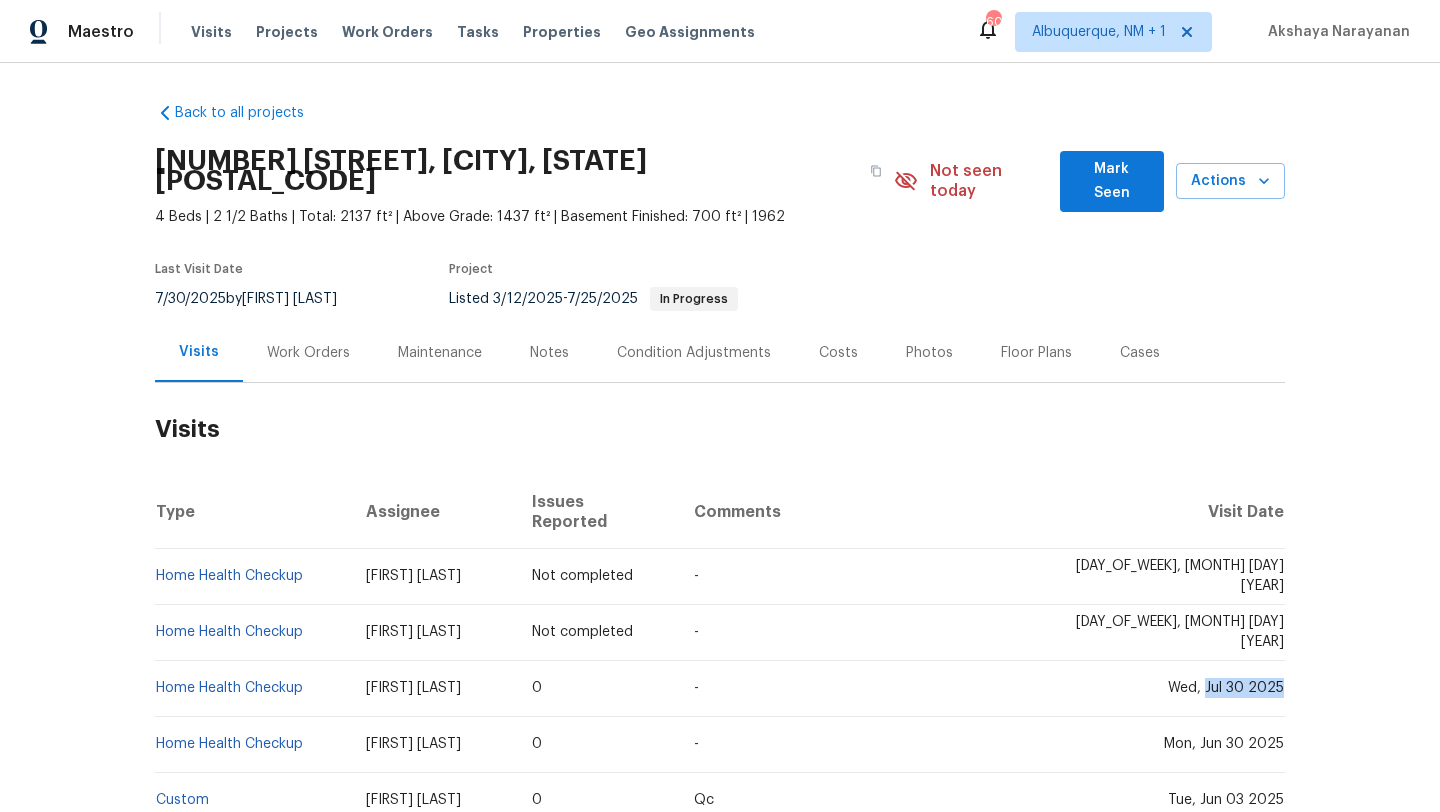 drag, startPoint x: 1208, startPoint y: 652, endPoint x: 1282, endPoint y: 657, distance: 74.168724 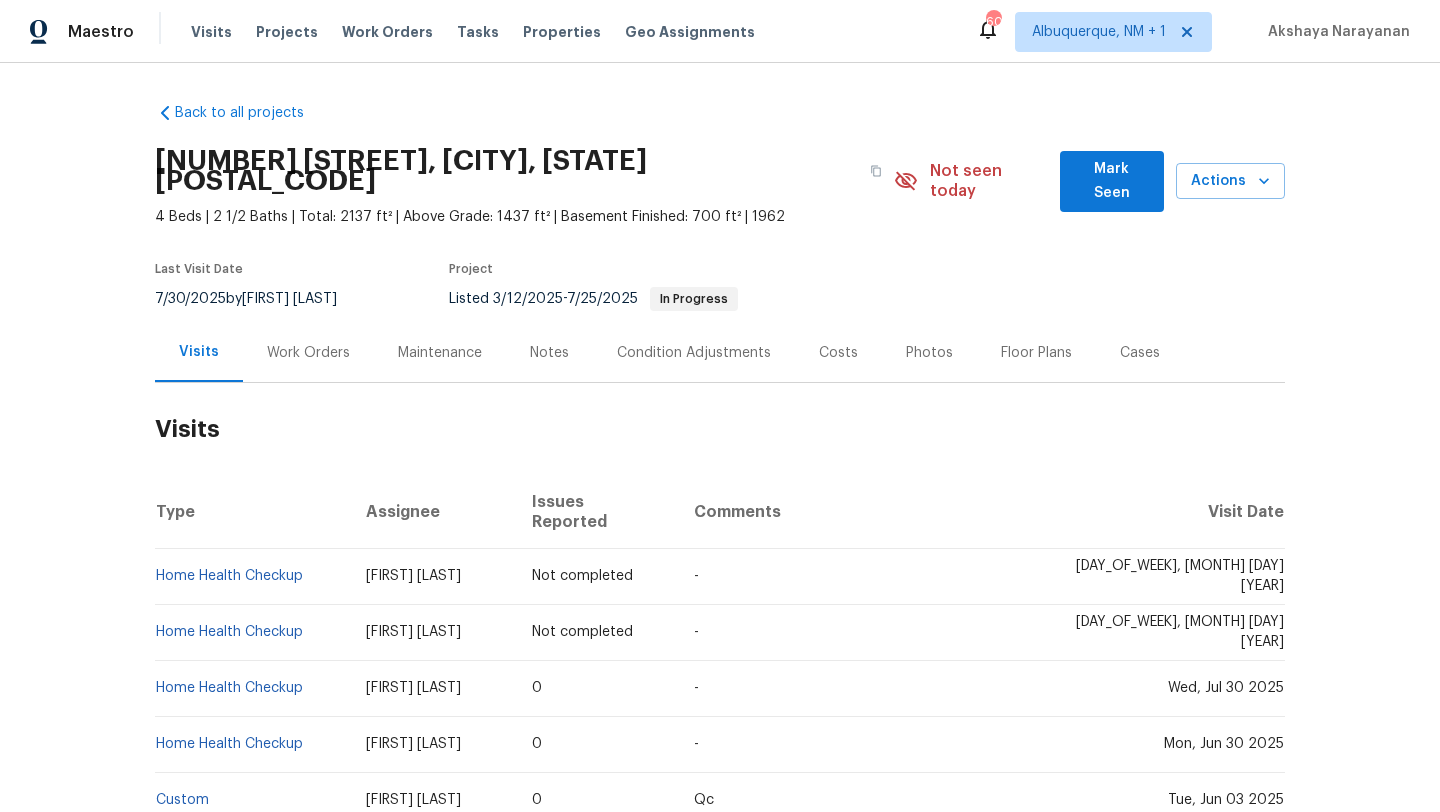 click on "Work Orders" at bounding box center [308, 353] 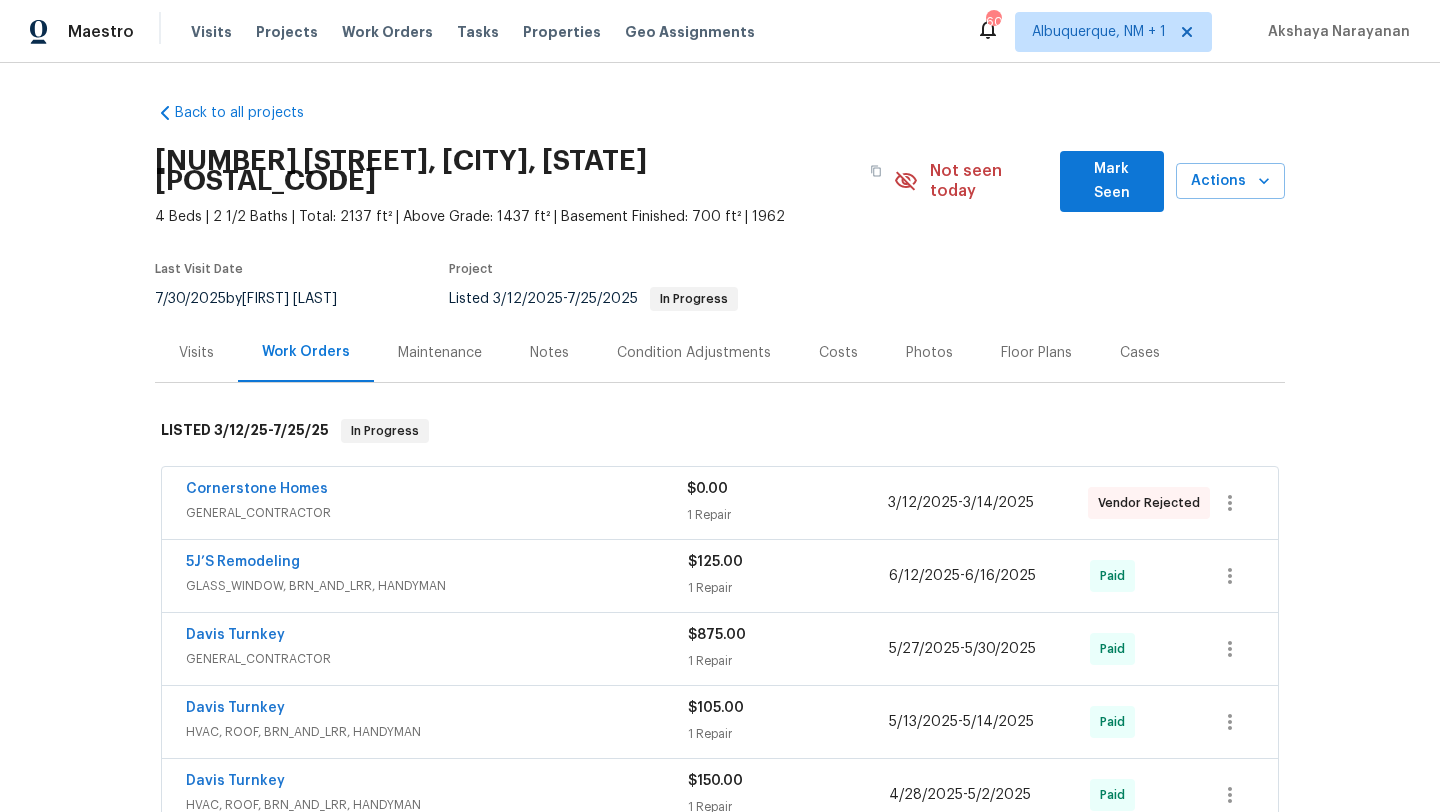 scroll, scrollTop: 88, scrollLeft: 0, axis: vertical 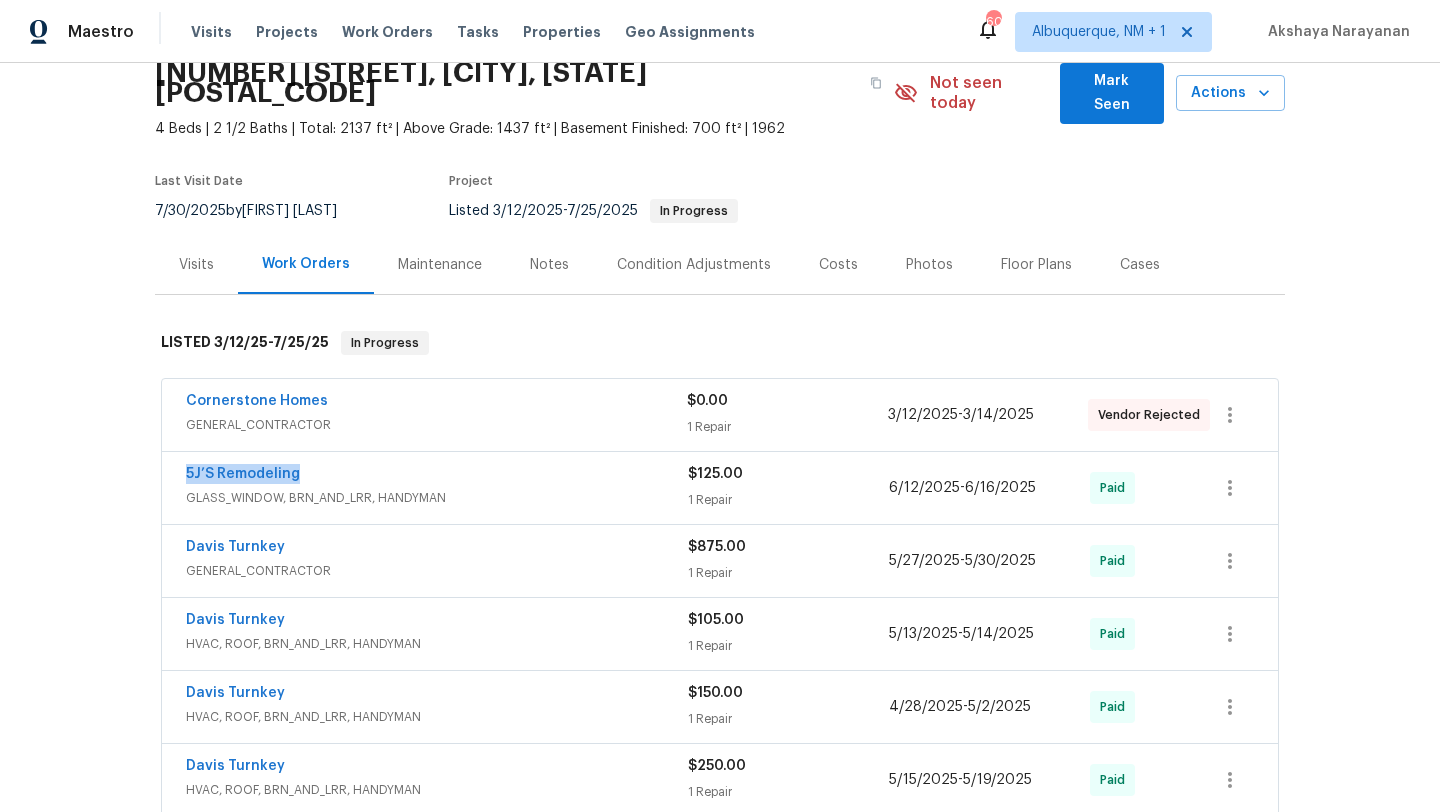 drag, startPoint x: 323, startPoint y: 457, endPoint x: 163, endPoint y: 455, distance: 160.0125 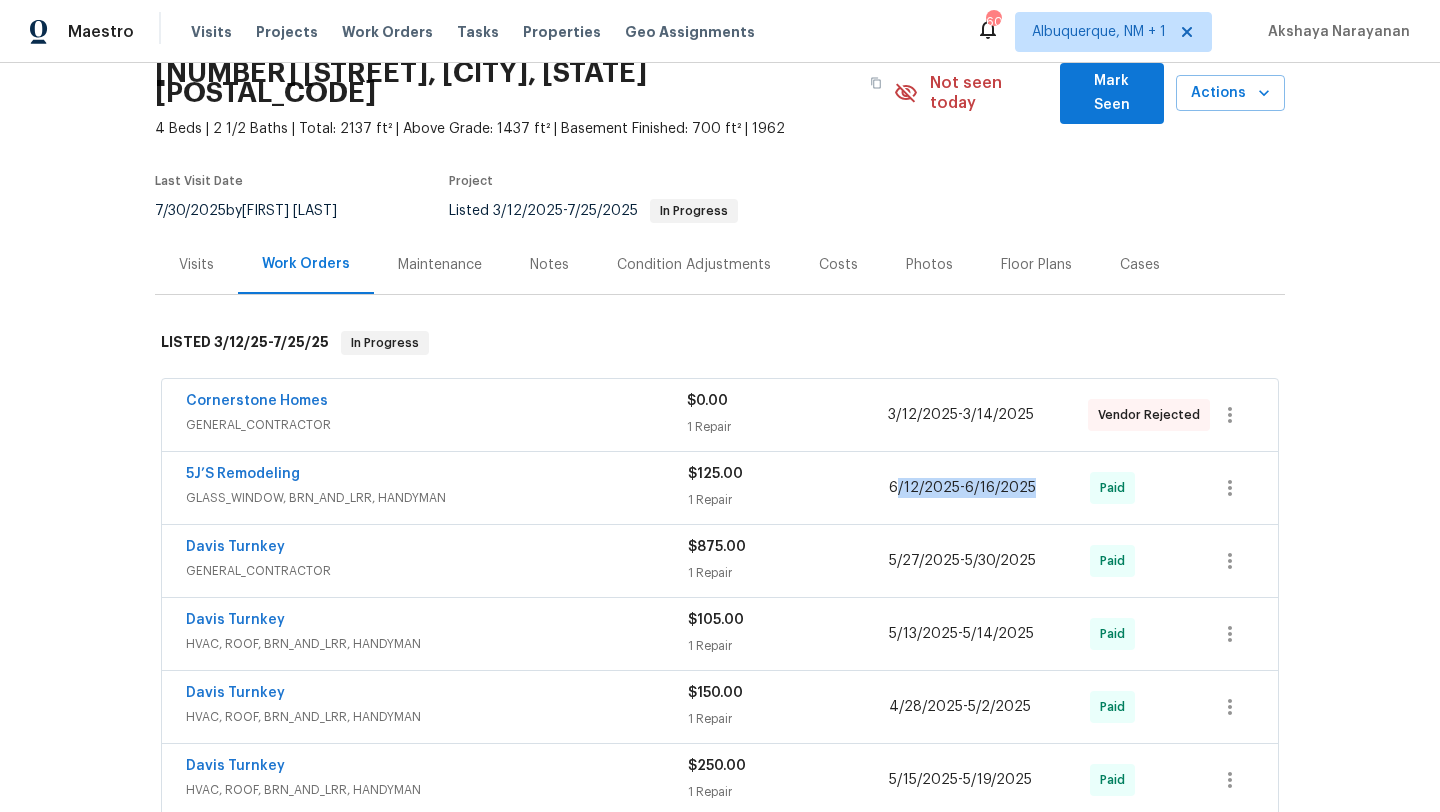 drag, startPoint x: 1031, startPoint y: 471, endPoint x: 895, endPoint y: 471, distance: 136 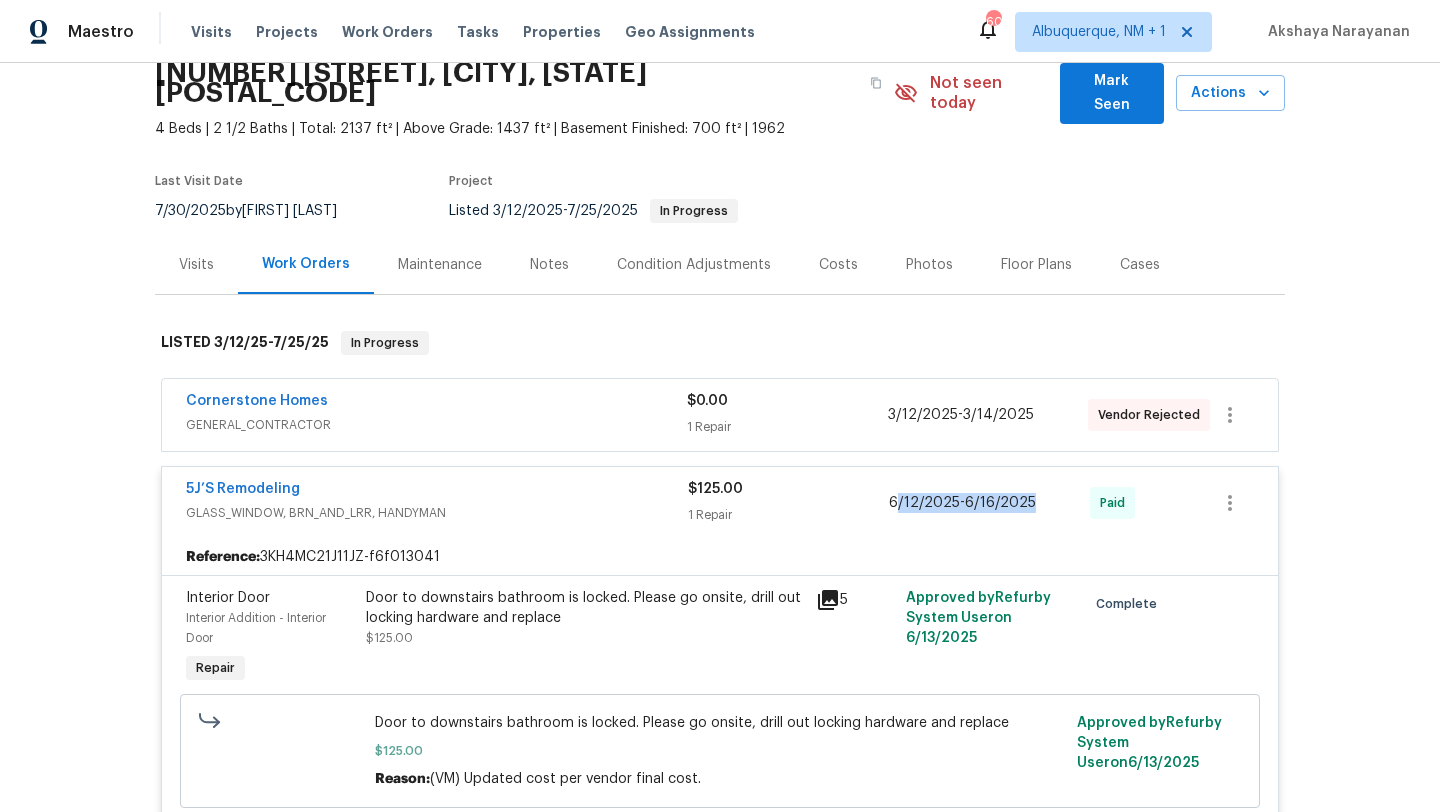 click on "[MONTH]/[DAY]/[YEAR]  -  [MONTH]/[DAY]/[YEAR]" at bounding box center (989, 503) 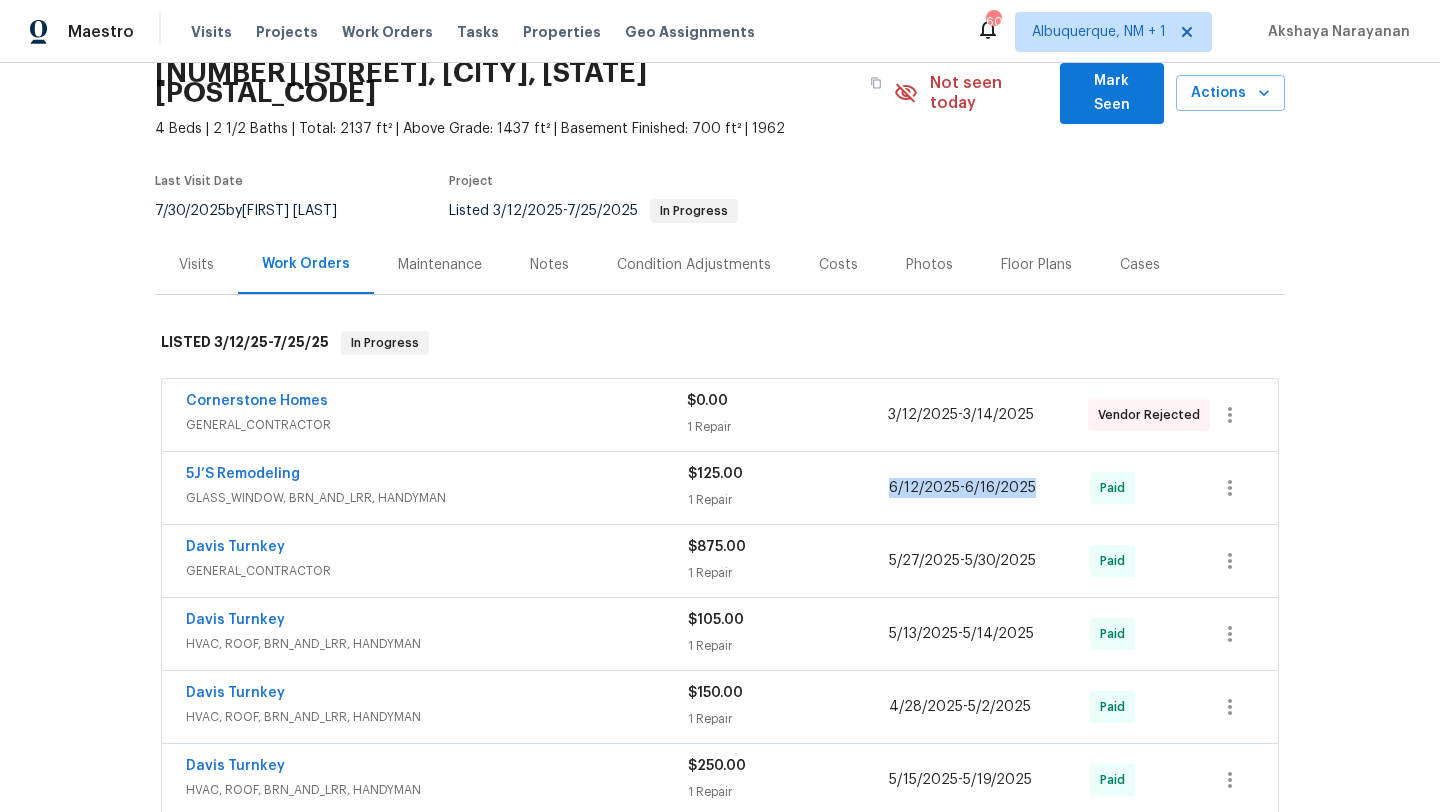 drag, startPoint x: 1041, startPoint y: 470, endPoint x: 866, endPoint y: 469, distance: 175.00285 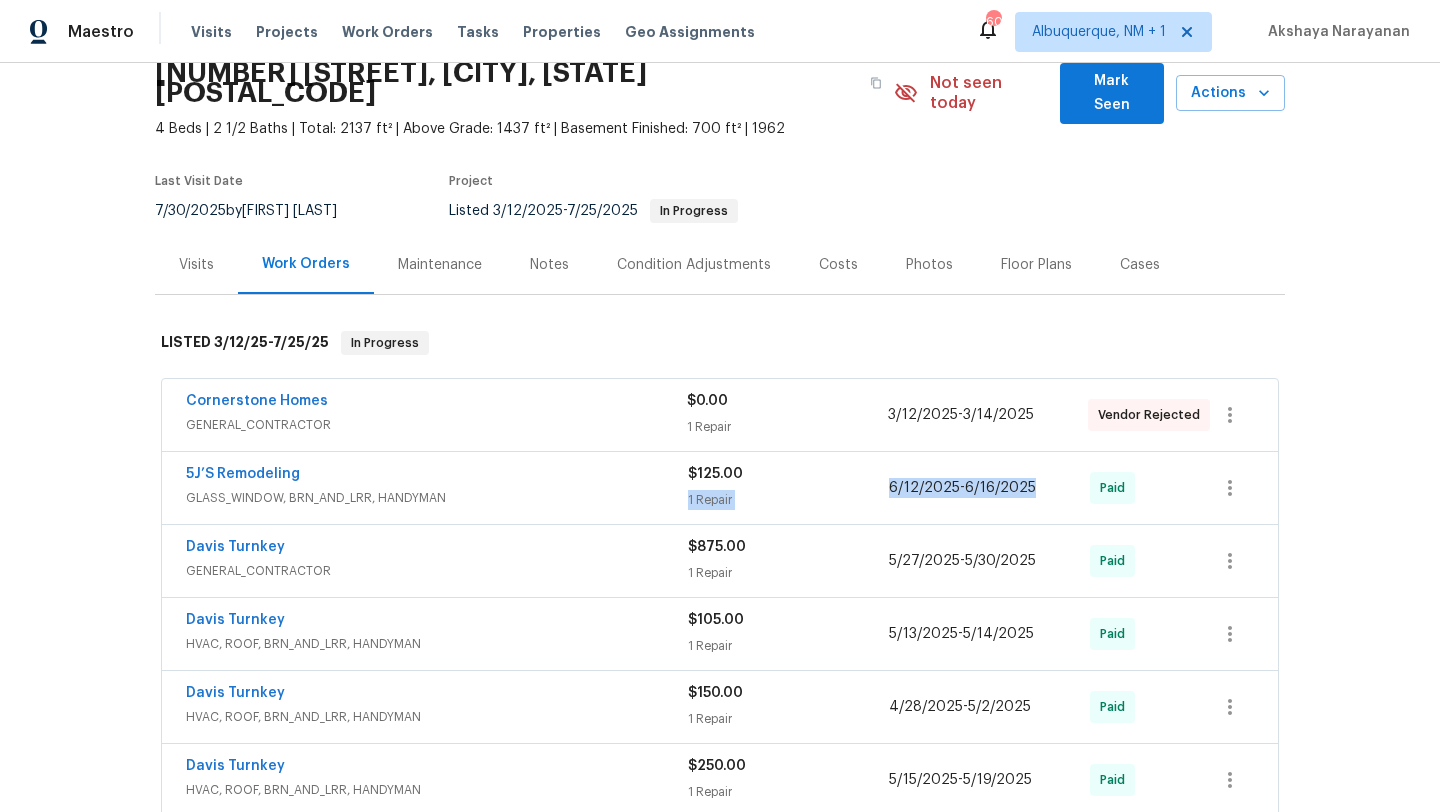 copy on "1 Repair [MONTH]/[DAY]/[YEAR]  -  [MONTH]/[DAY]/[YEAR]" 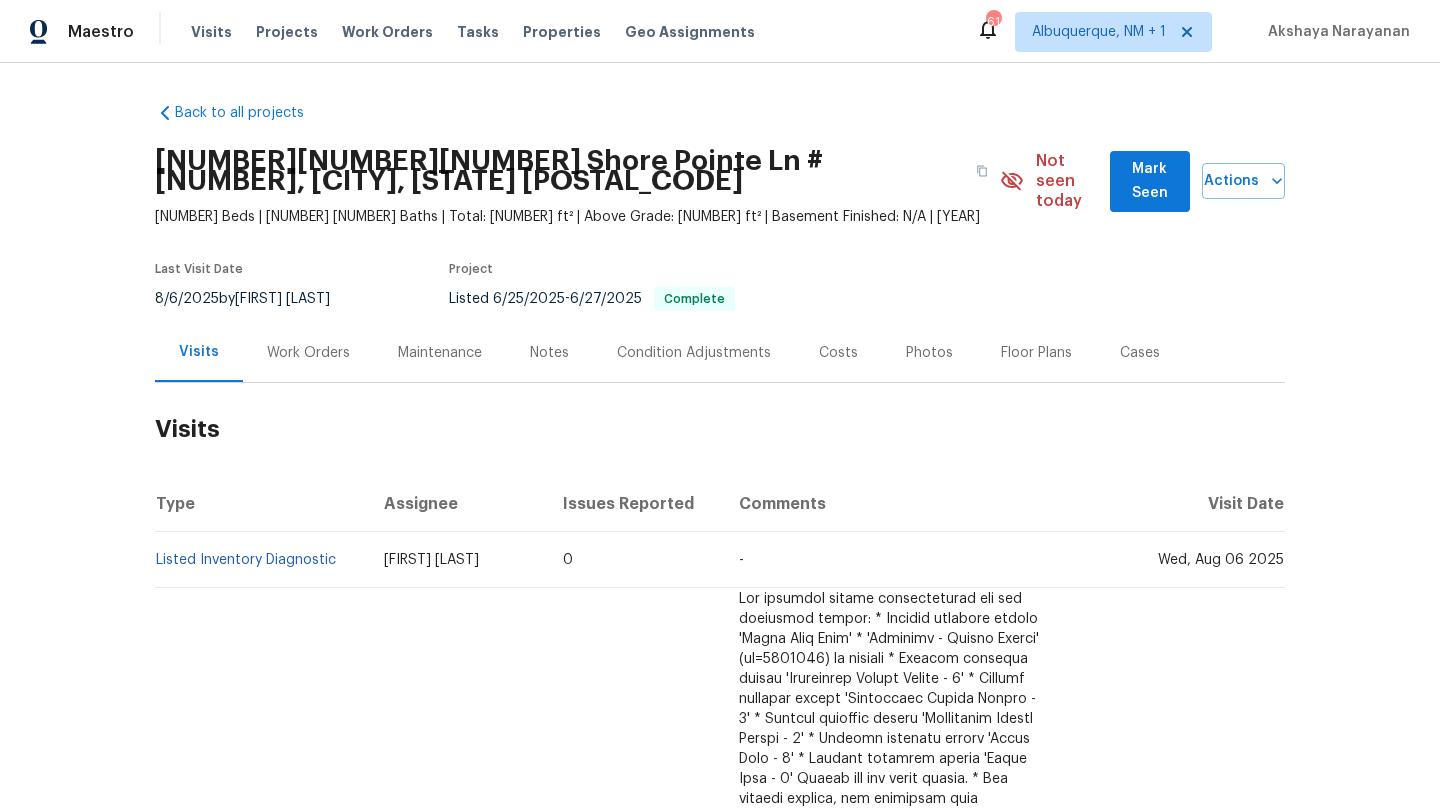 scroll, scrollTop: 0, scrollLeft: 0, axis: both 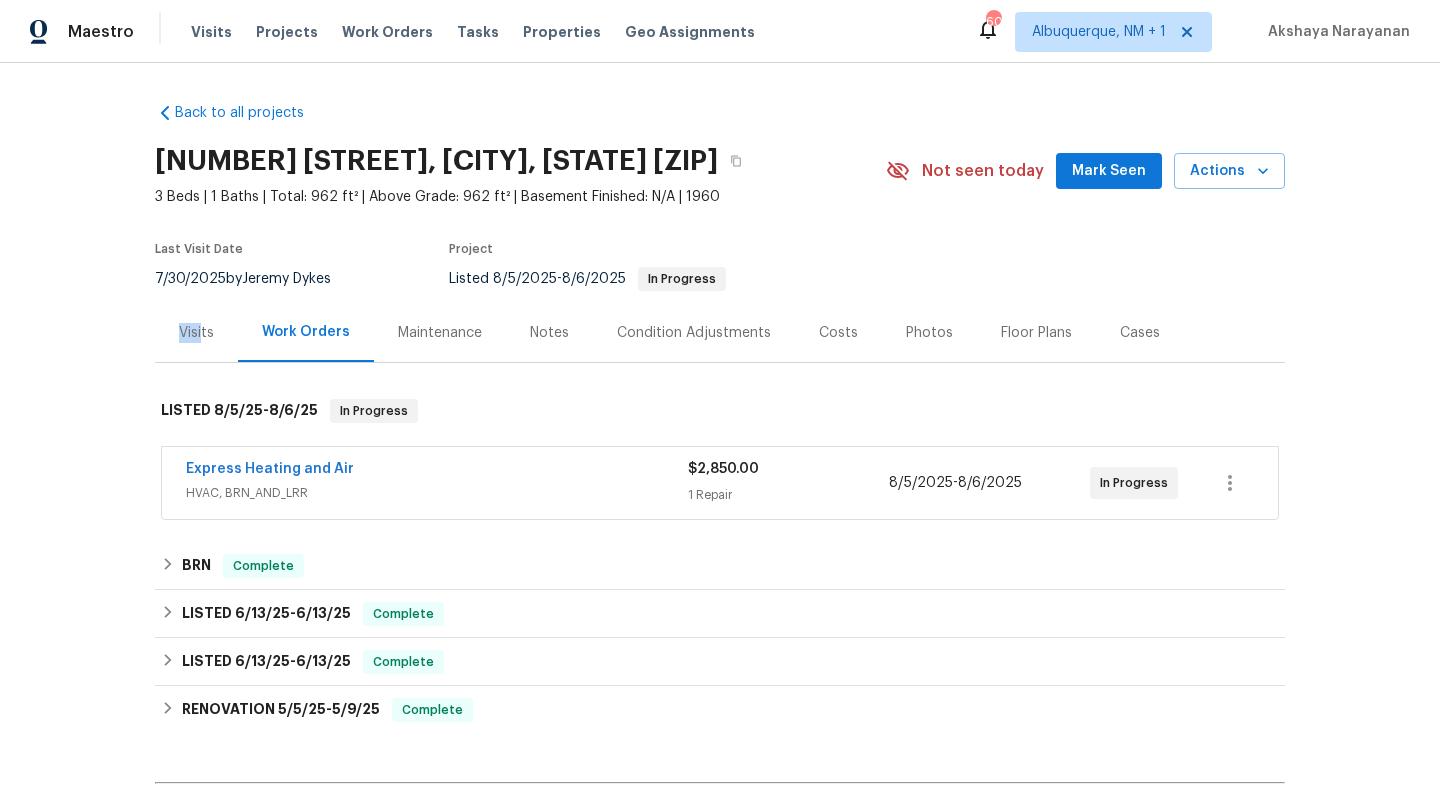 click on "Visits" at bounding box center [196, 333] 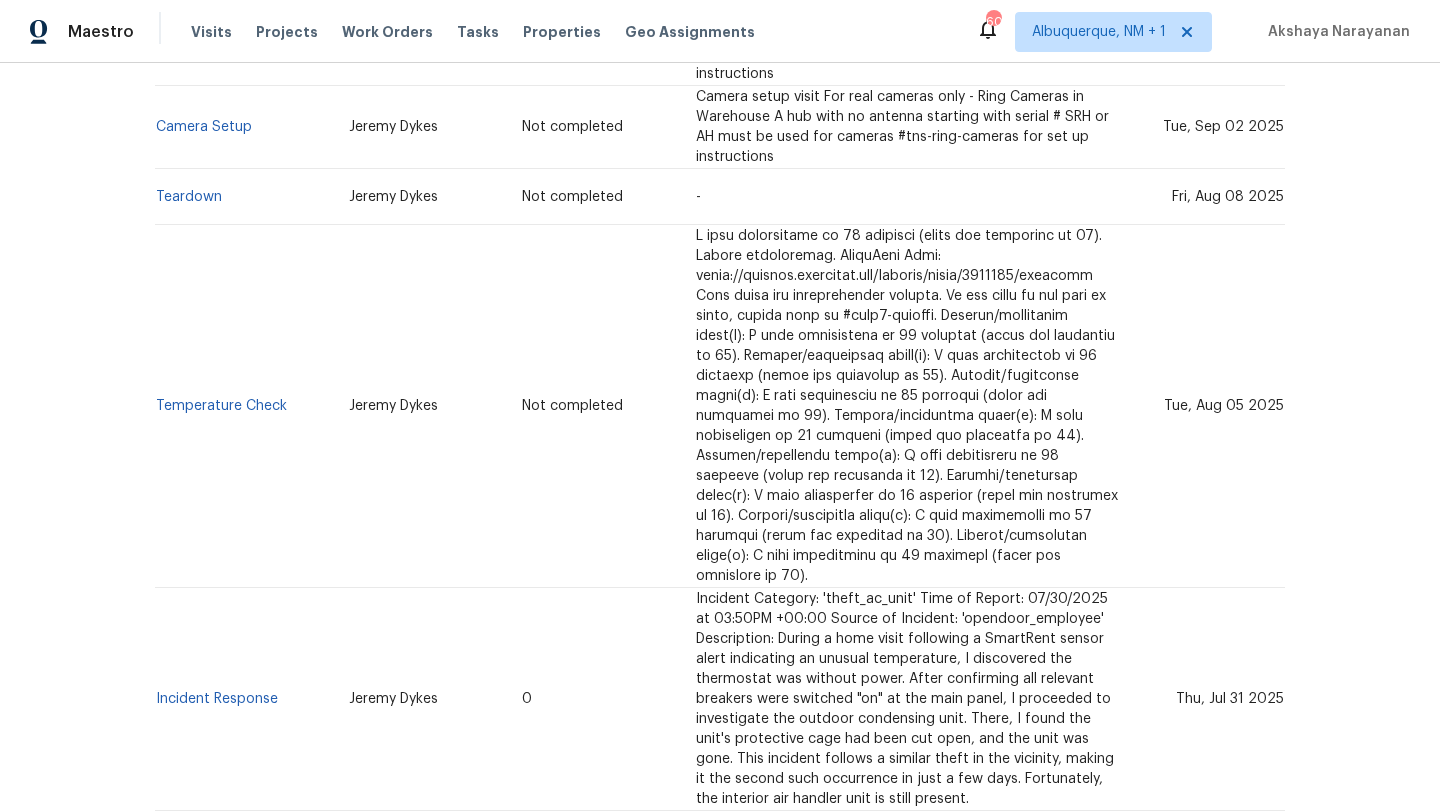 scroll, scrollTop: 290, scrollLeft: 0, axis: vertical 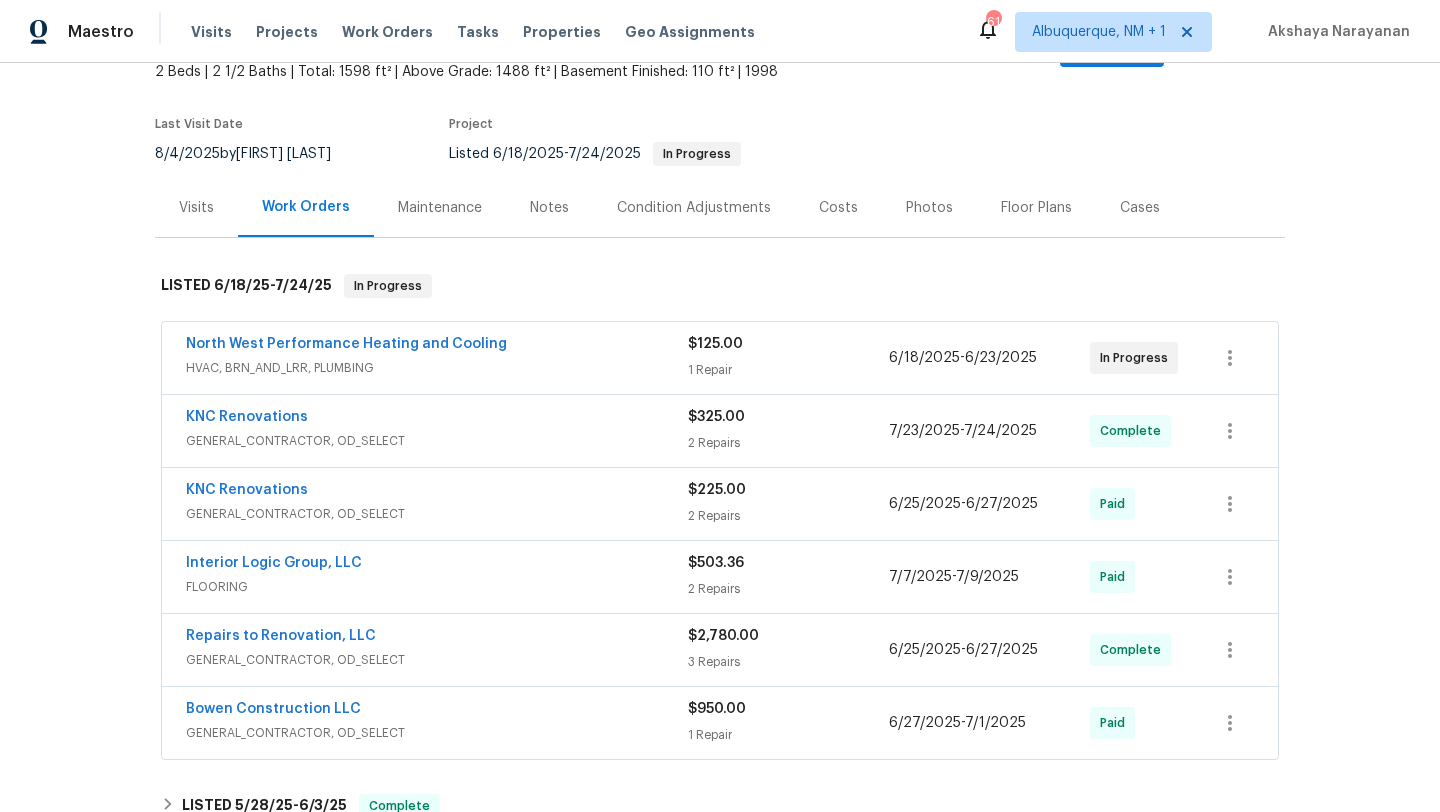 click on "HVAC, BRN_AND_LRR, PLUMBING" at bounding box center [437, 368] 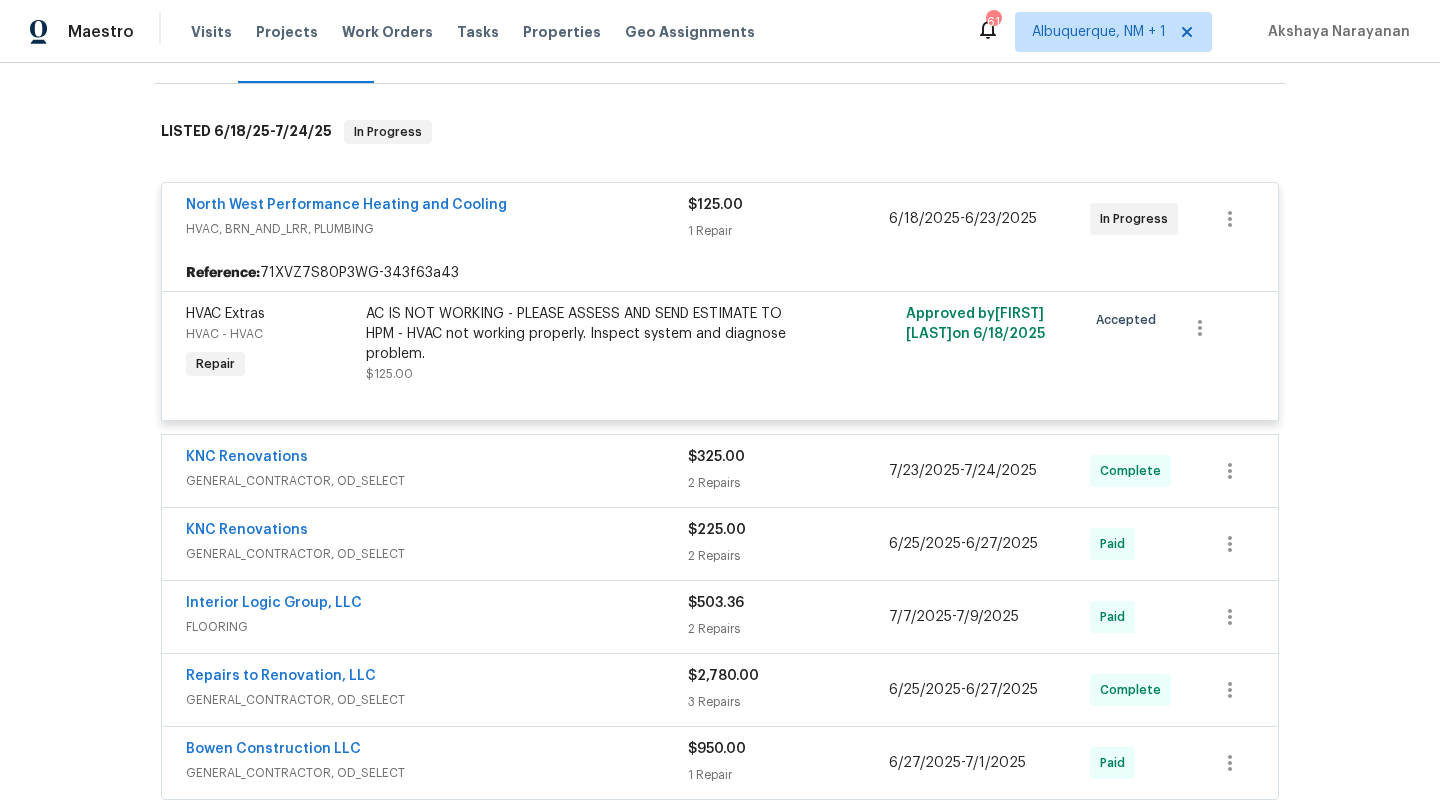 scroll, scrollTop: 315, scrollLeft: 0, axis: vertical 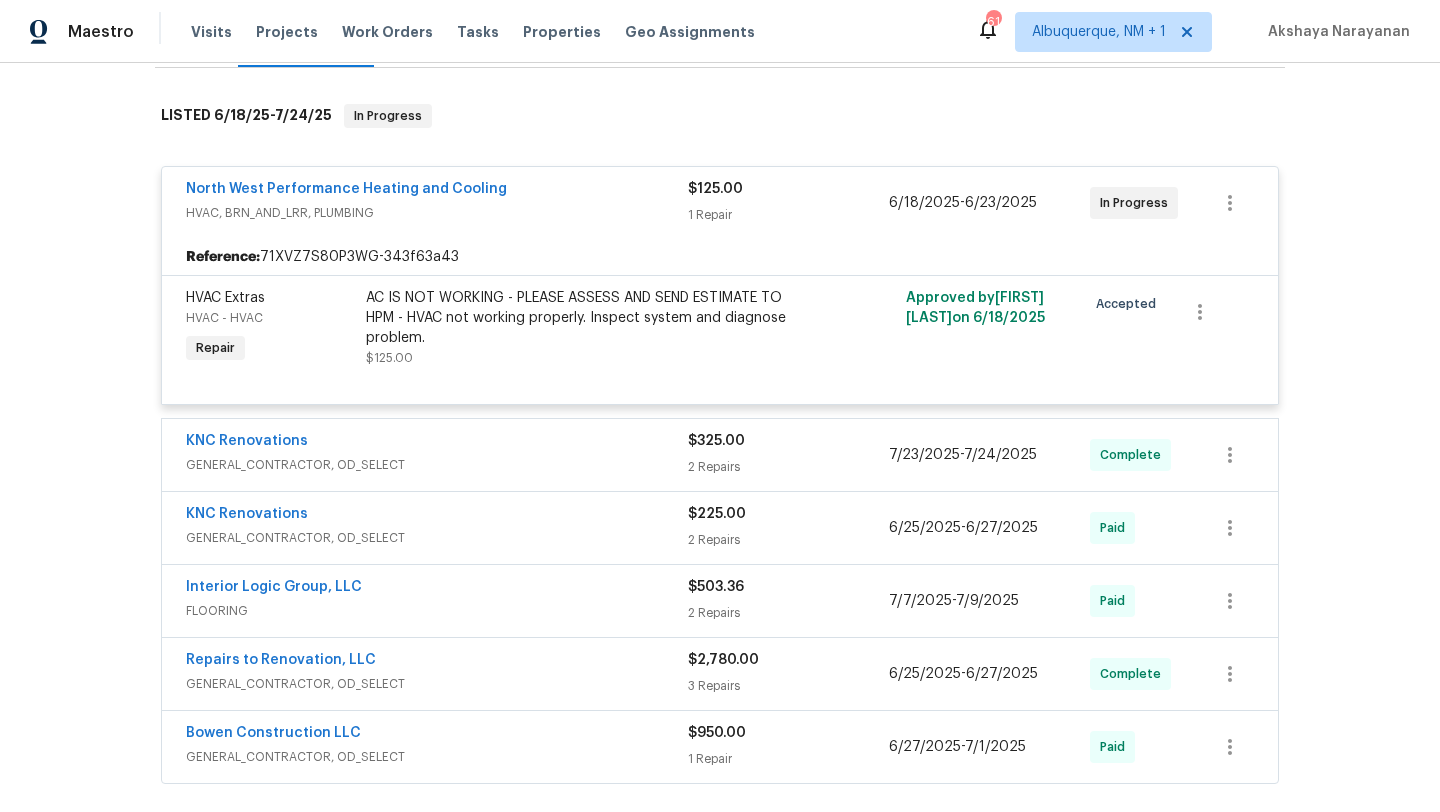 click on "KNC Renovations" at bounding box center [437, 443] 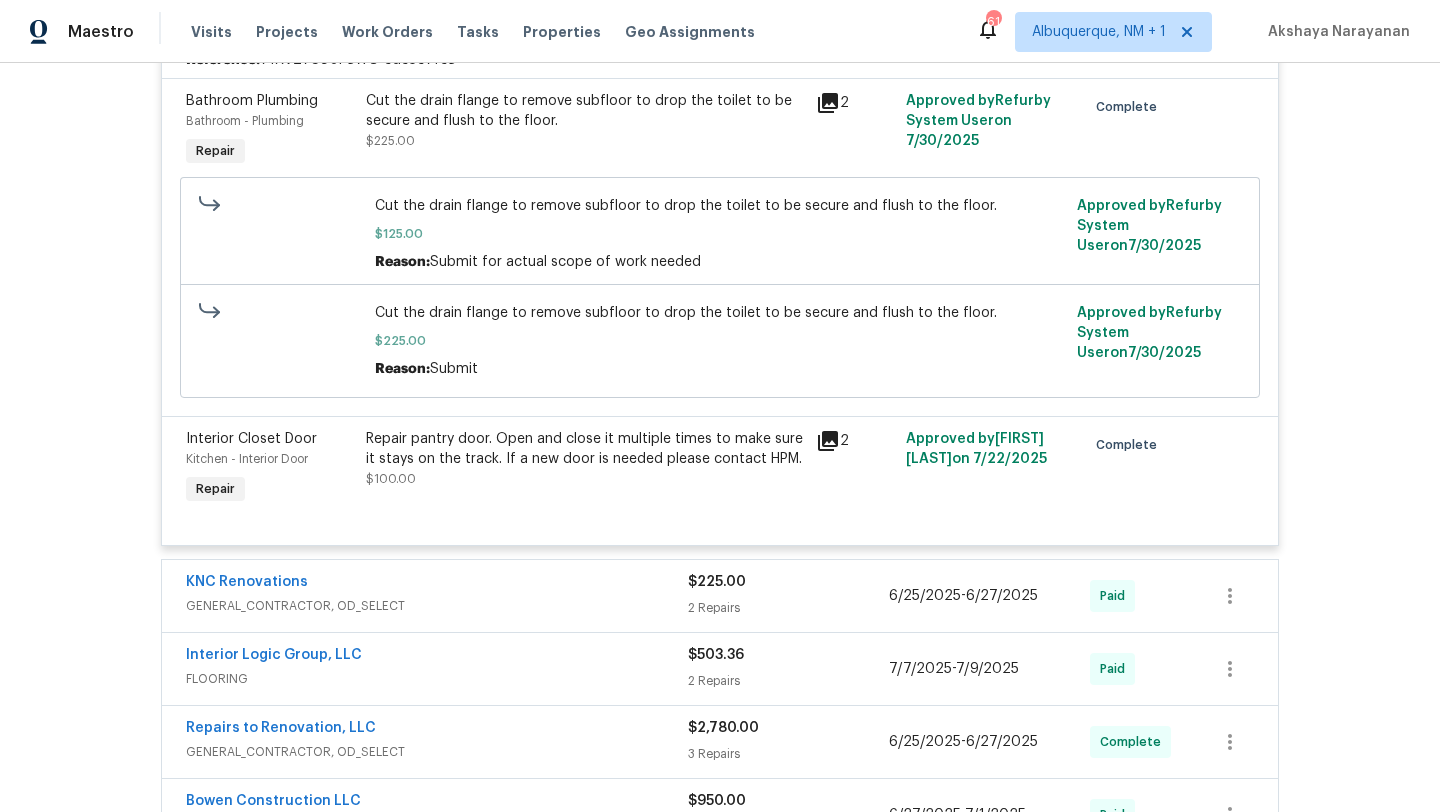 scroll, scrollTop: 843, scrollLeft: 0, axis: vertical 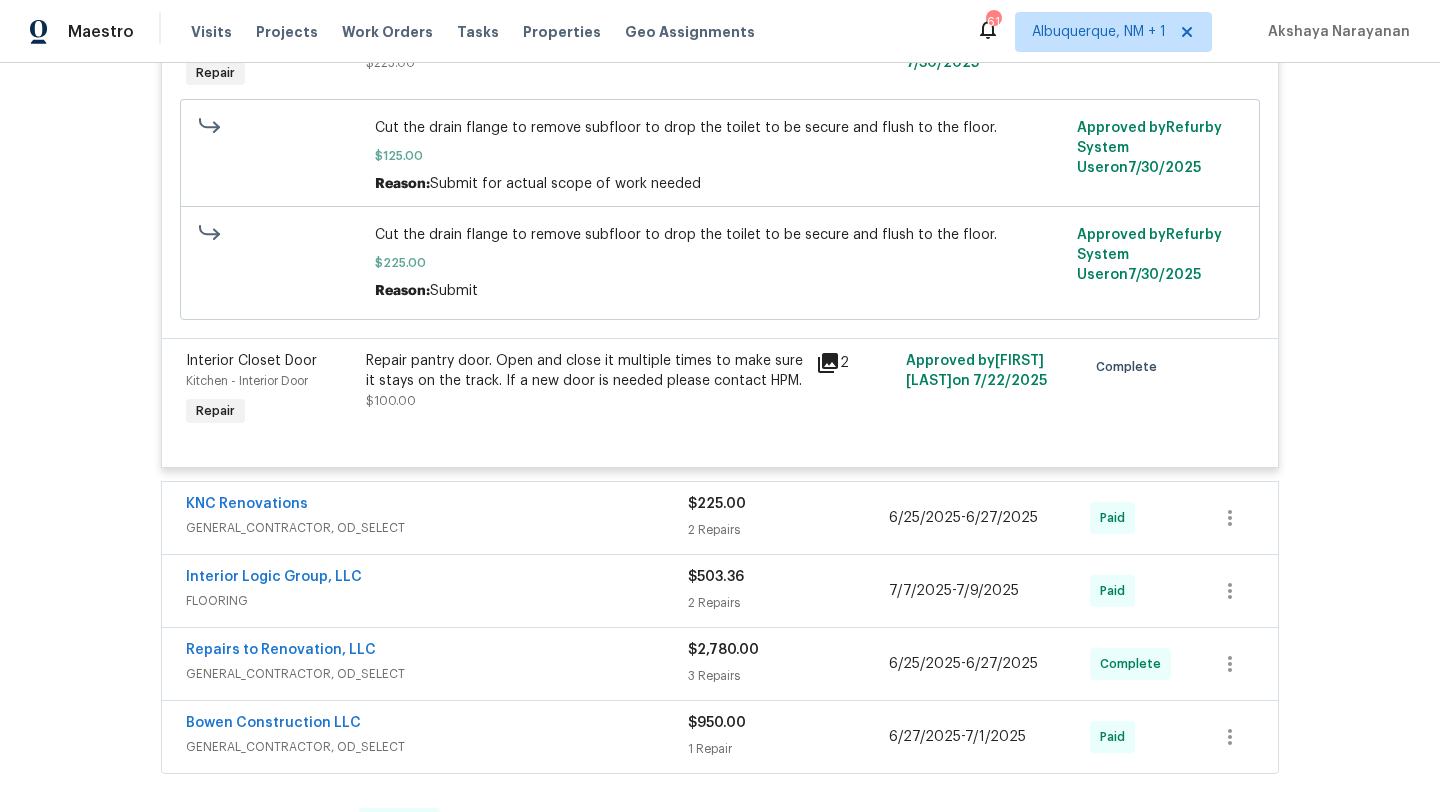 click on "KNC Renovations" at bounding box center (437, 506) 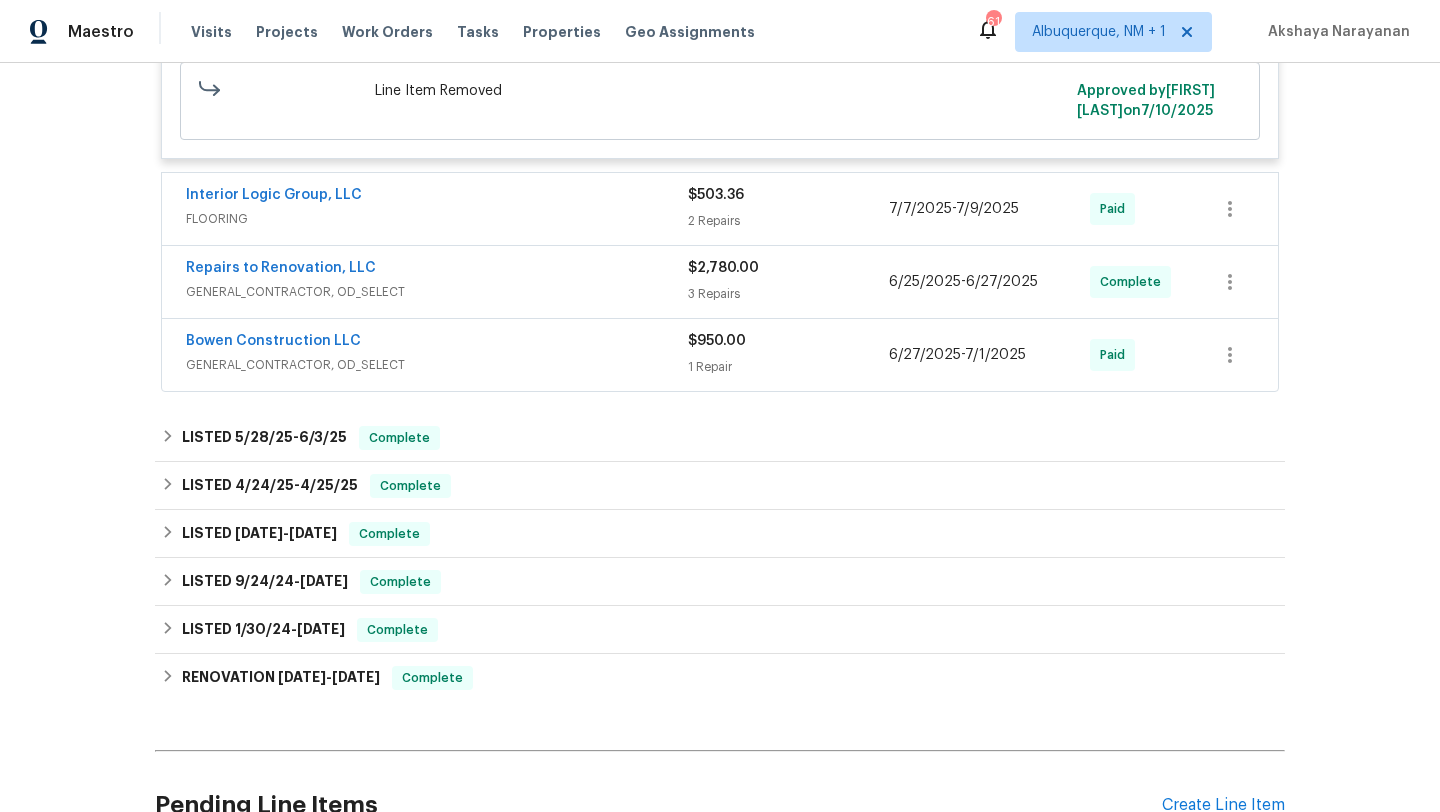 scroll, scrollTop: 1676, scrollLeft: 0, axis: vertical 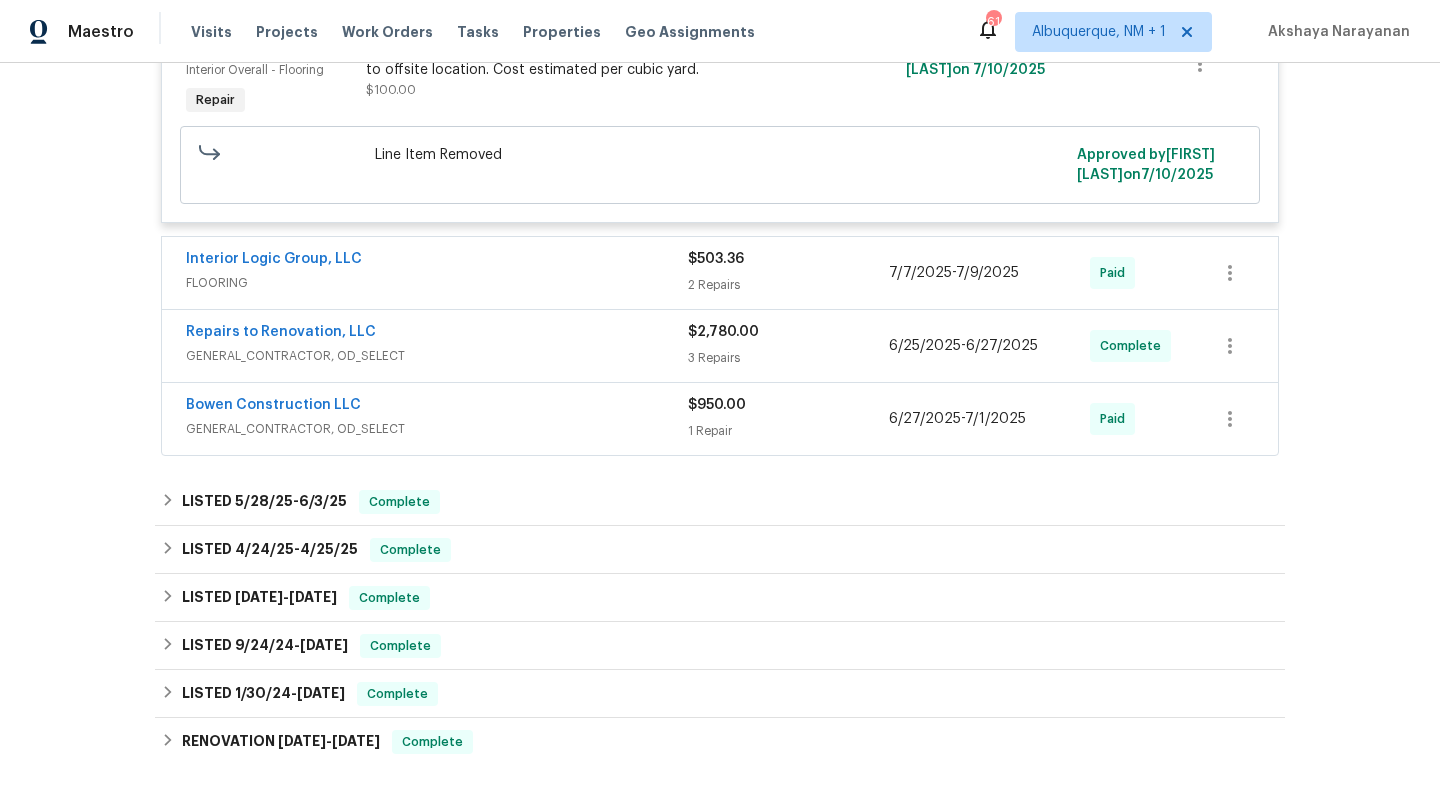 click on "Interior Logic Group, LLC" at bounding box center (437, 261) 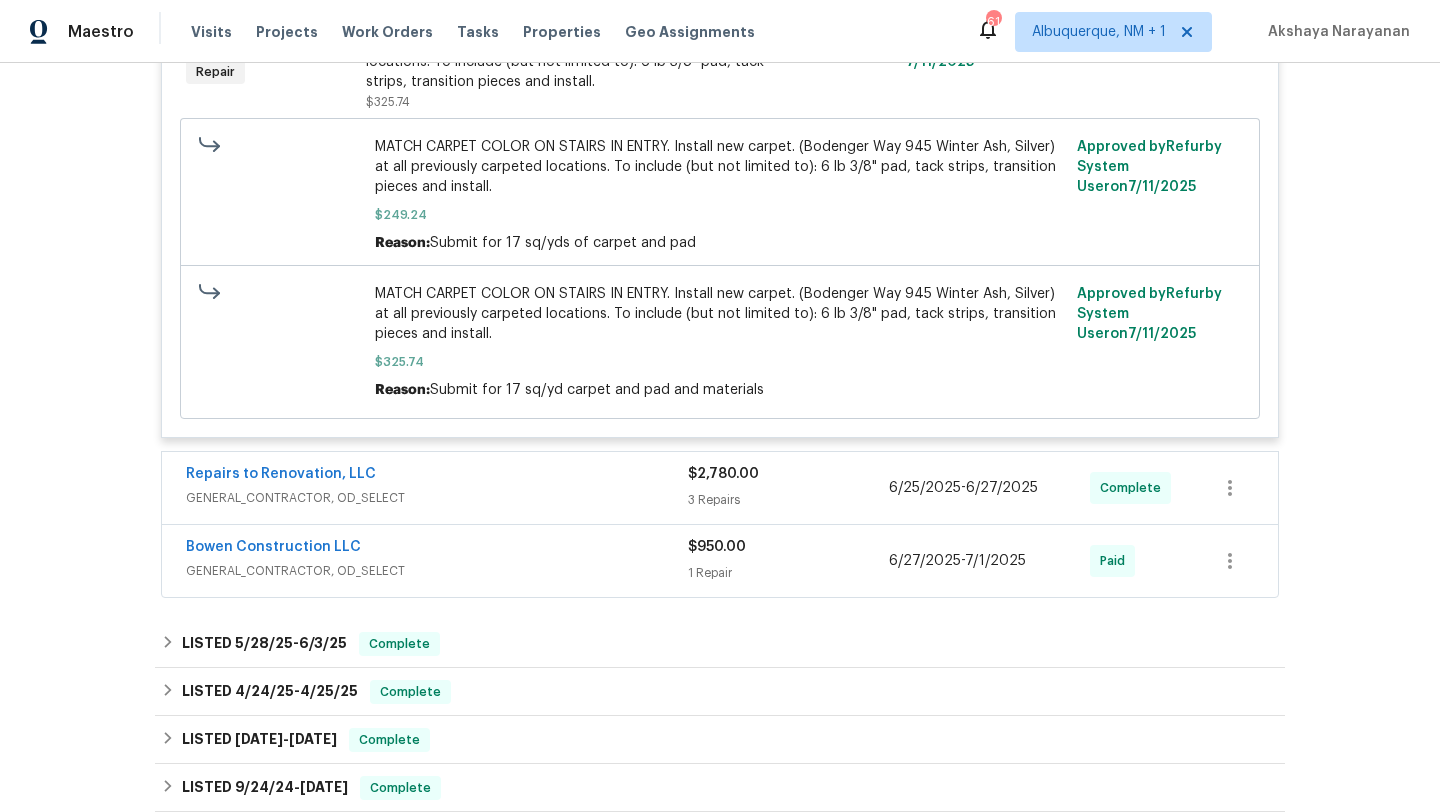 scroll, scrollTop: 2662, scrollLeft: 0, axis: vertical 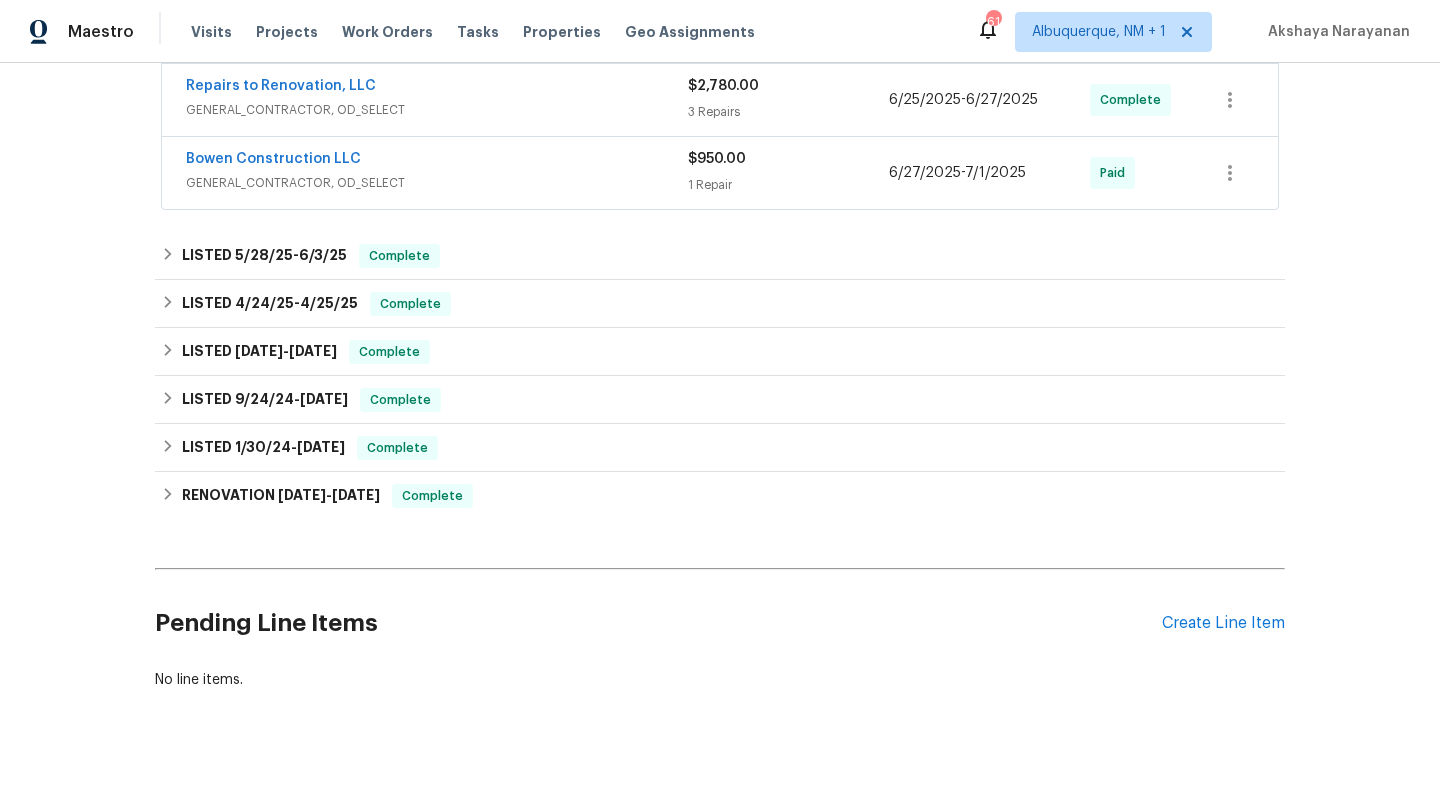 click on "GENERAL_CONTRACTOR, OD_SELECT" at bounding box center [437, 110] 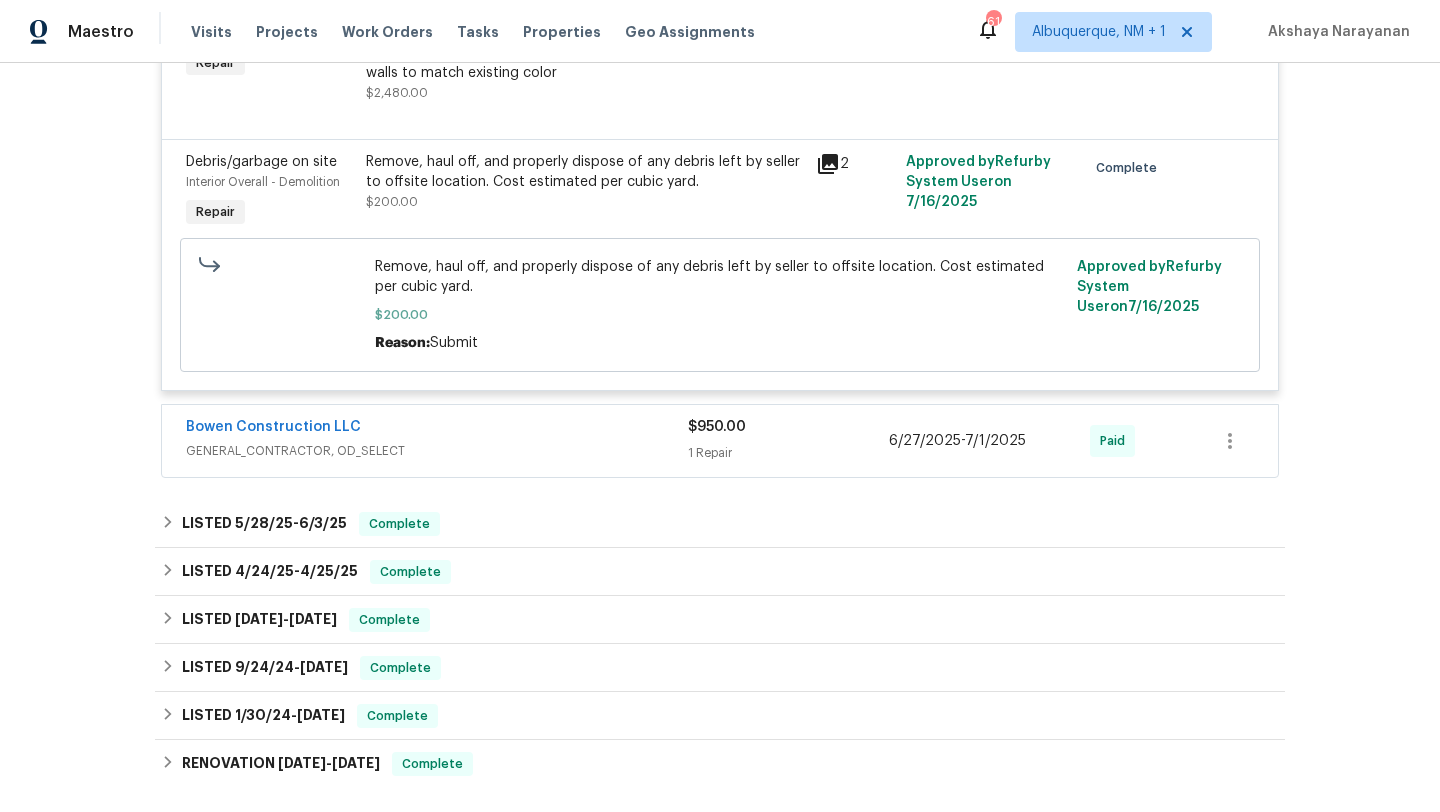 scroll, scrollTop: 3264, scrollLeft: 0, axis: vertical 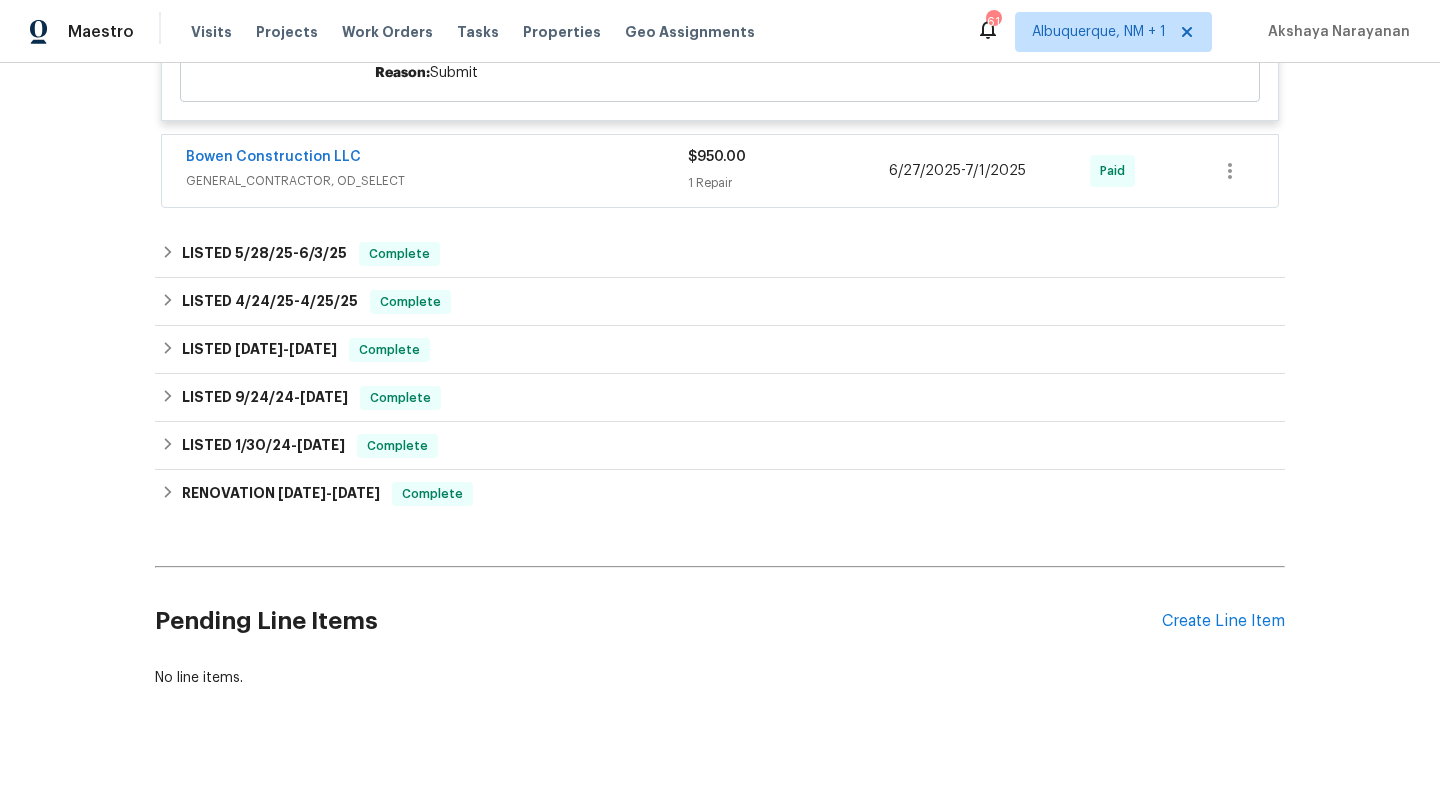click on "GENERAL_CONTRACTOR, OD_SELECT" at bounding box center (437, 181) 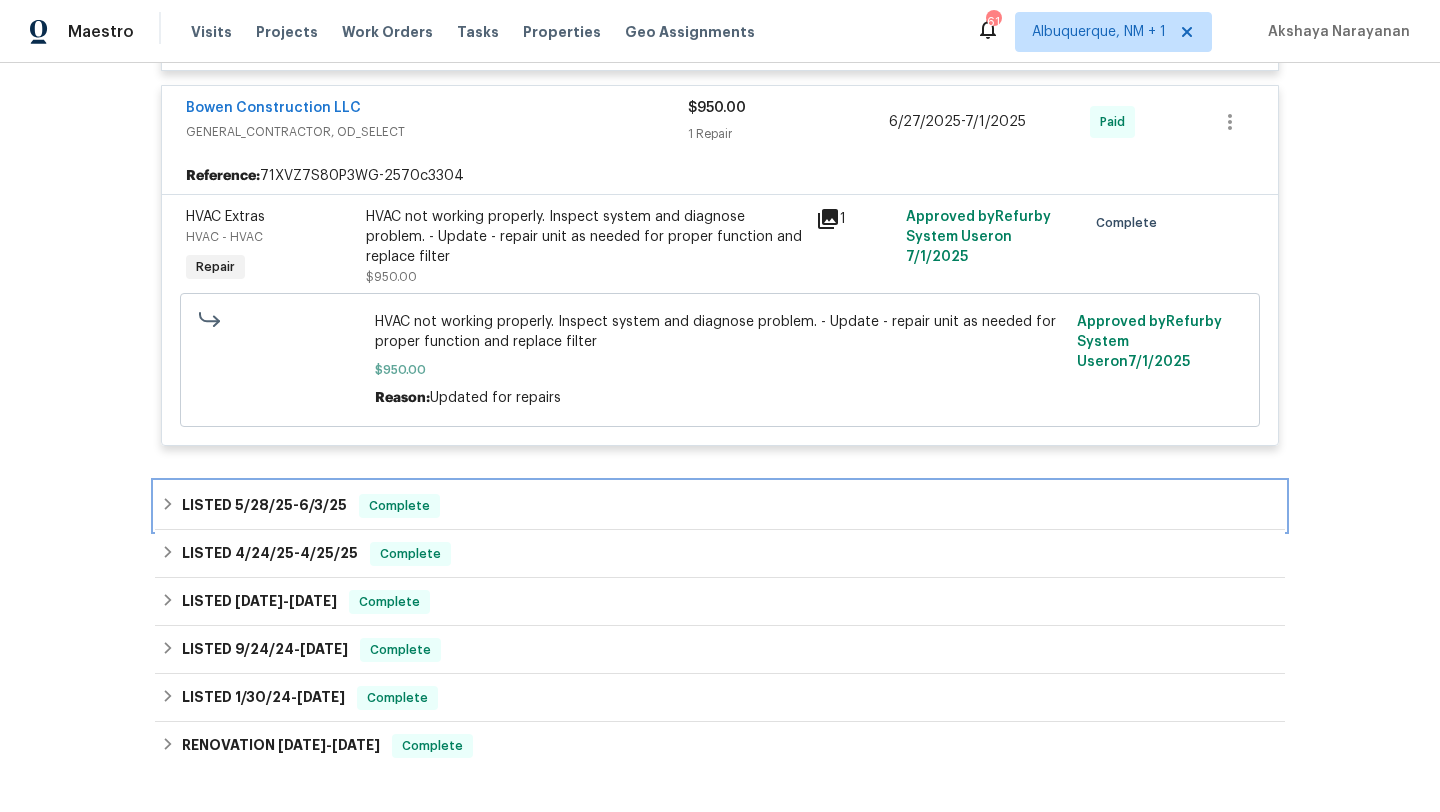 click on "LISTED   5/28/25  -  6/3/25 Complete" at bounding box center (720, 506) 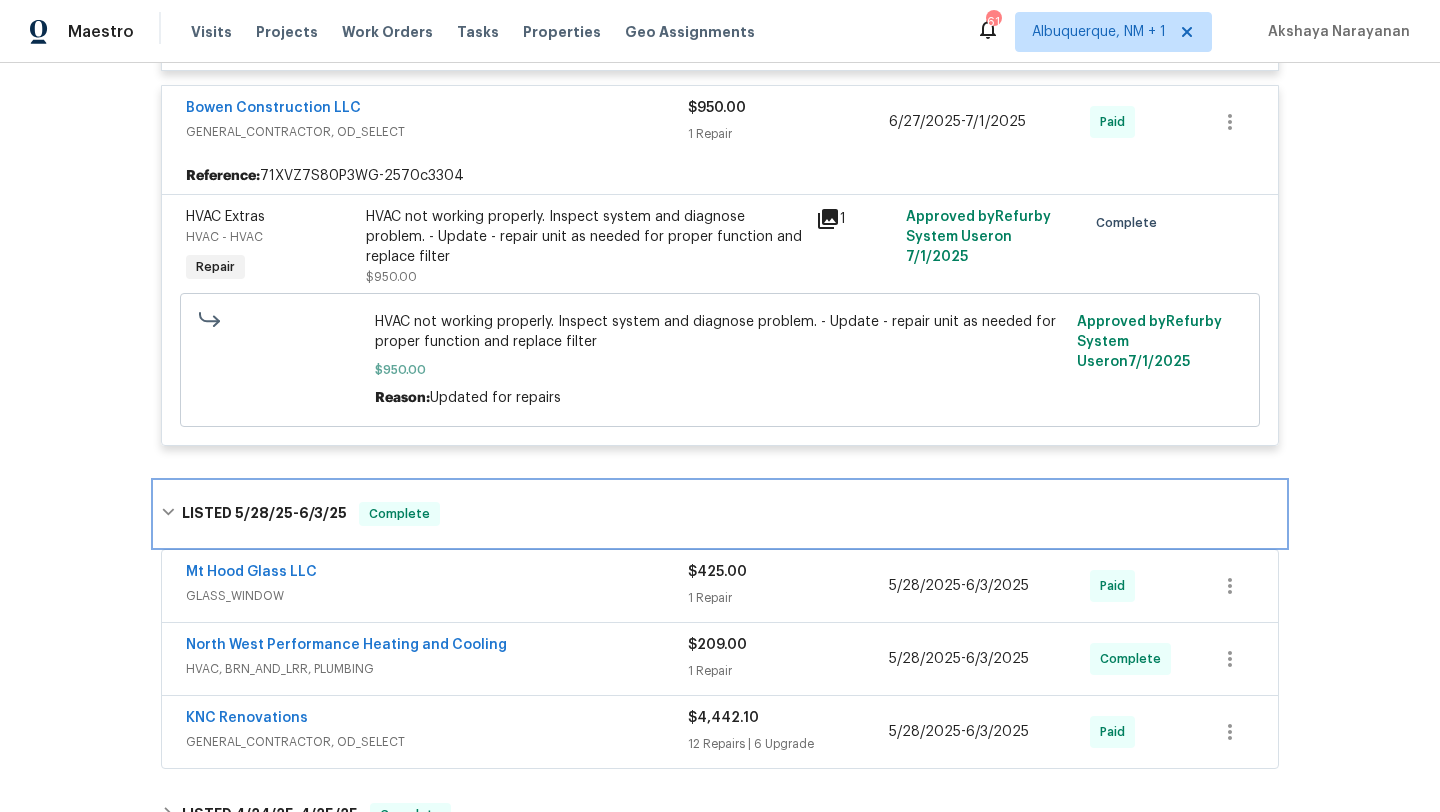 scroll, scrollTop: 3358, scrollLeft: 0, axis: vertical 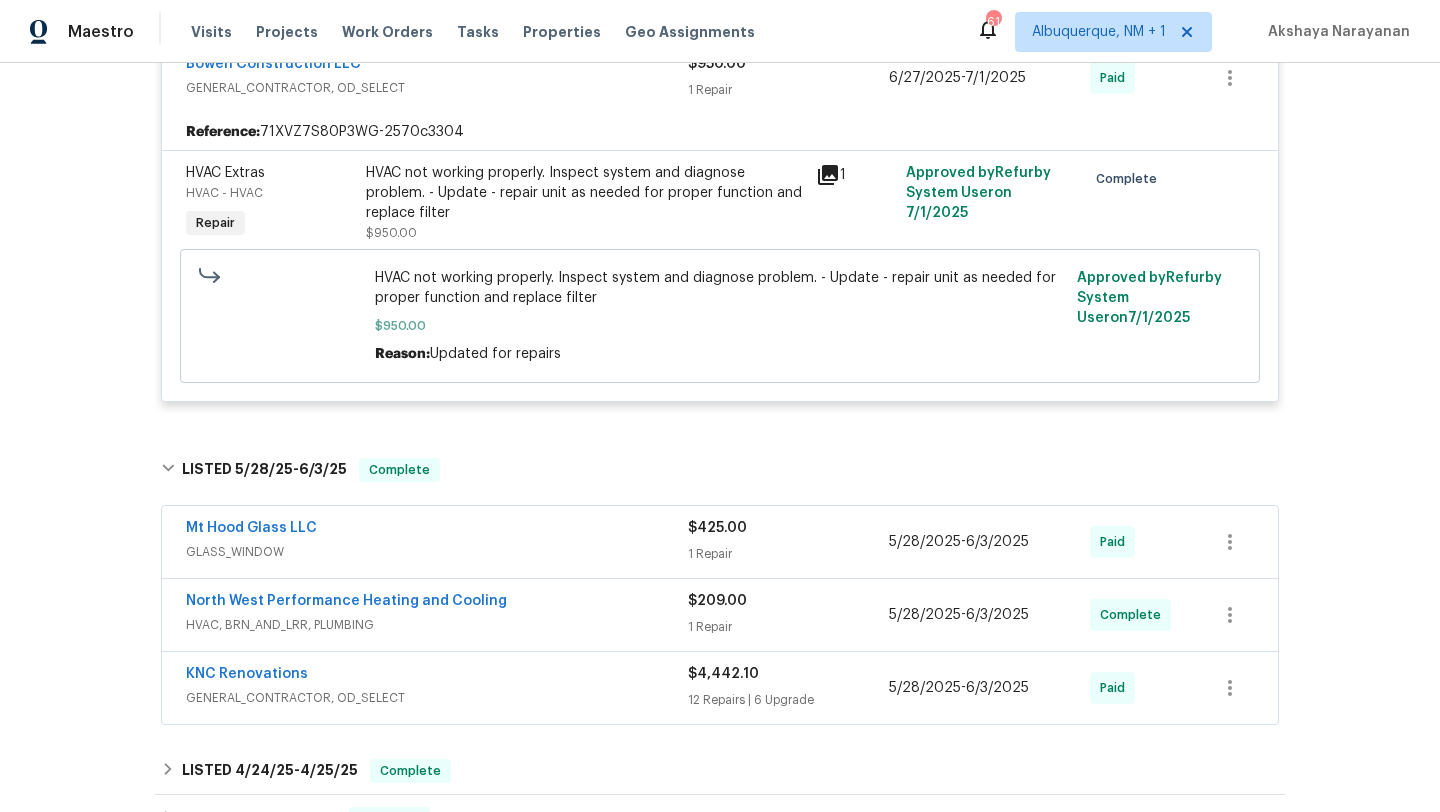 click on "GLASS_WINDOW" at bounding box center (437, 552) 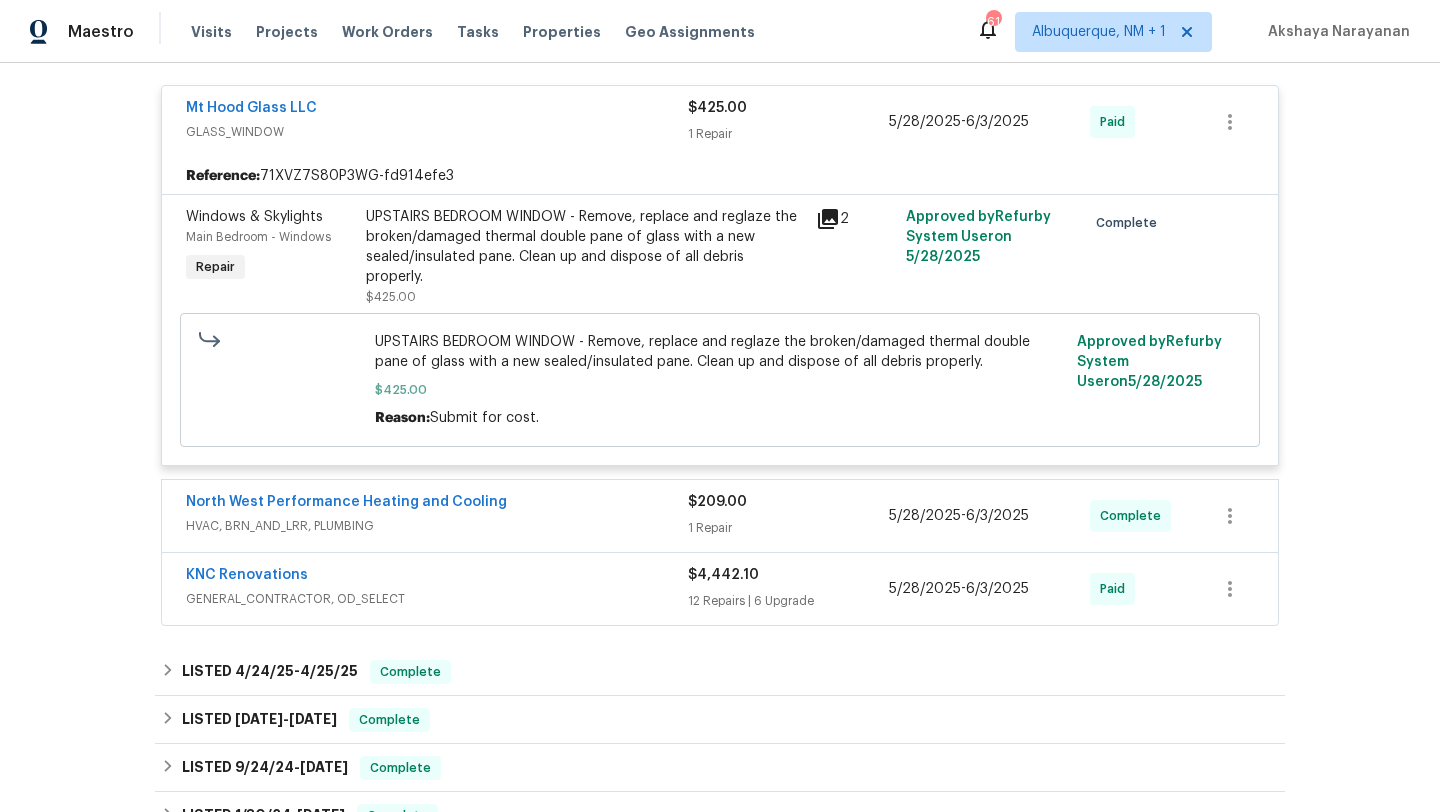 scroll, scrollTop: 3832, scrollLeft: 0, axis: vertical 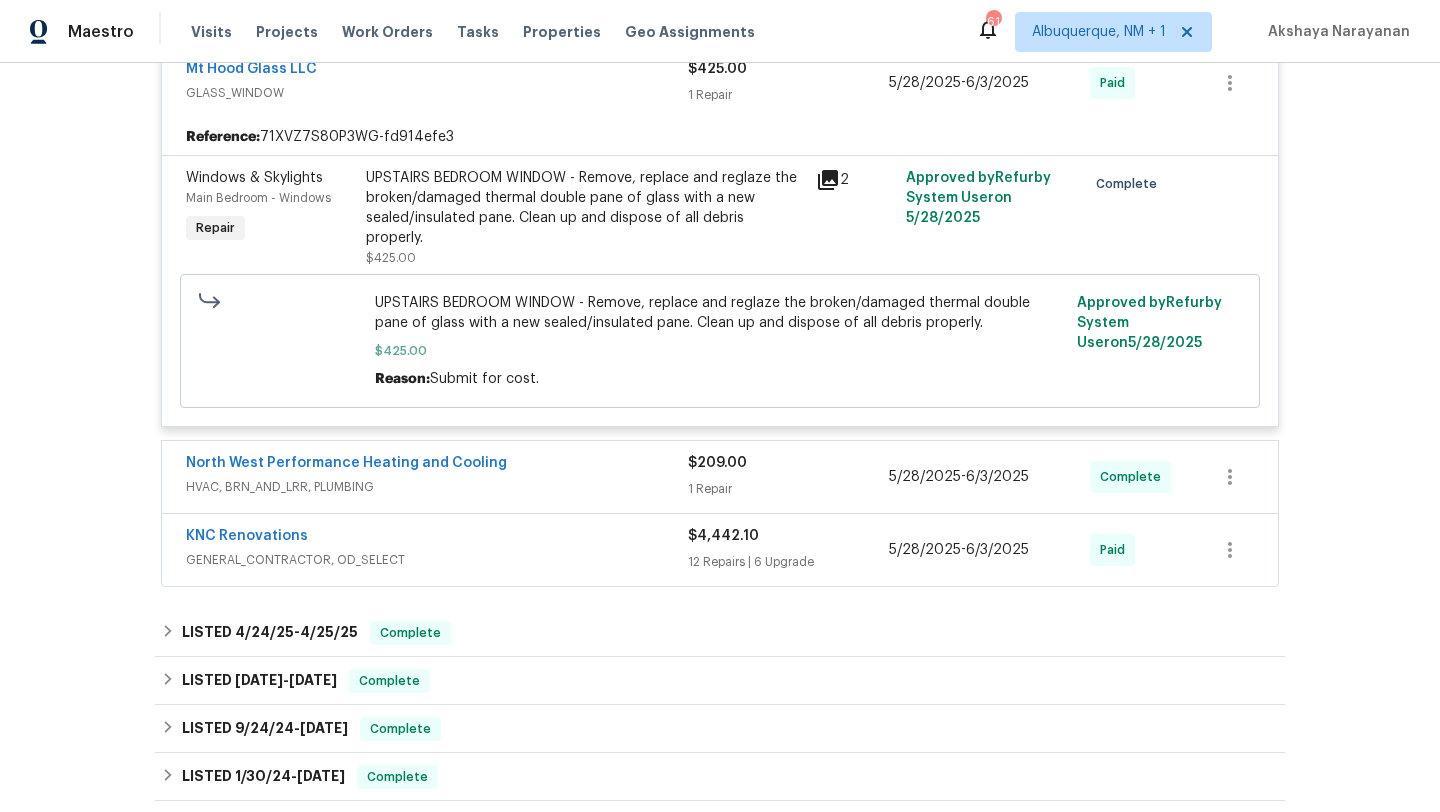click on "North West Performance Heating and Cooling HVAC, BRN_AND_LRR, PLUMBING $209.00 1 Repair 5/28/2025  -  6/3/2025 Complete" at bounding box center [720, 477] 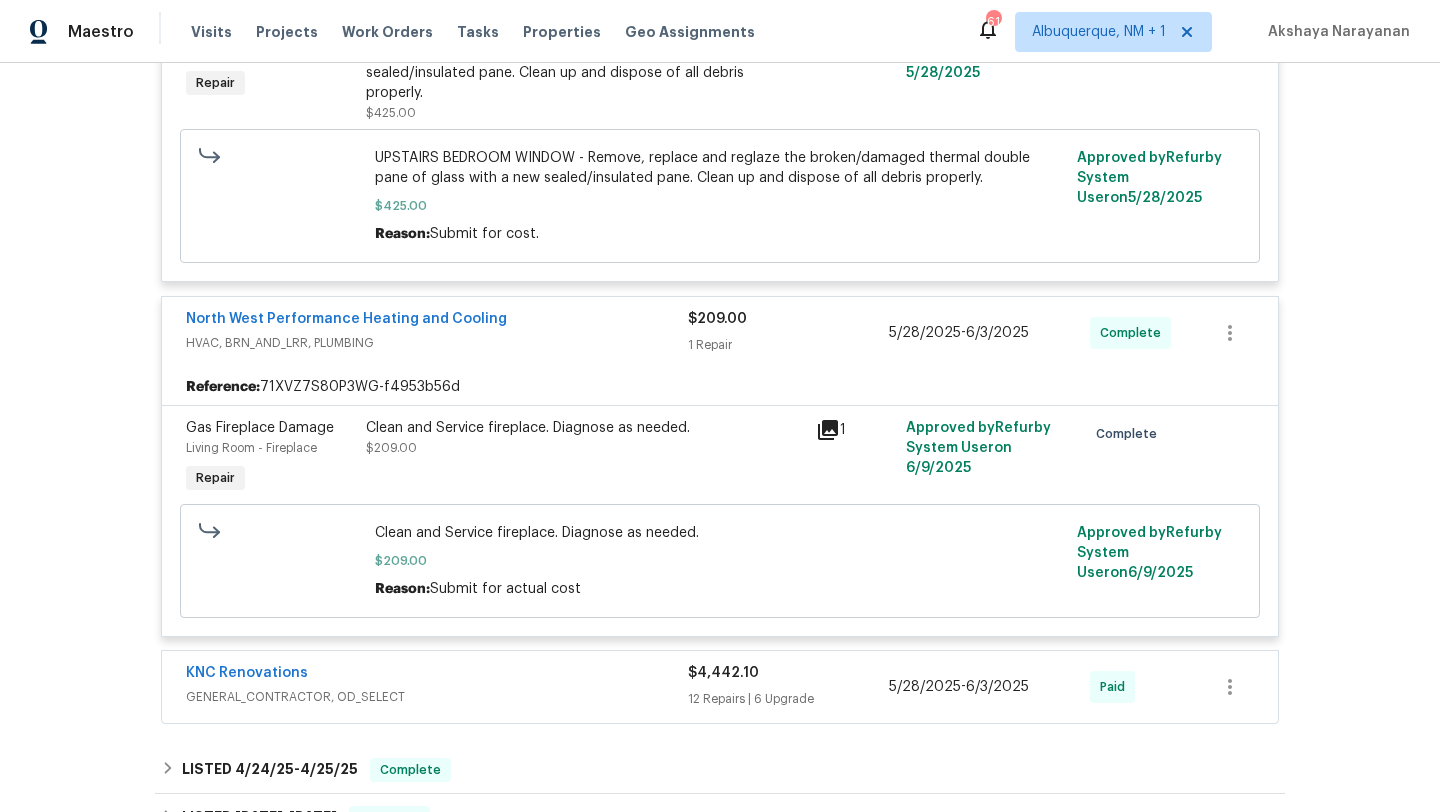 scroll, scrollTop: 4212, scrollLeft: 0, axis: vertical 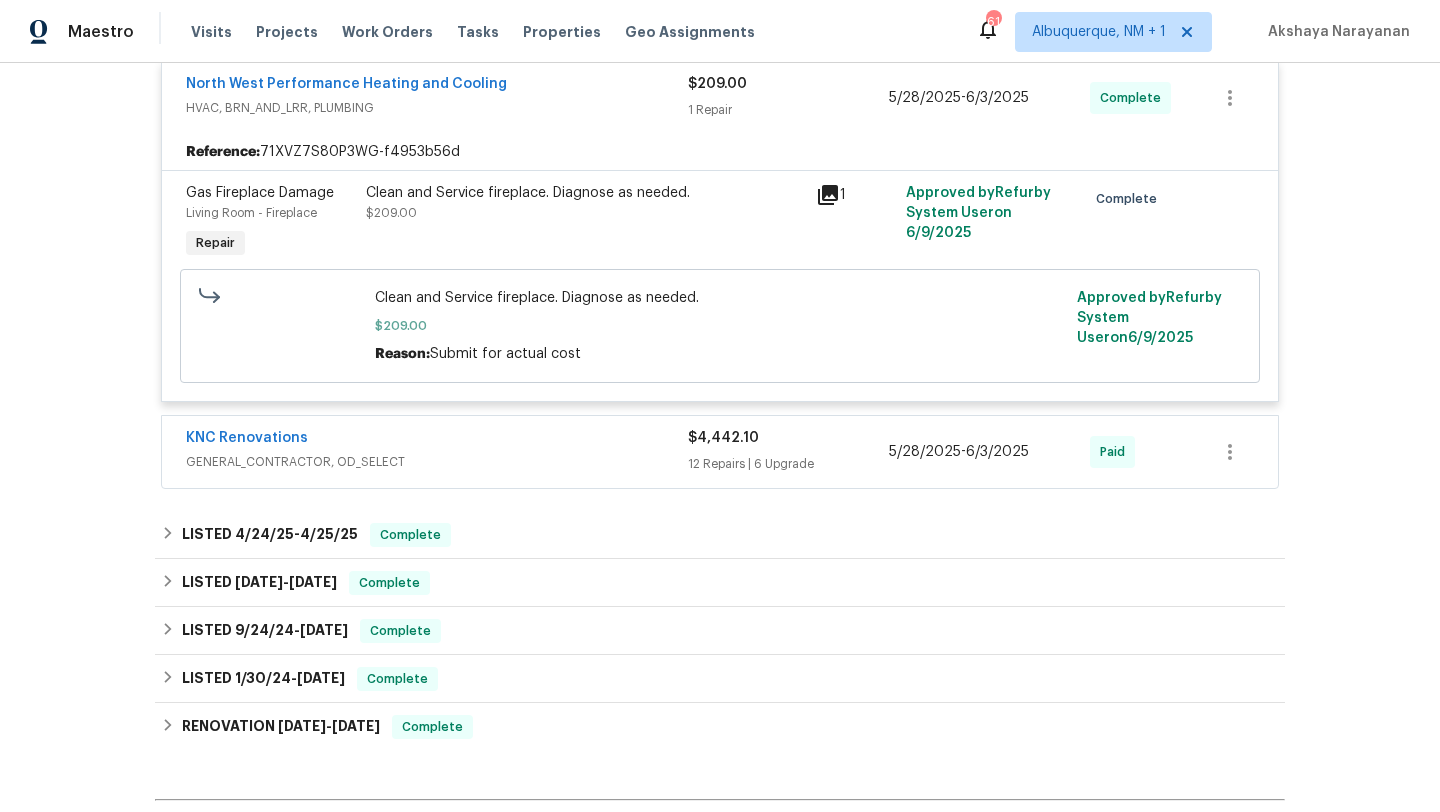 click on "GENERAL_CONTRACTOR, OD_SELECT" at bounding box center [437, 462] 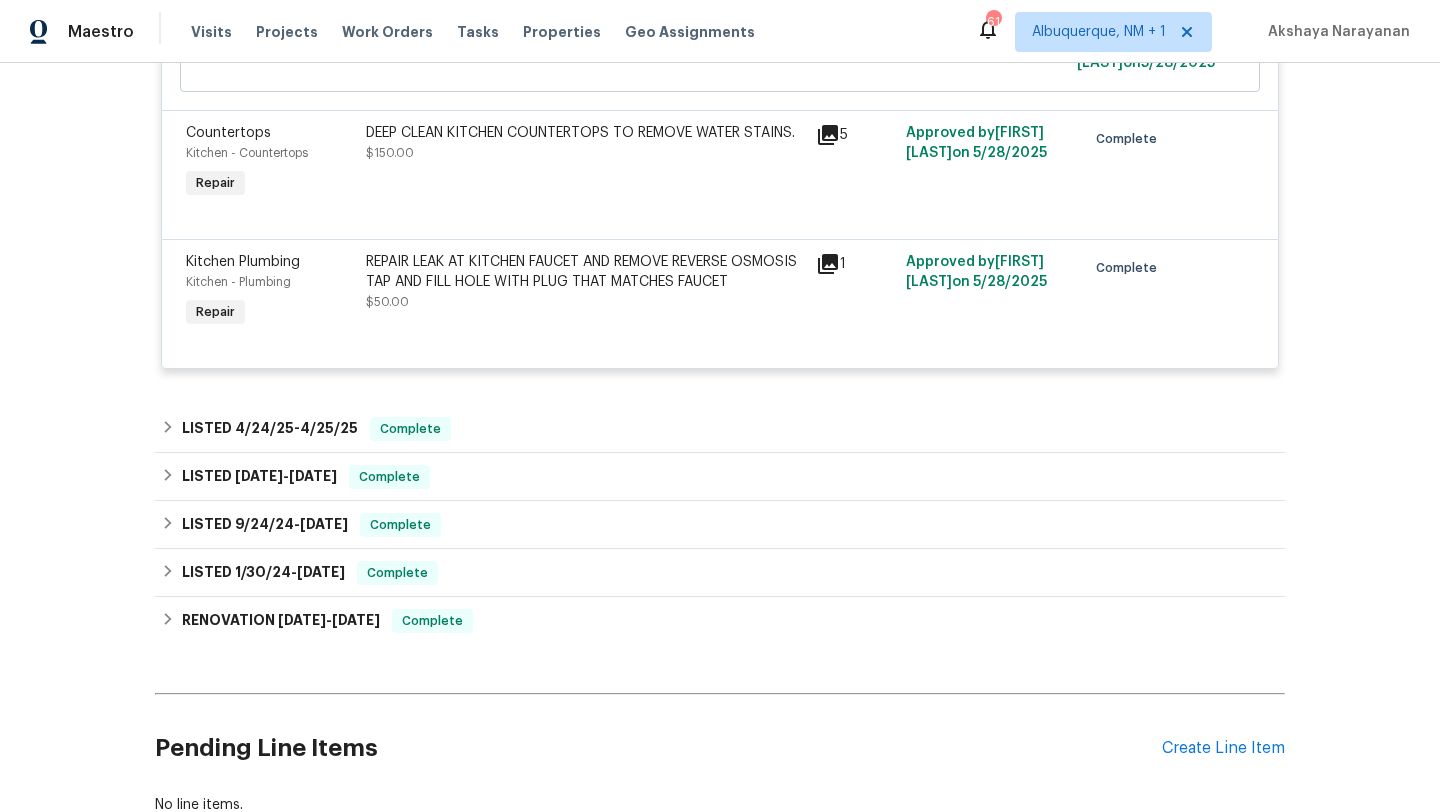 scroll, scrollTop: 8746, scrollLeft: 0, axis: vertical 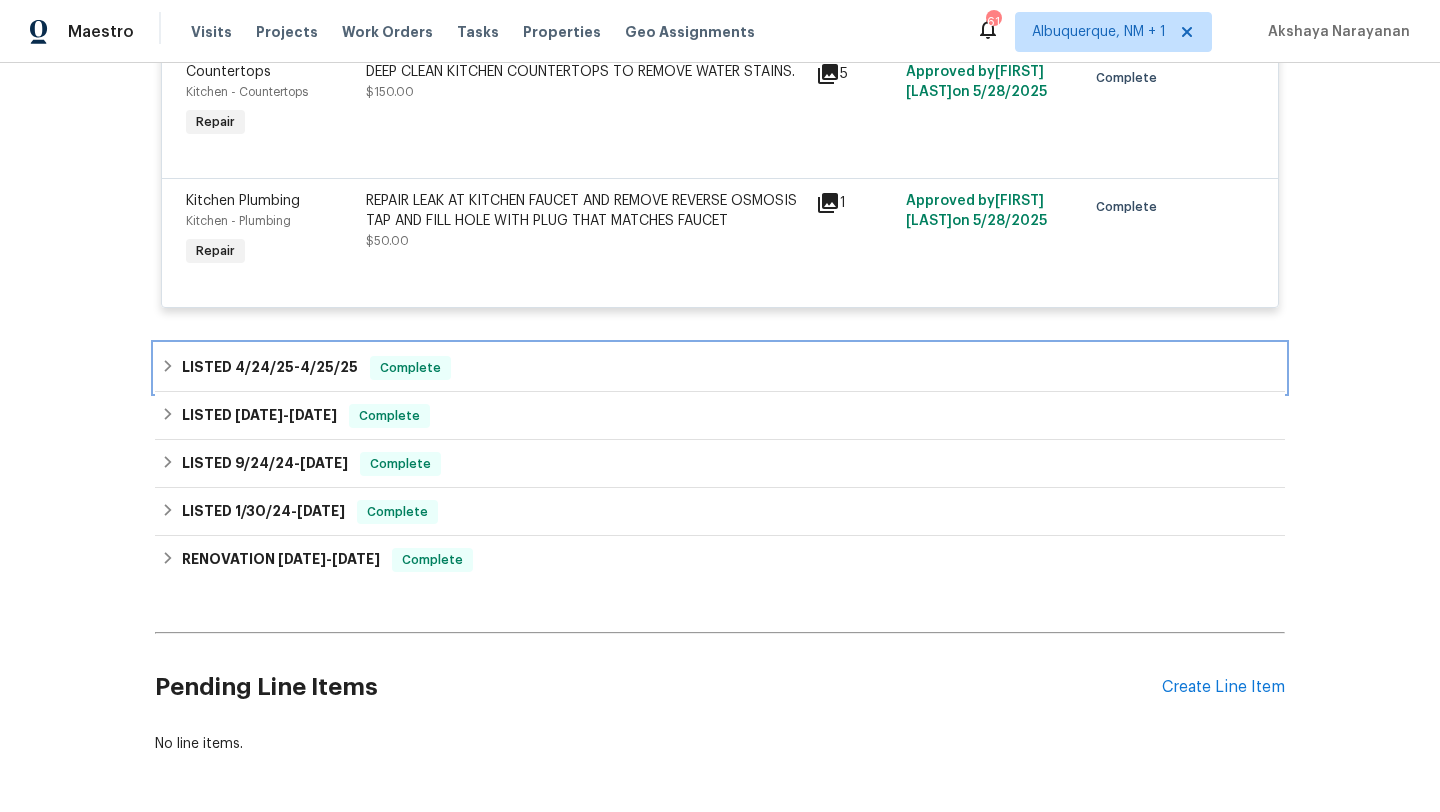 click on "LISTED   4/24/25  -  4/25/25 Complete" at bounding box center (720, 368) 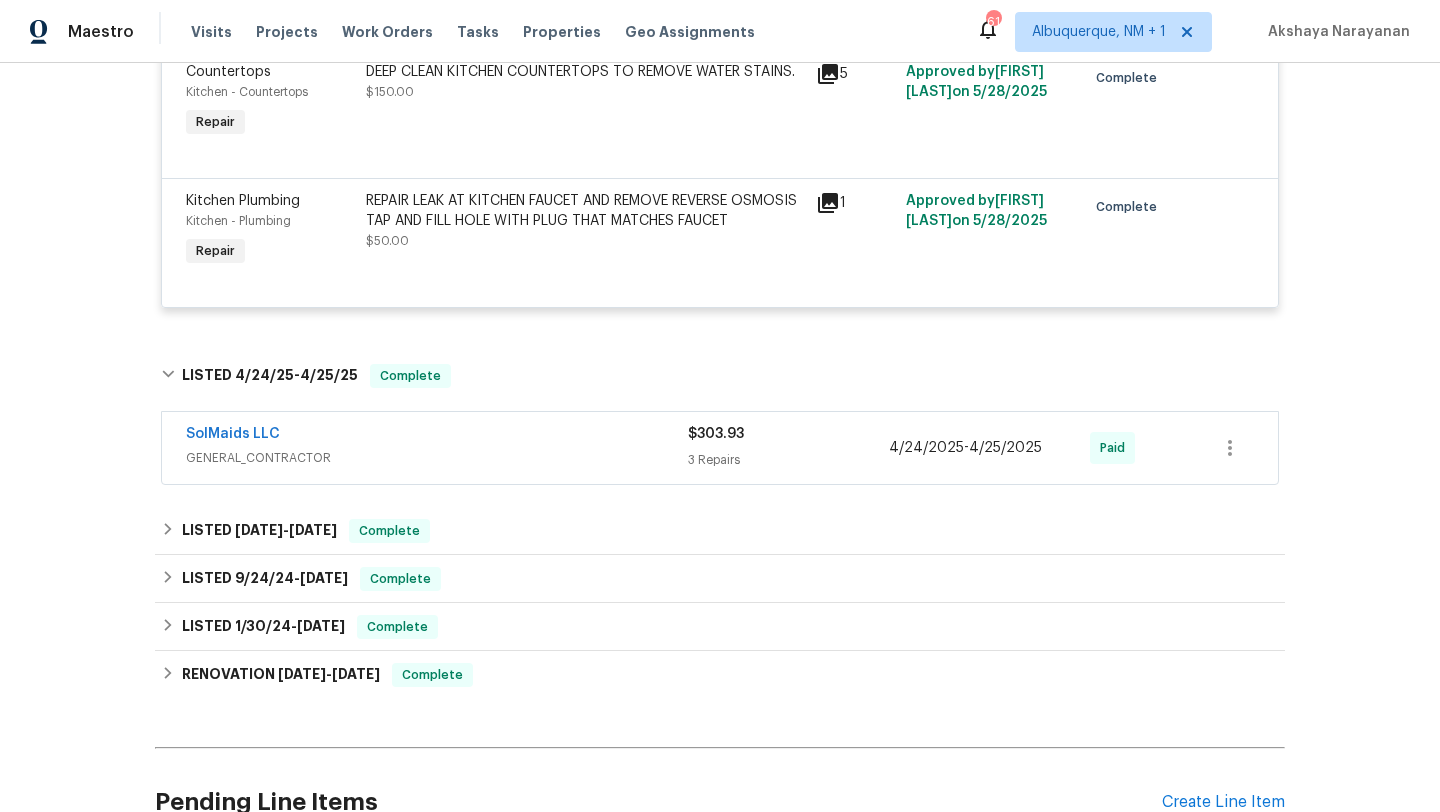 click on "GENERAL_CONTRACTOR" at bounding box center [437, 458] 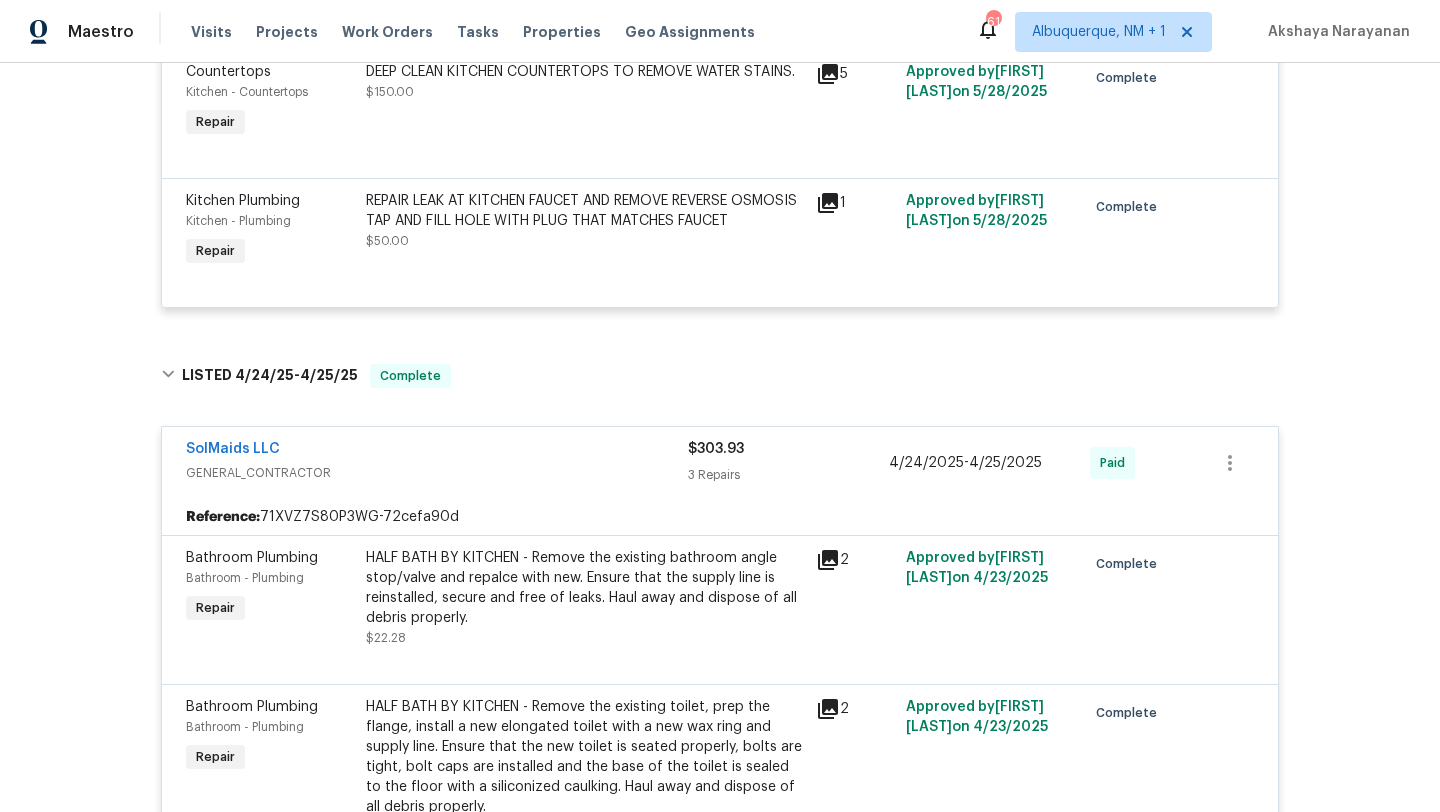 scroll, scrollTop: 9617, scrollLeft: 0, axis: vertical 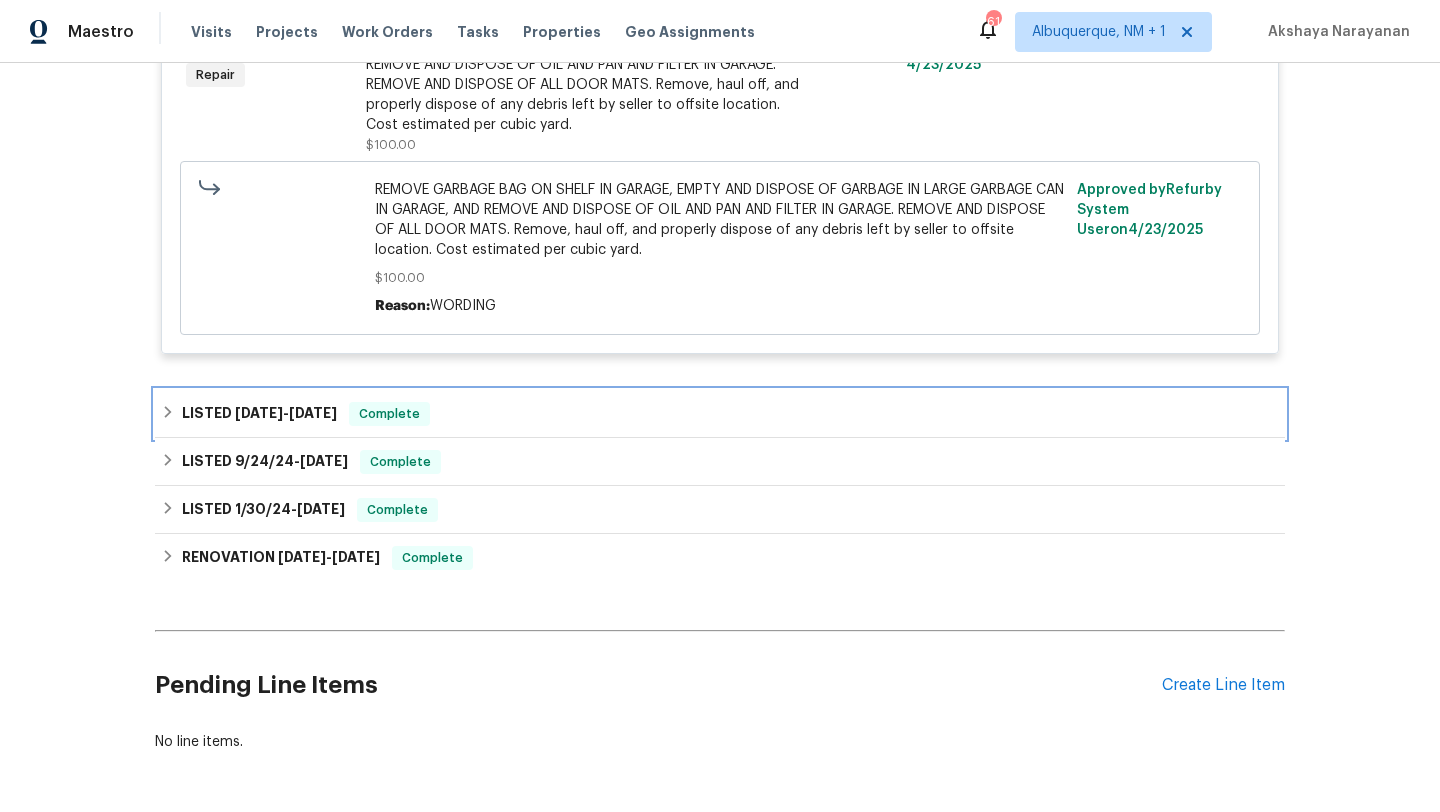 click on "LISTED   10/21/24  -  10/30/24 Complete" at bounding box center [720, 414] 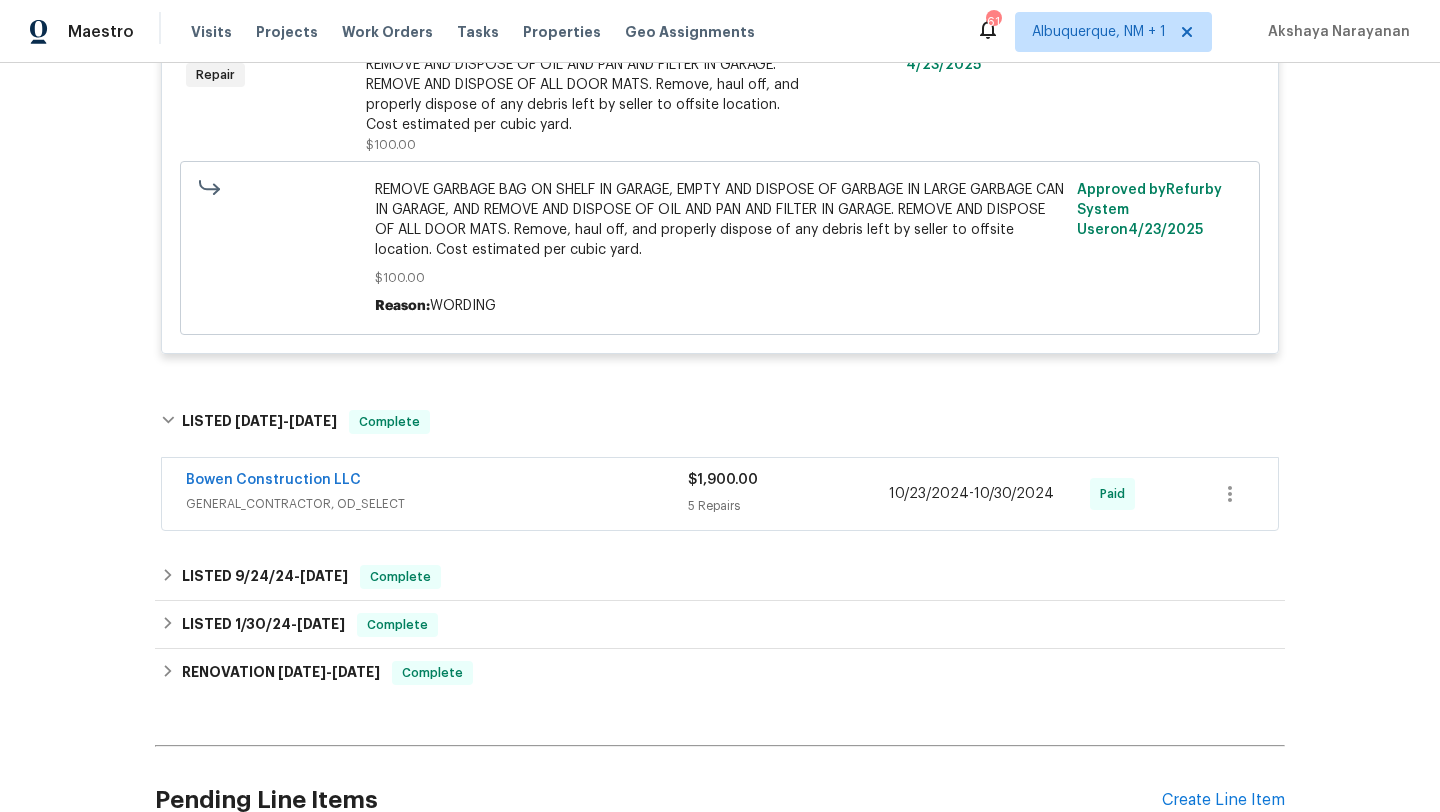 click on "GENERAL_CONTRACTOR, OD_SELECT" at bounding box center (437, 504) 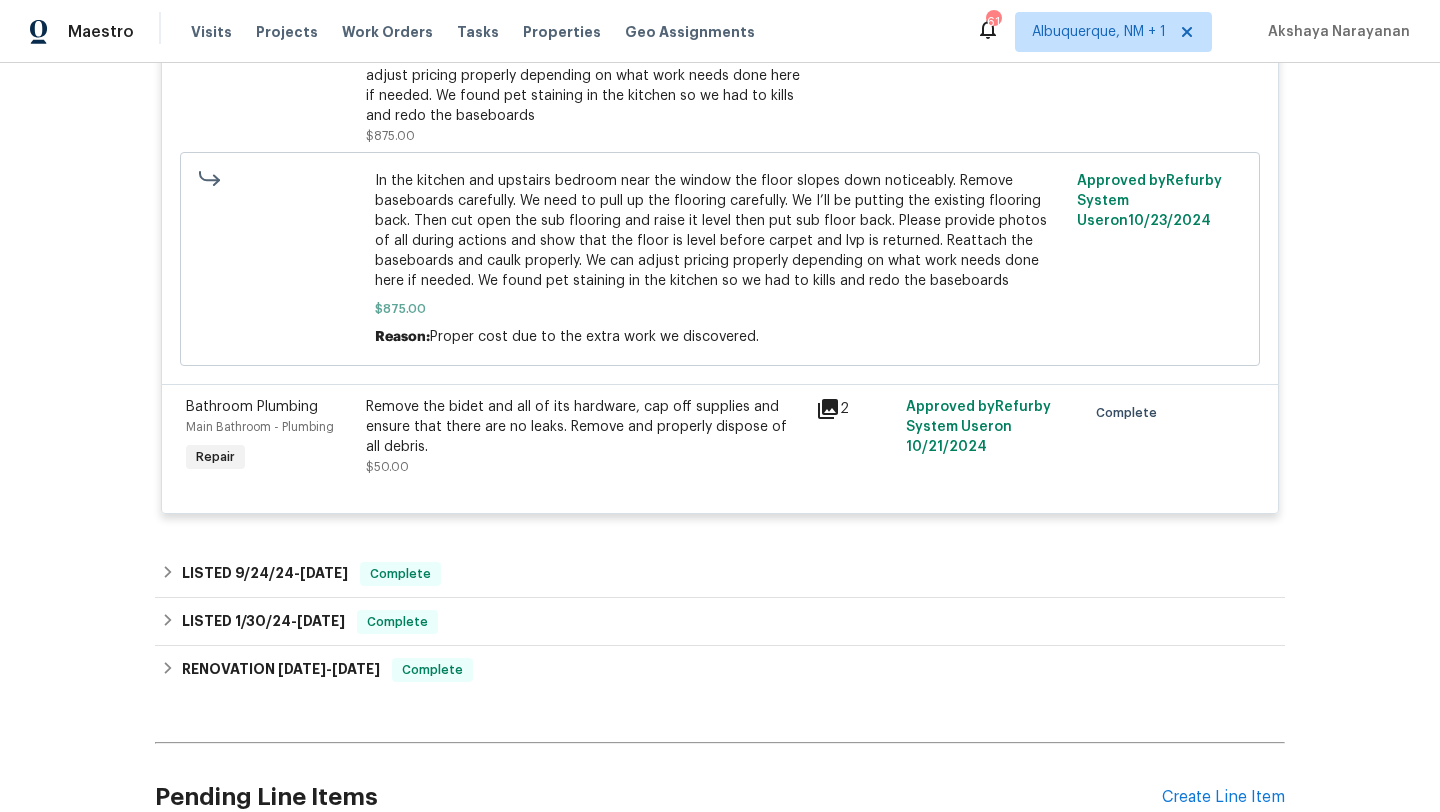 scroll, scrollTop: 11070, scrollLeft: 0, axis: vertical 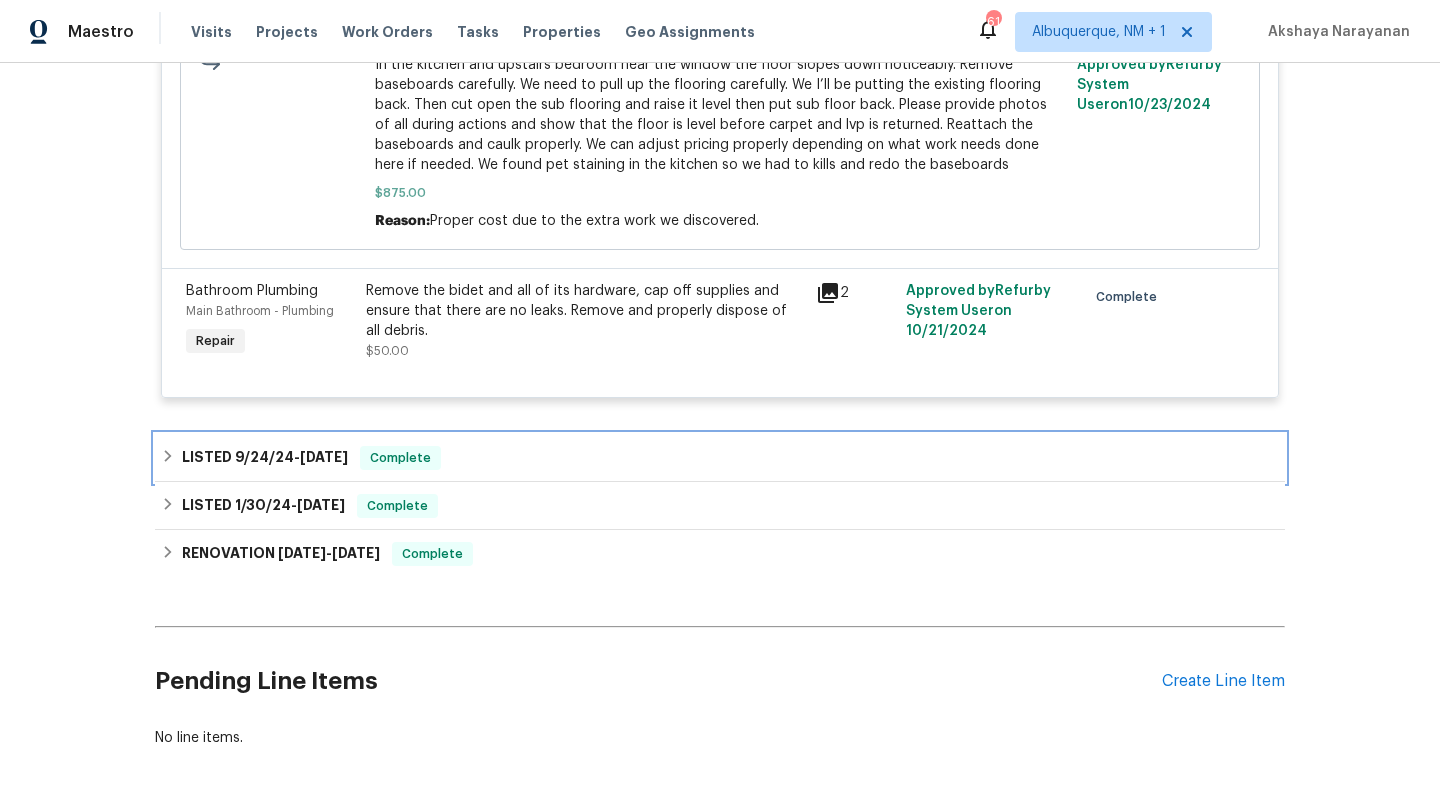 click on "LISTED   9/24/24  -  9/27/24 Complete" at bounding box center (720, 458) 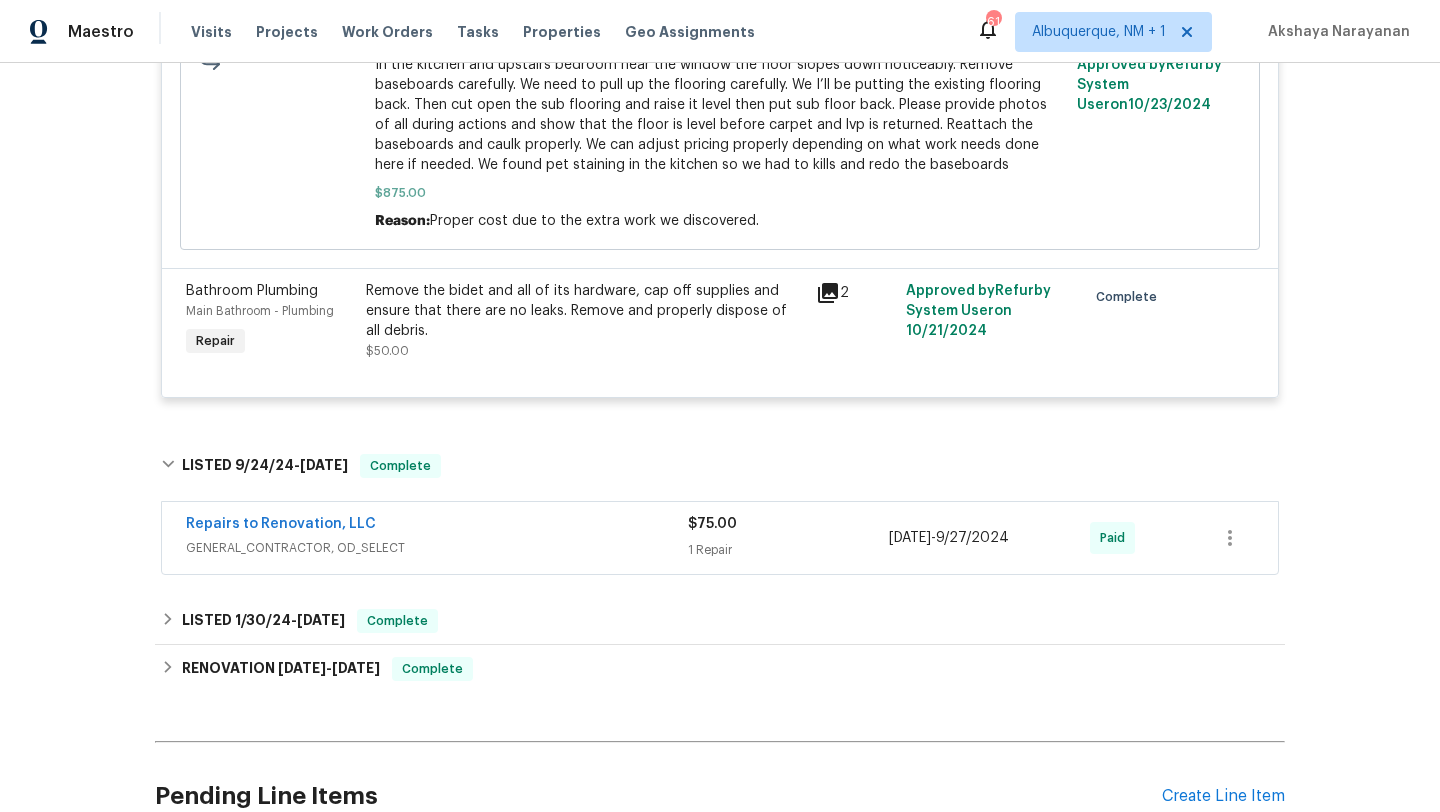 click on "GENERAL_CONTRACTOR, OD_SELECT" at bounding box center [437, 548] 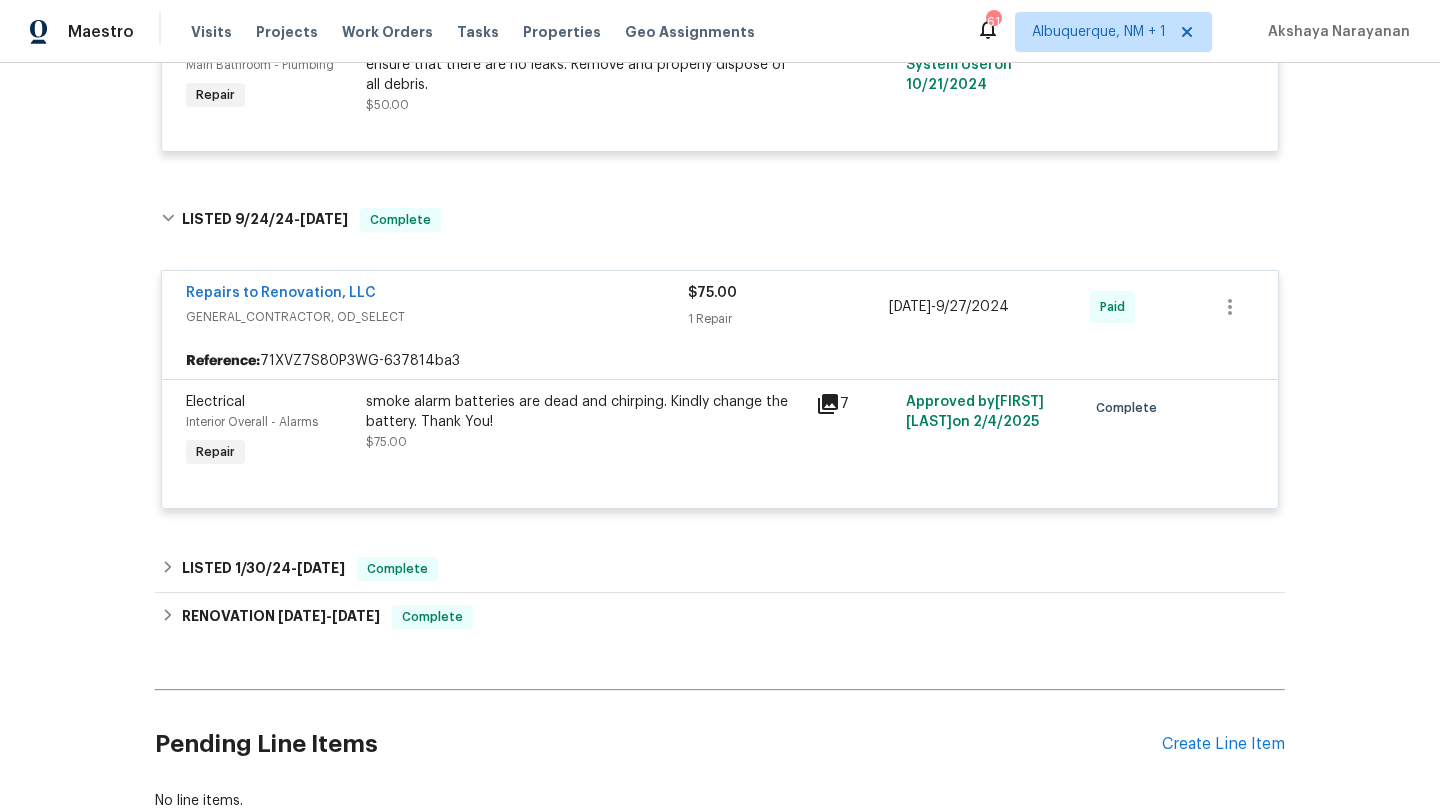 scroll, scrollTop: 11379, scrollLeft: 0, axis: vertical 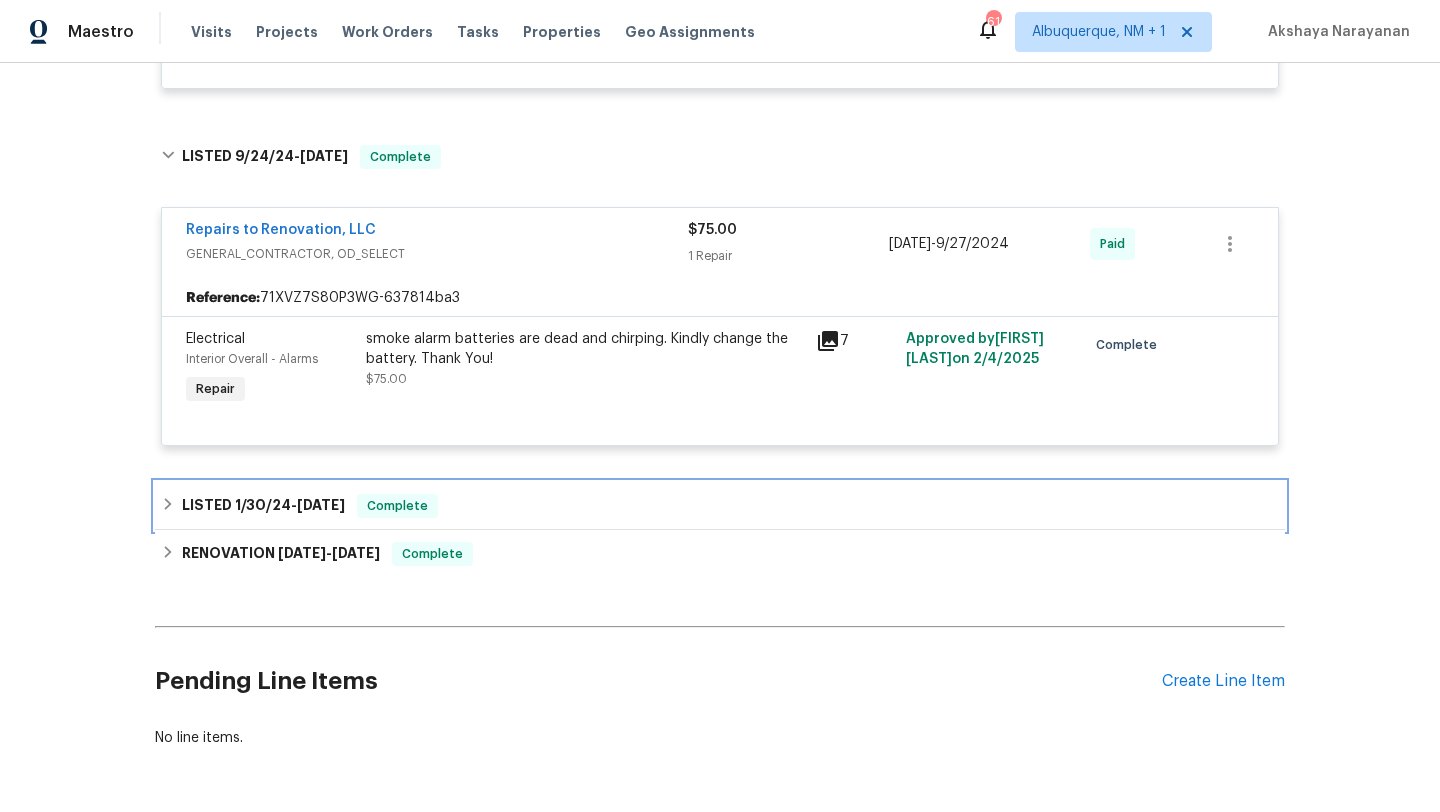 click on "LISTED   1/30/24  -  1/31/24 Complete" at bounding box center [720, 506] 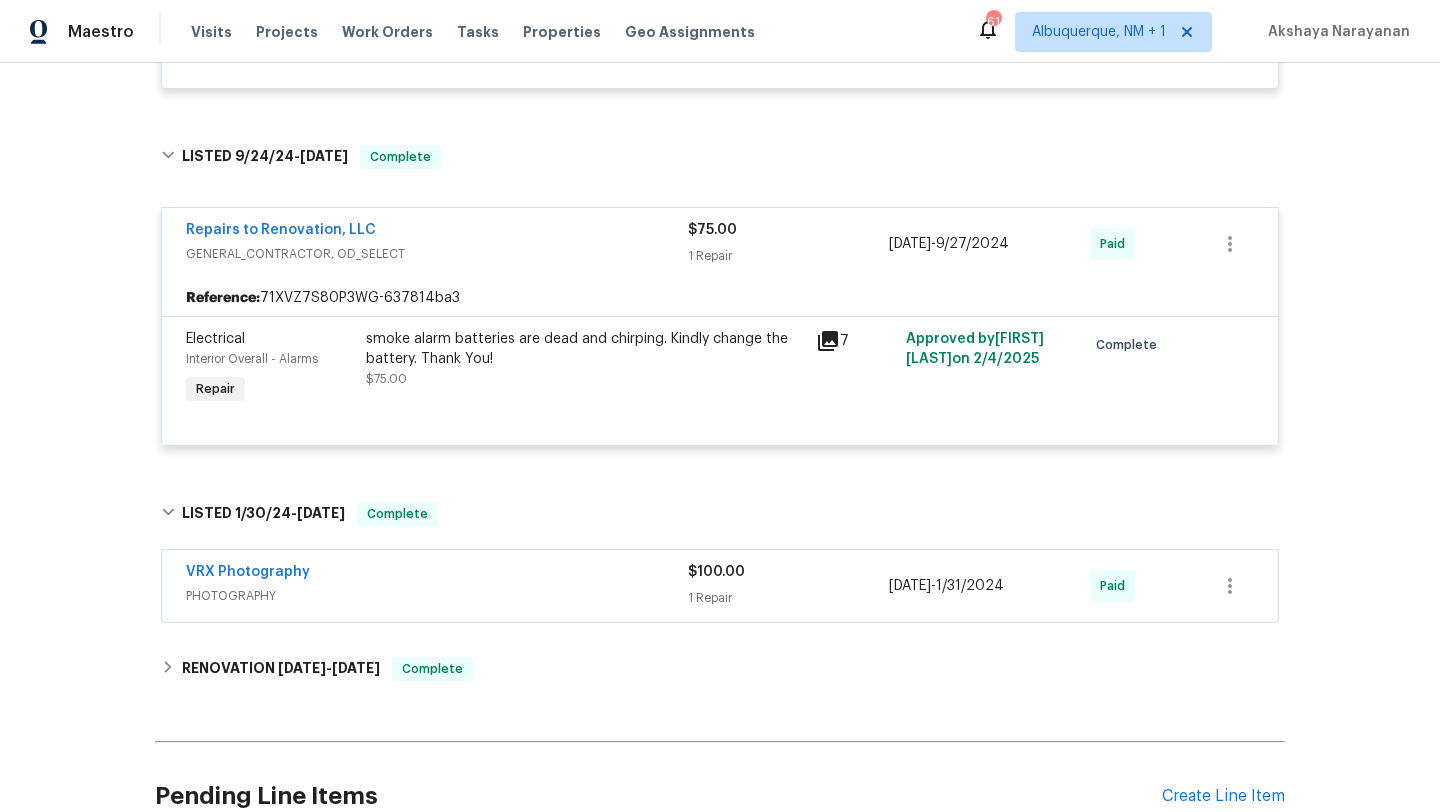click on "PHOTOGRAPHY" at bounding box center (437, 596) 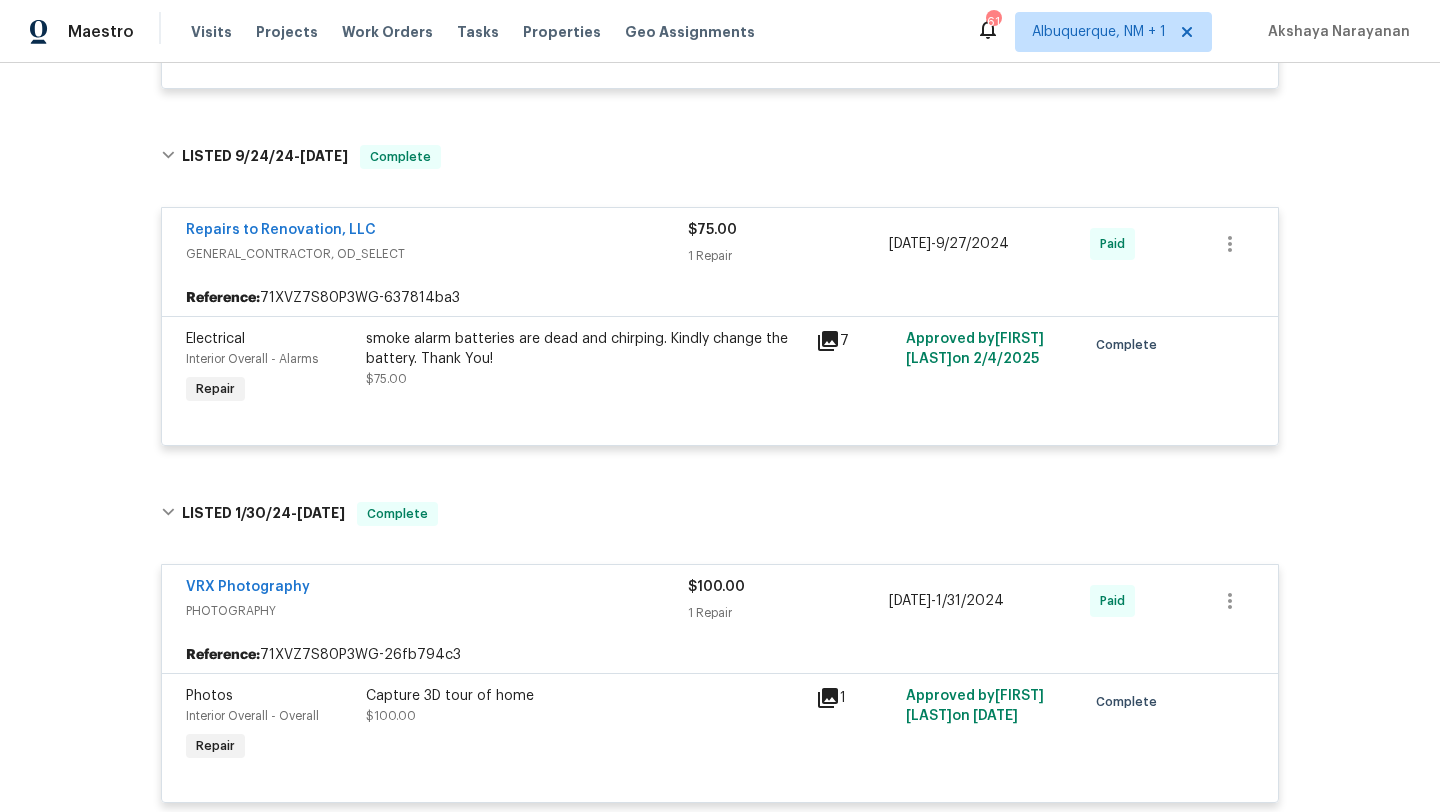 scroll, scrollTop: 11689, scrollLeft: 0, axis: vertical 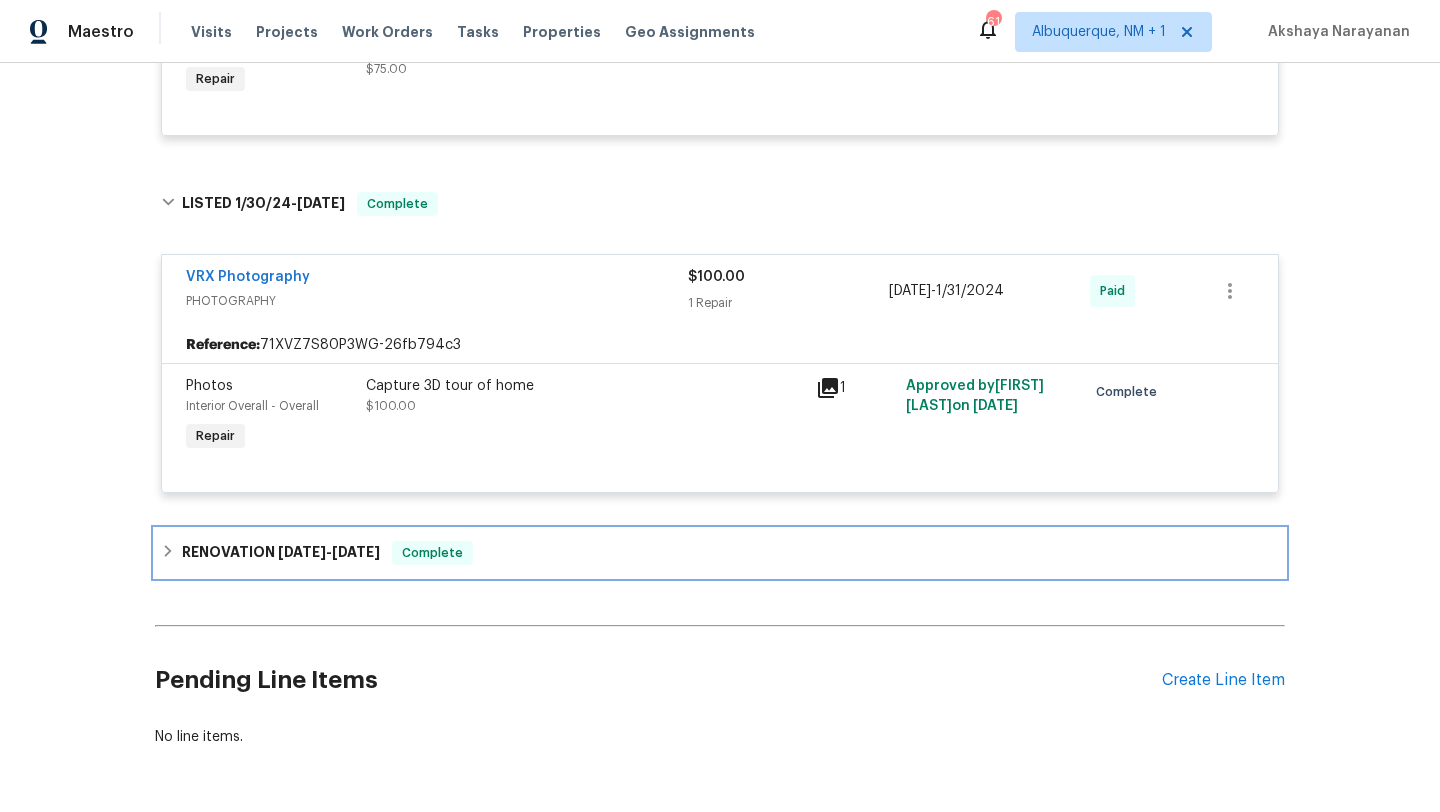 click on "RENOVATION   10/26/23  -  11/7/23 Complete" at bounding box center (720, 553) 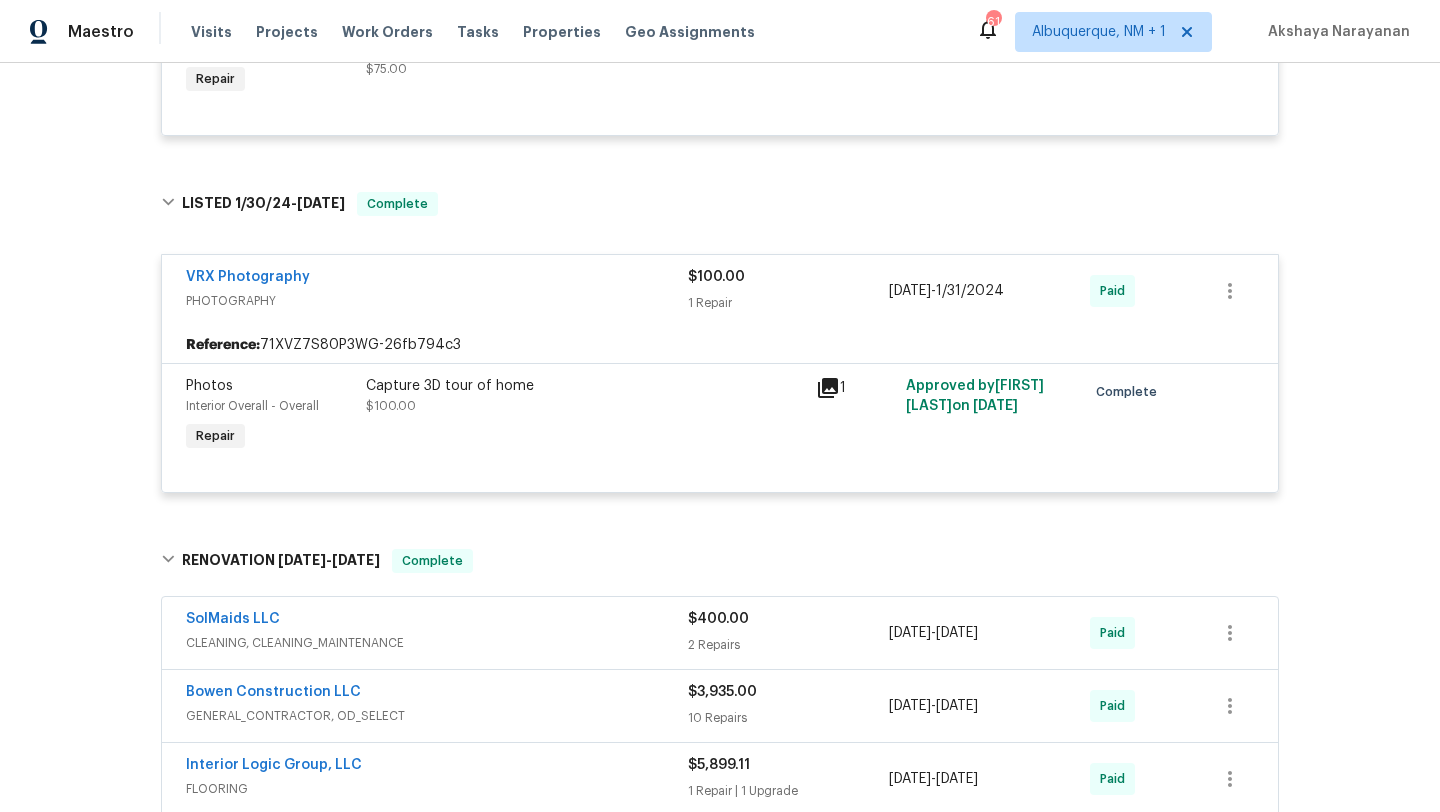 click on "SolMaids LLC" at bounding box center [437, 621] 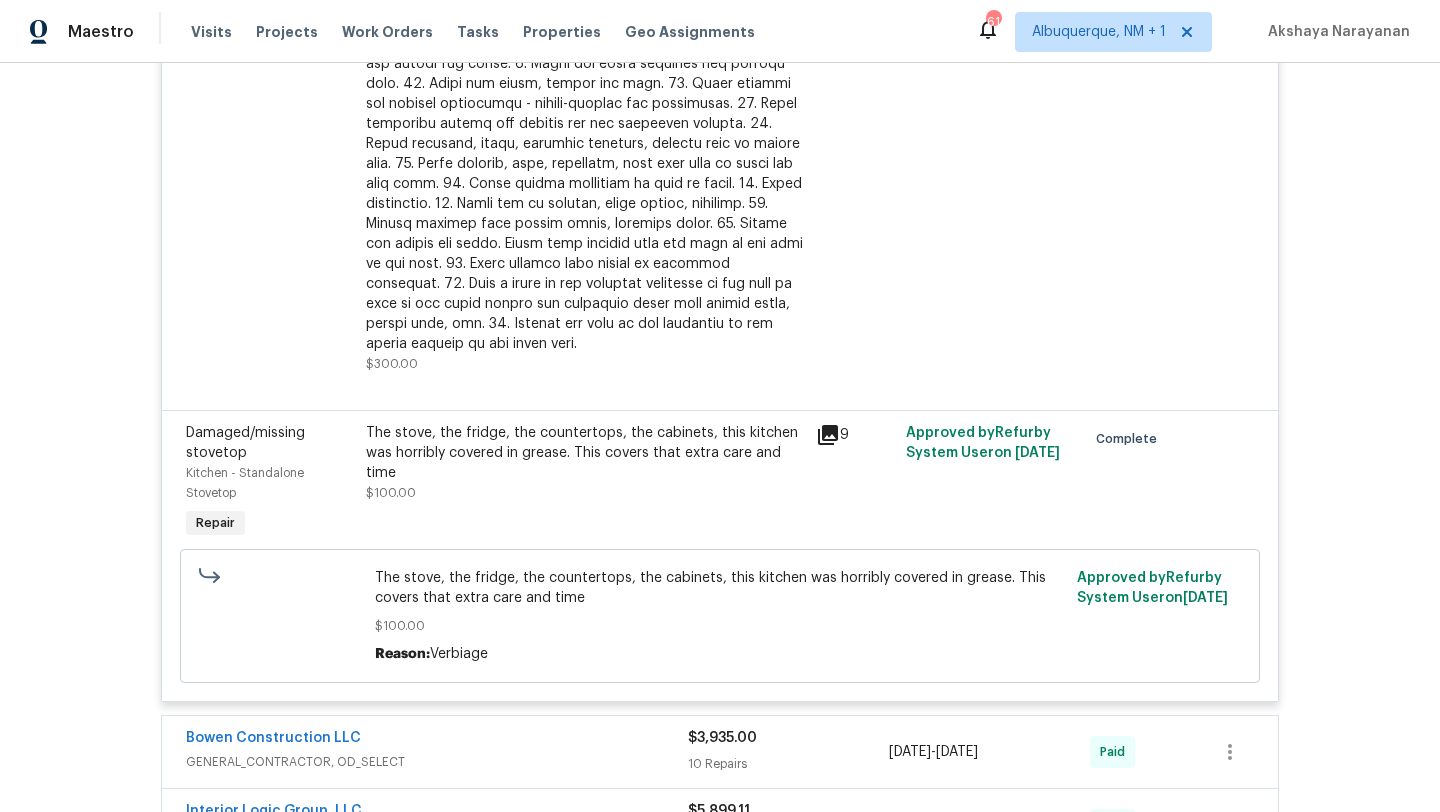 scroll, scrollTop: 12854, scrollLeft: 0, axis: vertical 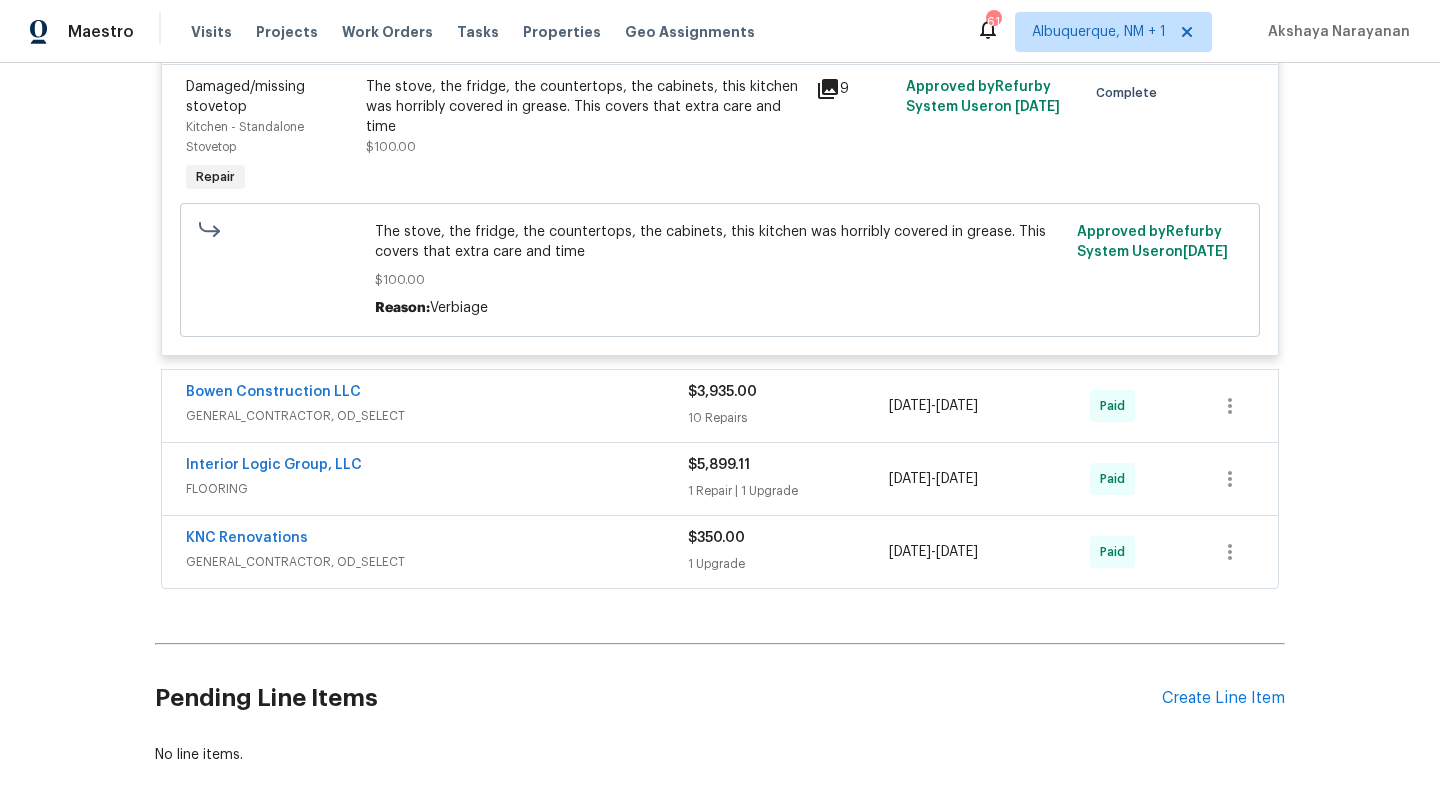 click on "Bowen Construction LLC" at bounding box center [437, 394] 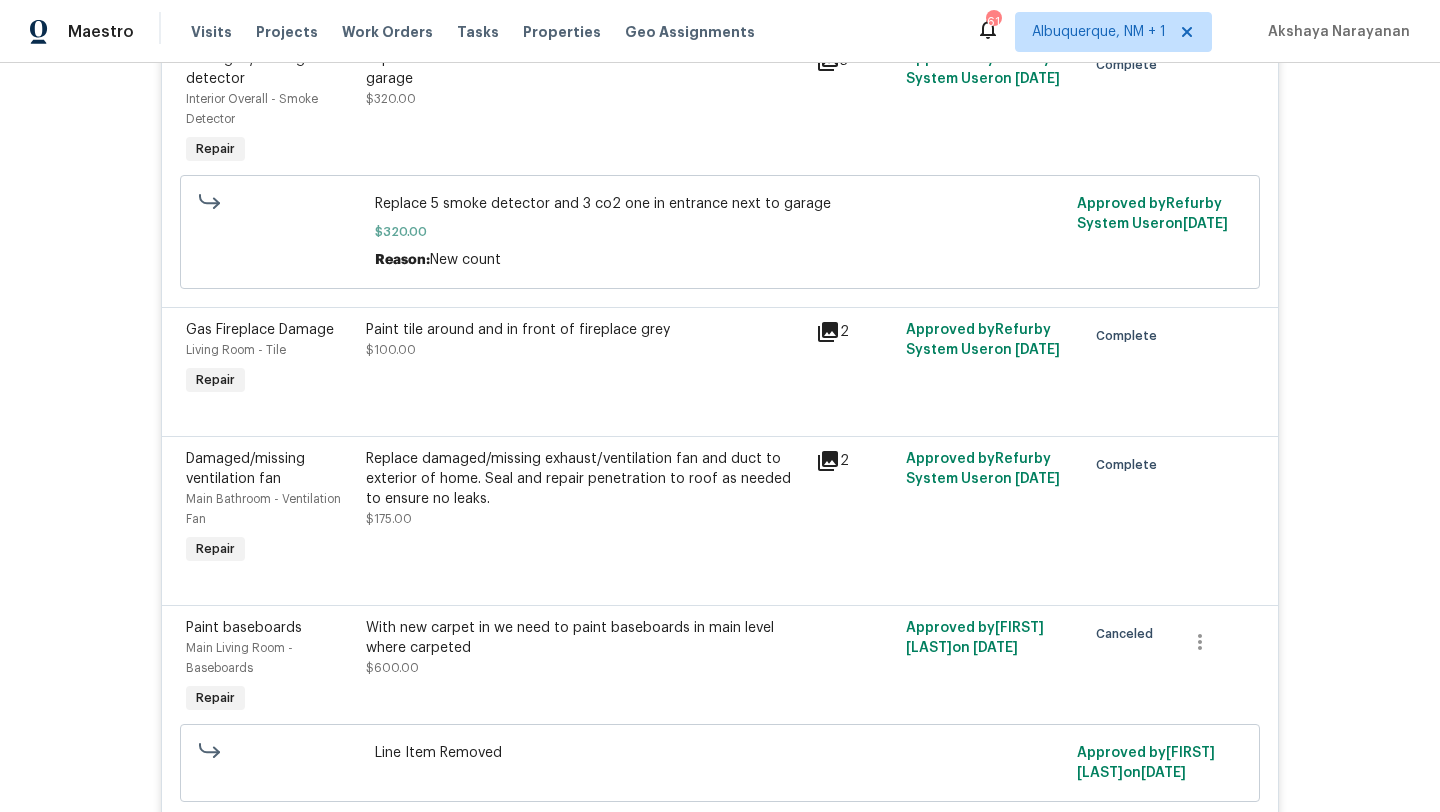 scroll, scrollTop: 14993, scrollLeft: 0, axis: vertical 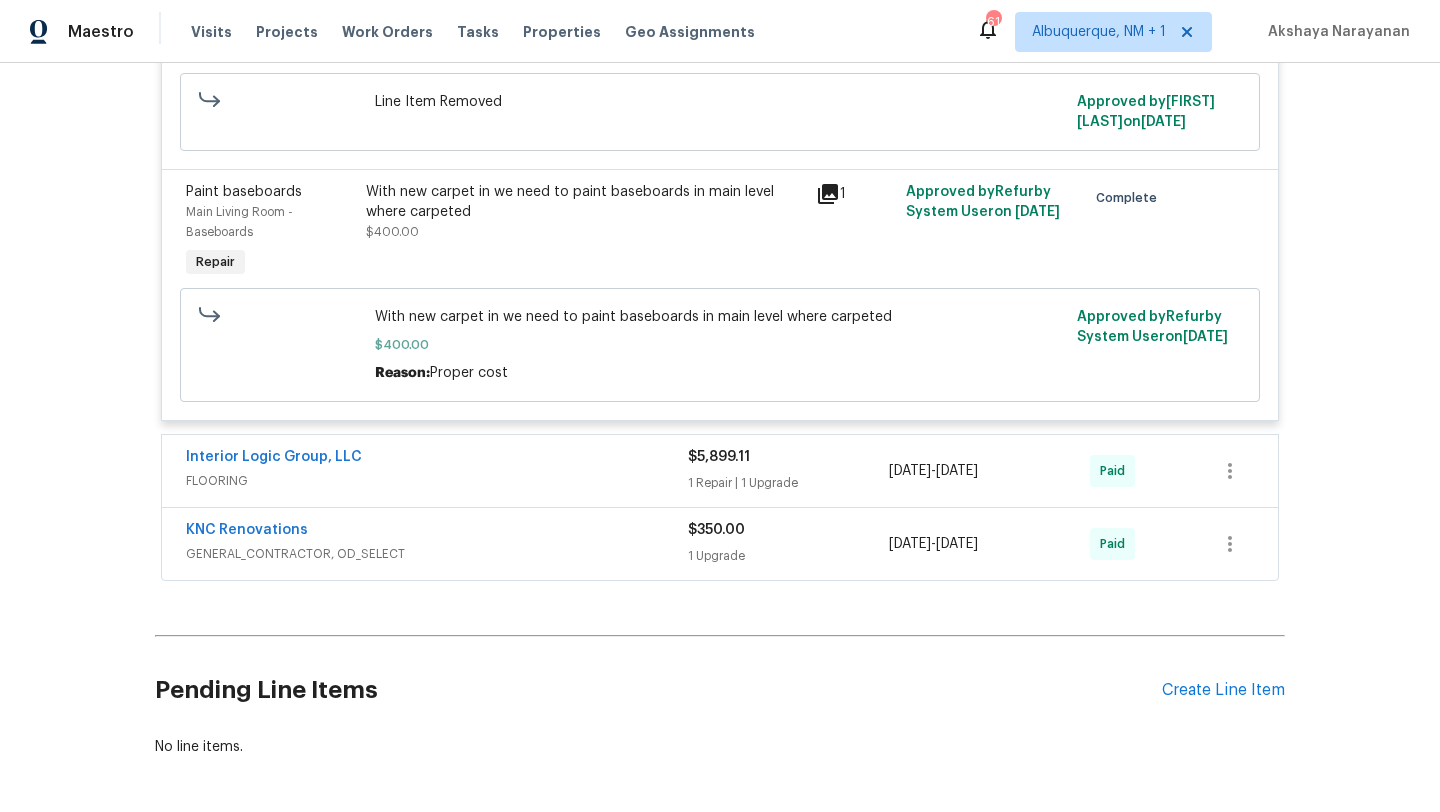 click on "Interior Logic Group, LLC" at bounding box center (437, 459) 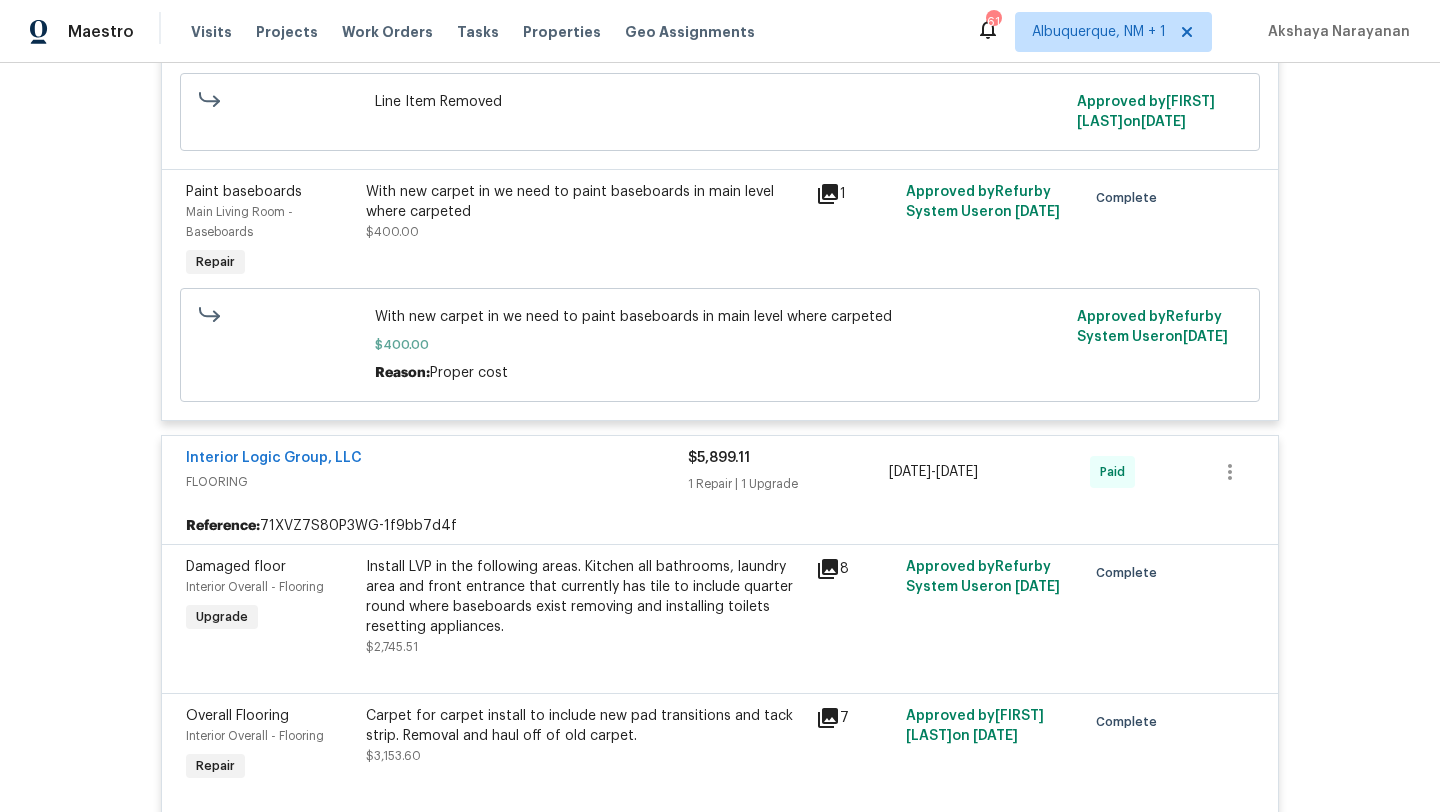 scroll, scrollTop: 15323, scrollLeft: 0, axis: vertical 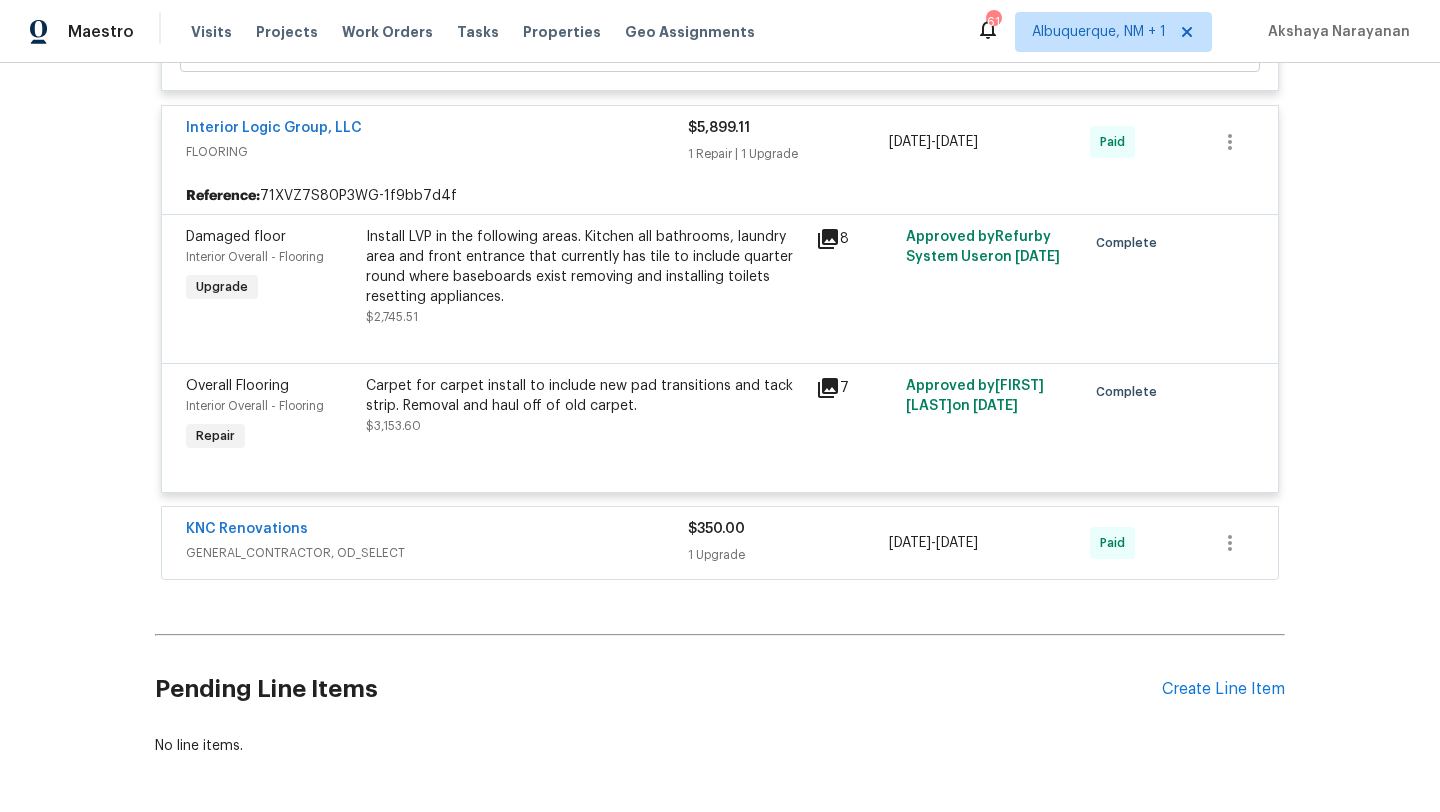 click on "GENERAL_CONTRACTOR, OD_SELECT" at bounding box center (437, 553) 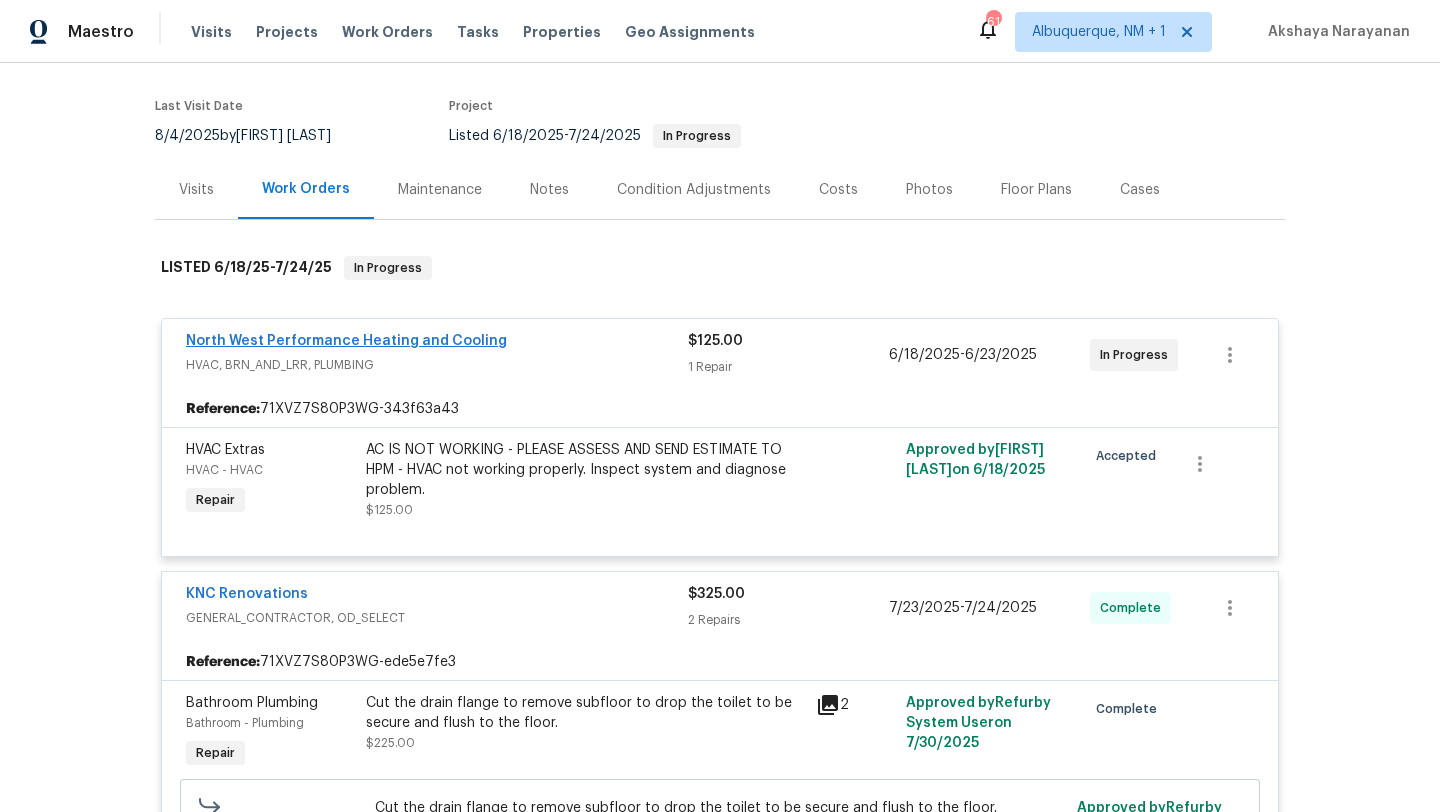 scroll, scrollTop: 130, scrollLeft: 0, axis: vertical 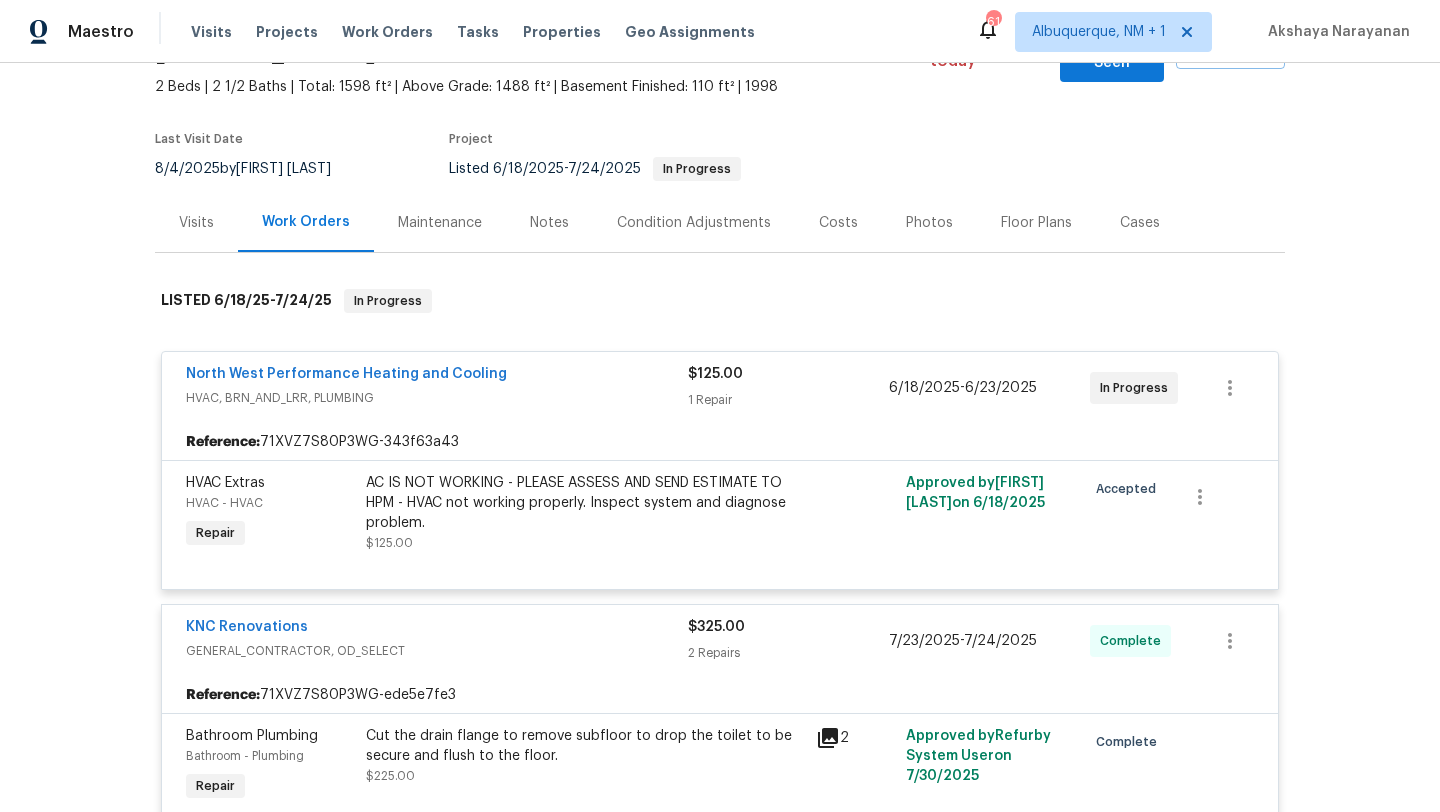 click on "Visits" at bounding box center [196, 222] 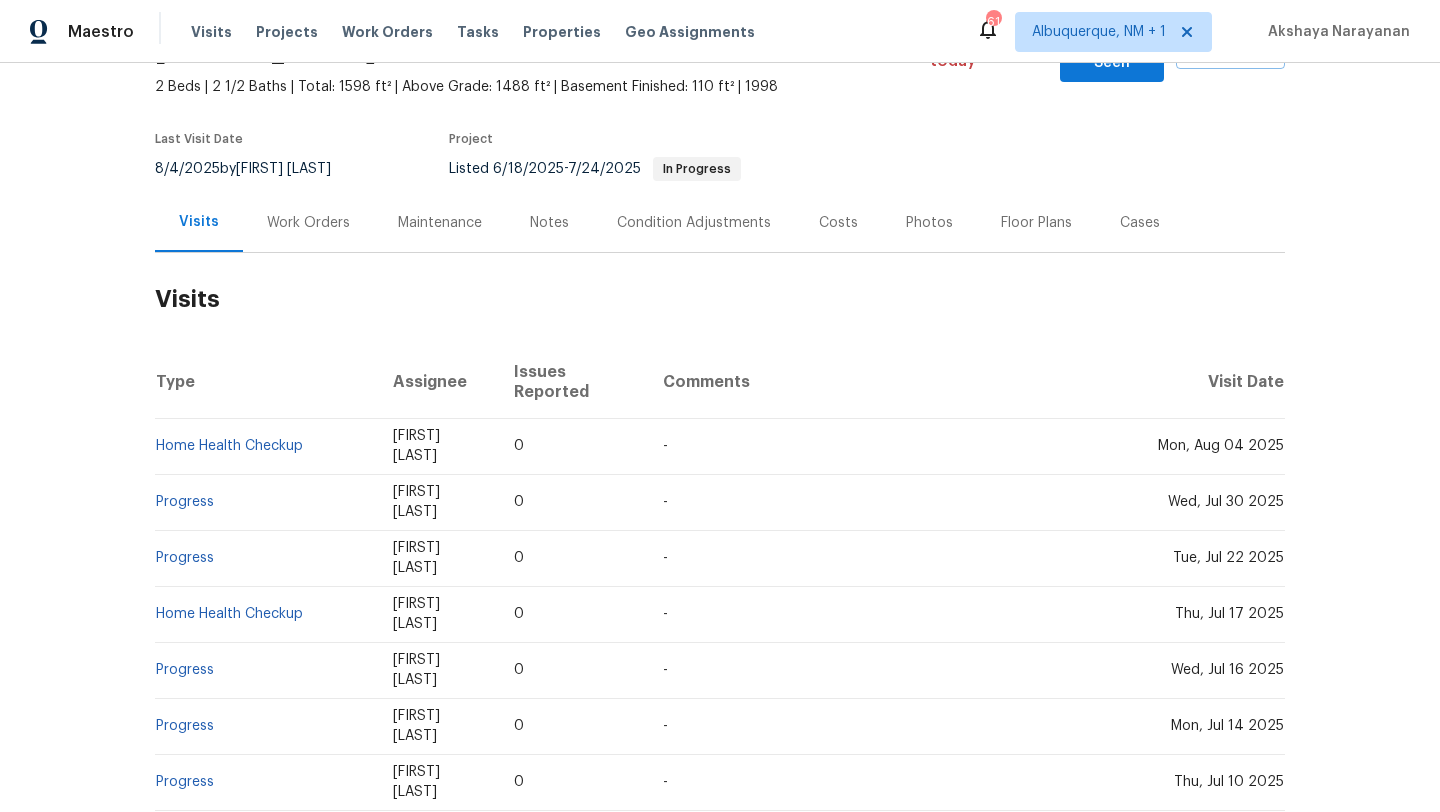 click on "Work Orders" at bounding box center (308, 222) 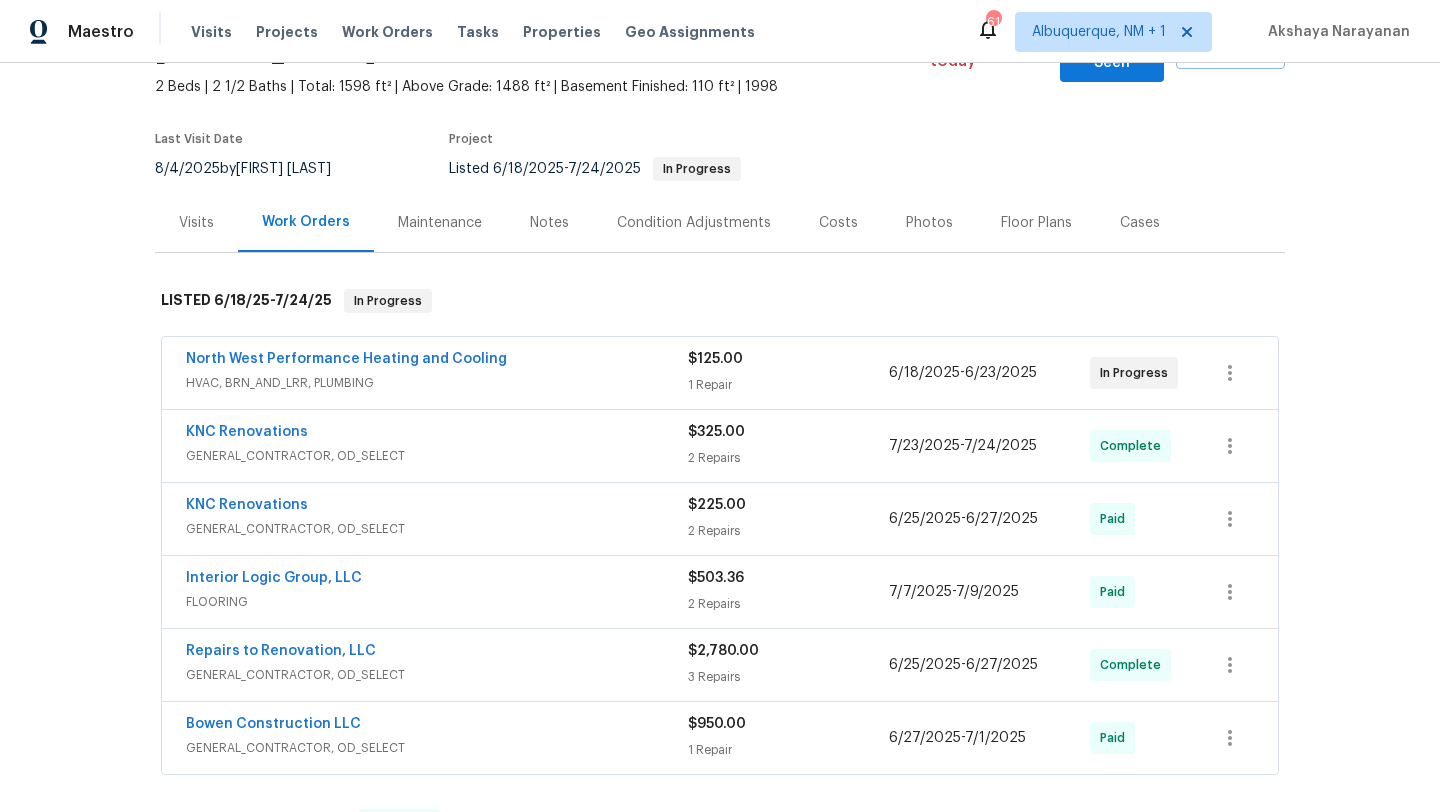 click on "North West Performance Heating and Cooling HVAC, BRN_AND_LRR, PLUMBING" at bounding box center (437, 373) 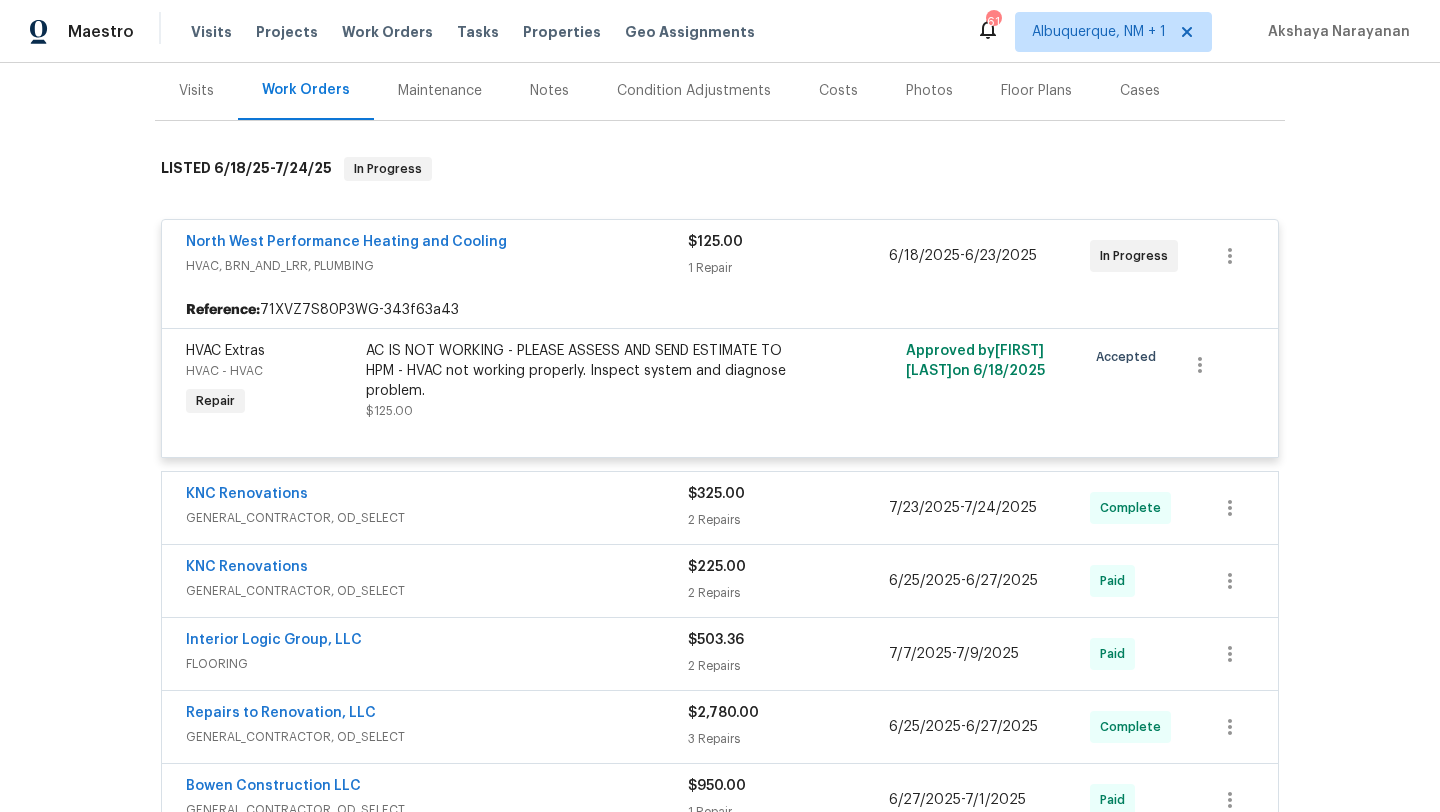 scroll, scrollTop: 309, scrollLeft: 0, axis: vertical 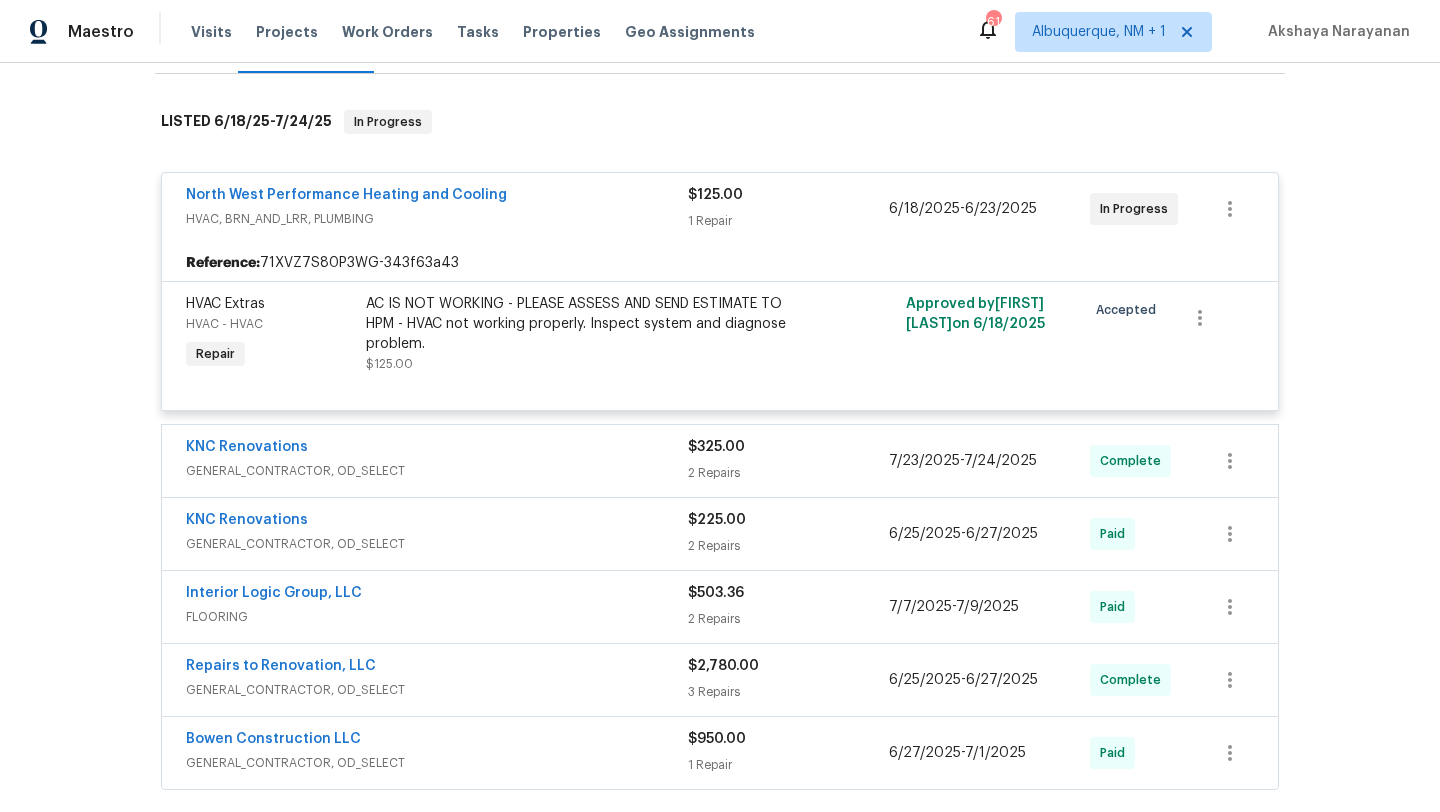 click on "KNC Renovations" at bounding box center [437, 449] 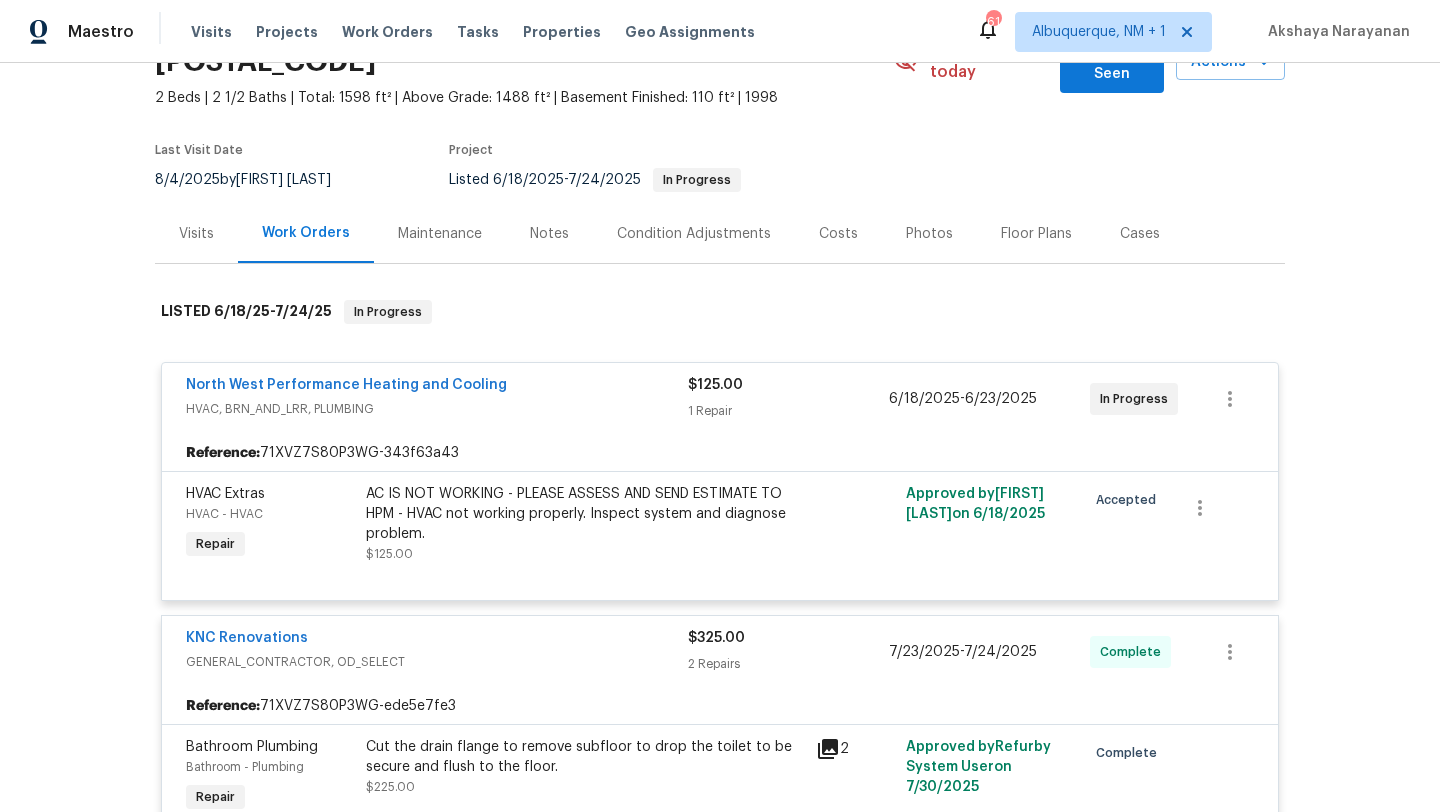 scroll, scrollTop: 0, scrollLeft: 0, axis: both 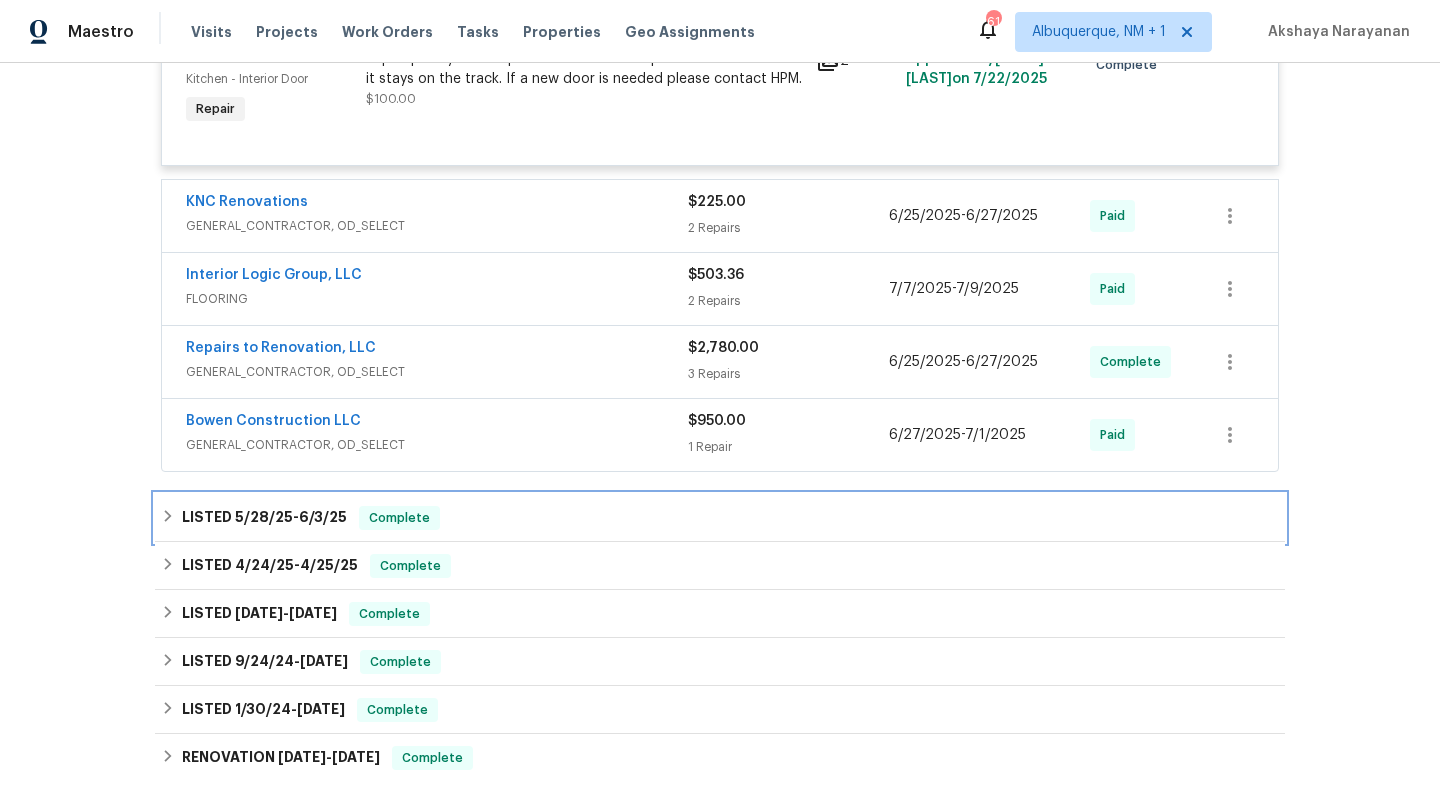 click on "Complete" at bounding box center [399, 518] 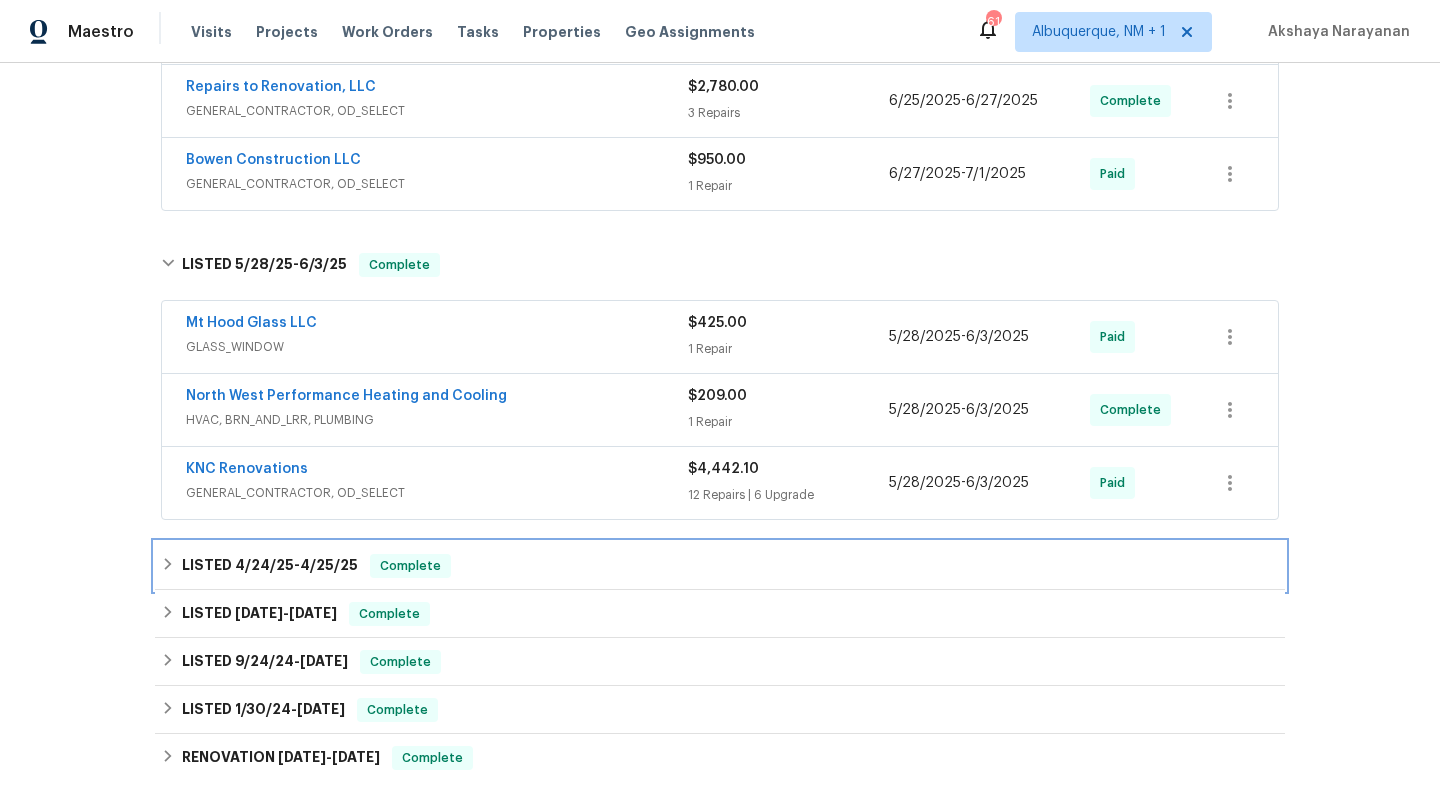 click on "Complete" at bounding box center [410, 566] 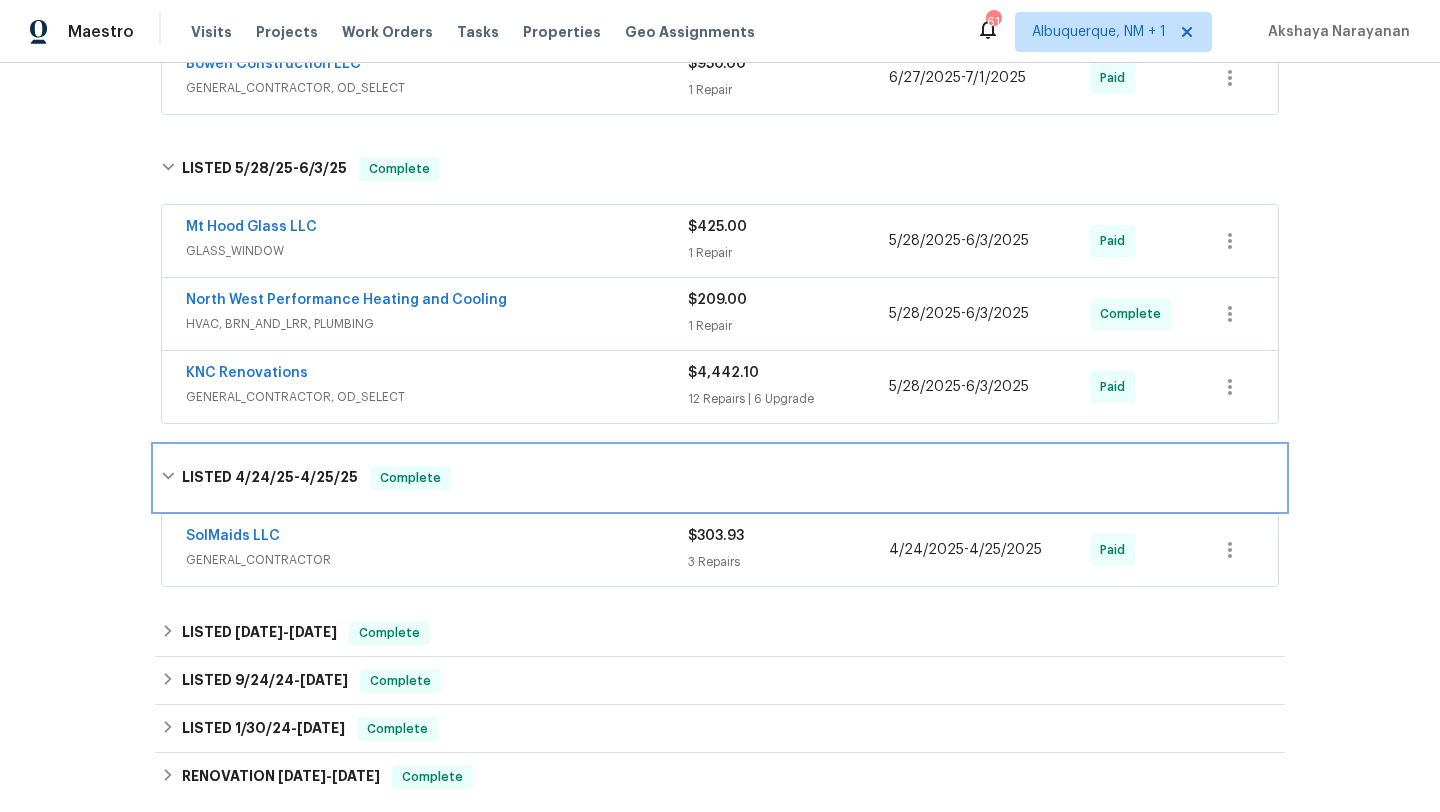 scroll, scrollTop: 1506, scrollLeft: 0, axis: vertical 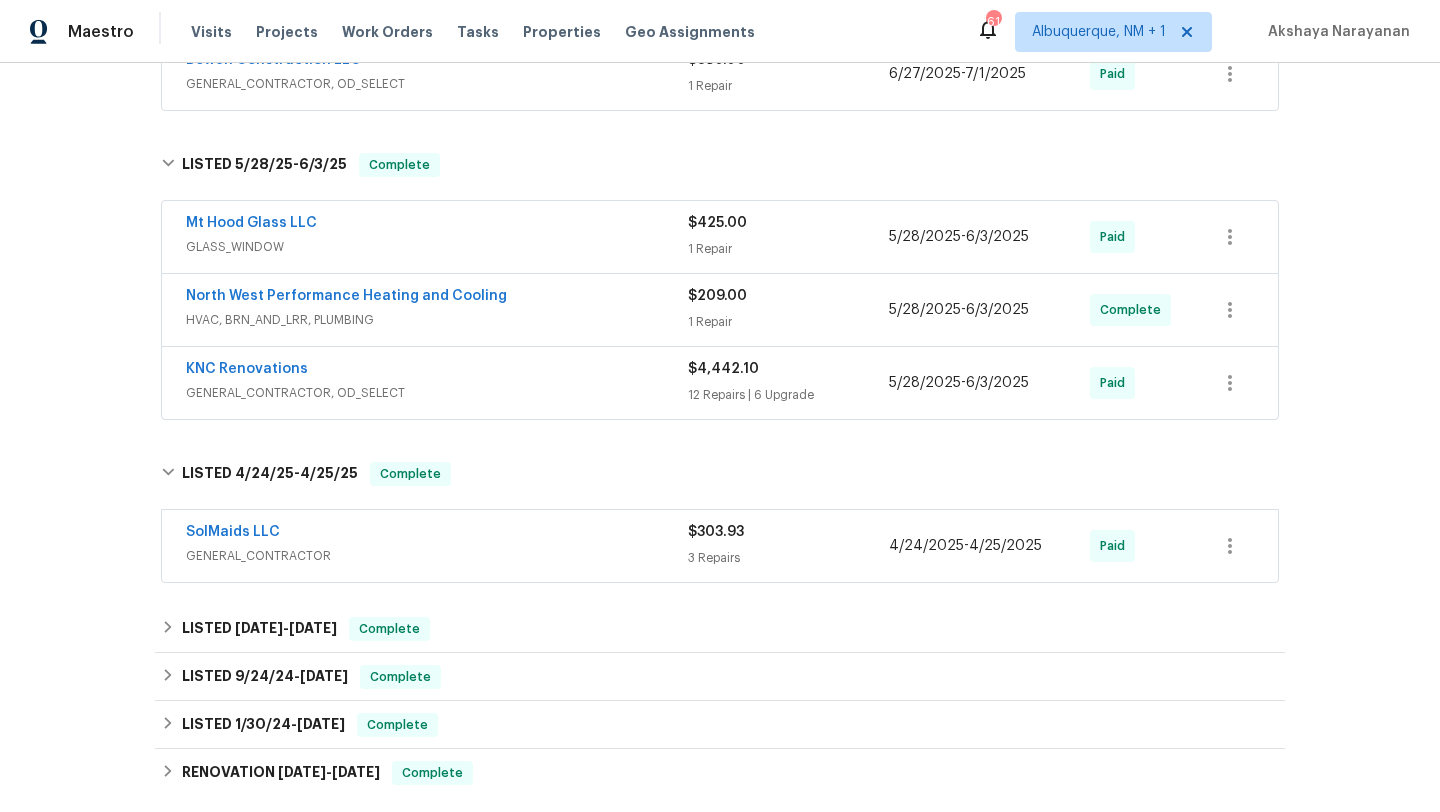click on "SolMaids LLC" at bounding box center [437, 534] 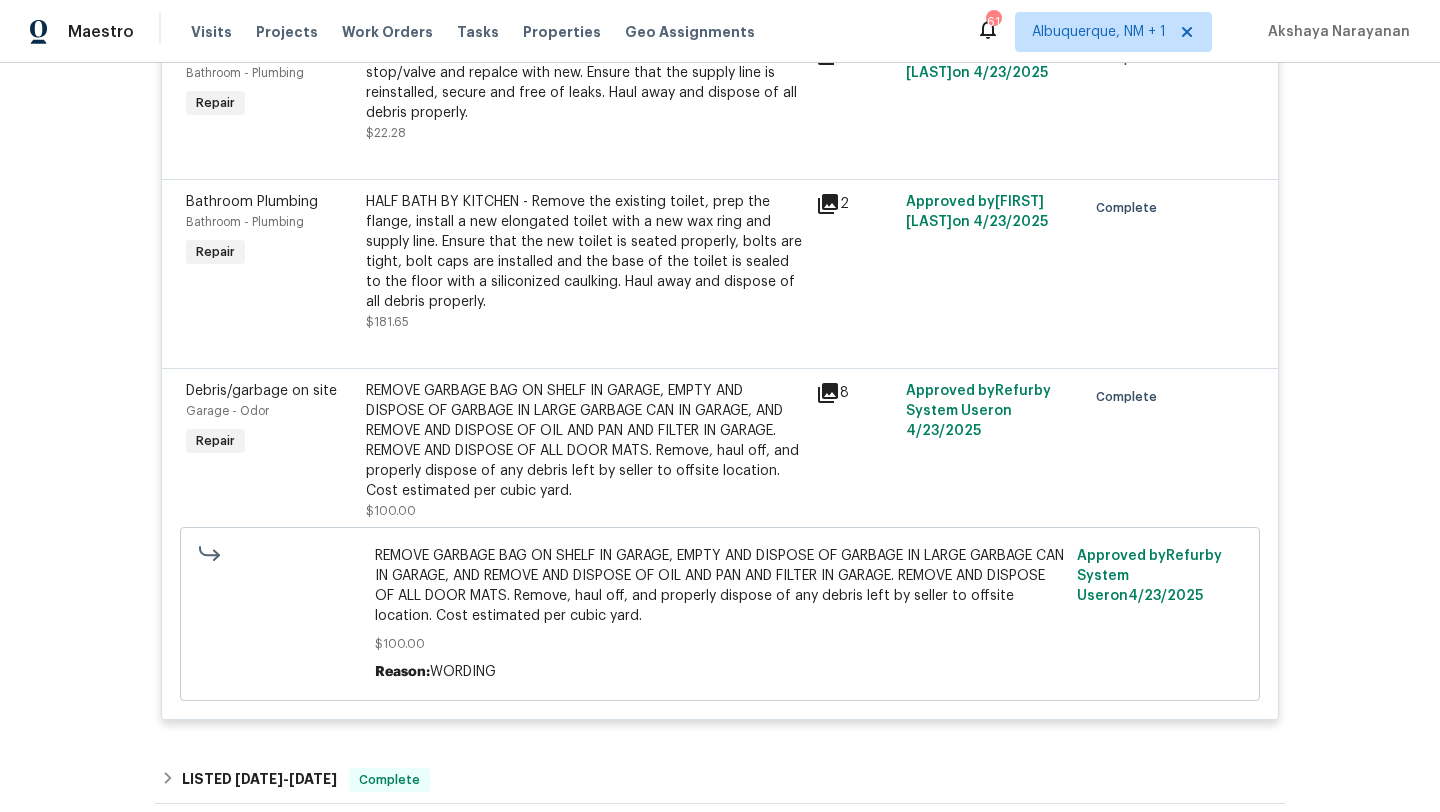 scroll, scrollTop: 2360, scrollLeft: 0, axis: vertical 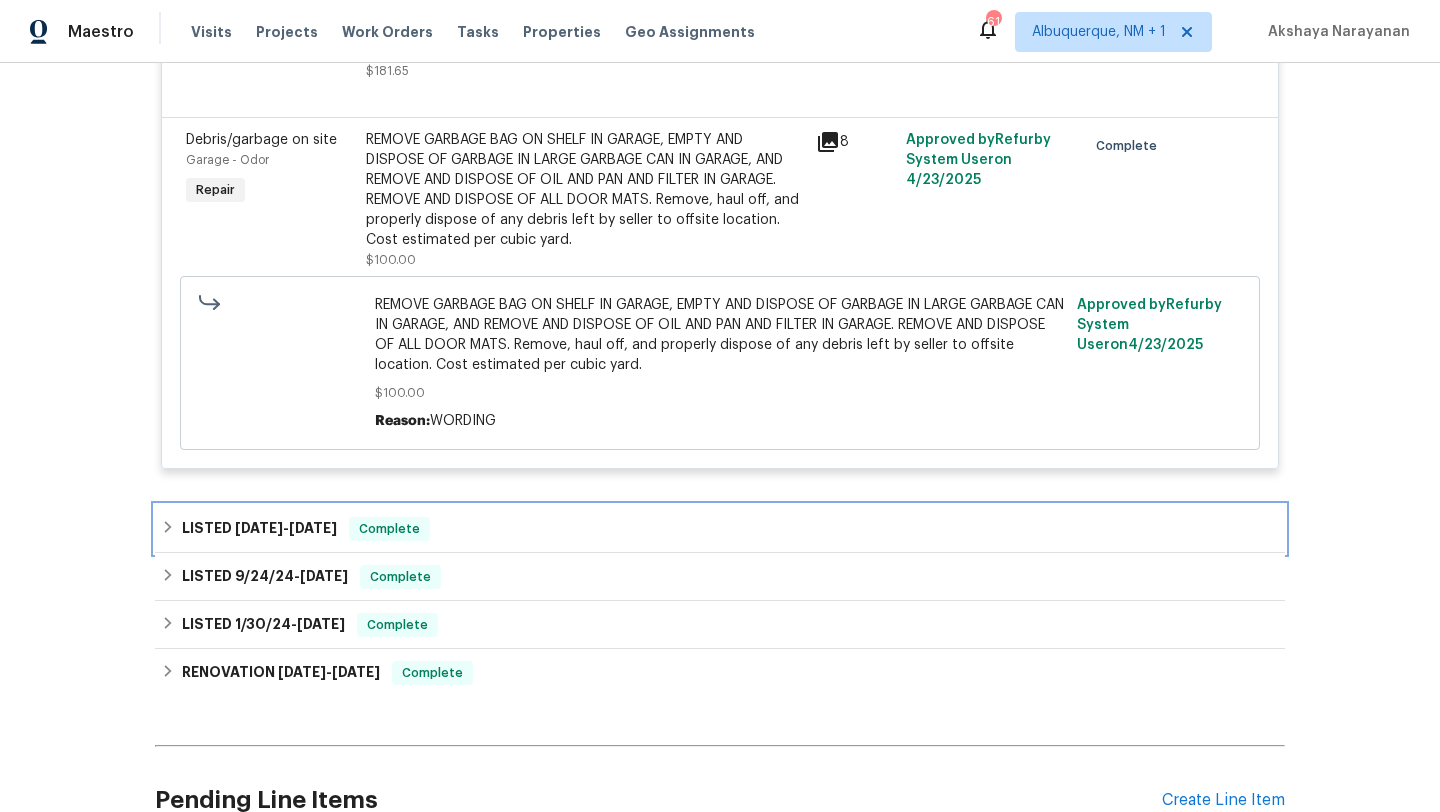 click on "Complete" at bounding box center [389, 529] 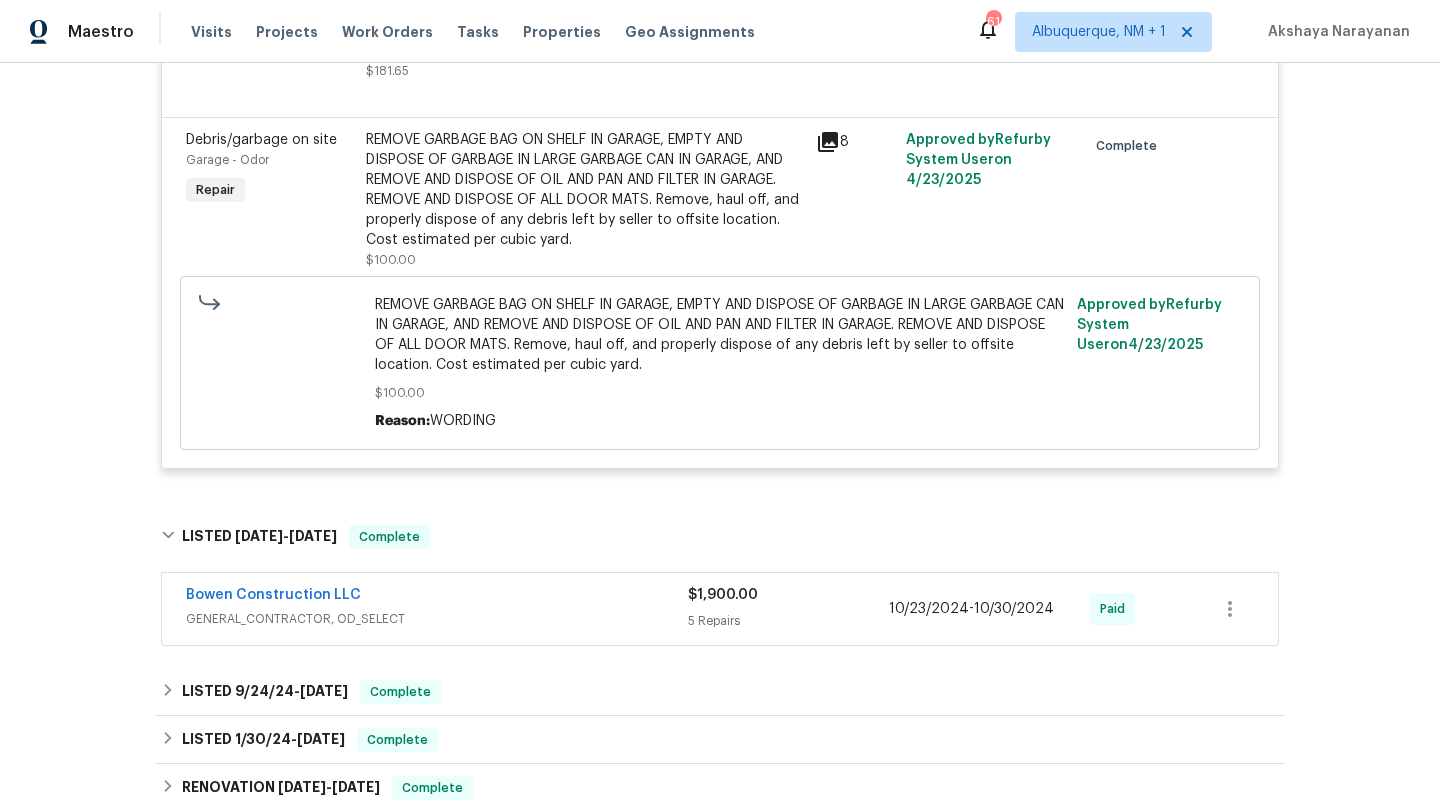 click on "Bowen Construction LLC" at bounding box center (437, 597) 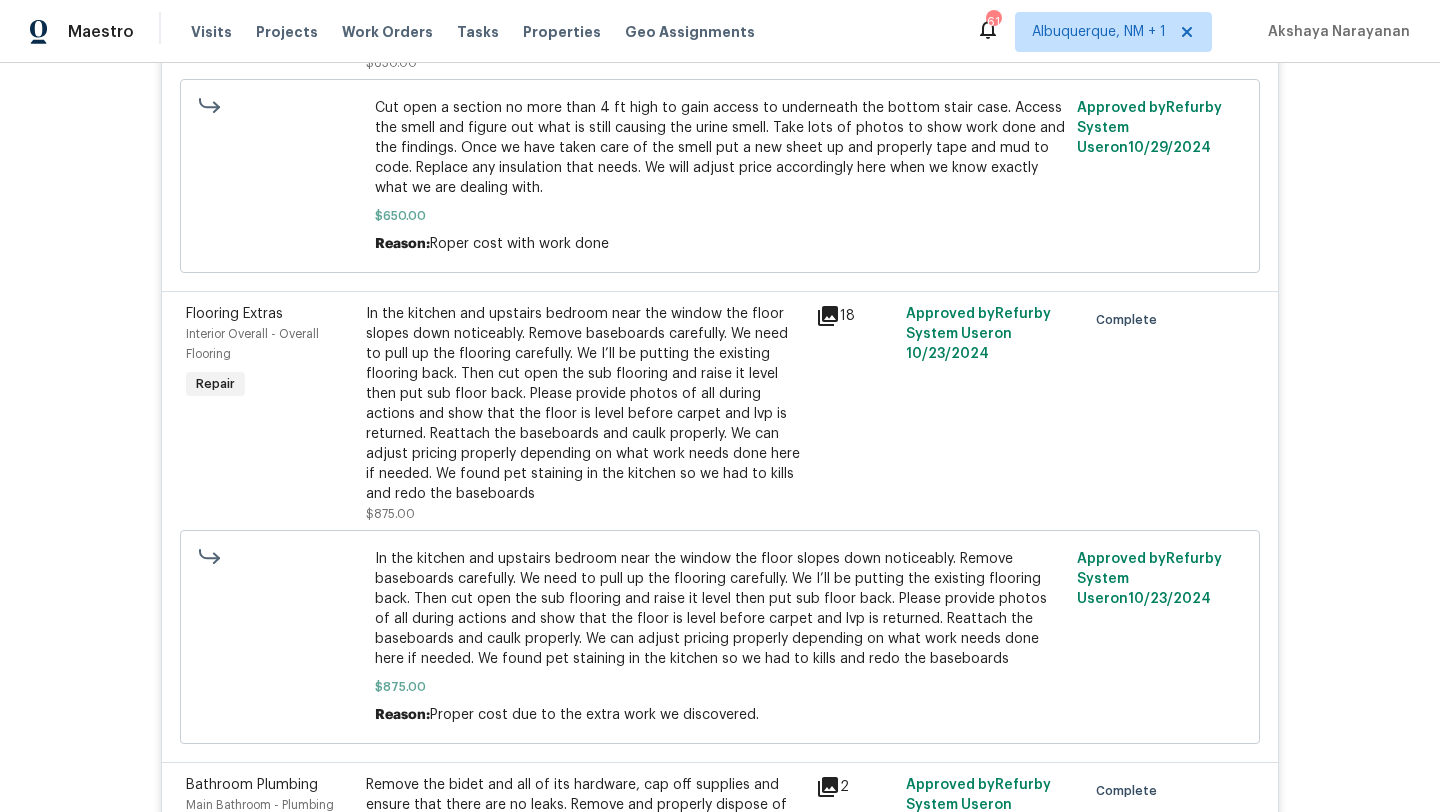 scroll, scrollTop: 3988, scrollLeft: 0, axis: vertical 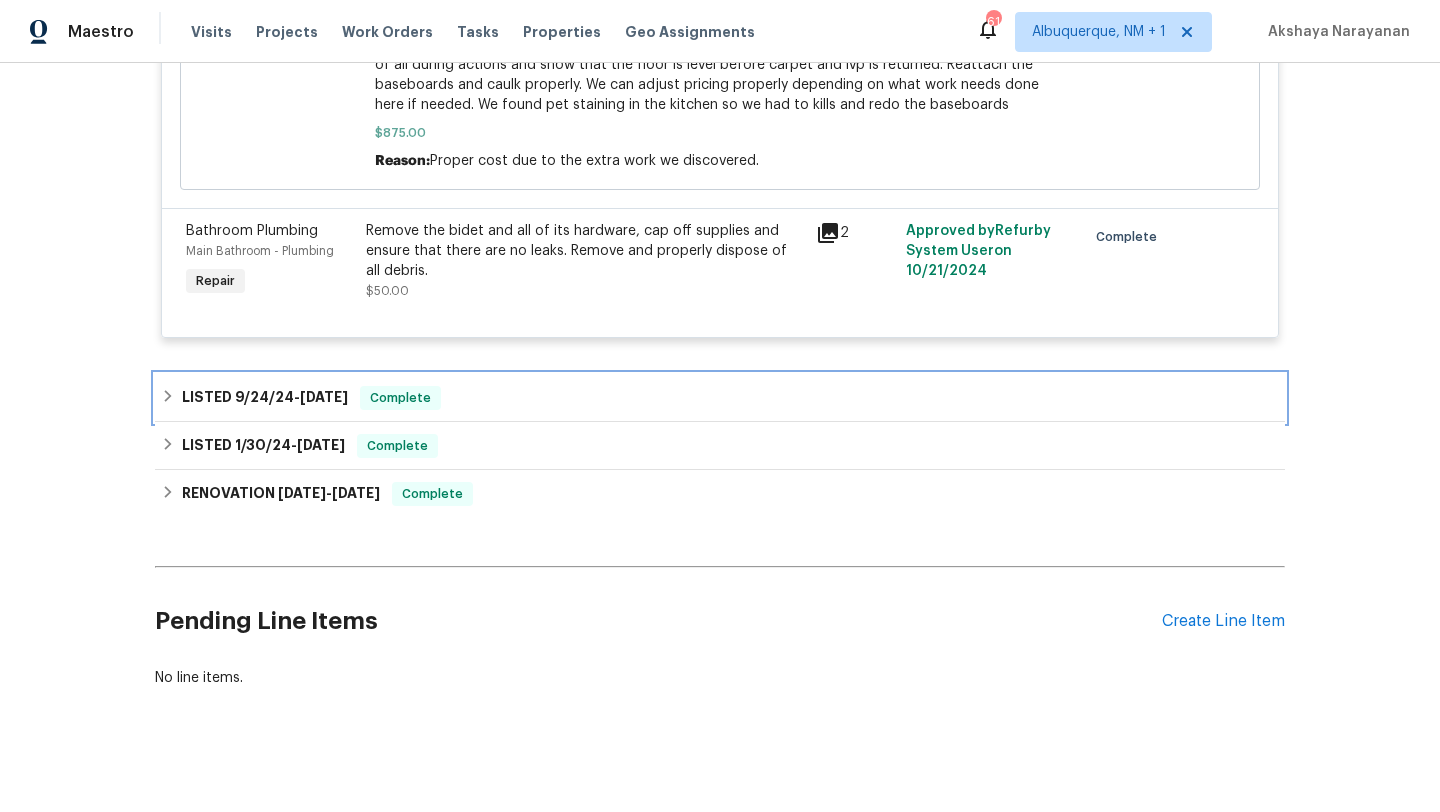 click on "LISTED   9/24/24  -  9/27/24 Complete" at bounding box center [720, 398] 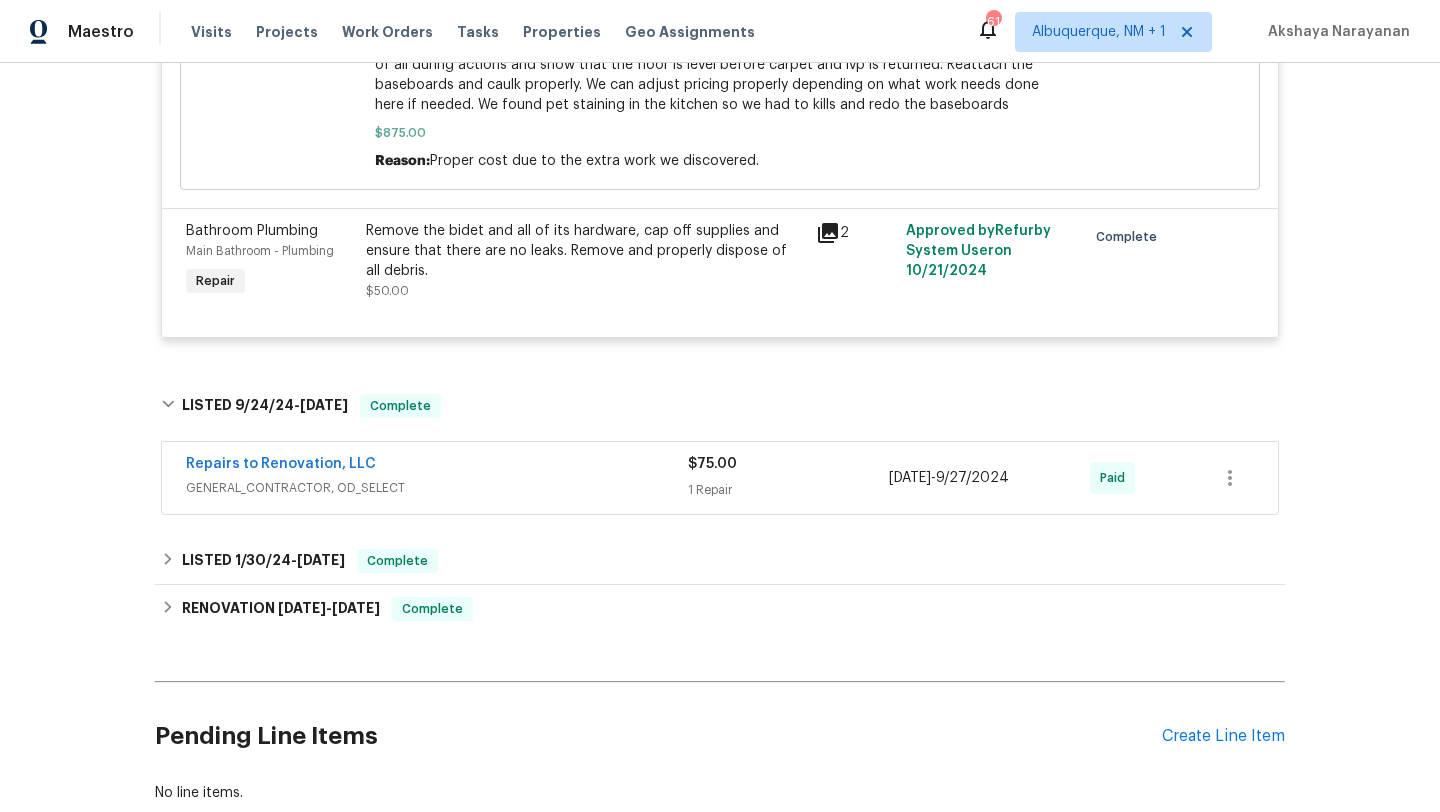 click on "GENERAL_CONTRACTOR, OD_SELECT" at bounding box center [437, 488] 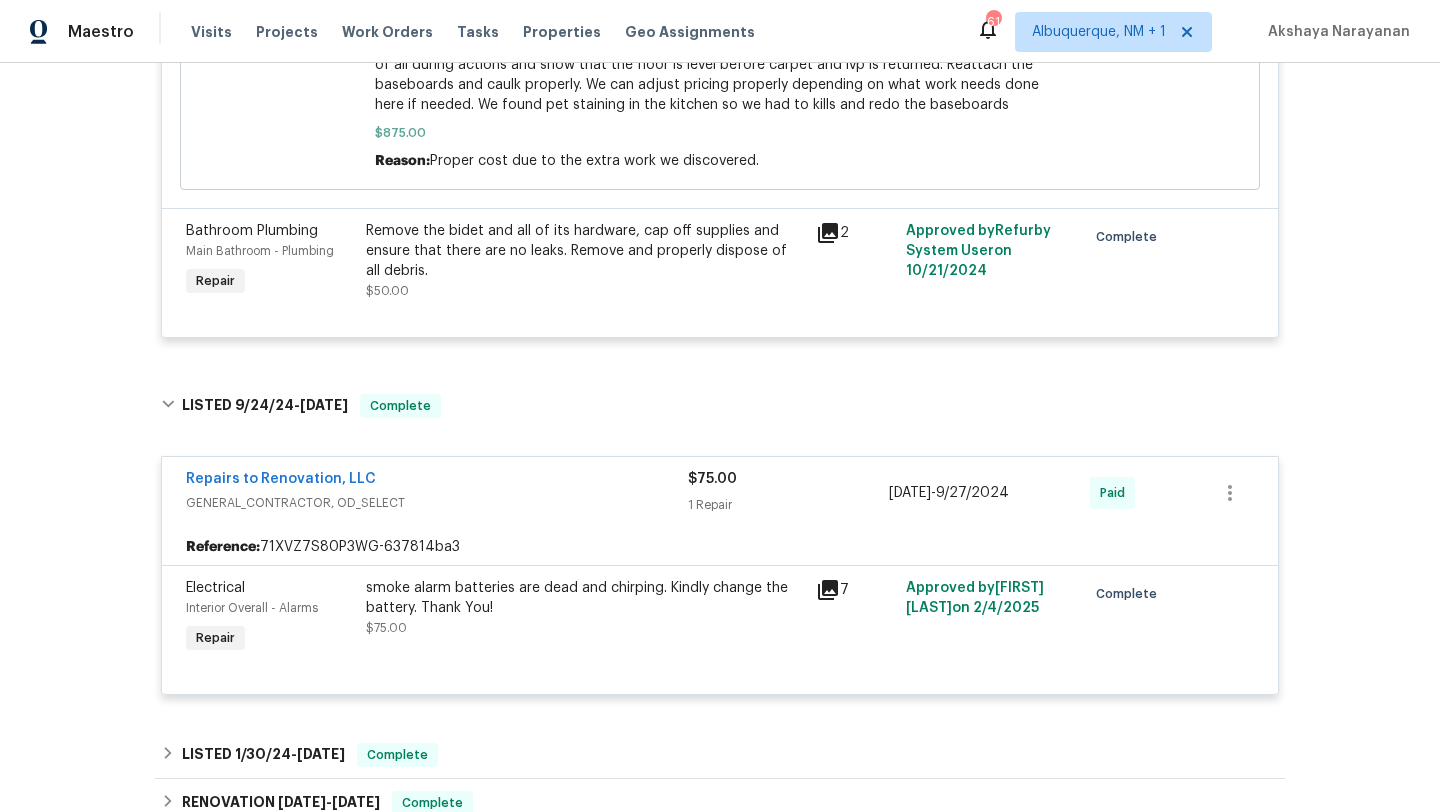 scroll, scrollTop: 4141, scrollLeft: 0, axis: vertical 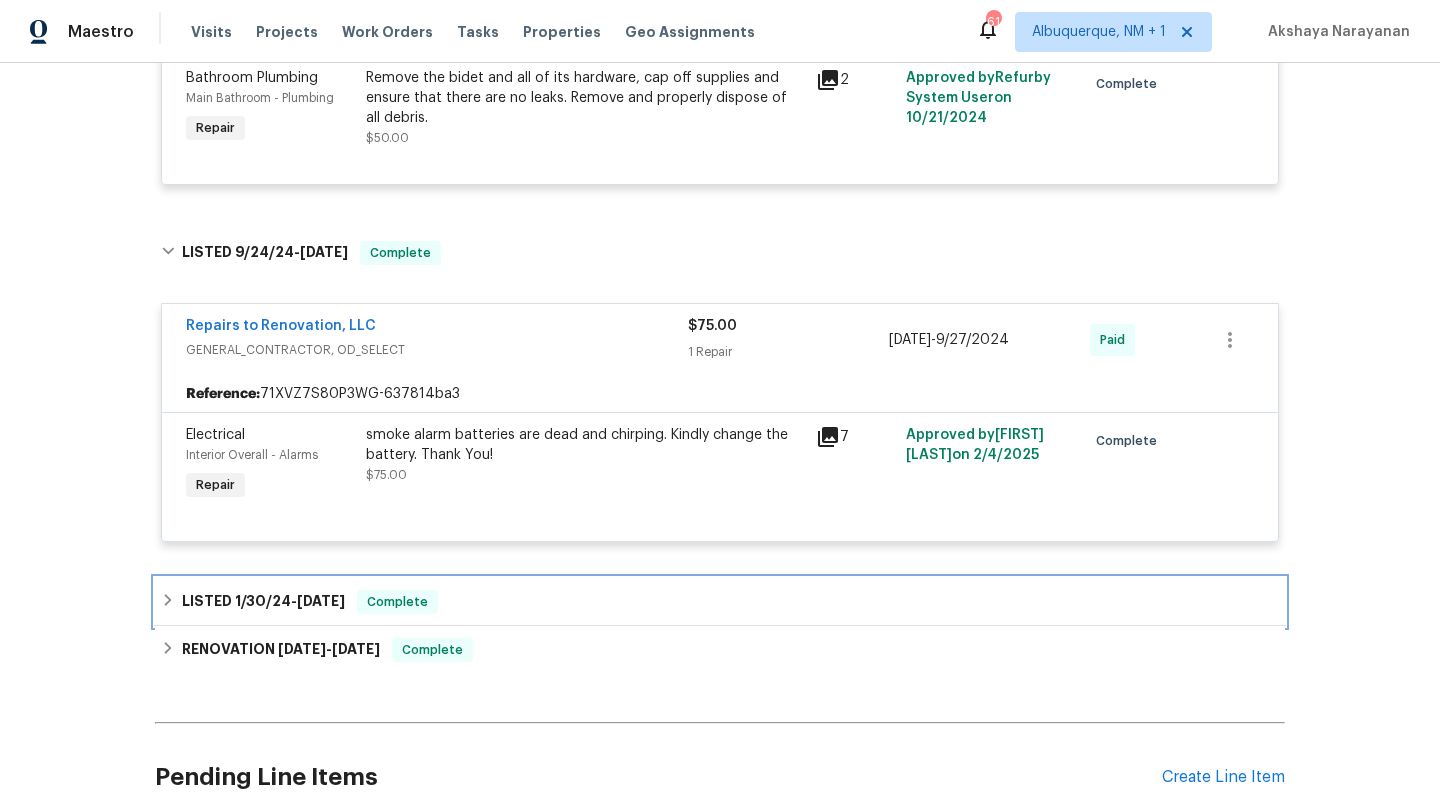 click on "LISTED   1/30/24  -  1/31/24 Complete" at bounding box center [720, 602] 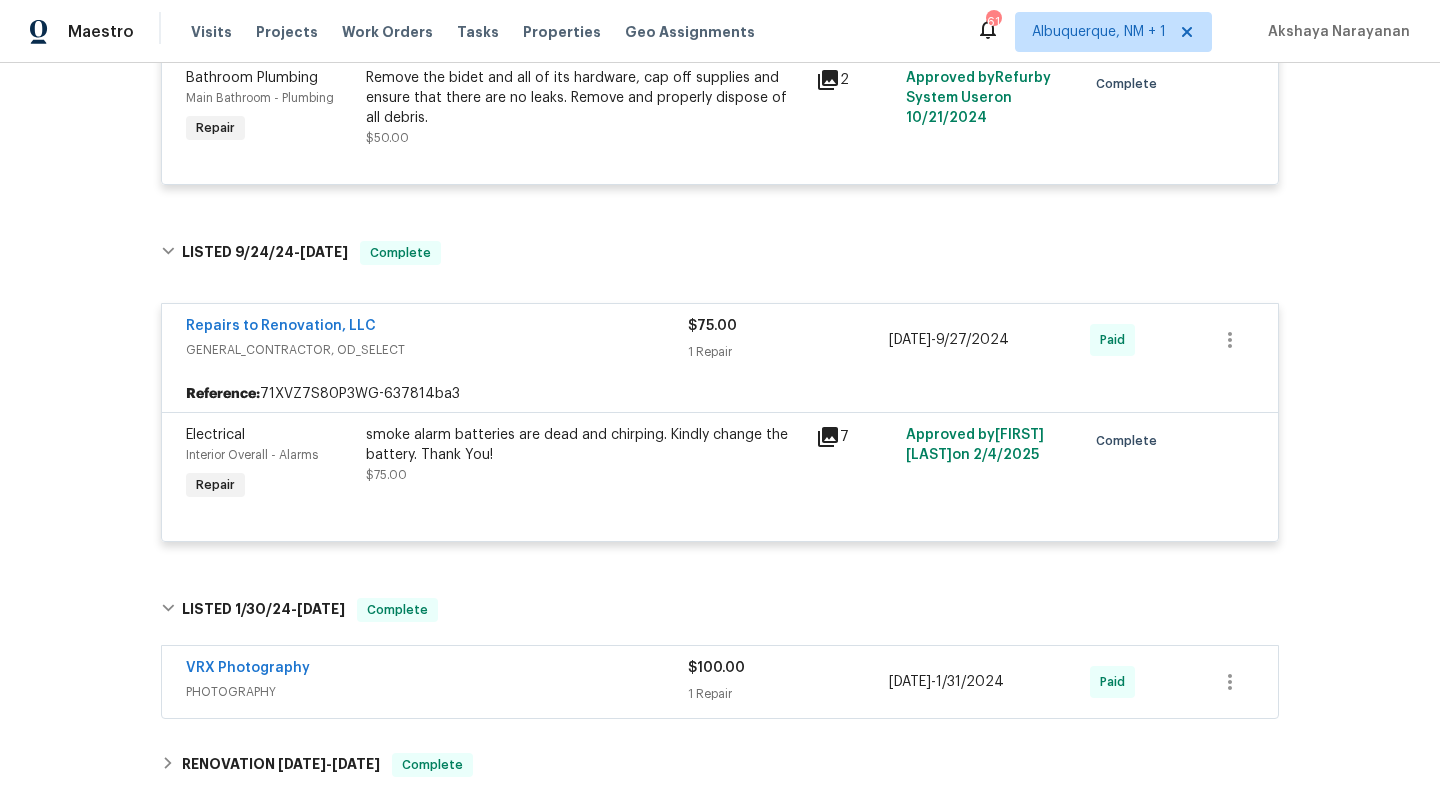 click on "VRX Photography" at bounding box center [437, 670] 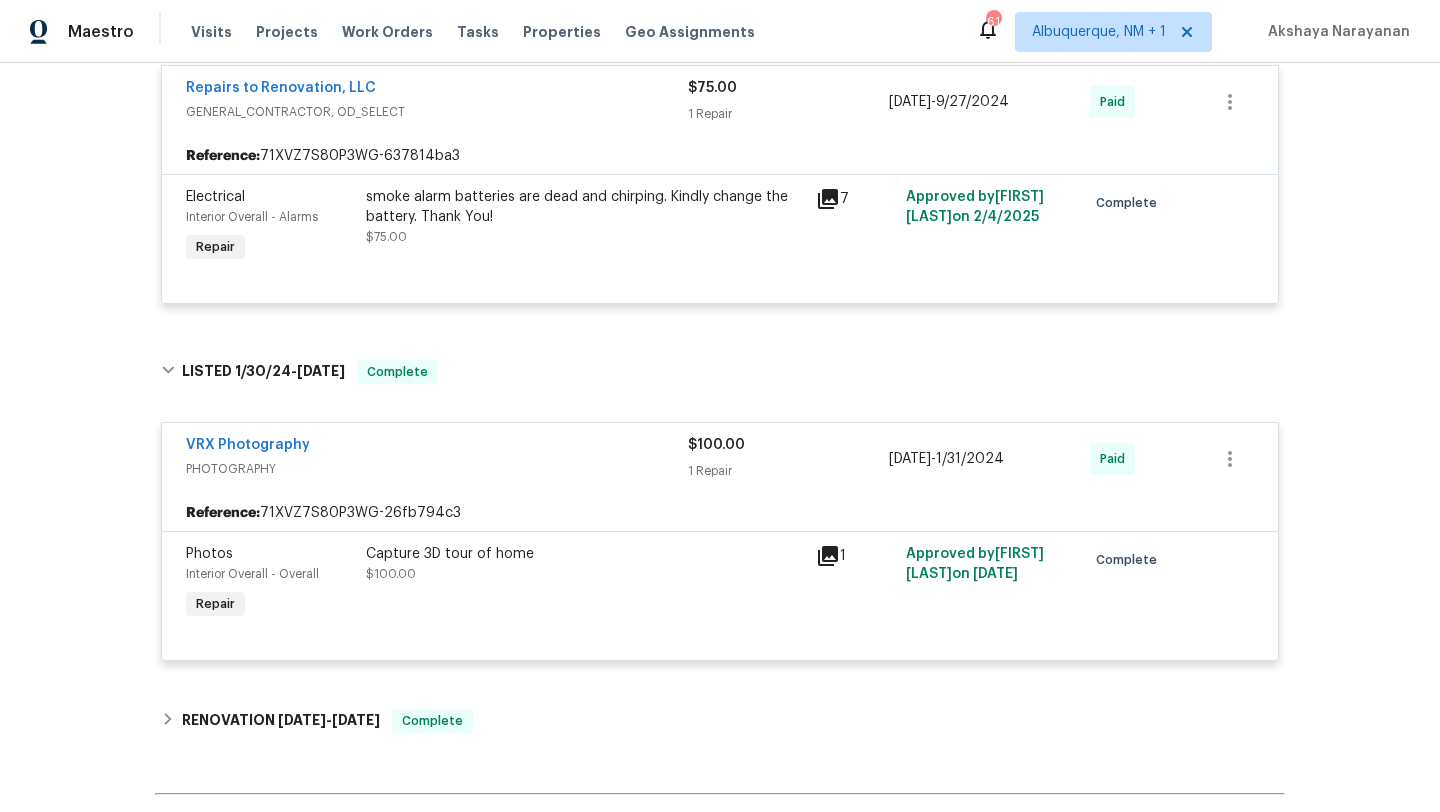 scroll, scrollTop: 4607, scrollLeft: 0, axis: vertical 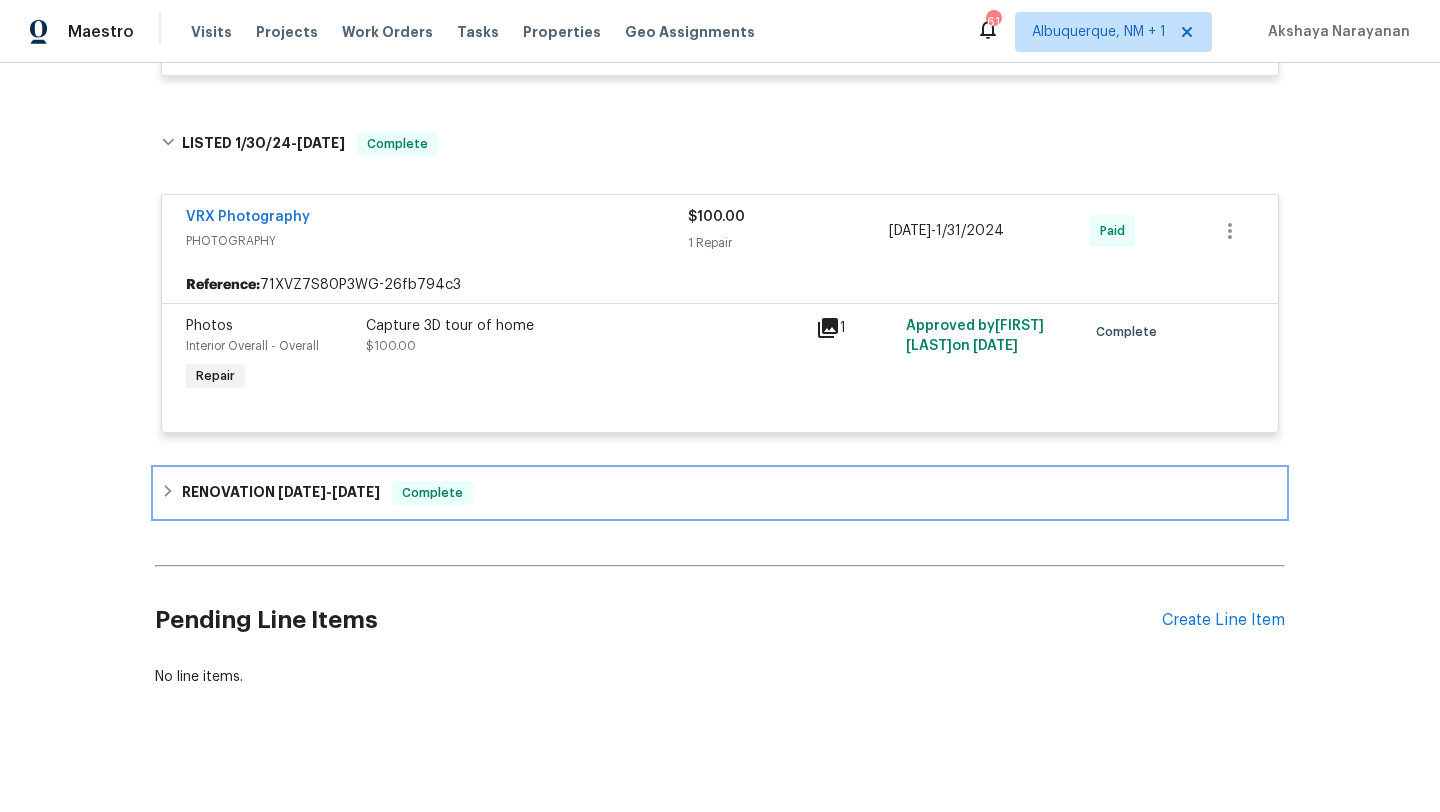 click on "RENOVATION   10/26/23  -  11/7/23 Complete" at bounding box center [720, 493] 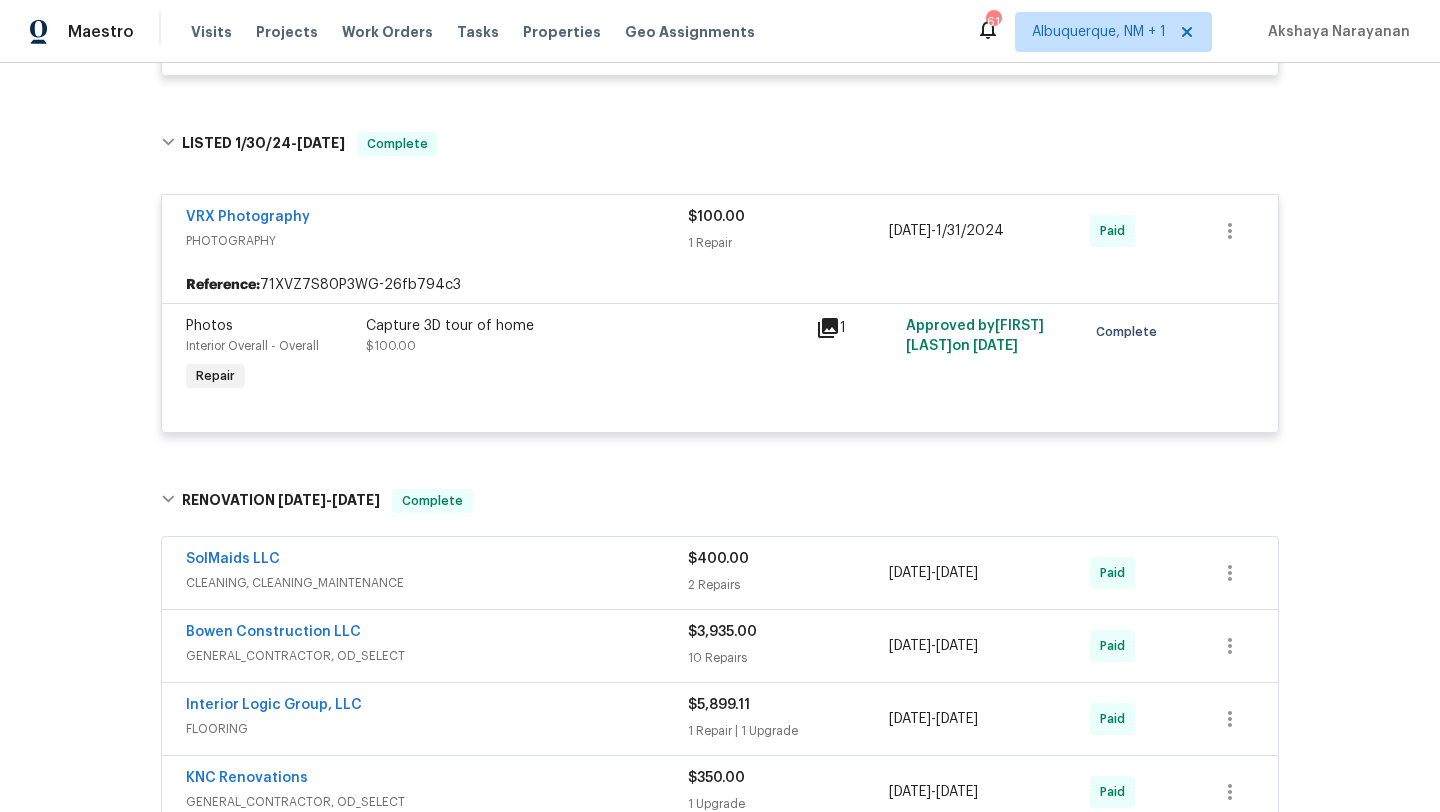 click on "SolMaids LLC CLEANING, CLEANING_MAINTENANCE" at bounding box center [437, 573] 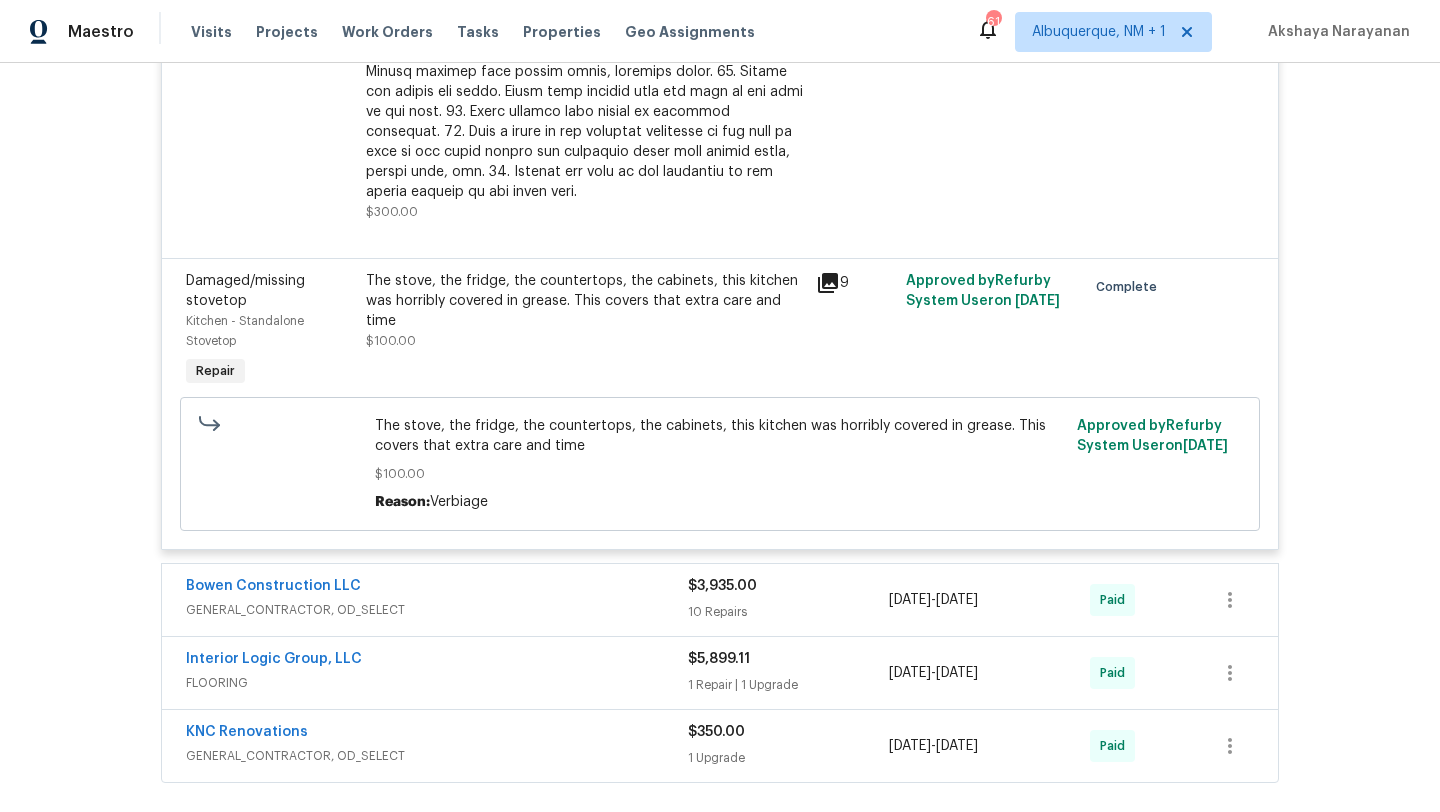 scroll, scrollTop: 5737, scrollLeft: 0, axis: vertical 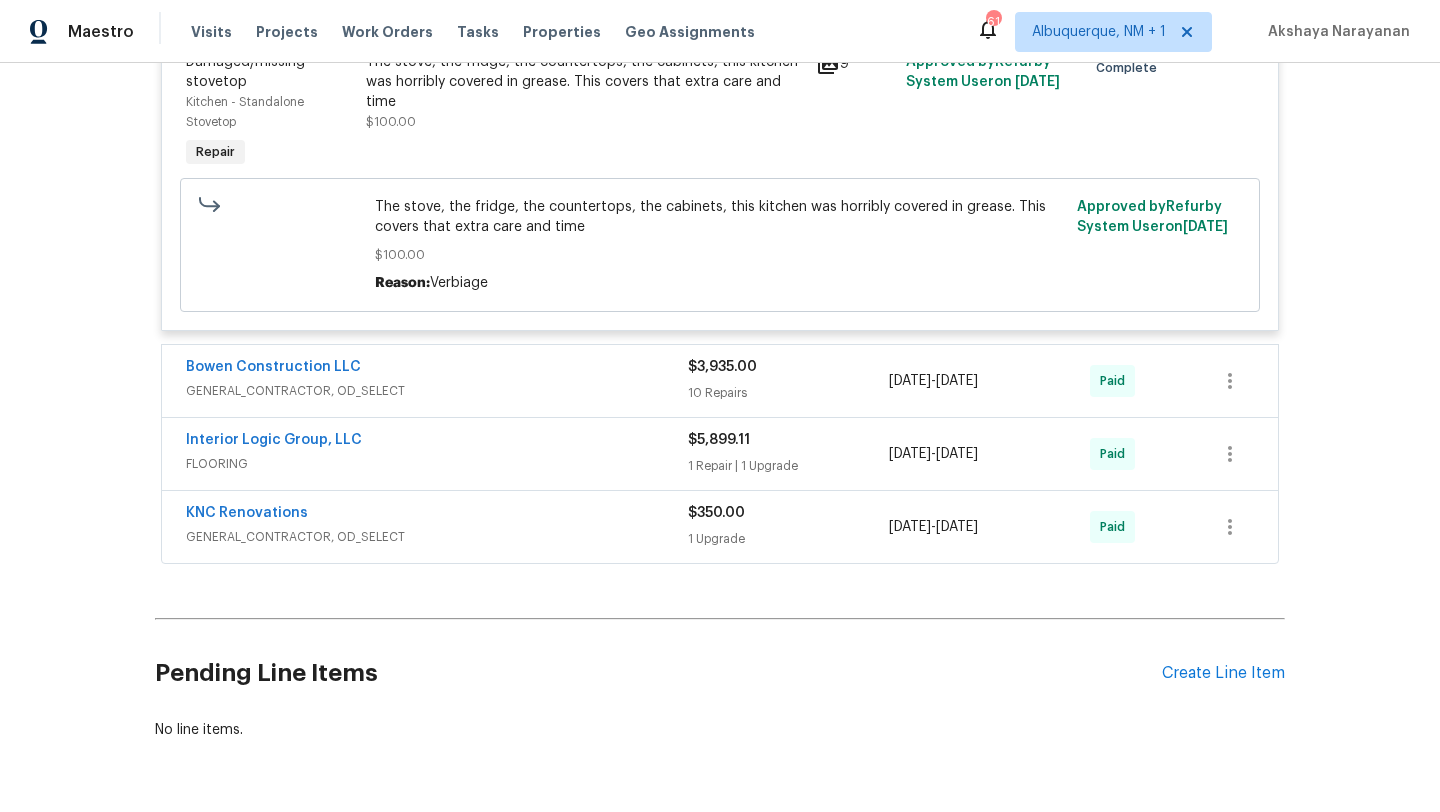 click on "Bowen Construction LLC GENERAL_CONTRACTOR, OD_SELECT" at bounding box center (437, 381) 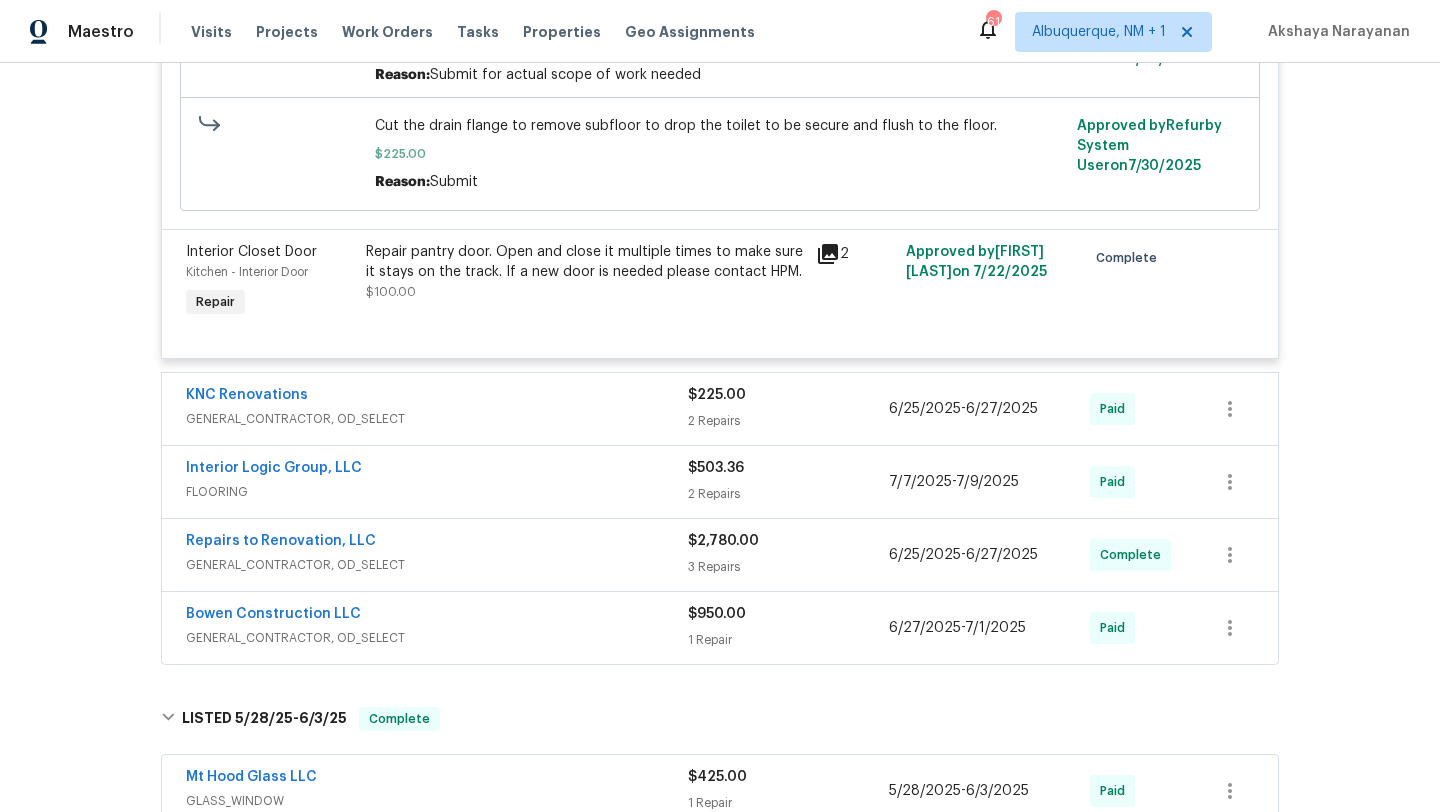 scroll, scrollTop: 956, scrollLeft: 0, axis: vertical 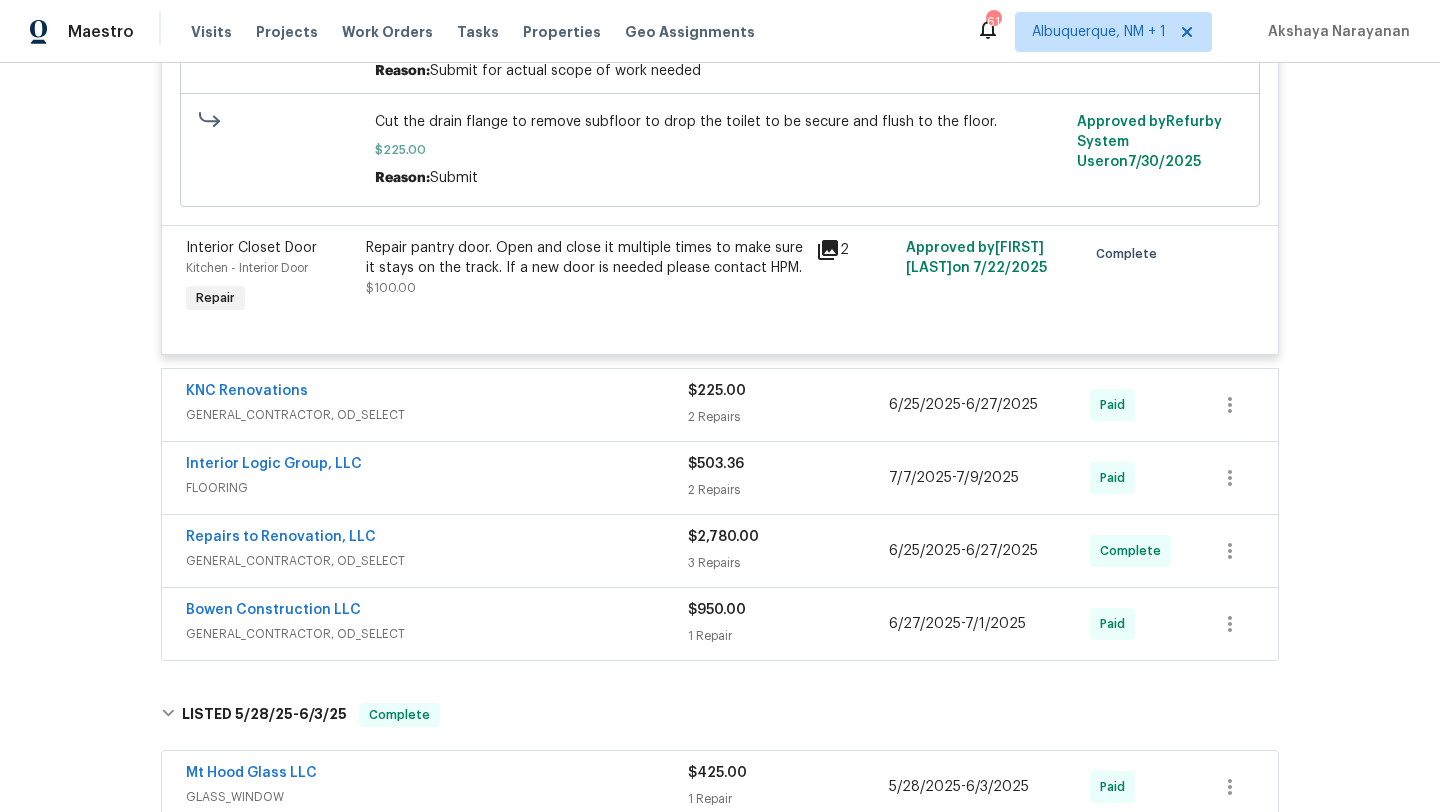 click on "KNC Renovations" at bounding box center (437, 393) 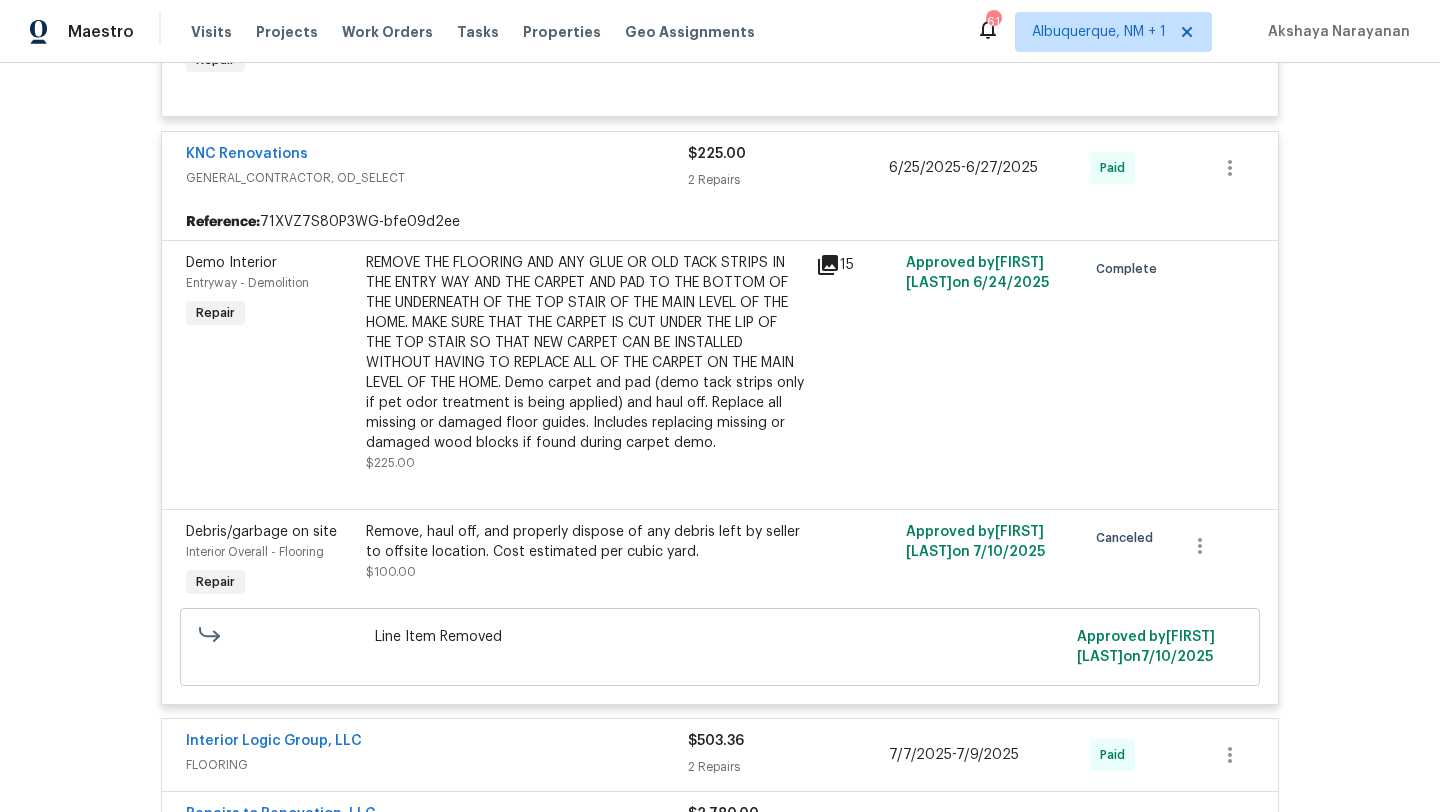 scroll, scrollTop: 1452, scrollLeft: 0, axis: vertical 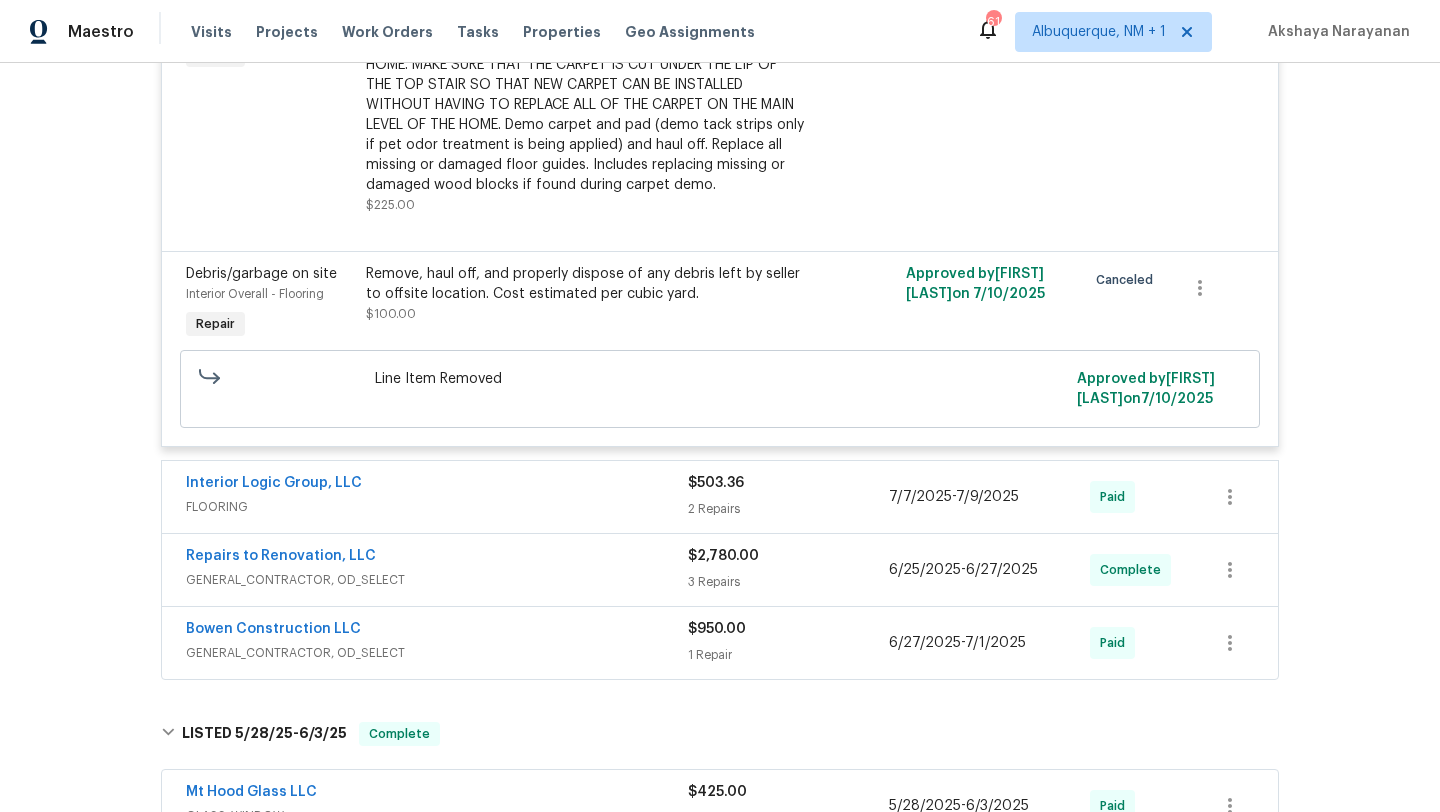 click on "FLOORING" at bounding box center (437, 507) 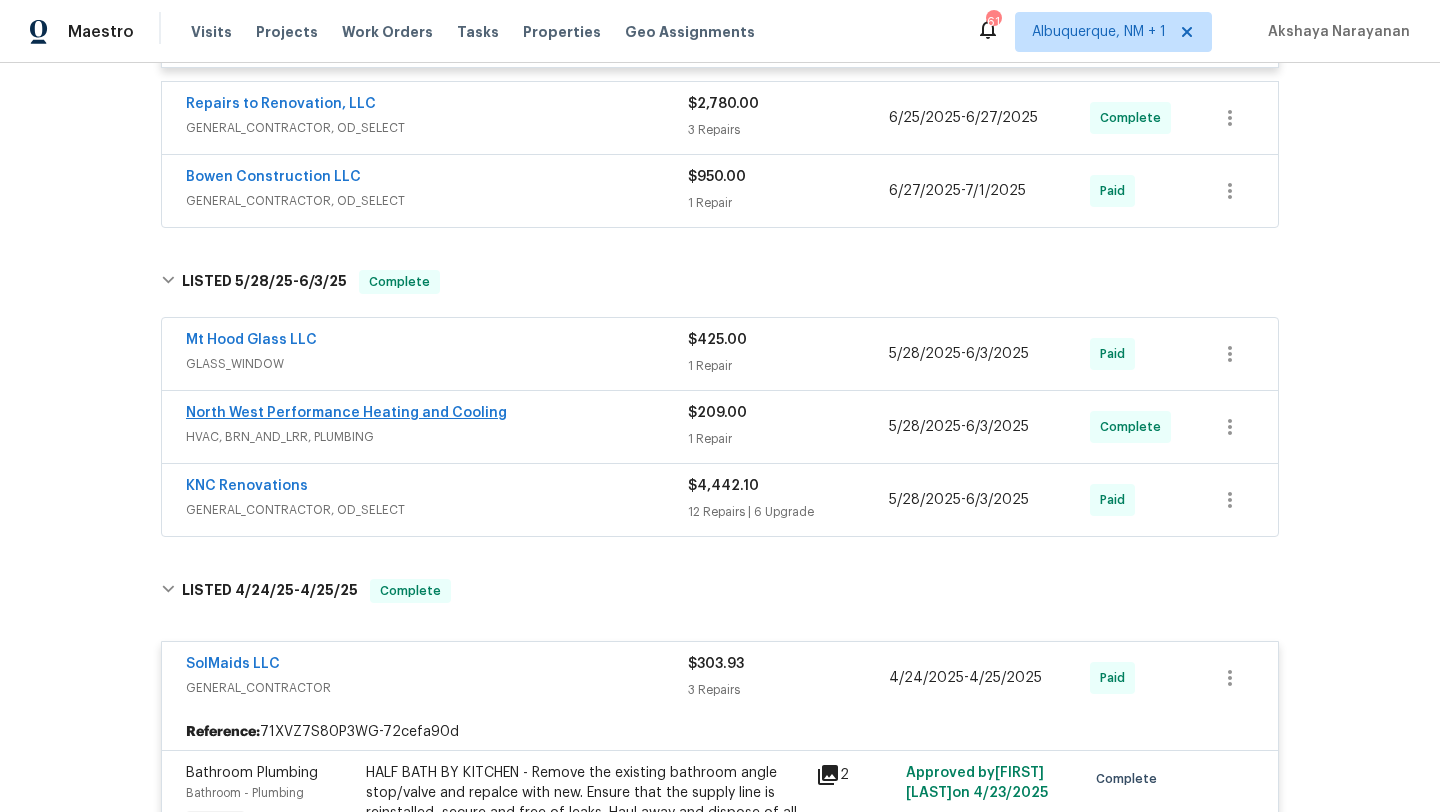 scroll, scrollTop: 2650, scrollLeft: 0, axis: vertical 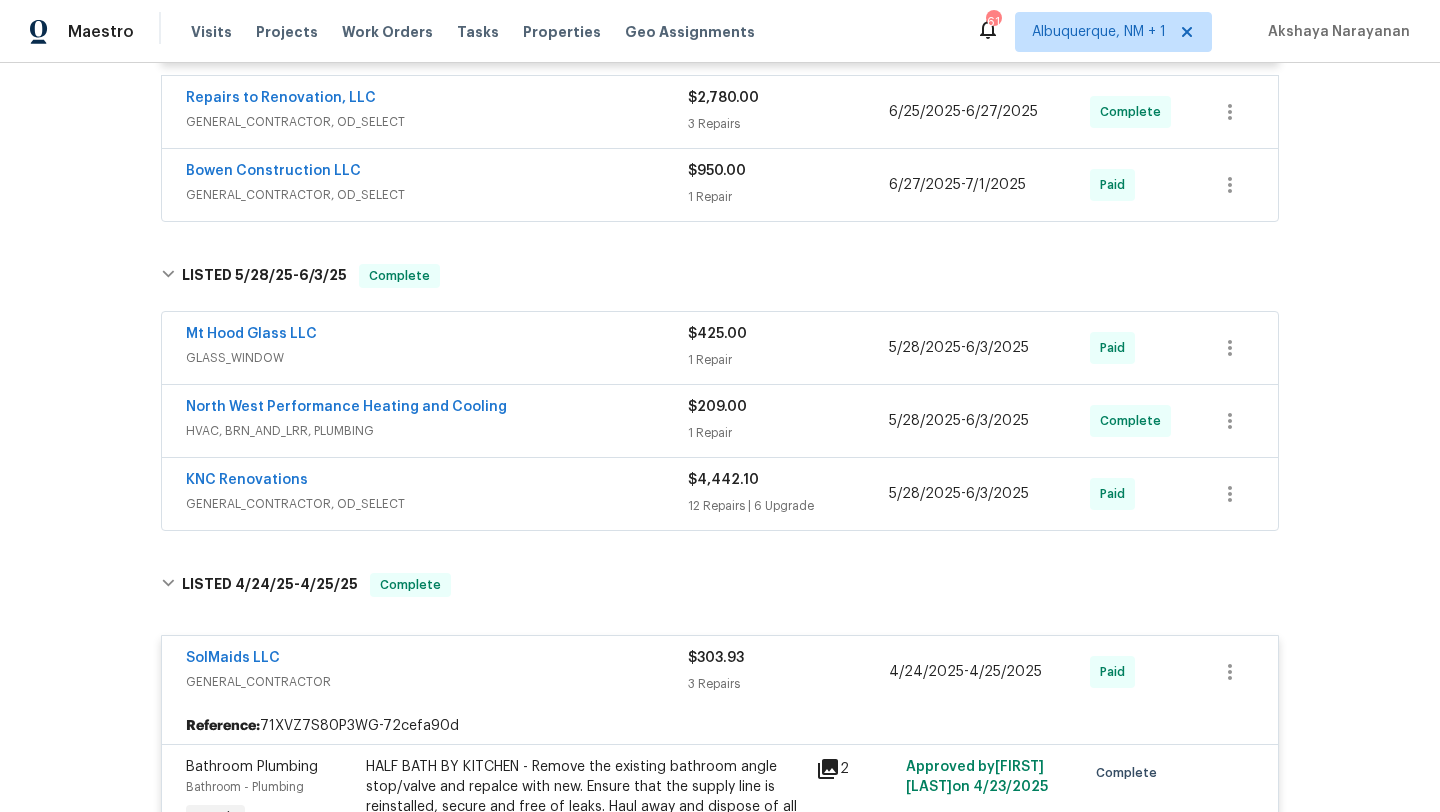 click on "GENERAL_CONTRACTOR, OD_SELECT" at bounding box center [437, 122] 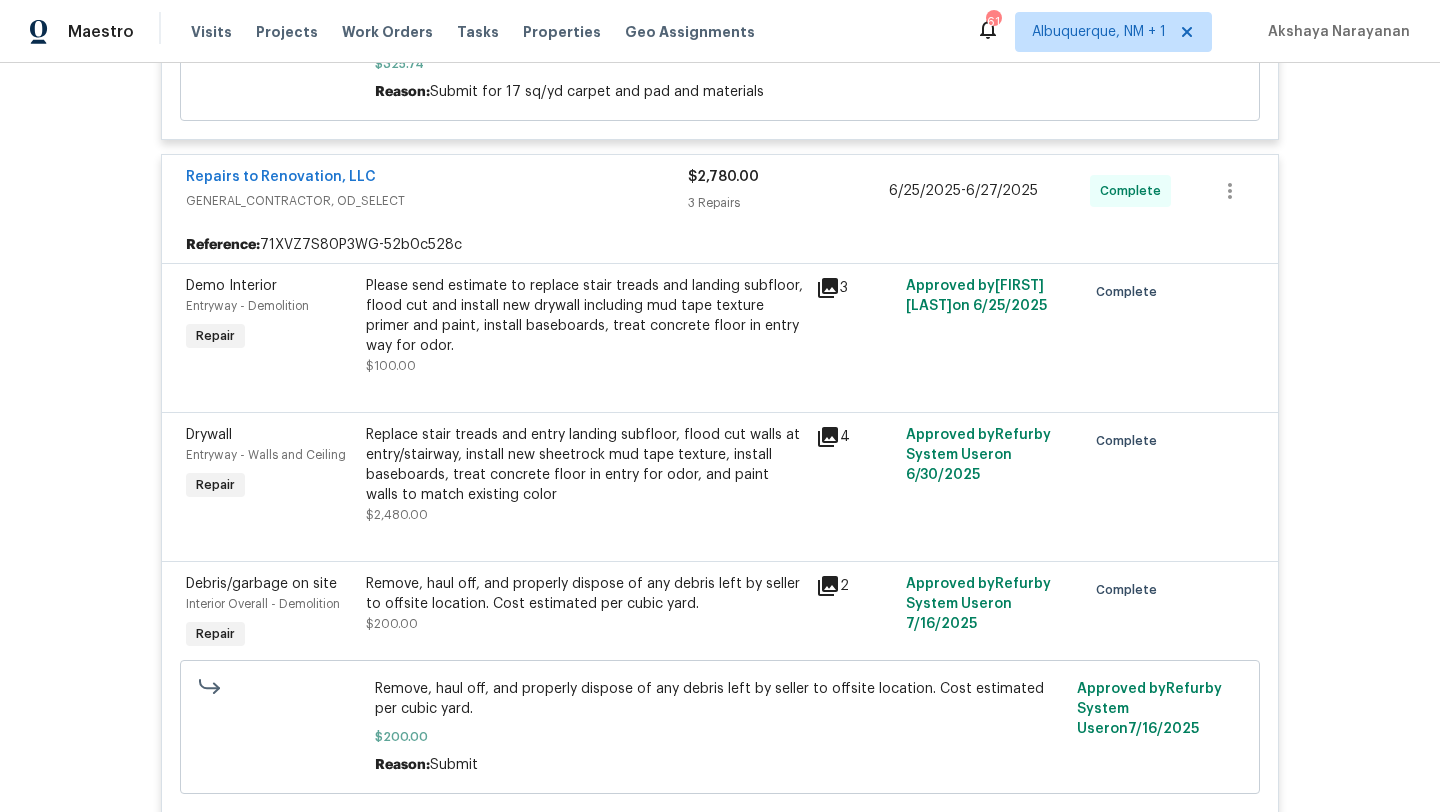 scroll, scrollTop: 2568, scrollLeft: 0, axis: vertical 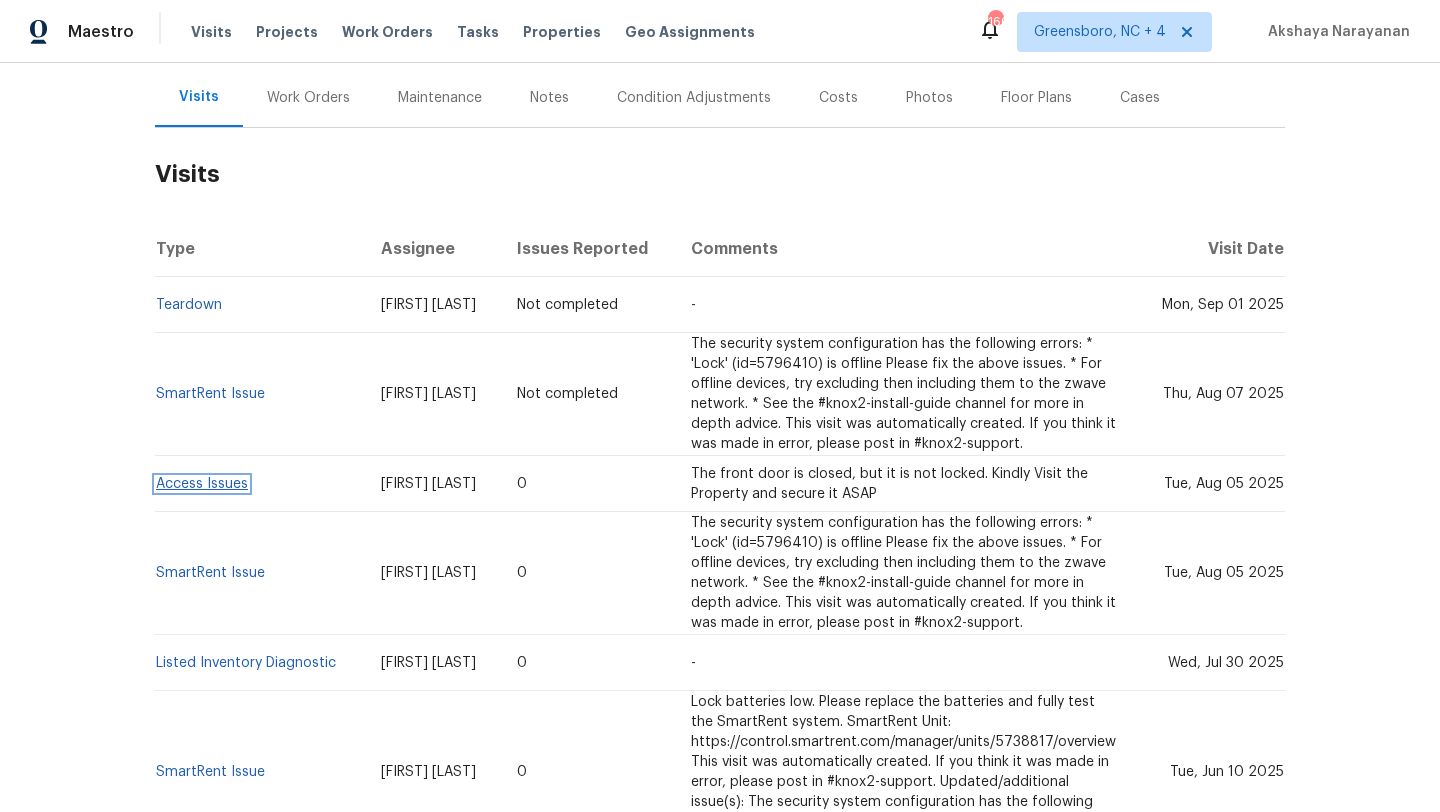 click on "Access Issues" at bounding box center (202, 484) 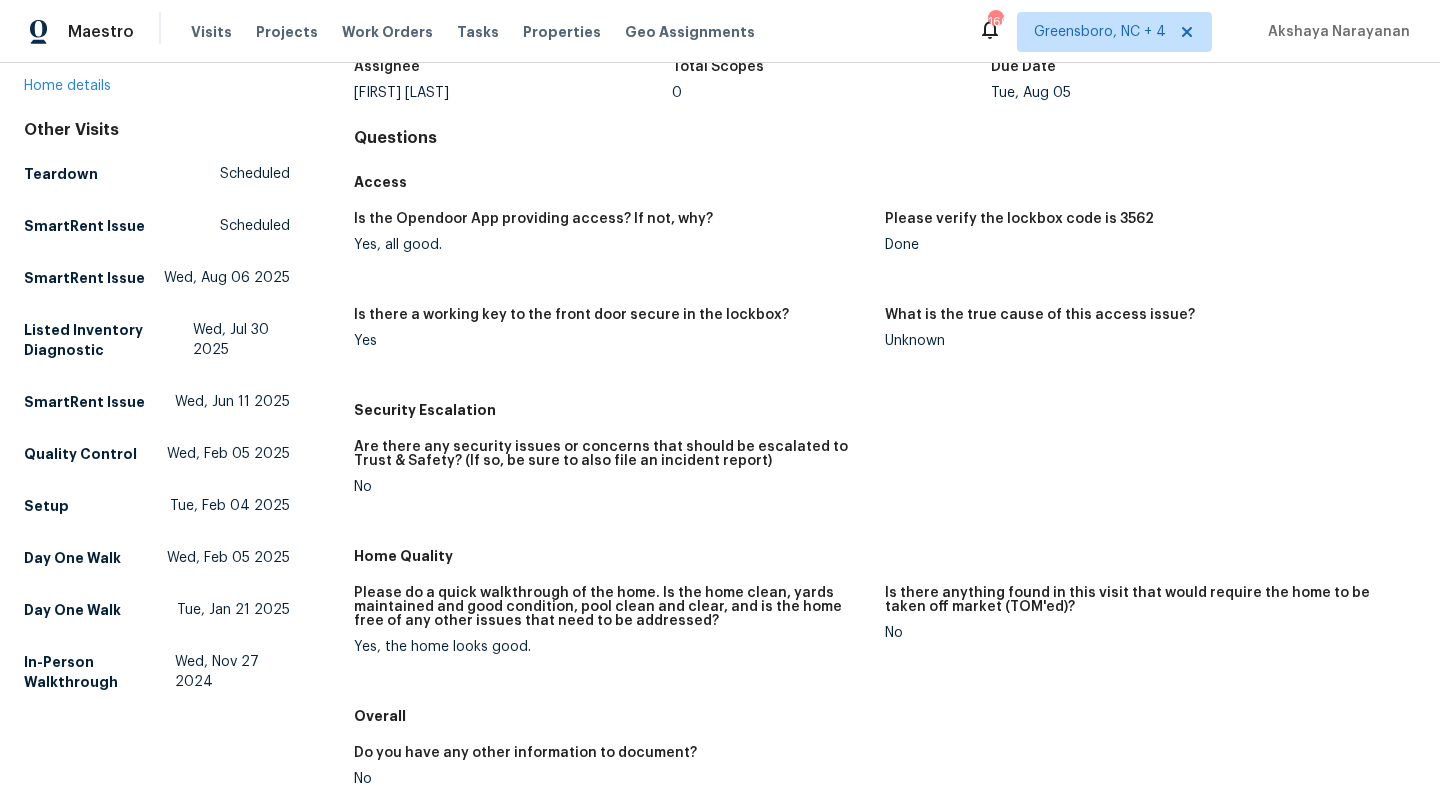 scroll, scrollTop: 156, scrollLeft: 0, axis: vertical 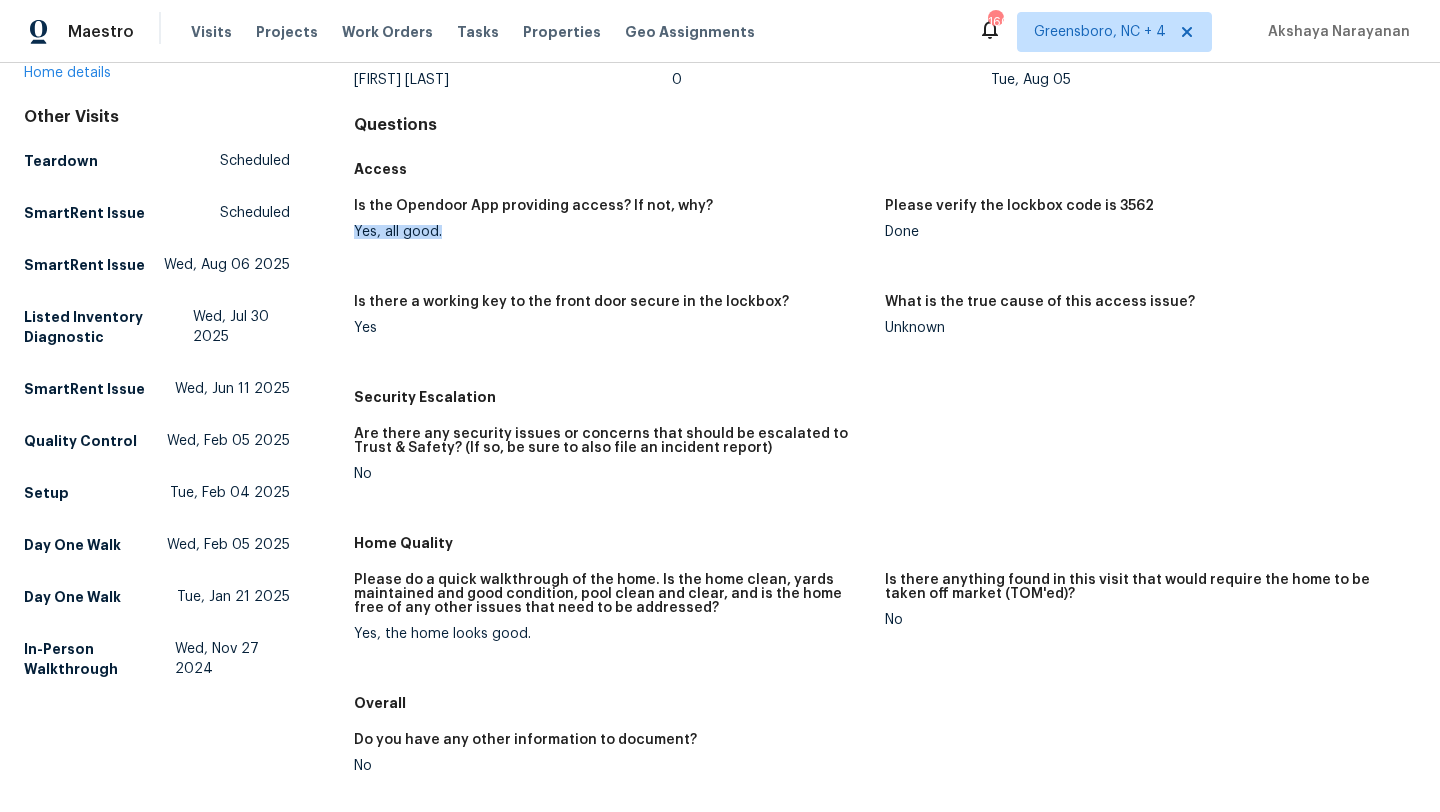 drag, startPoint x: 458, startPoint y: 234, endPoint x: 351, endPoint y: 231, distance: 107.042046 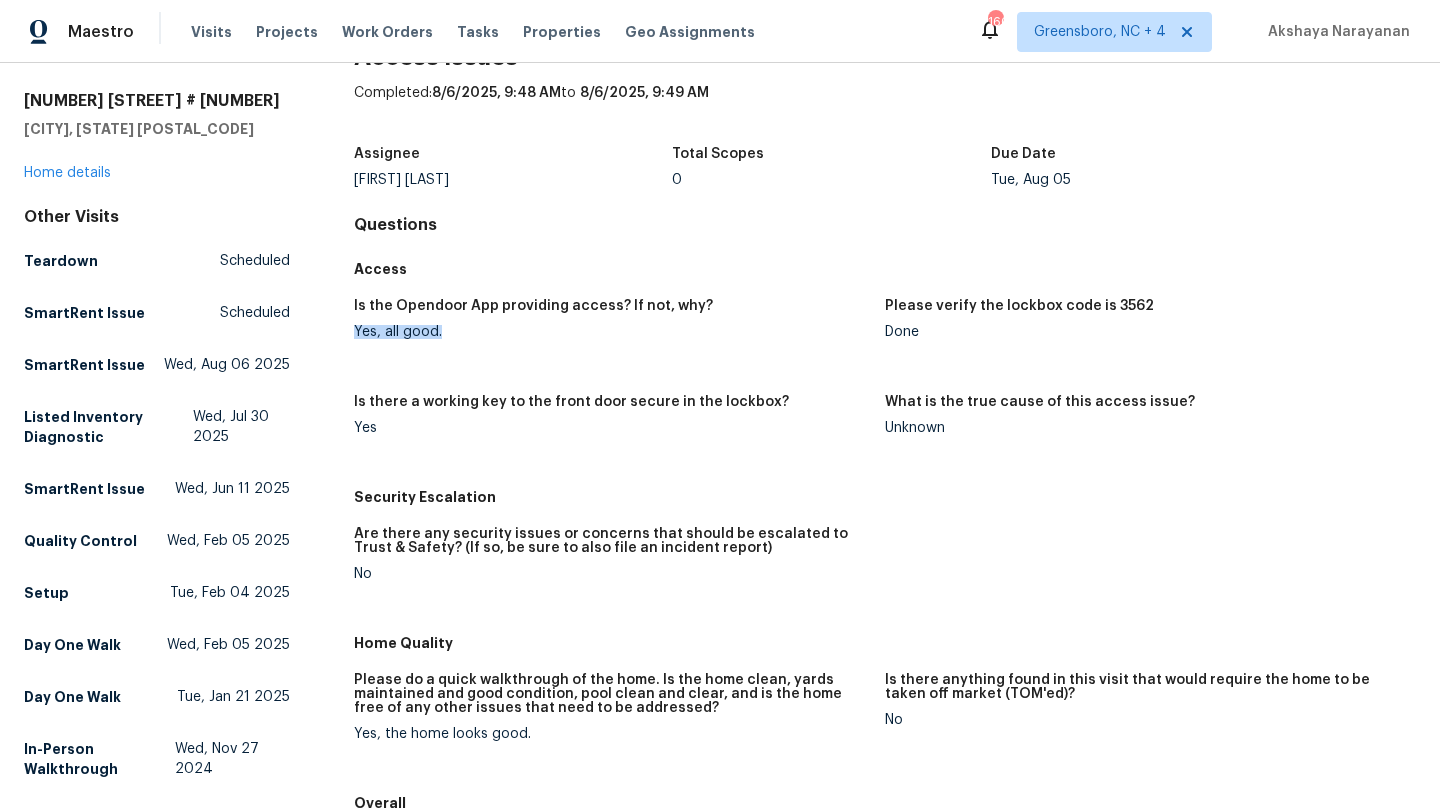 scroll, scrollTop: 67, scrollLeft: 0, axis: vertical 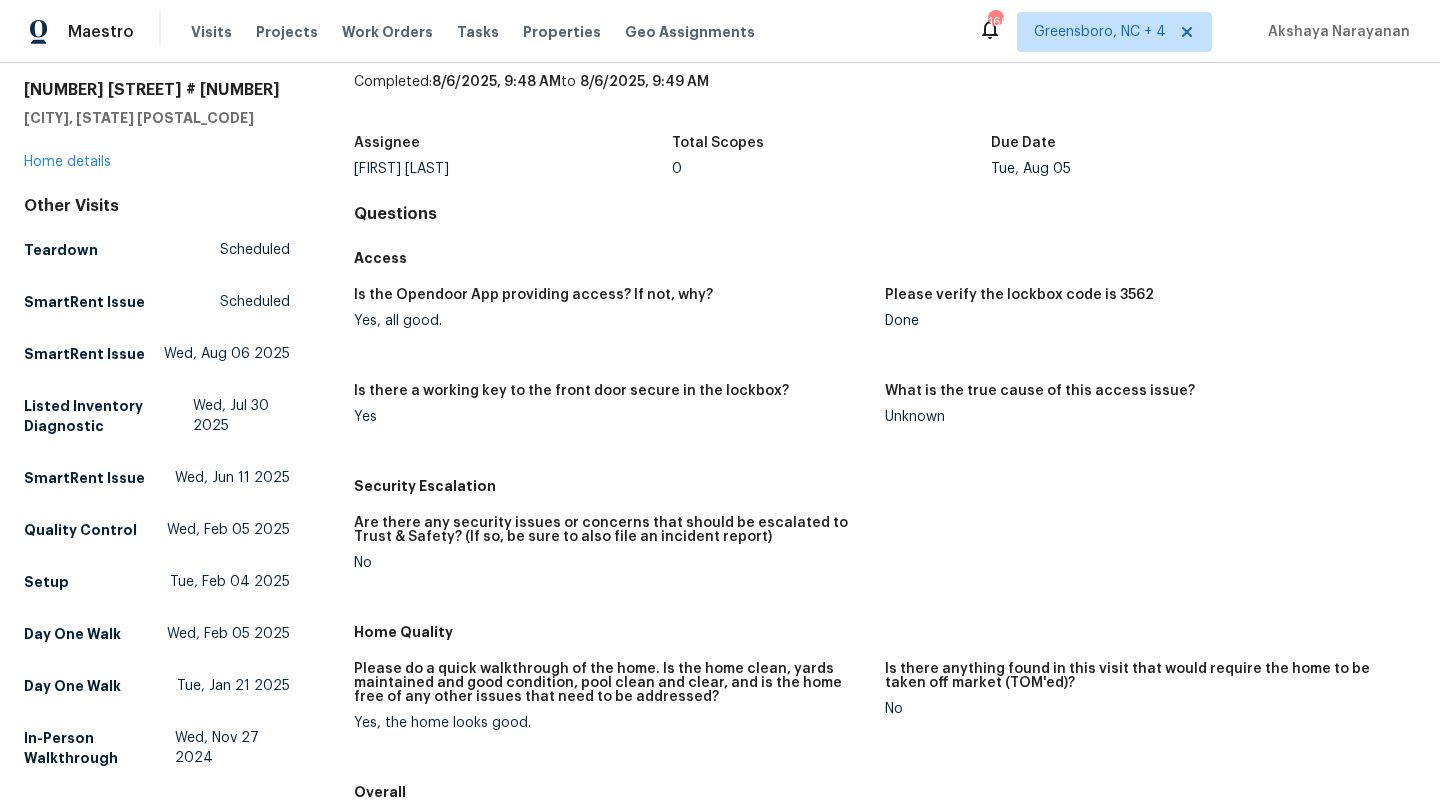 click on "Unknown" at bounding box center [1142, 417] 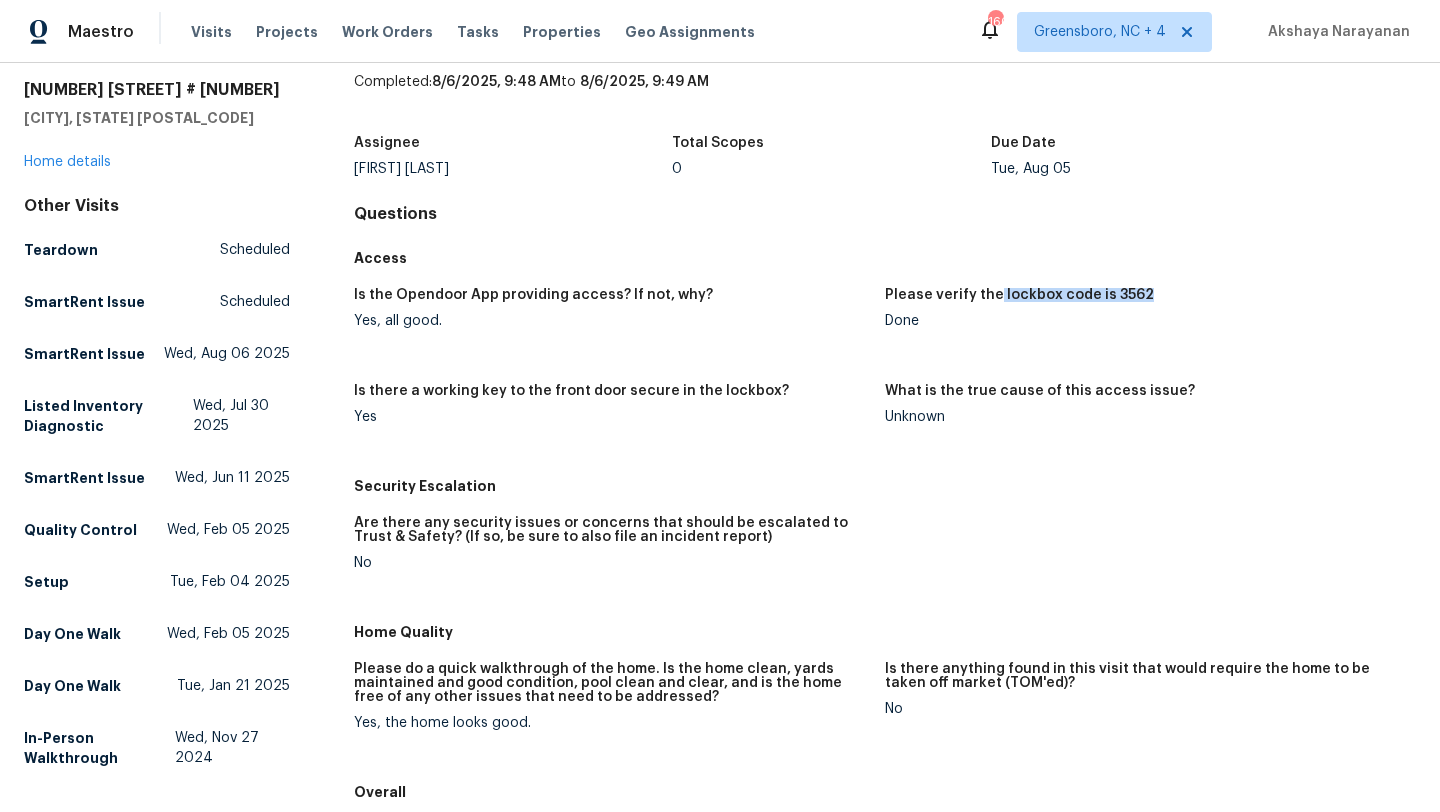 drag, startPoint x: 1152, startPoint y: 295, endPoint x: 996, endPoint y: 297, distance: 156.01282 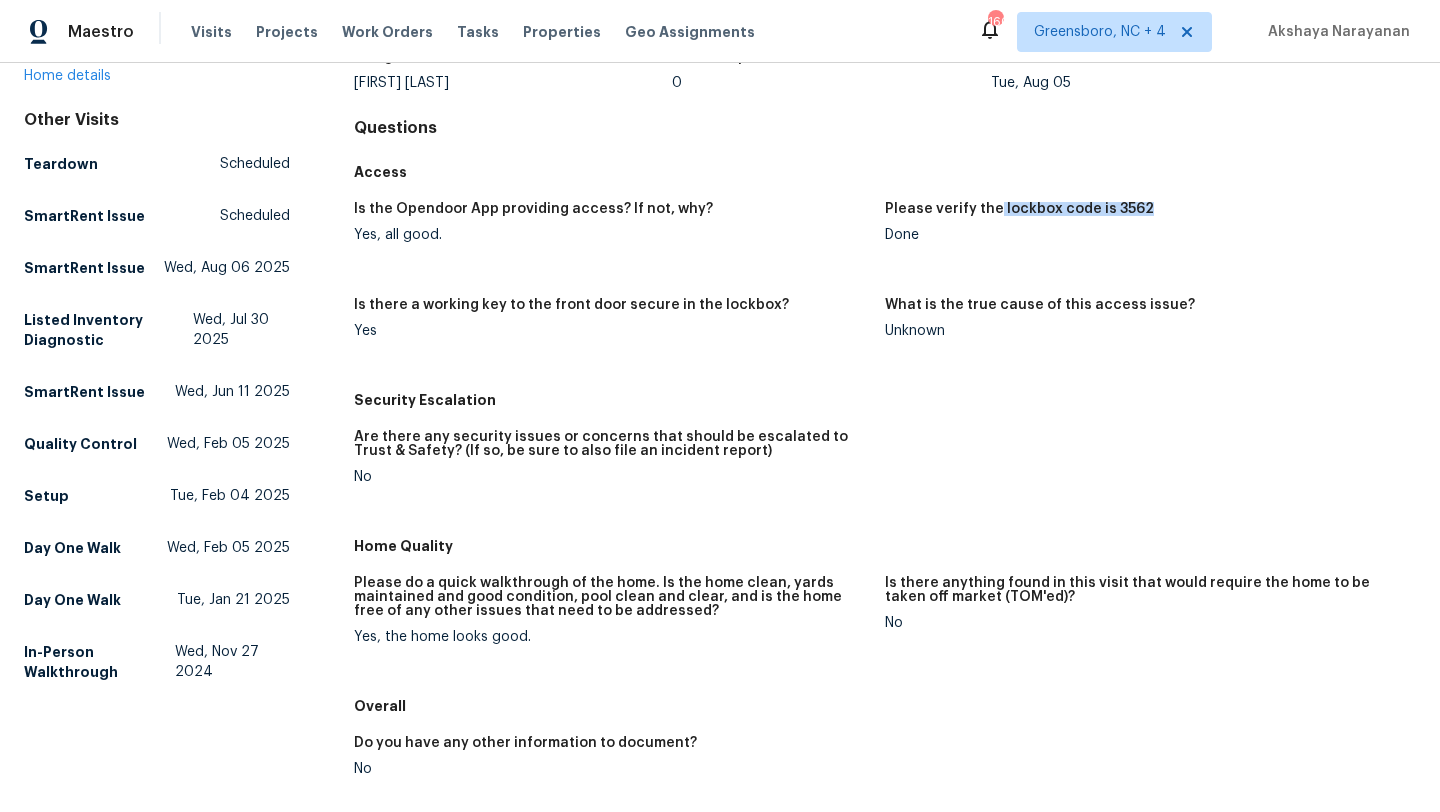 scroll, scrollTop: 213, scrollLeft: 0, axis: vertical 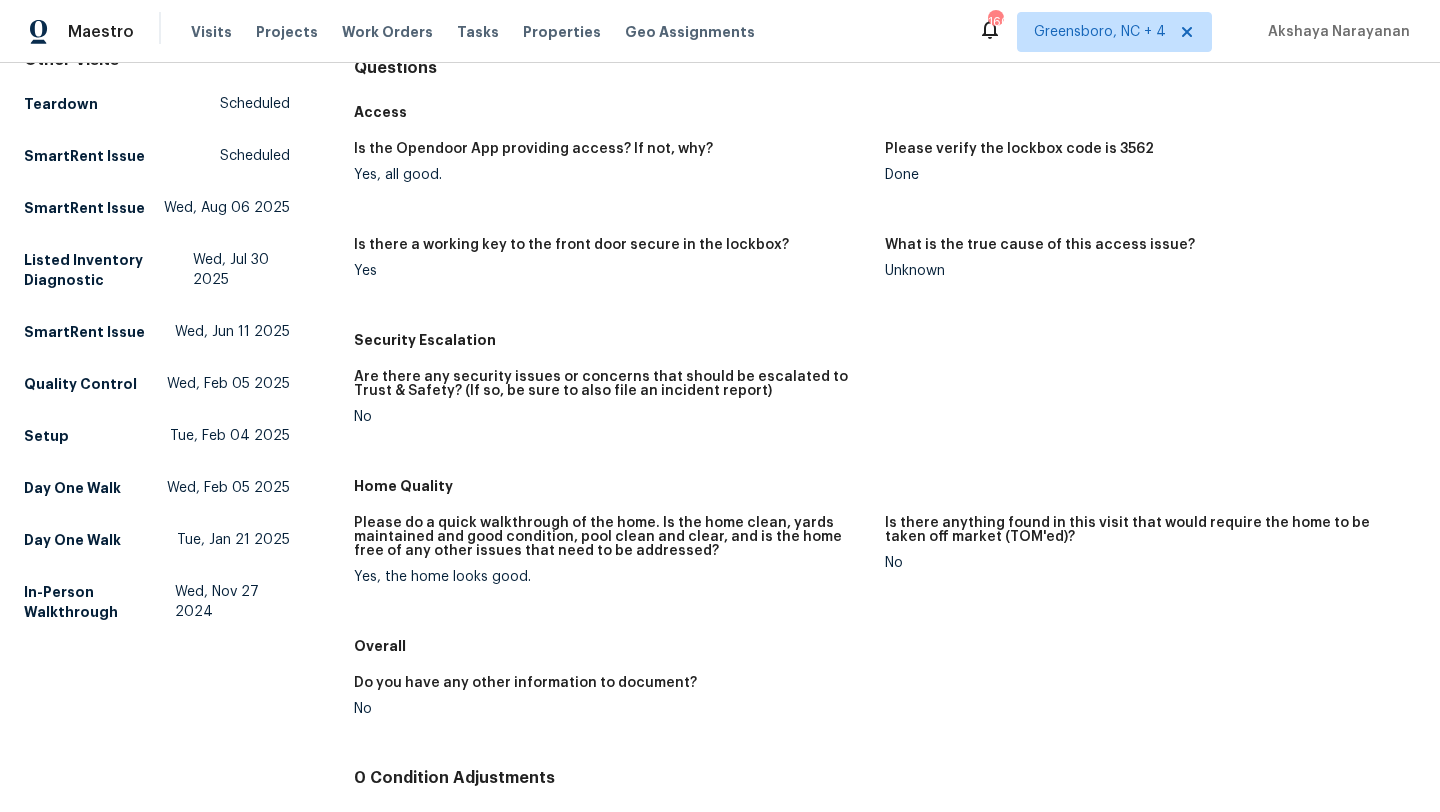 click on "Please do a quick walkthrough of the home. Is the home clean, yards maintained and good condition, pool clean and clear, and is the home free of any other issues that need to be addressed? Yes, the home looks good." at bounding box center (619, 566) 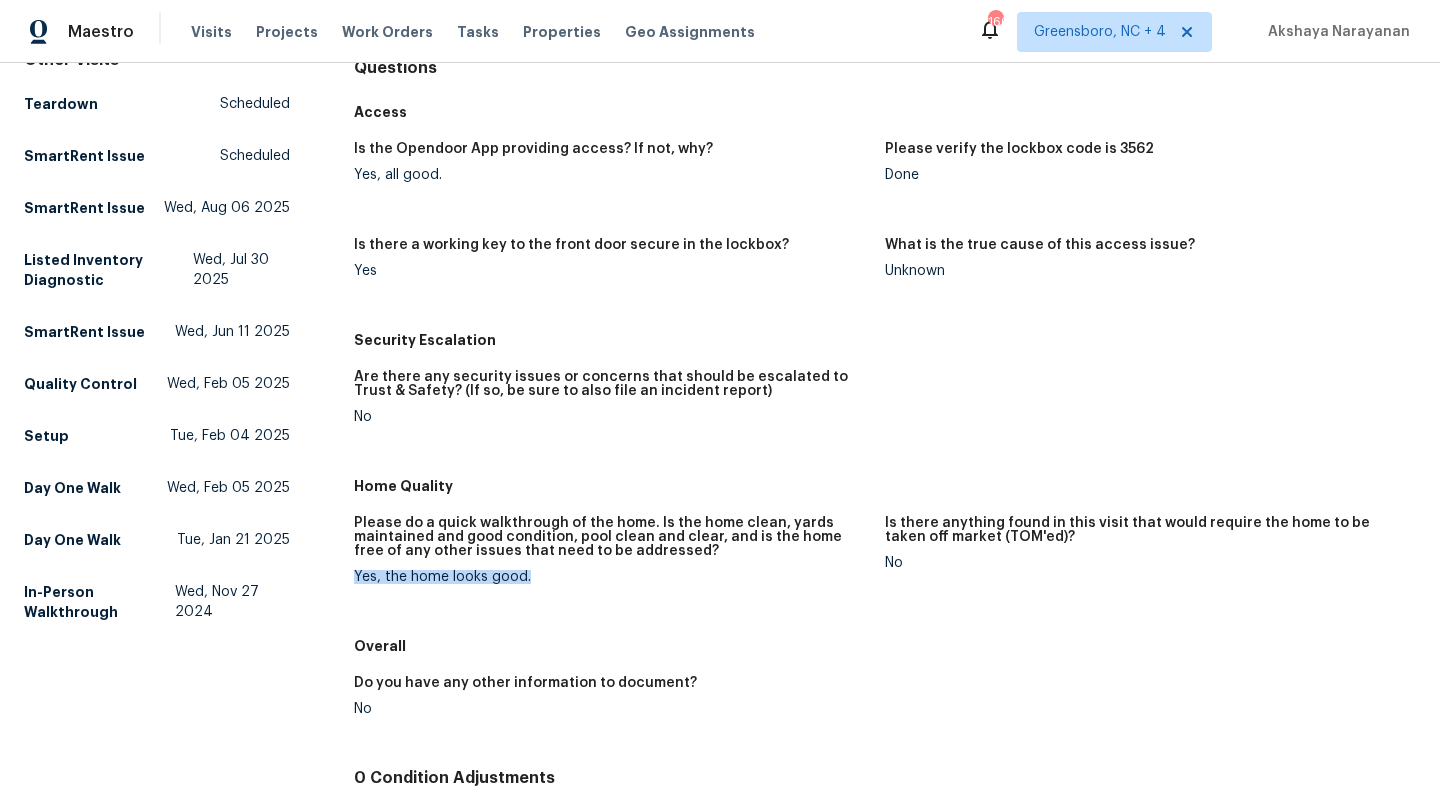 drag, startPoint x: 542, startPoint y: 583, endPoint x: 349, endPoint y: 579, distance: 193.04144 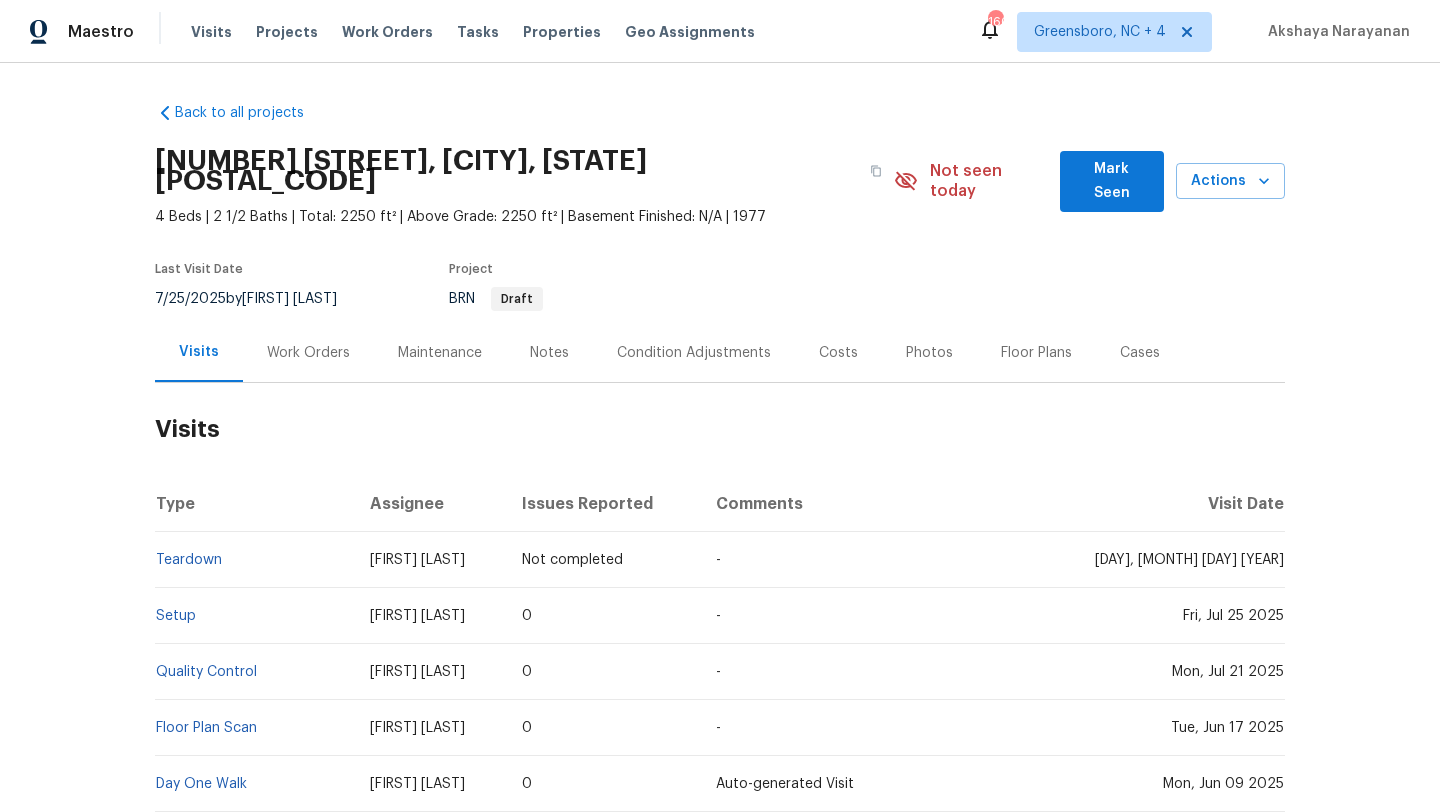 scroll, scrollTop: 0, scrollLeft: 0, axis: both 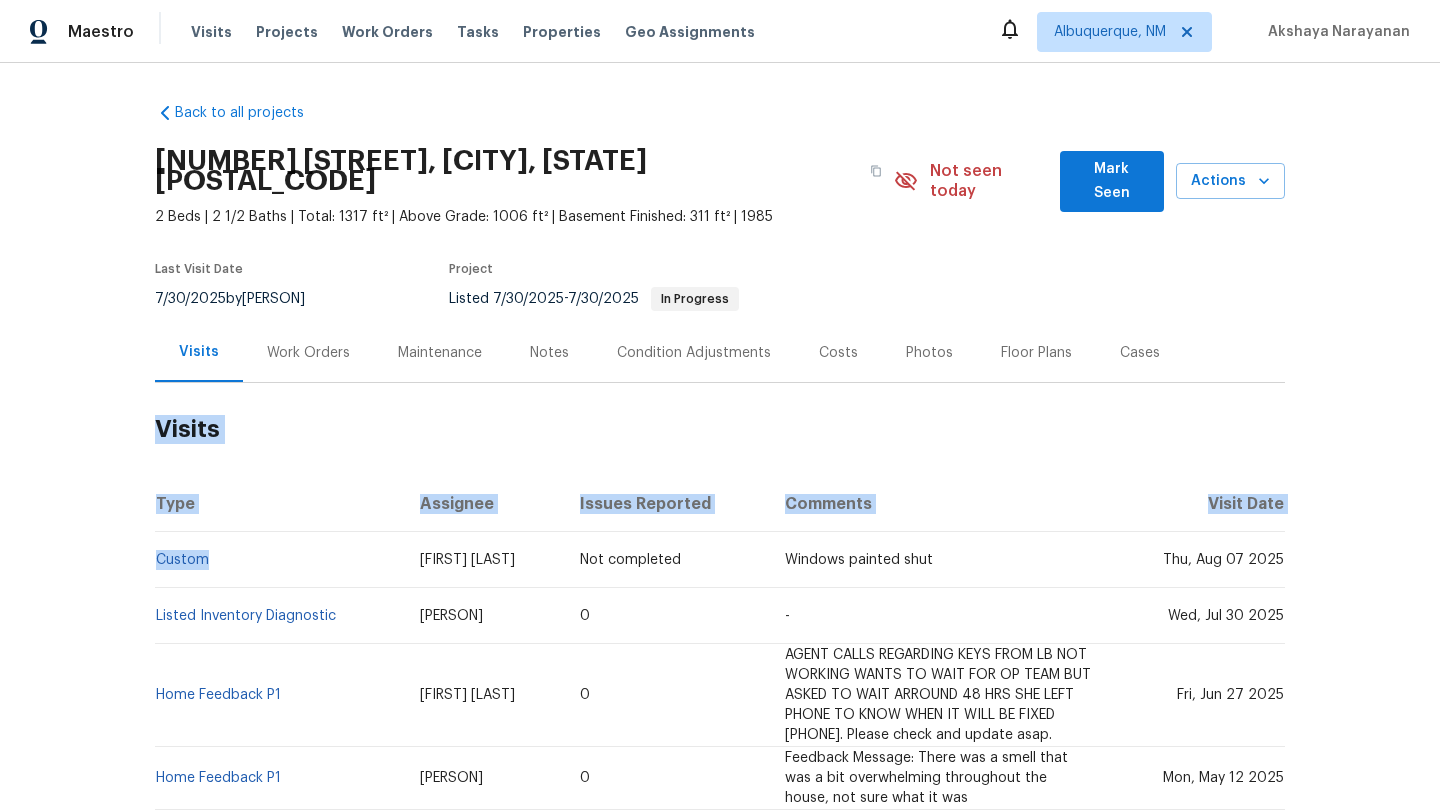 drag, startPoint x: 222, startPoint y: 541, endPoint x: 150, endPoint y: 541, distance: 72 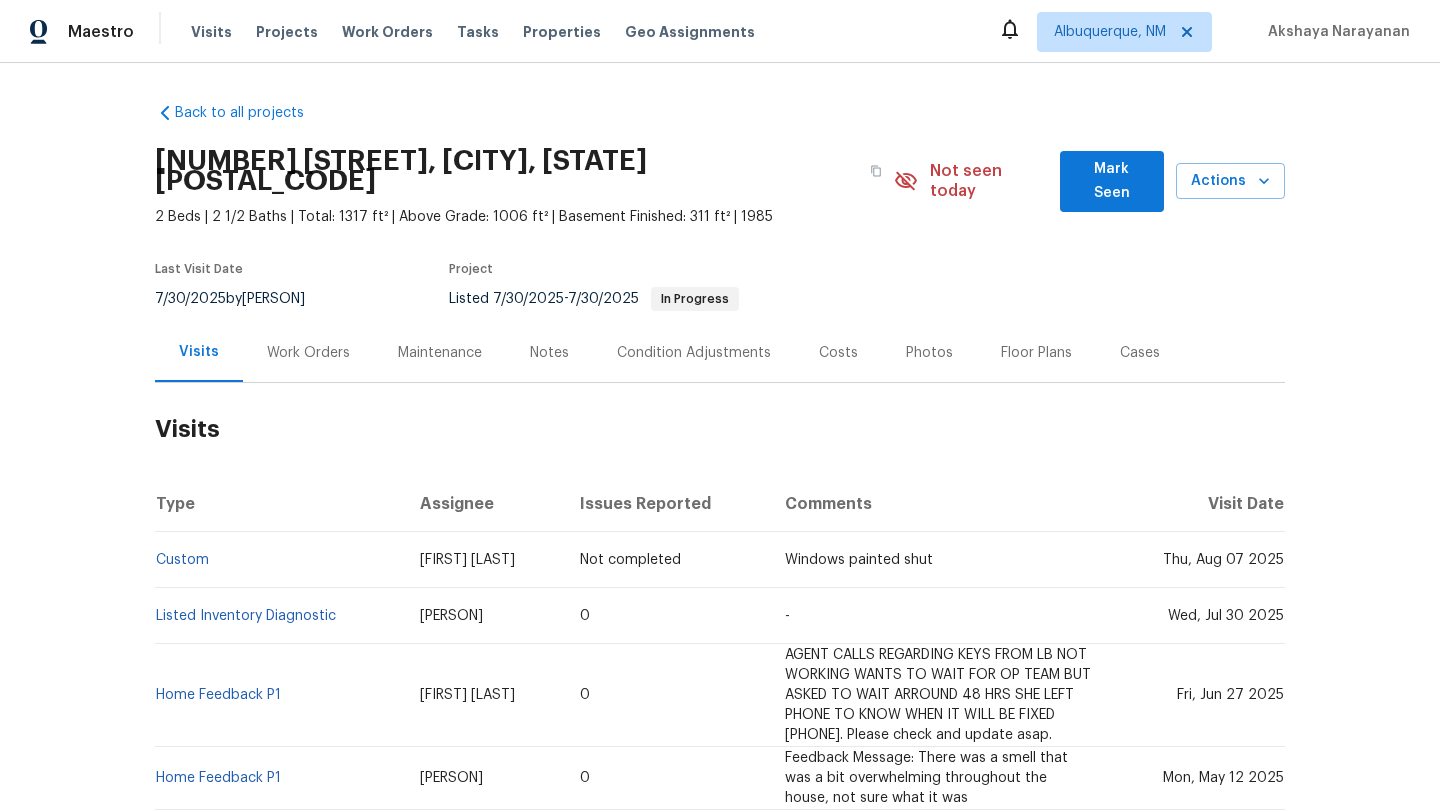 click on "Listed Inventory Diagnostic" at bounding box center (279, 616) 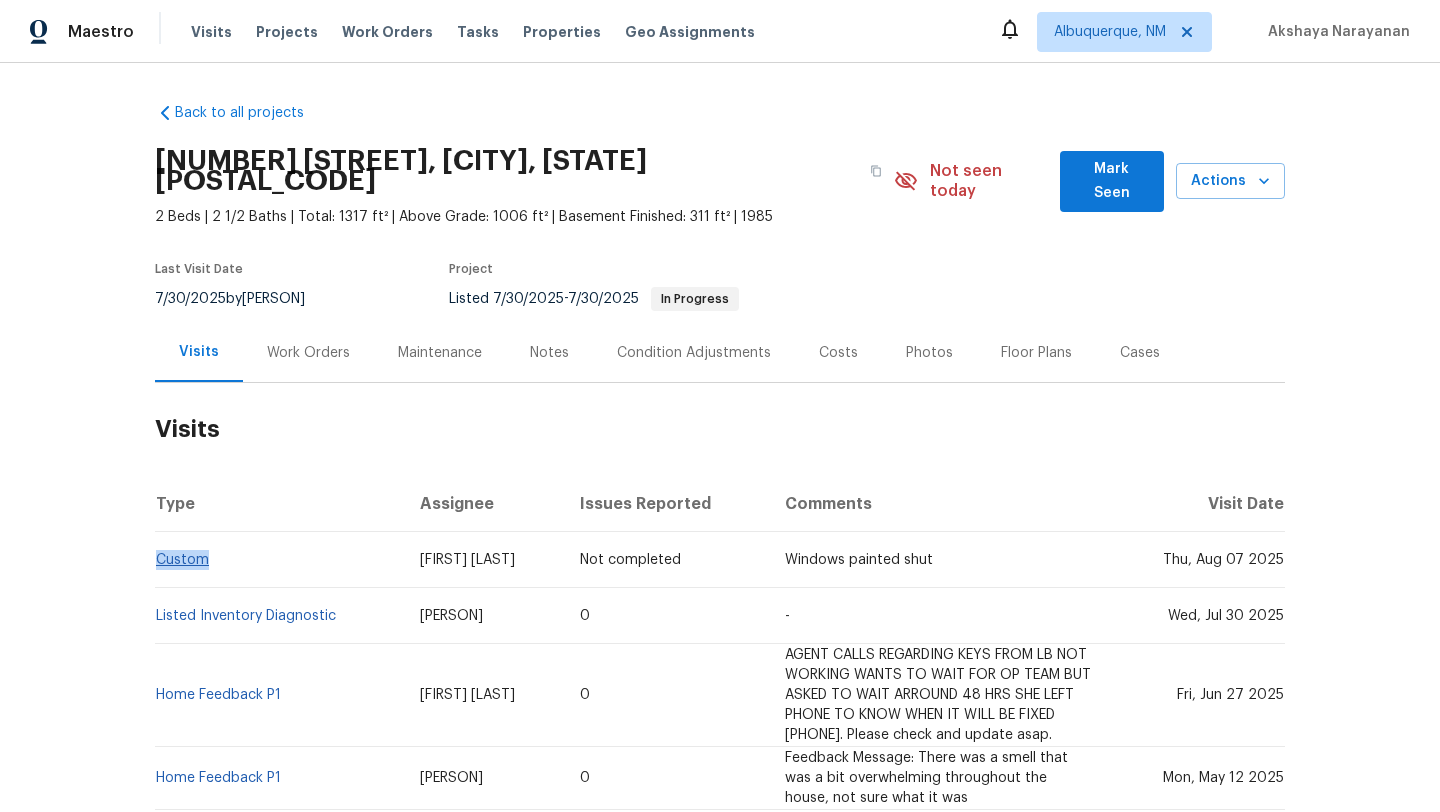 copy on "Custom" 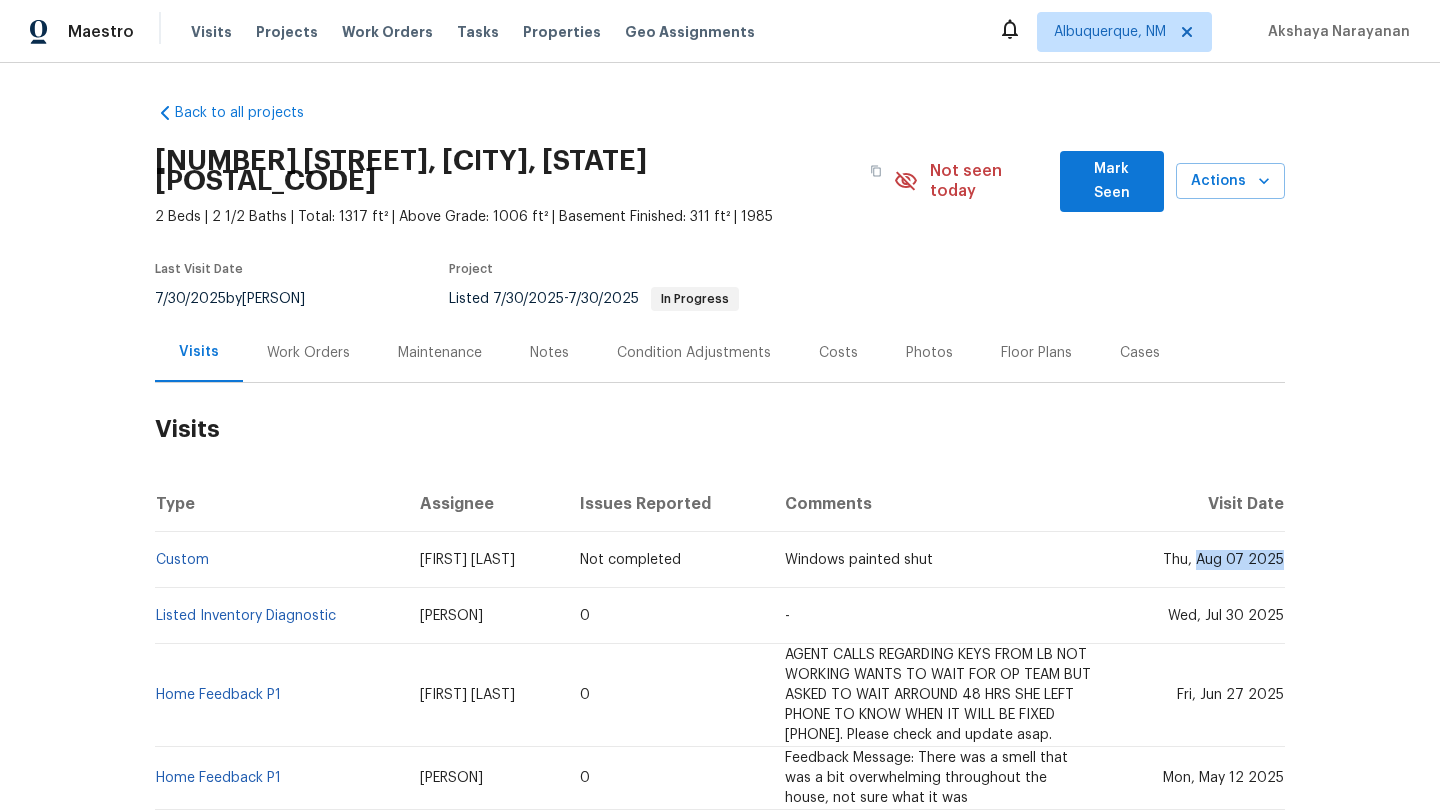 drag, startPoint x: 1201, startPoint y: 542, endPoint x: 1281, endPoint y: 552, distance: 80.622574 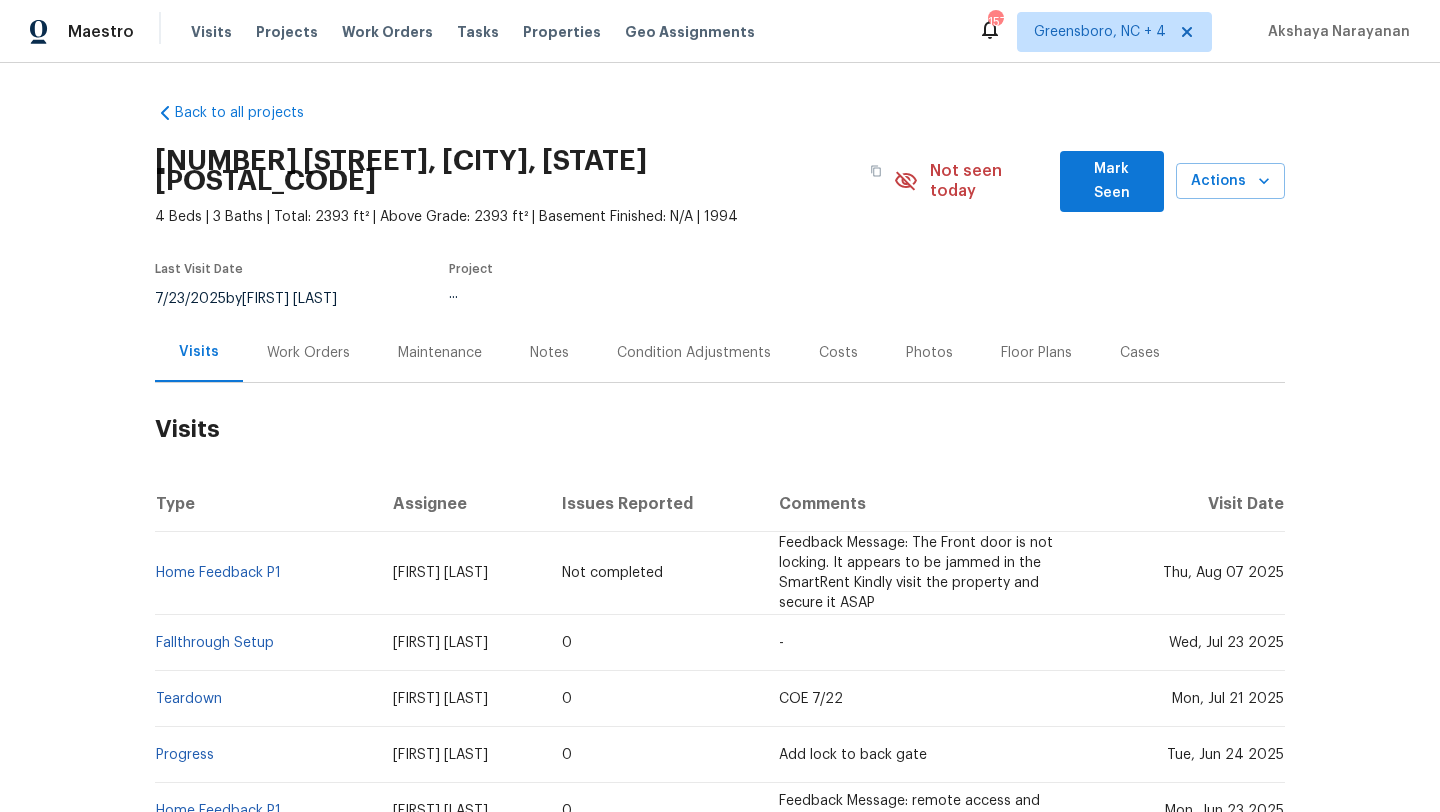 scroll, scrollTop: 0, scrollLeft: 0, axis: both 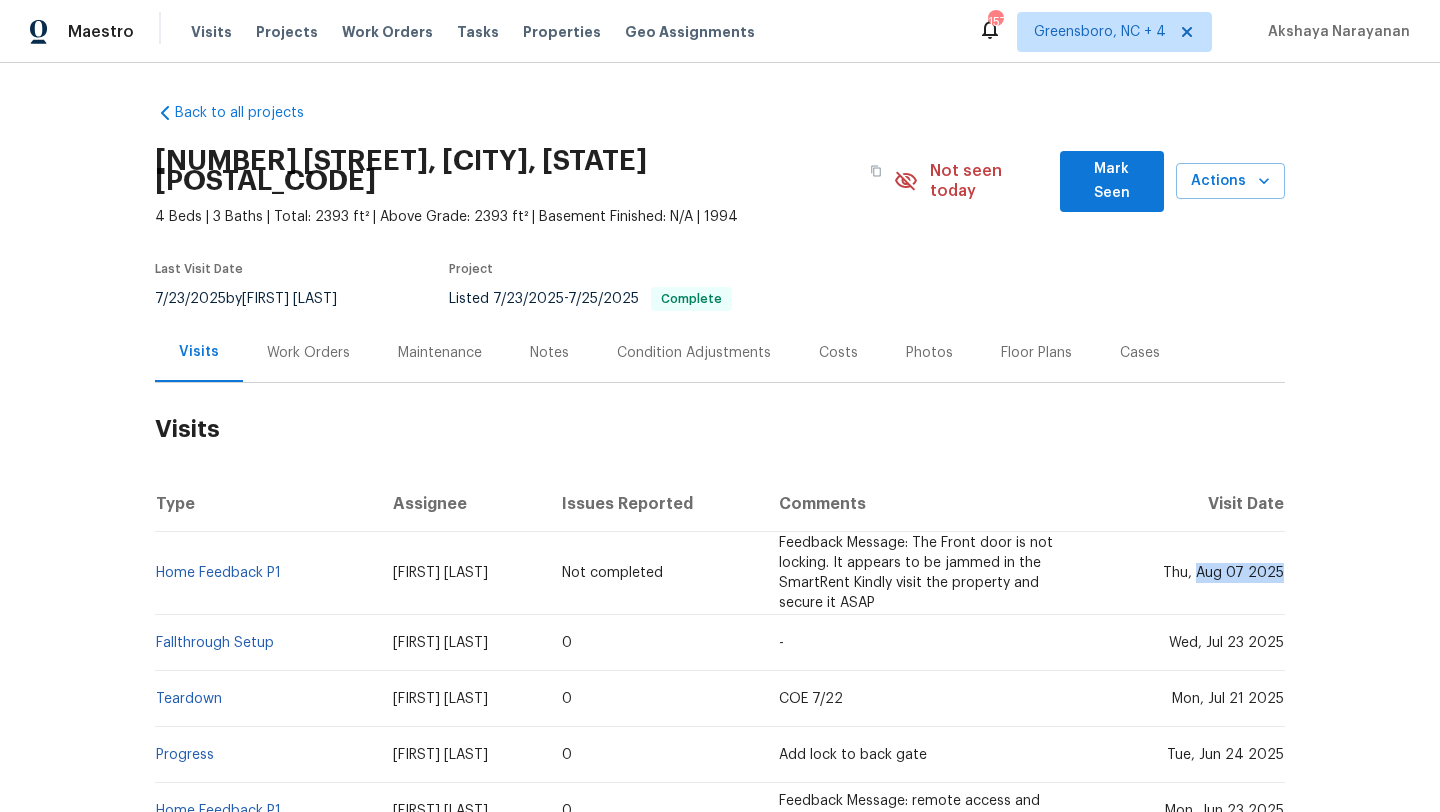 drag, startPoint x: 1202, startPoint y: 556, endPoint x: 1283, endPoint y: 559, distance: 81.055534 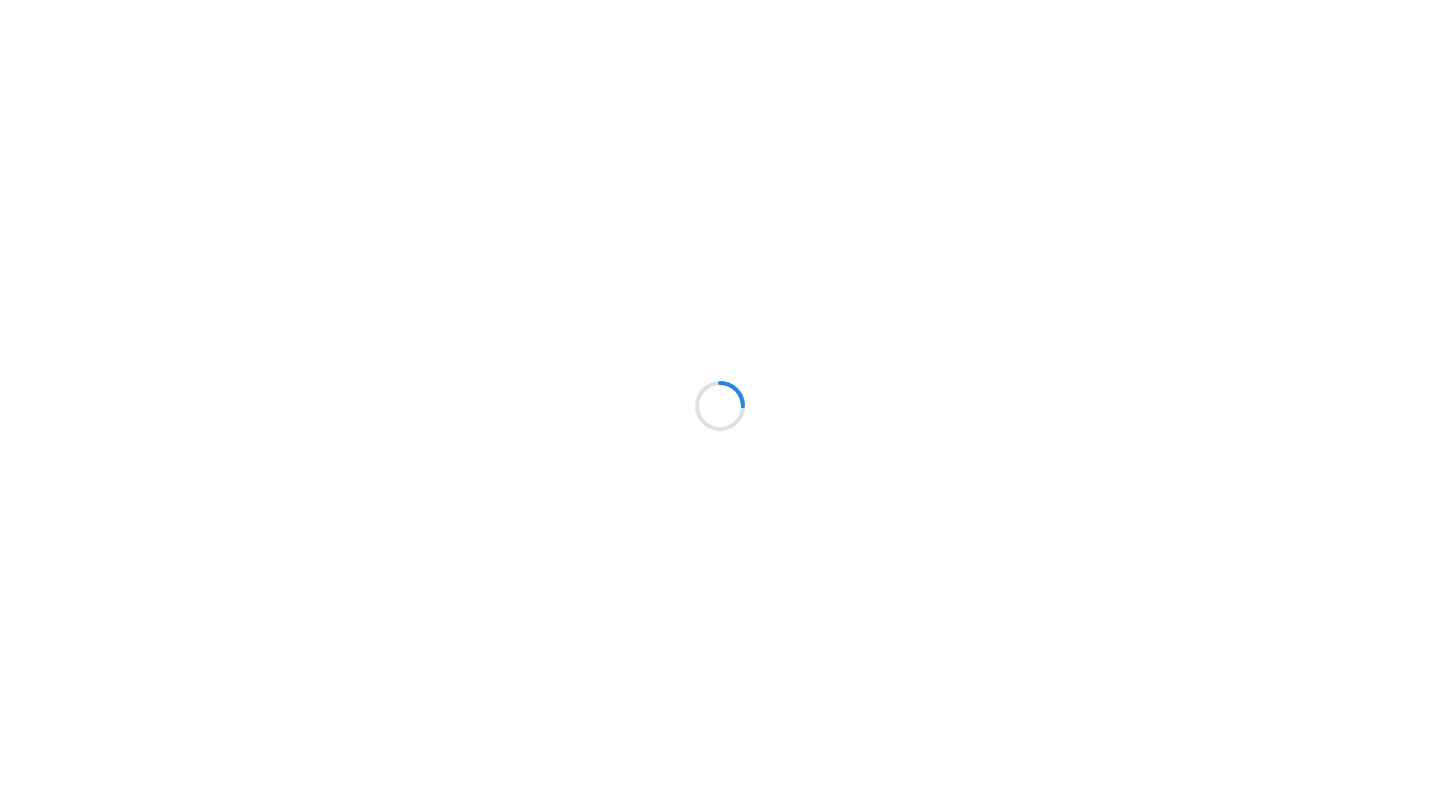 scroll, scrollTop: 0, scrollLeft: 0, axis: both 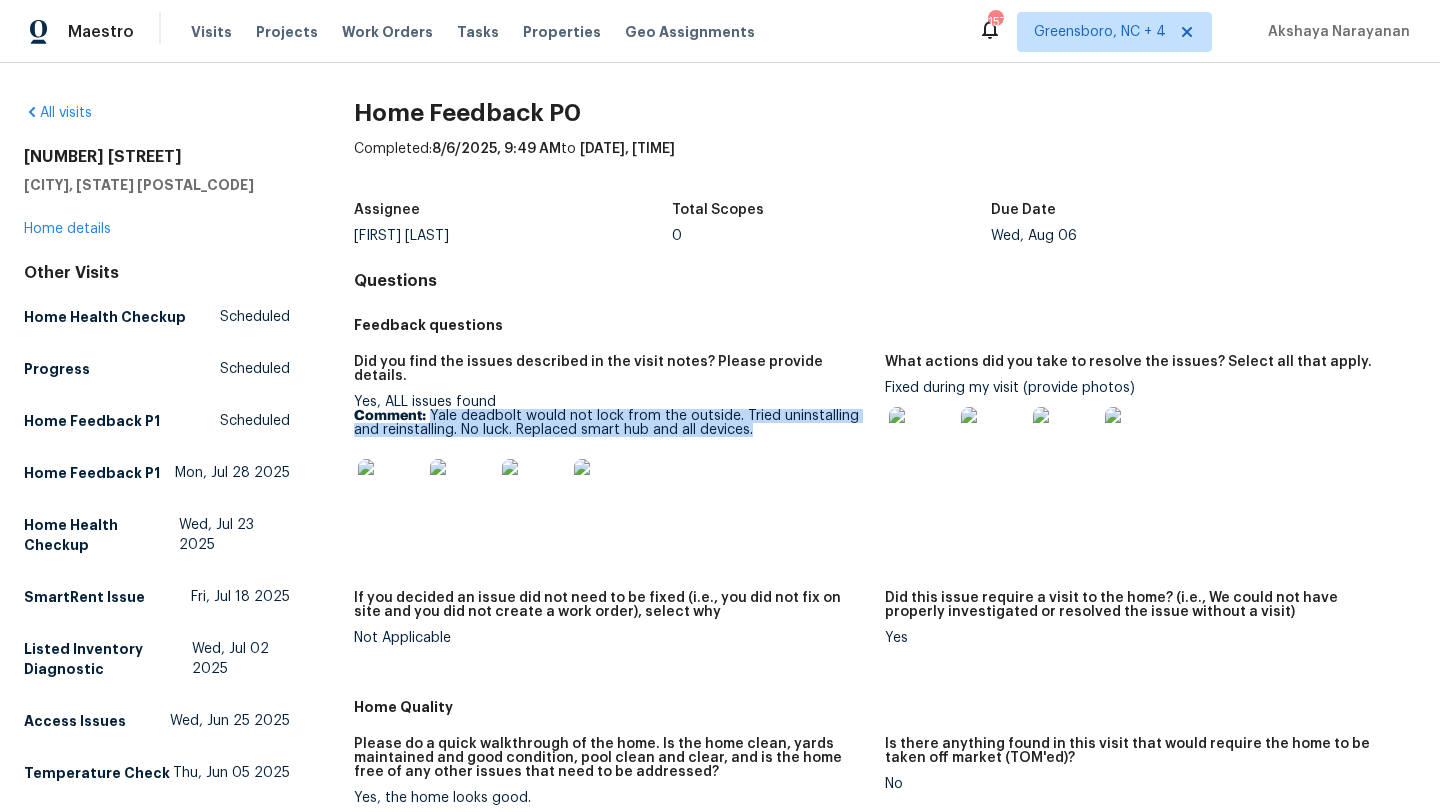 drag, startPoint x: 779, startPoint y: 414, endPoint x: 428, endPoint y: 405, distance: 351.11536 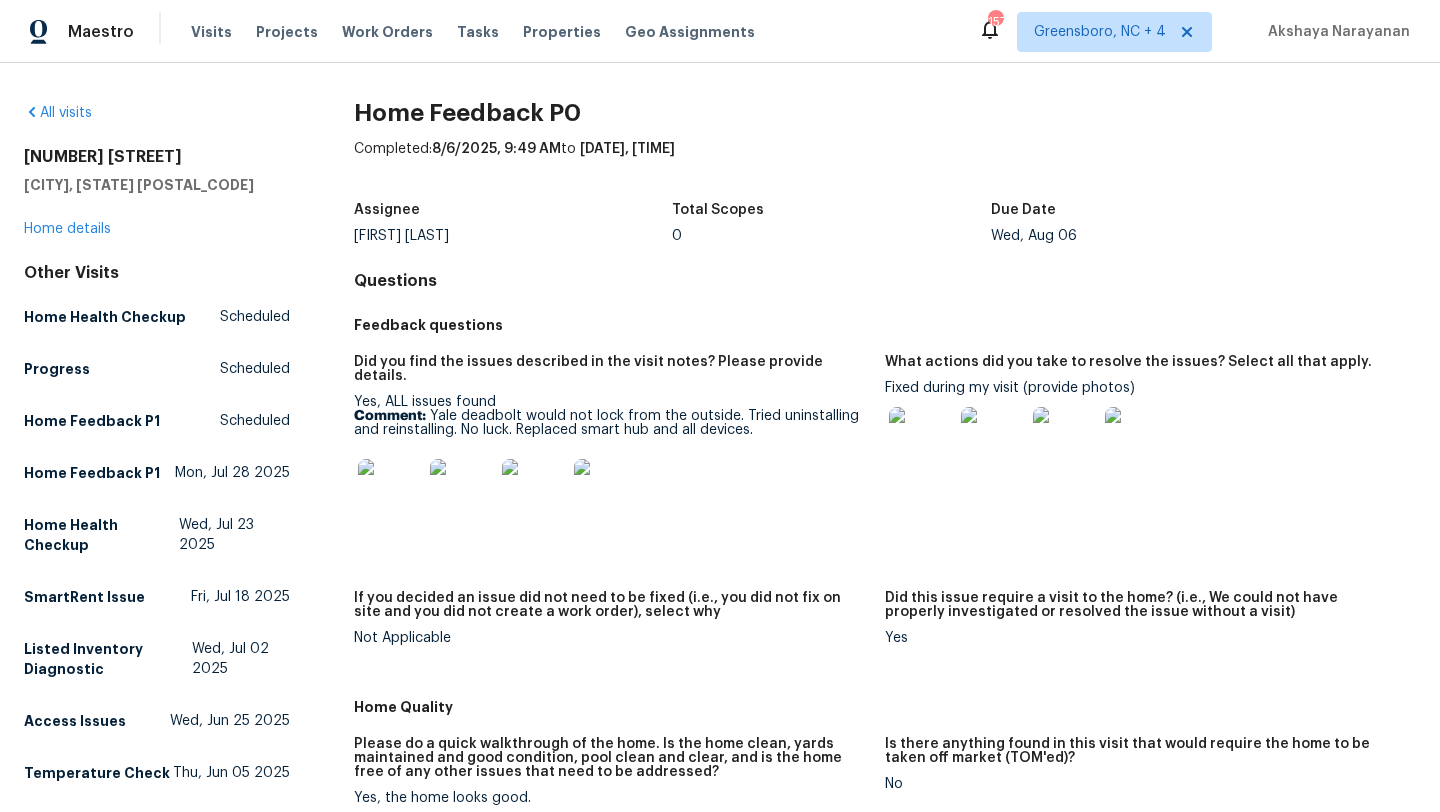 click at bounding box center [993, 439] 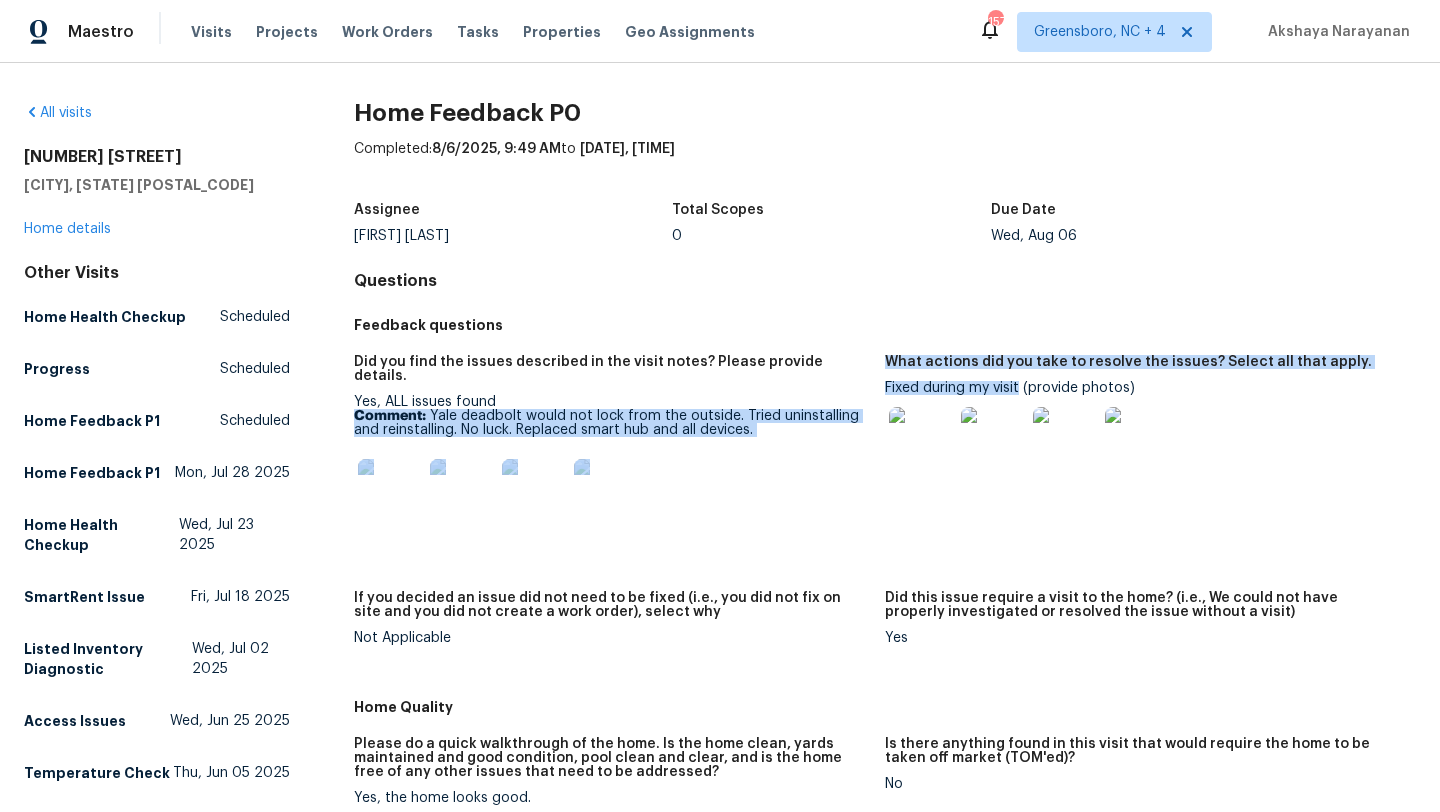 drag, startPoint x: 1021, startPoint y: 389, endPoint x: 881, endPoint y: 385, distance: 140.05713 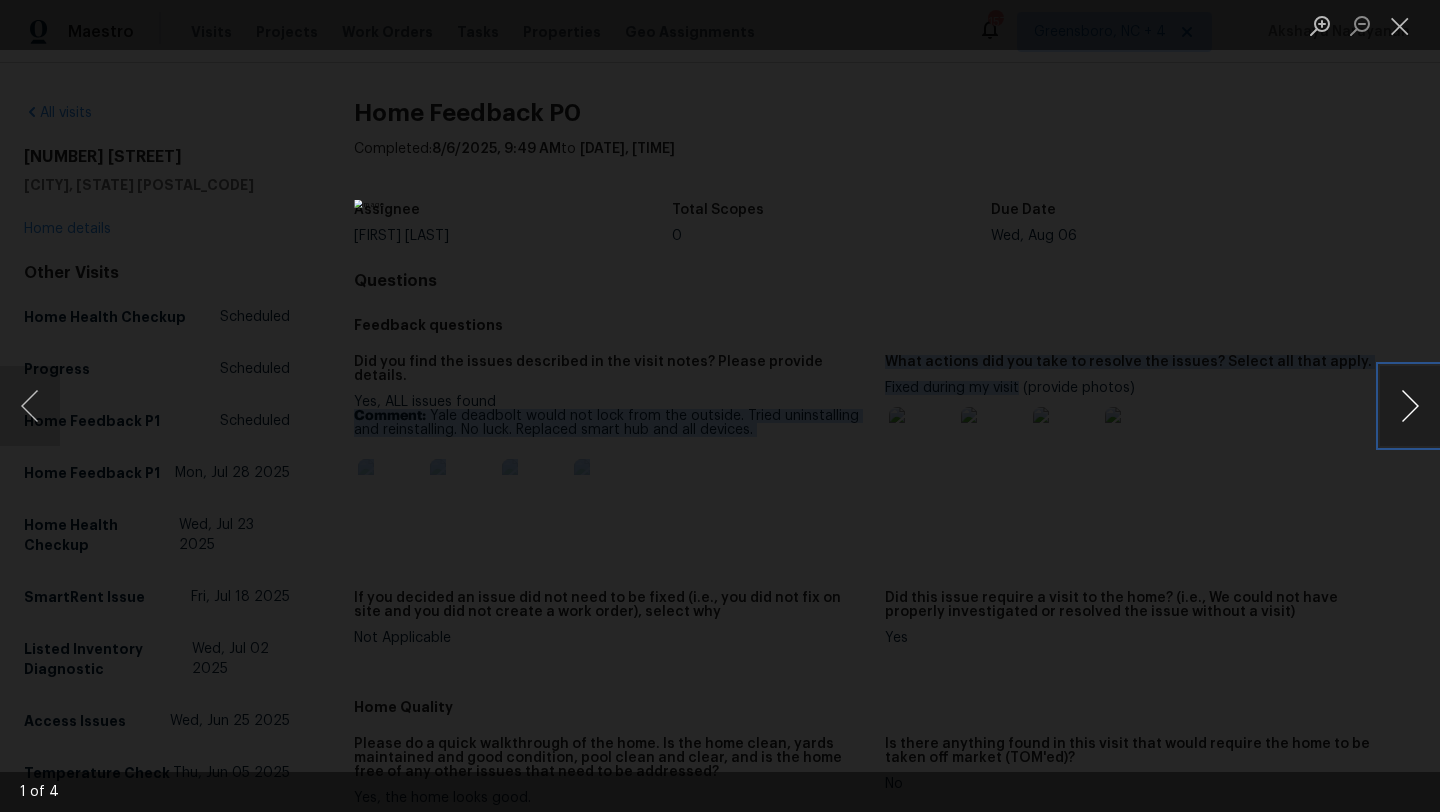 click at bounding box center [1410, 406] 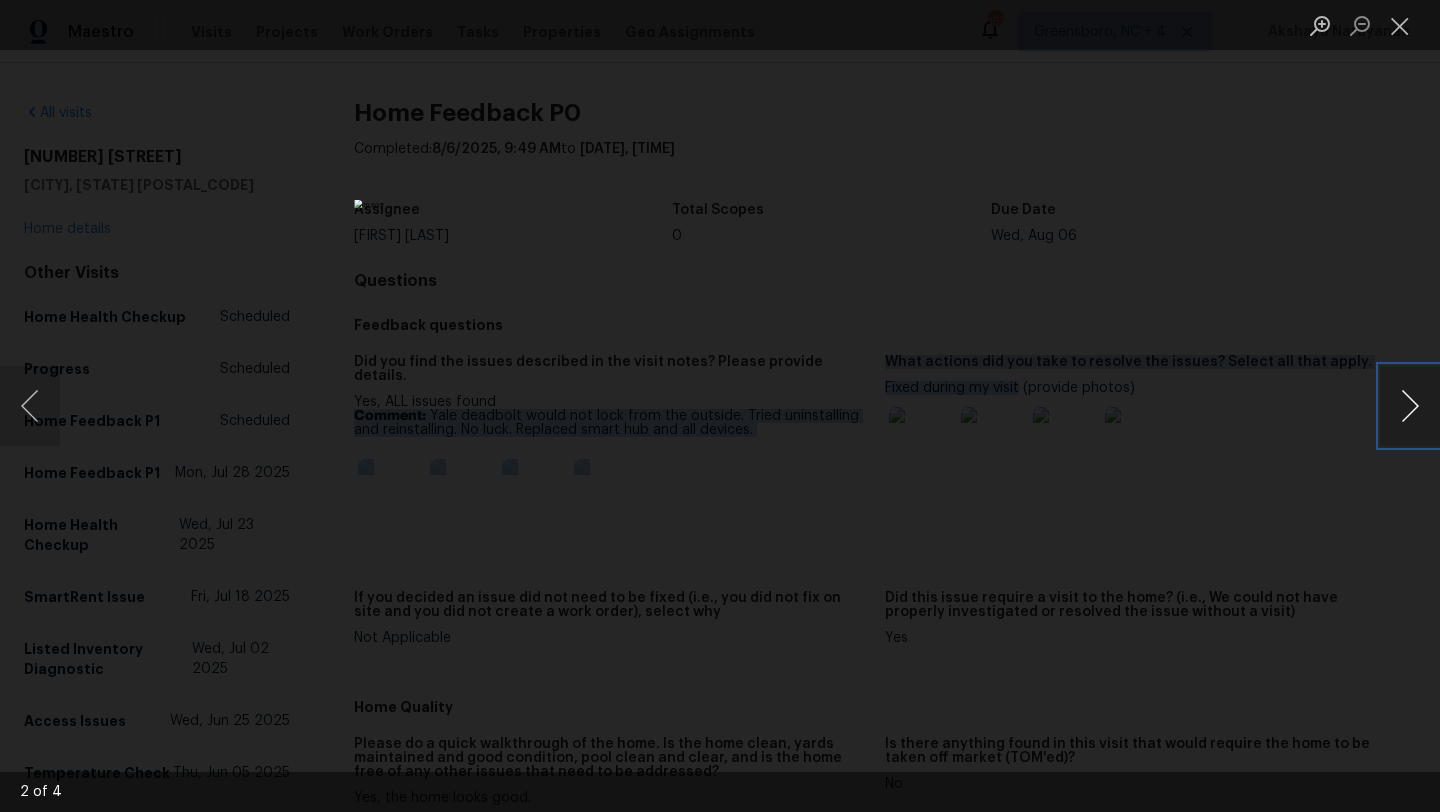 click at bounding box center (1410, 406) 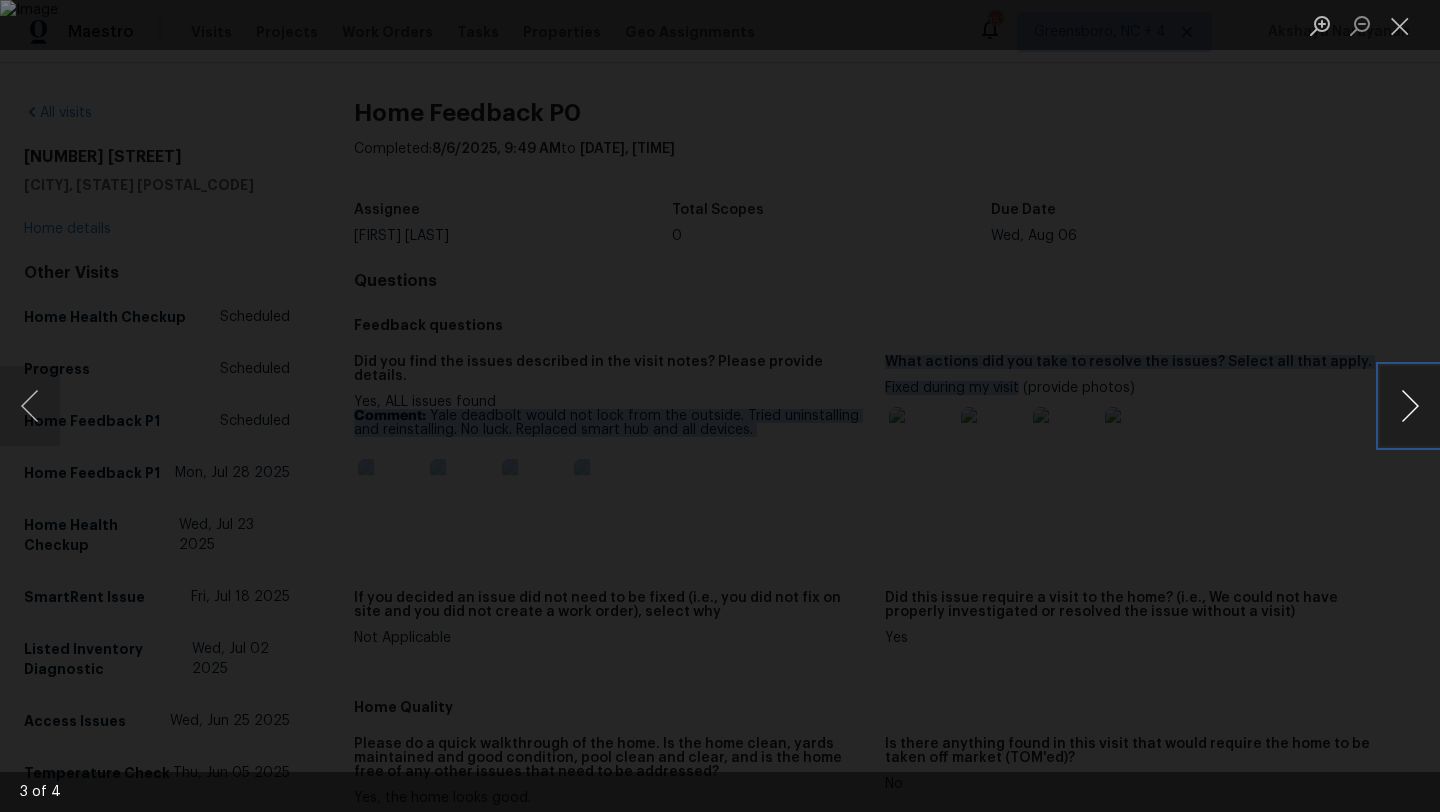 click at bounding box center [1410, 406] 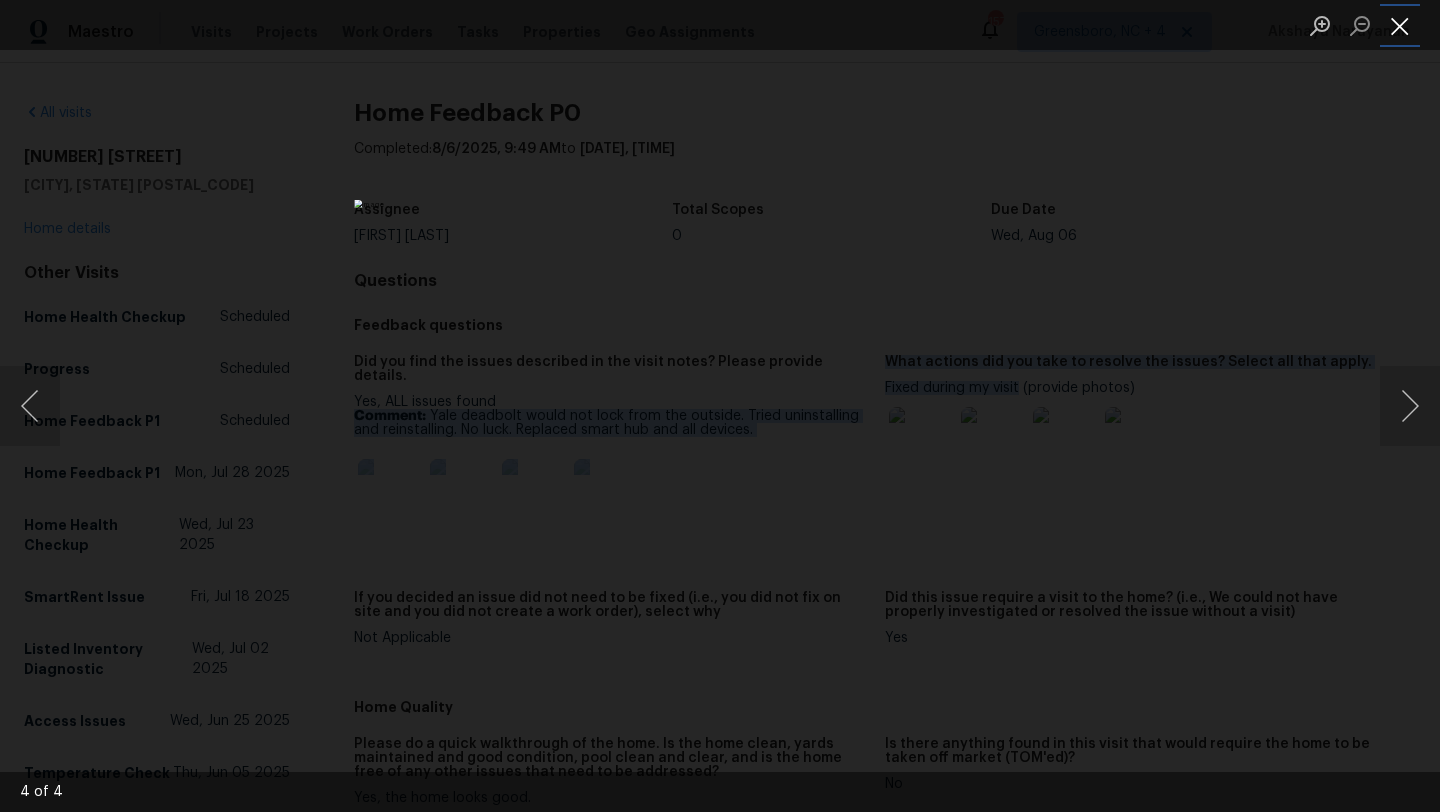 click at bounding box center [1400, 25] 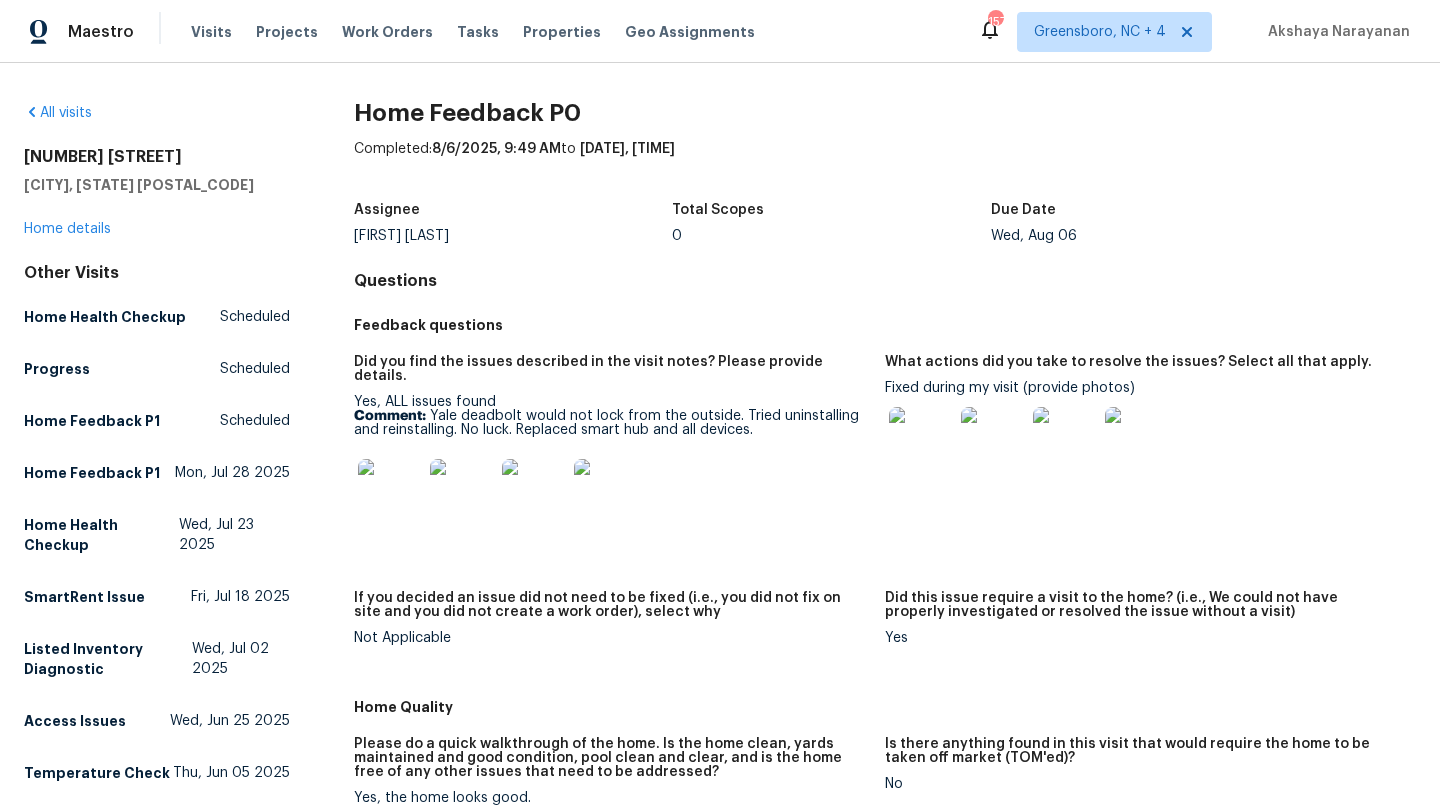 click on "What actions did you take to resolve the issues? Select all that apply." at bounding box center (1142, 368) 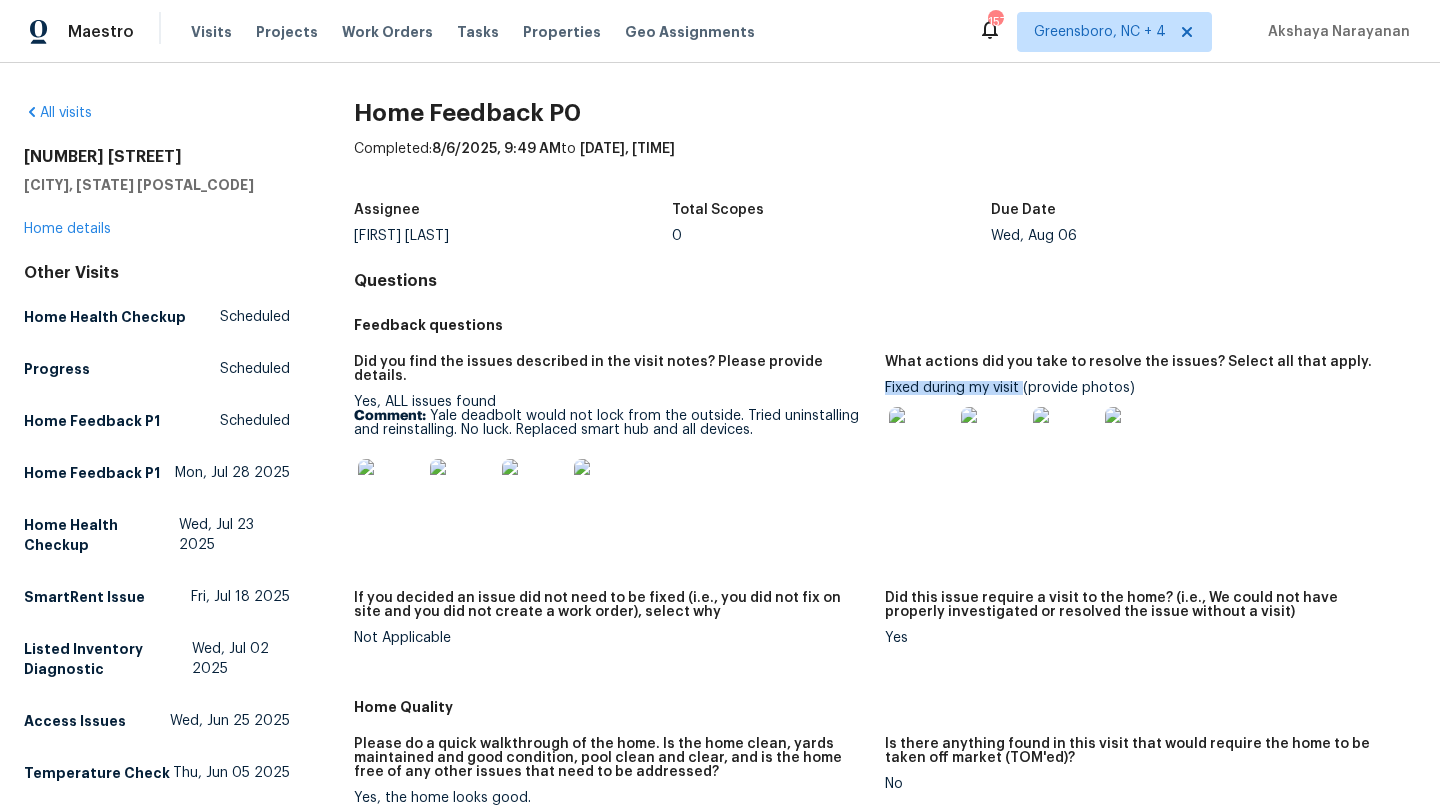 drag, startPoint x: 1022, startPoint y: 389, endPoint x: 885, endPoint y: 389, distance: 137 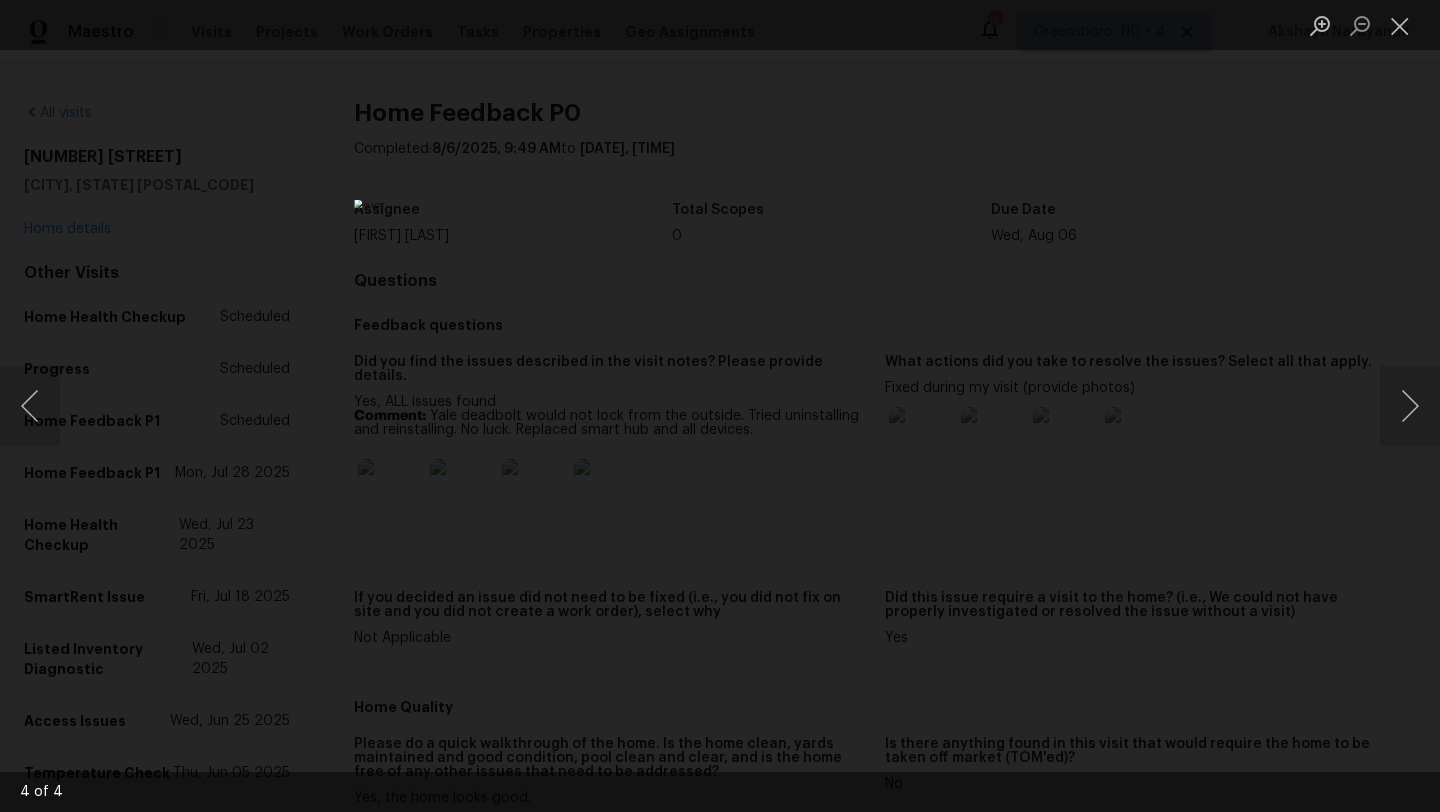 click at bounding box center (720, 406) 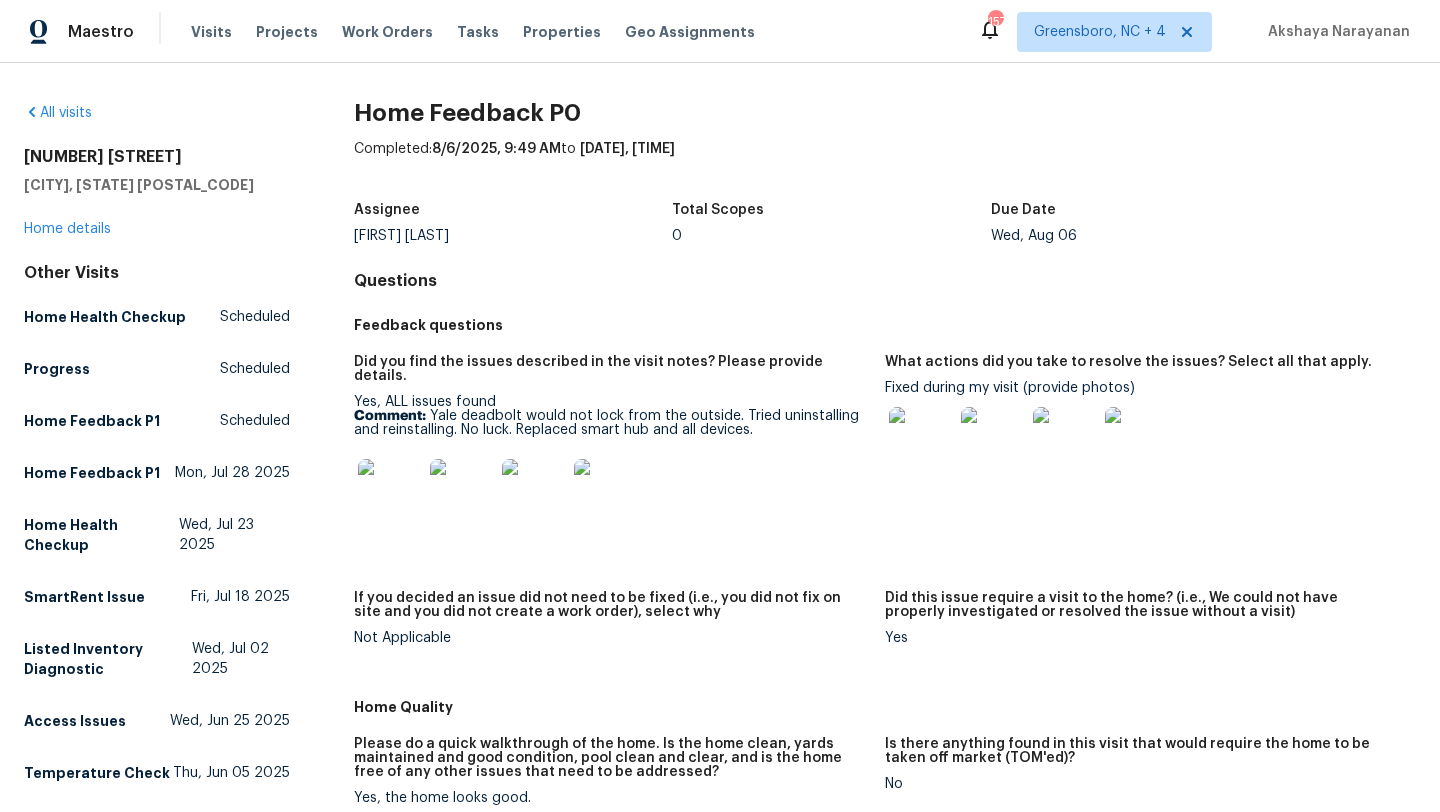 click at bounding box center [921, 439] 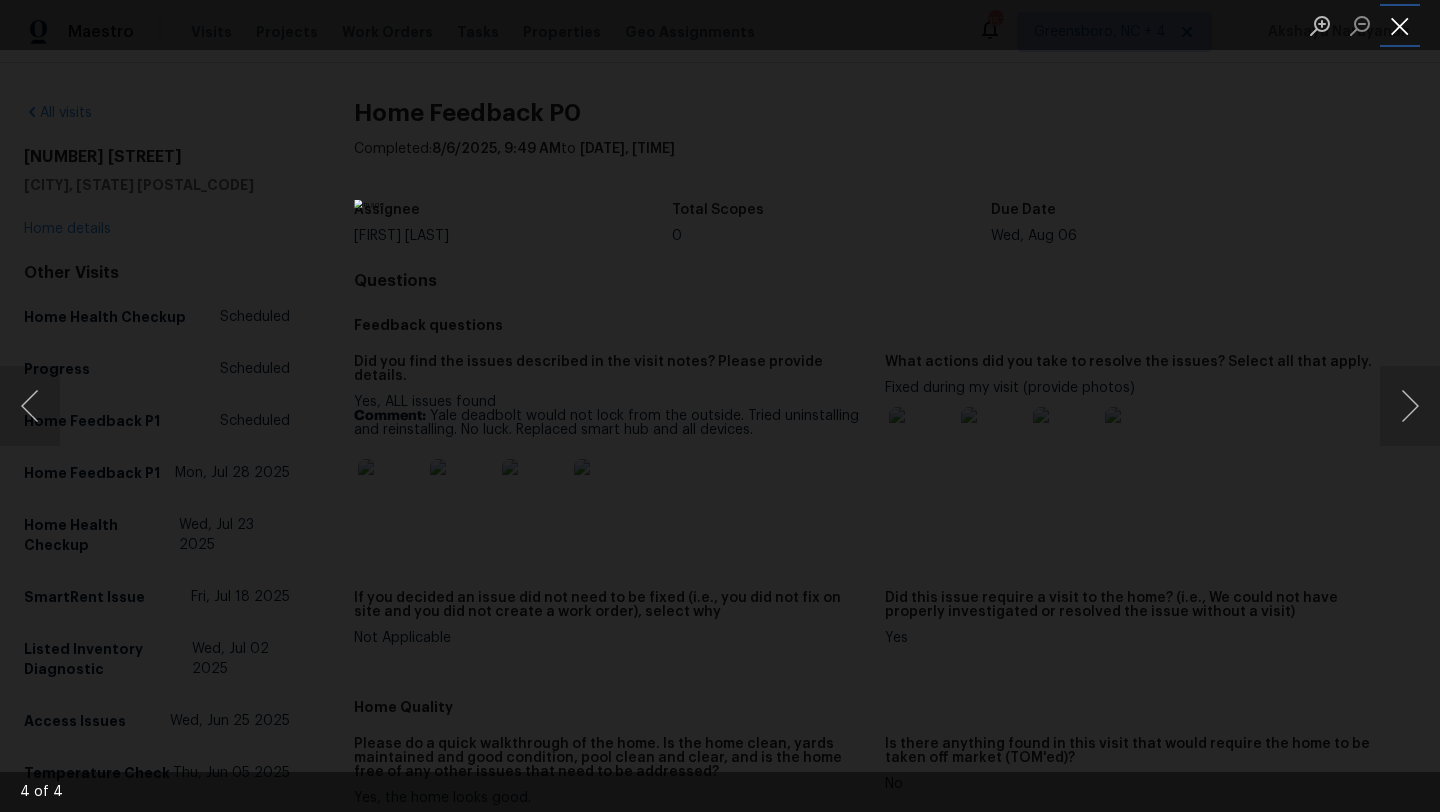 click at bounding box center (1400, 25) 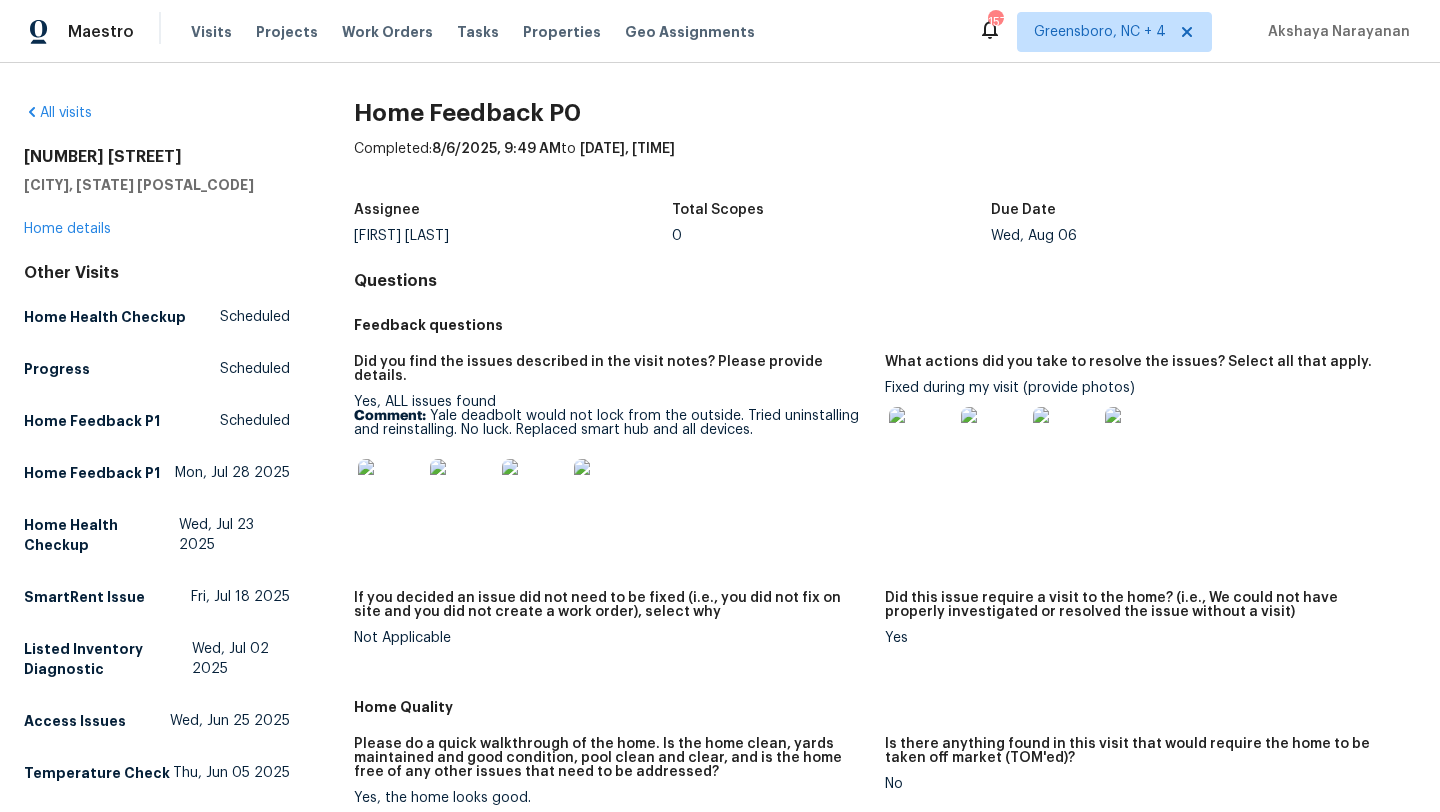 click at bounding box center (1065, 439) 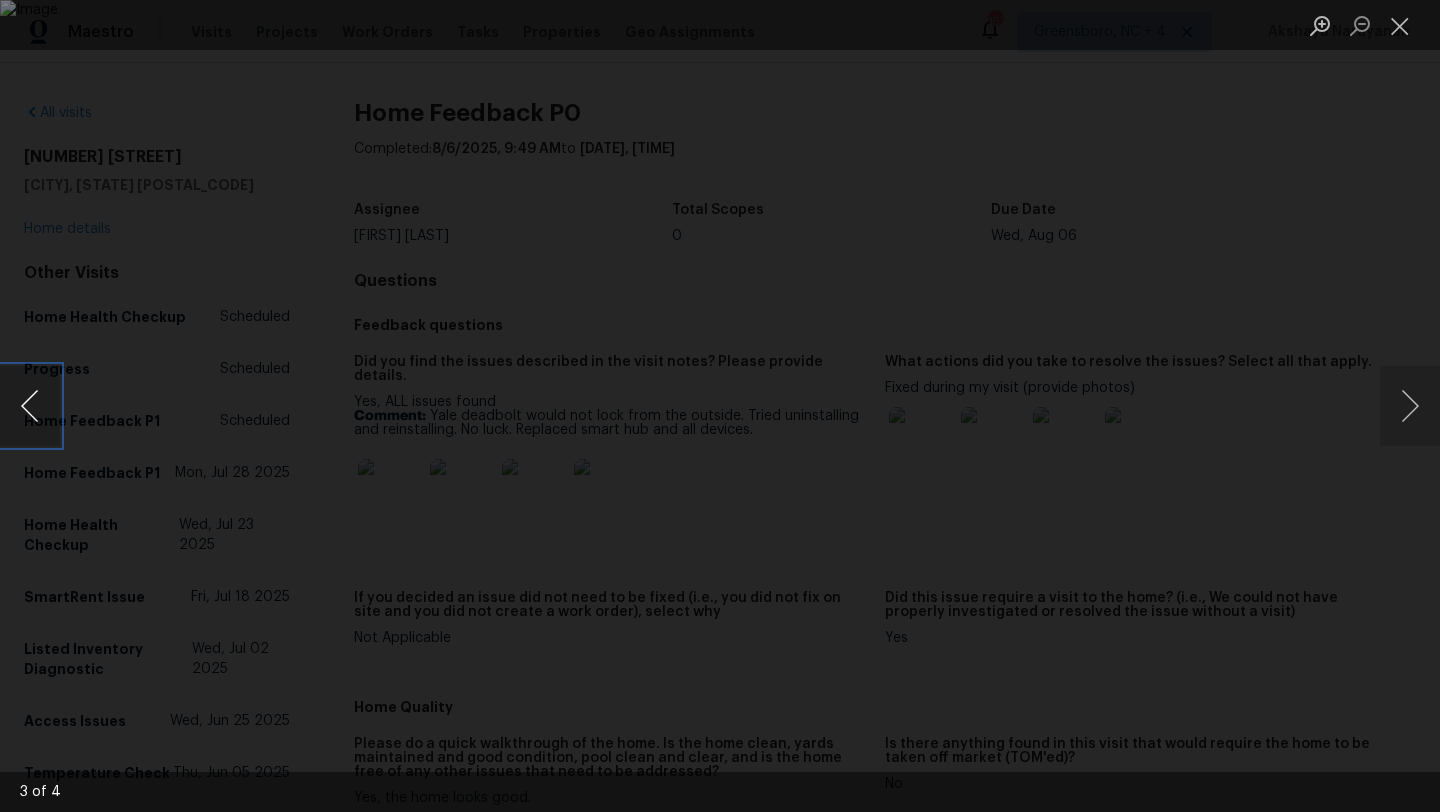 click at bounding box center [30, 406] 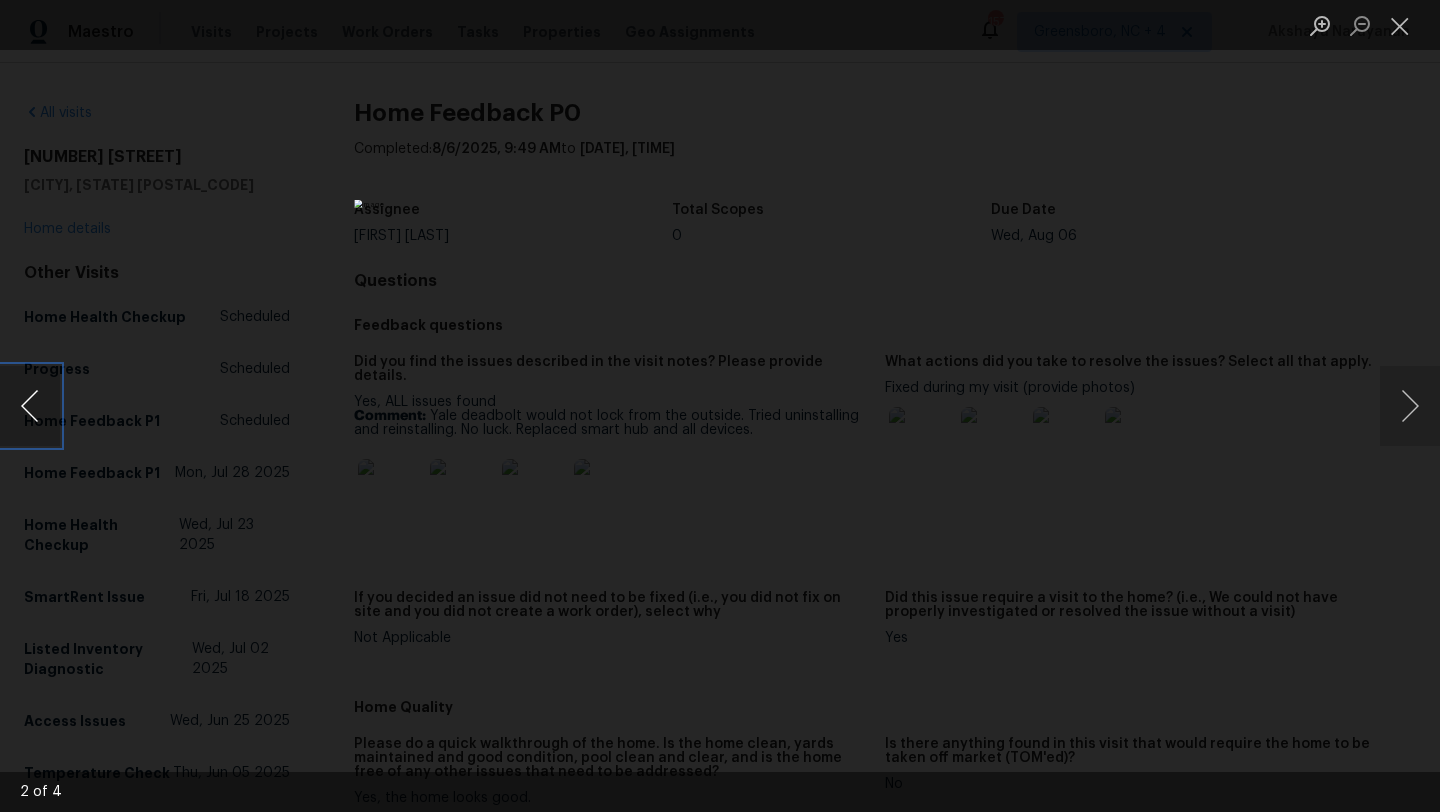 click at bounding box center [30, 406] 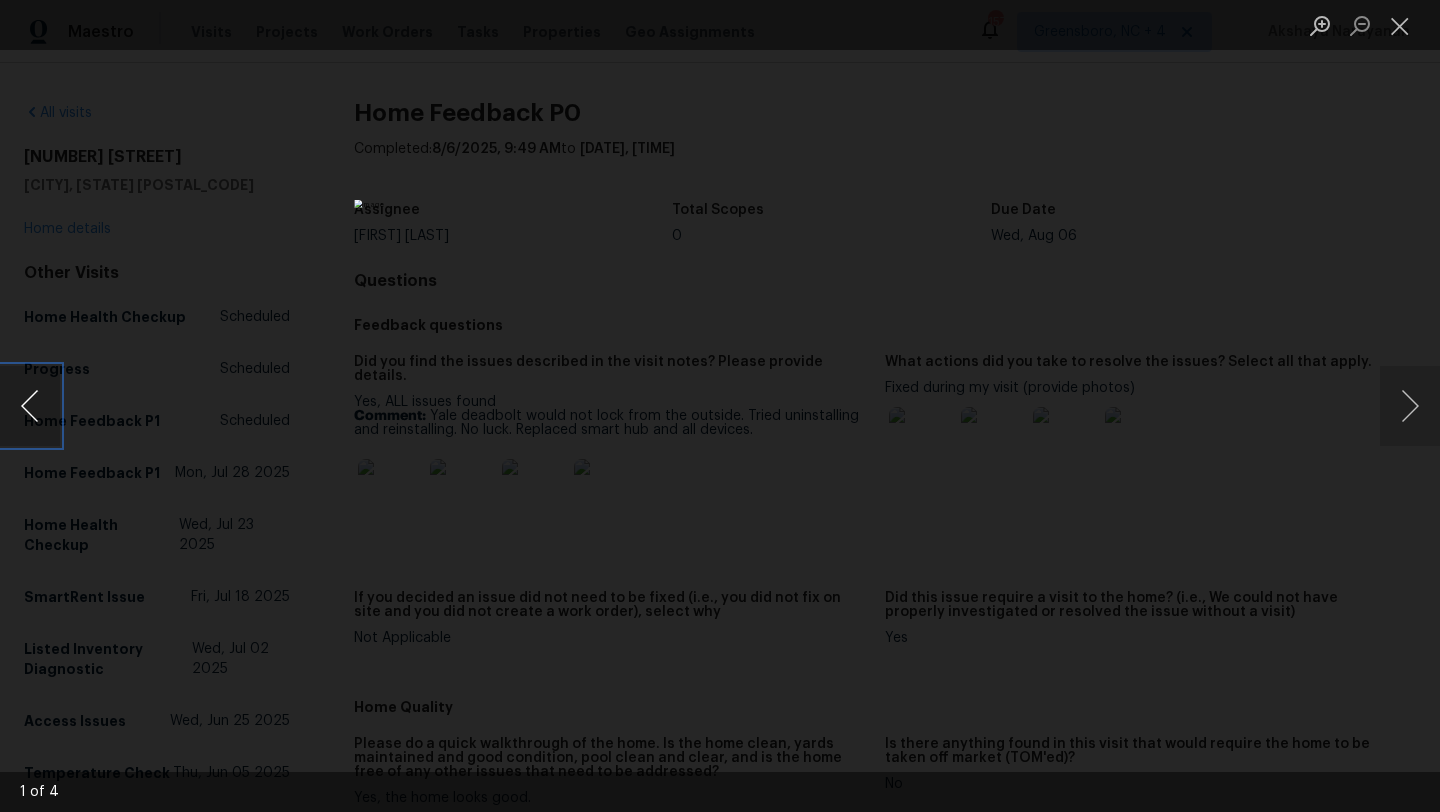 click at bounding box center (30, 406) 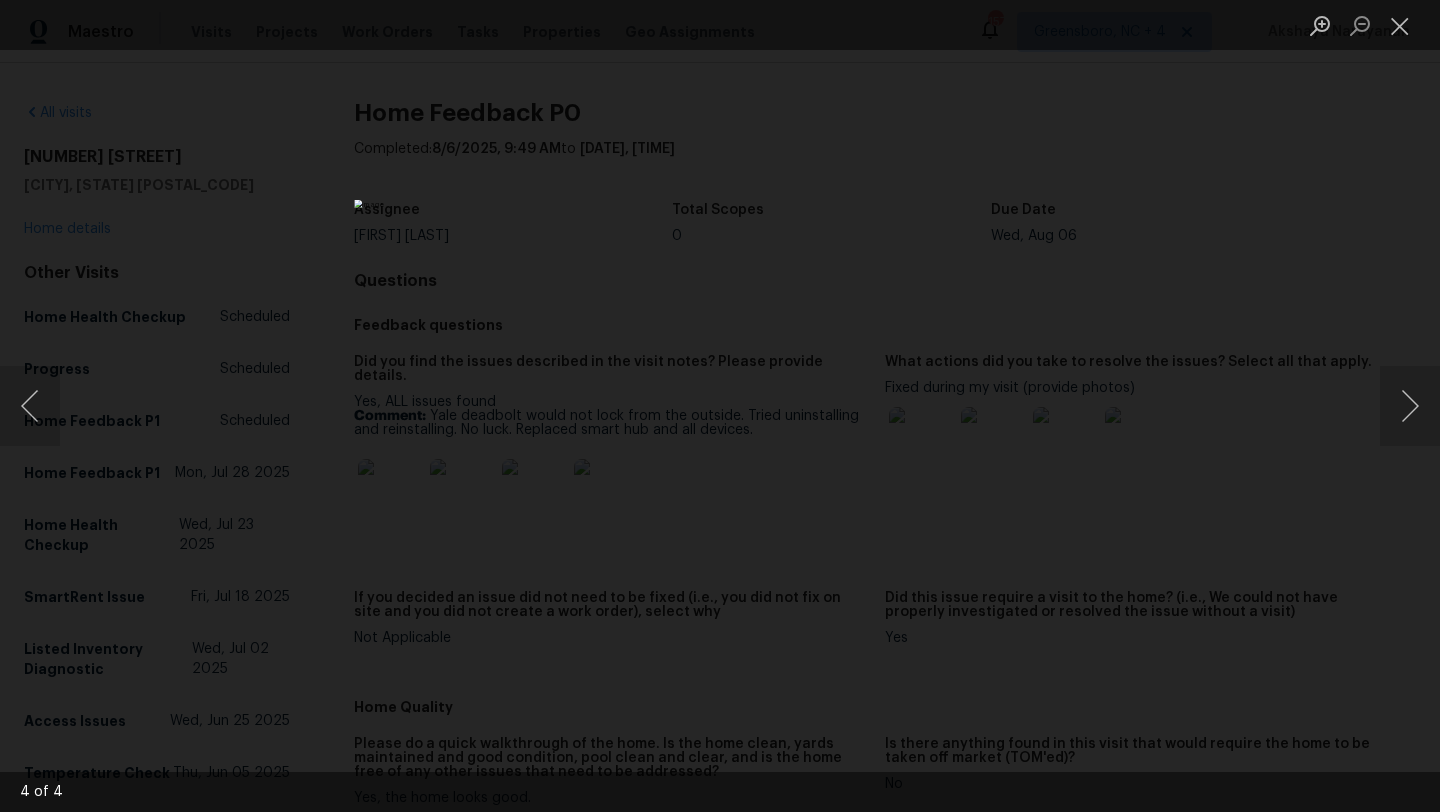 click at bounding box center [720, 406] 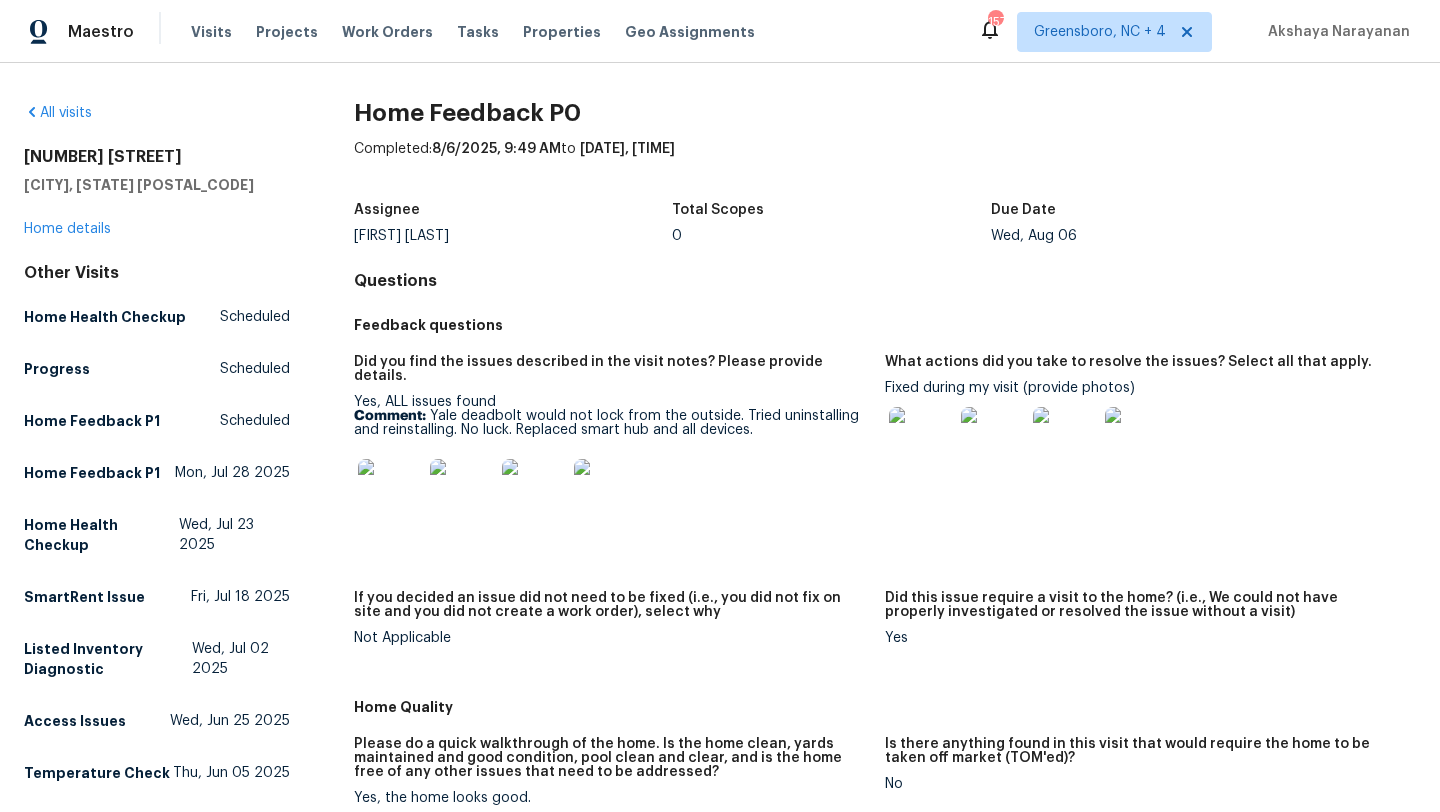 click at bounding box center (390, 491) 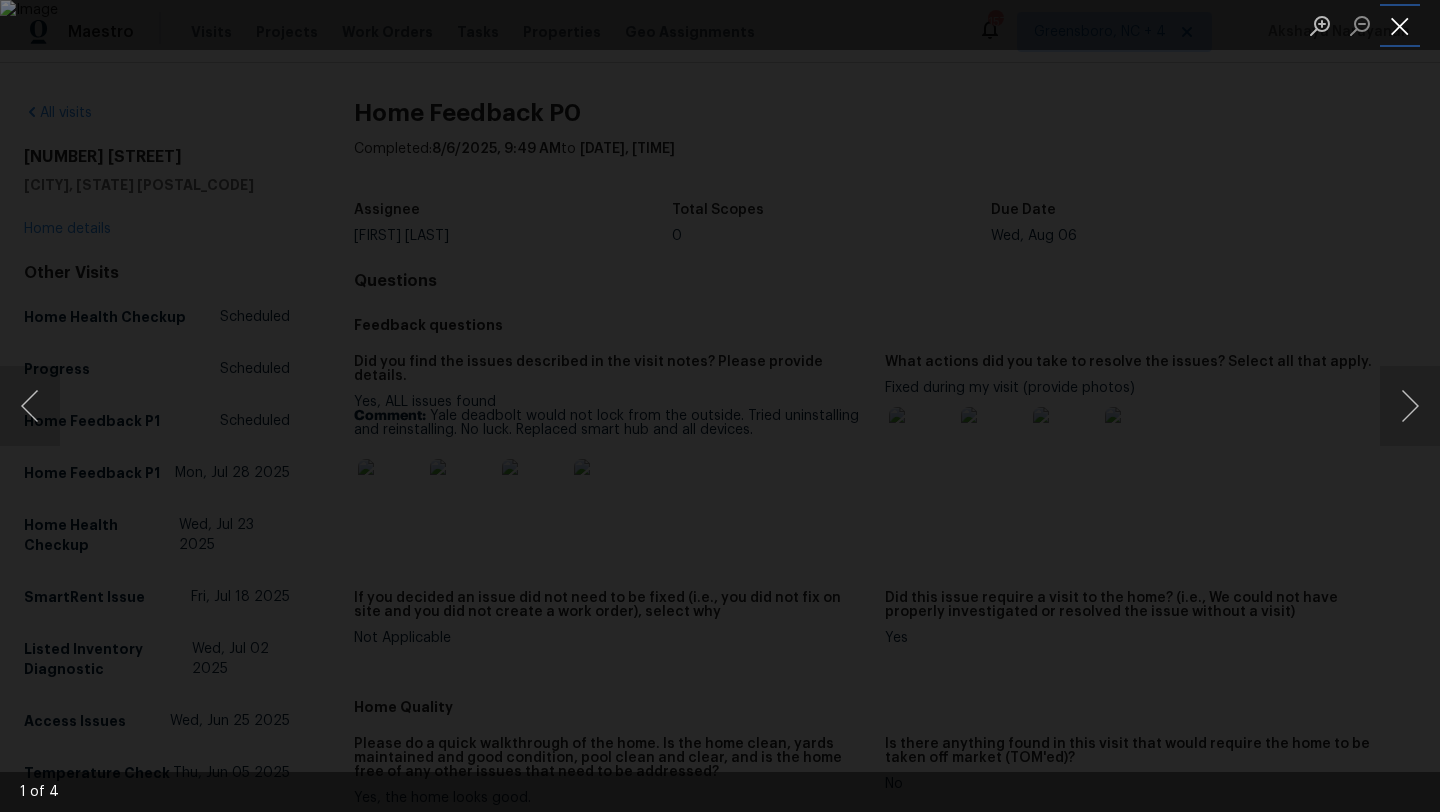 click at bounding box center (1400, 25) 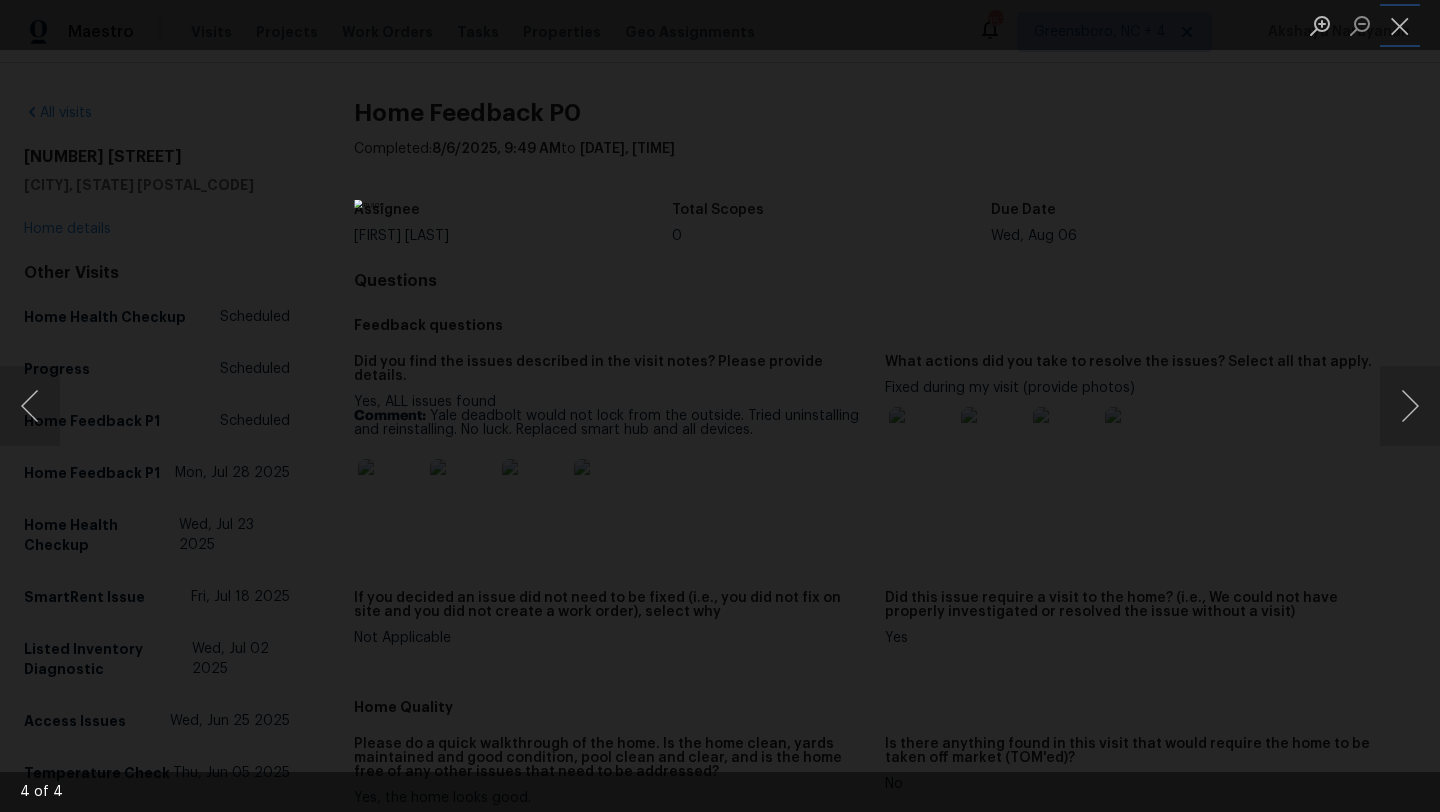 click at bounding box center (720, 406) 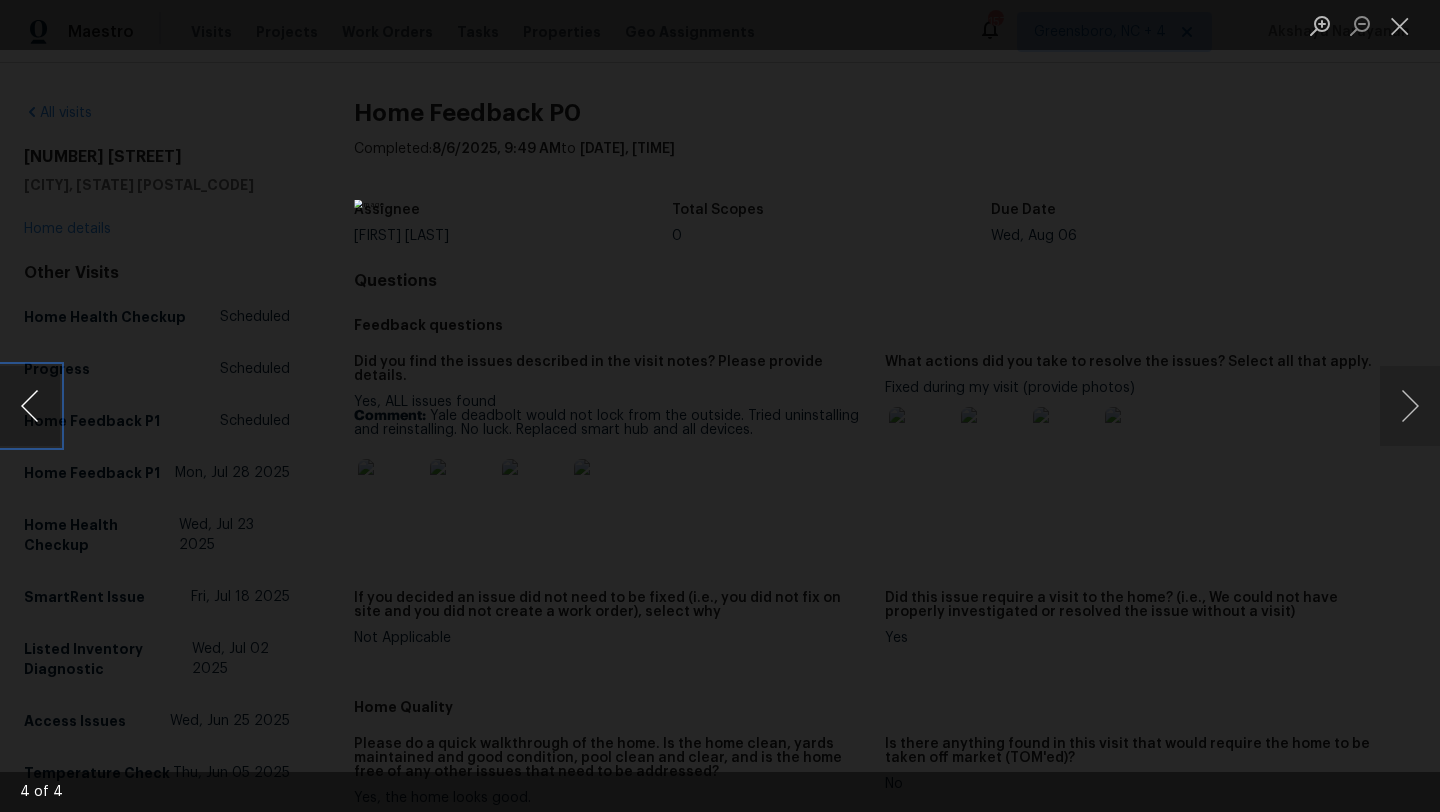 click at bounding box center (30, 406) 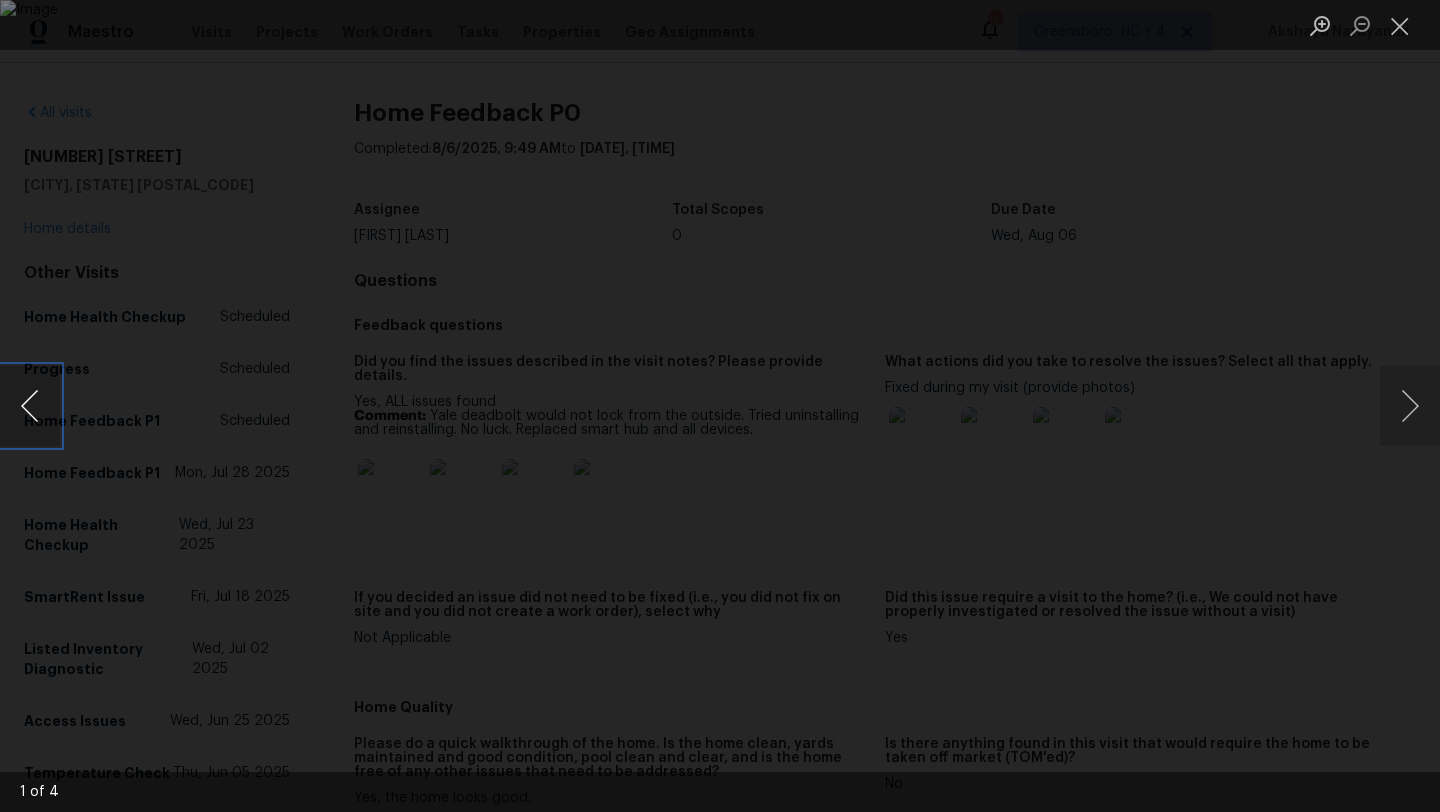click at bounding box center [30, 406] 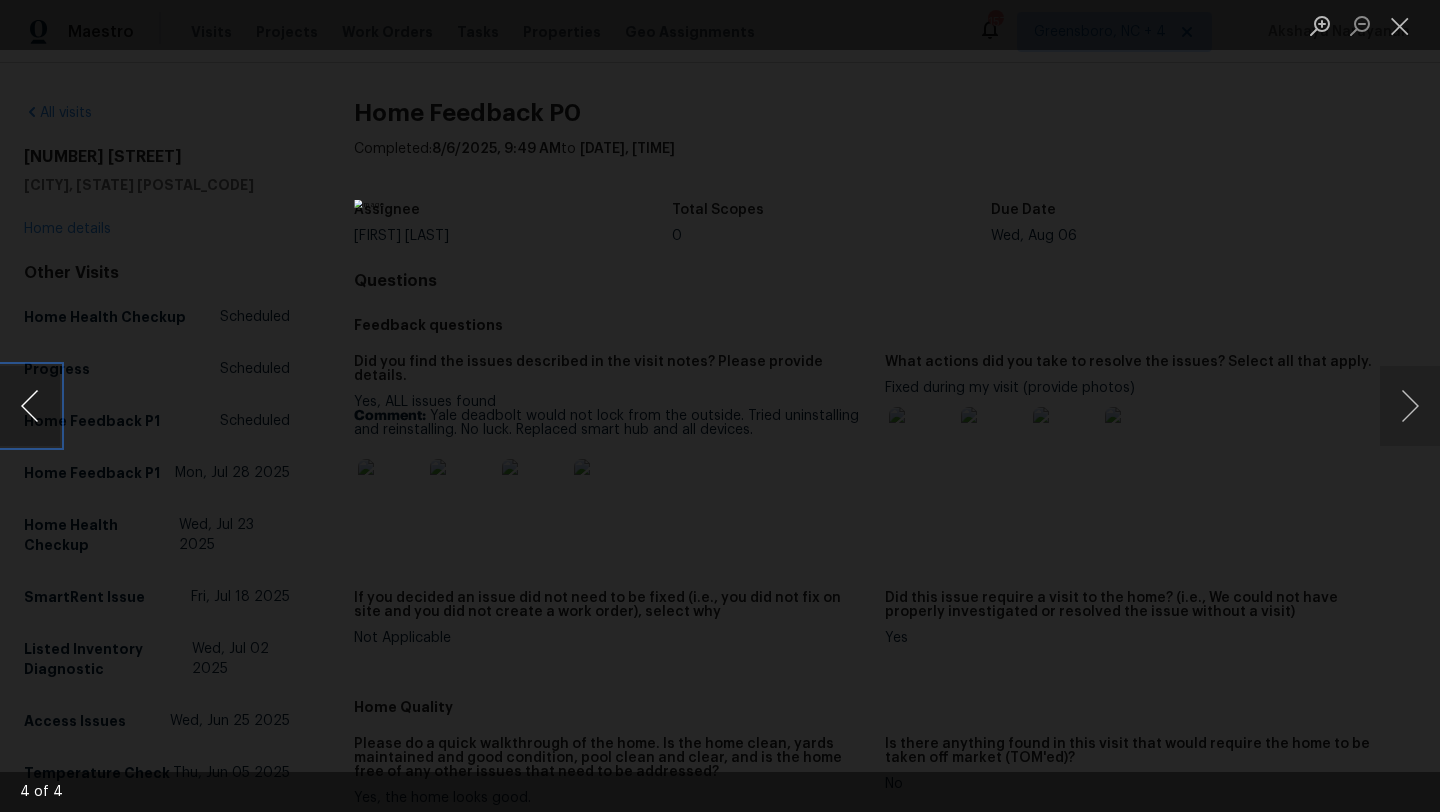 click at bounding box center (30, 406) 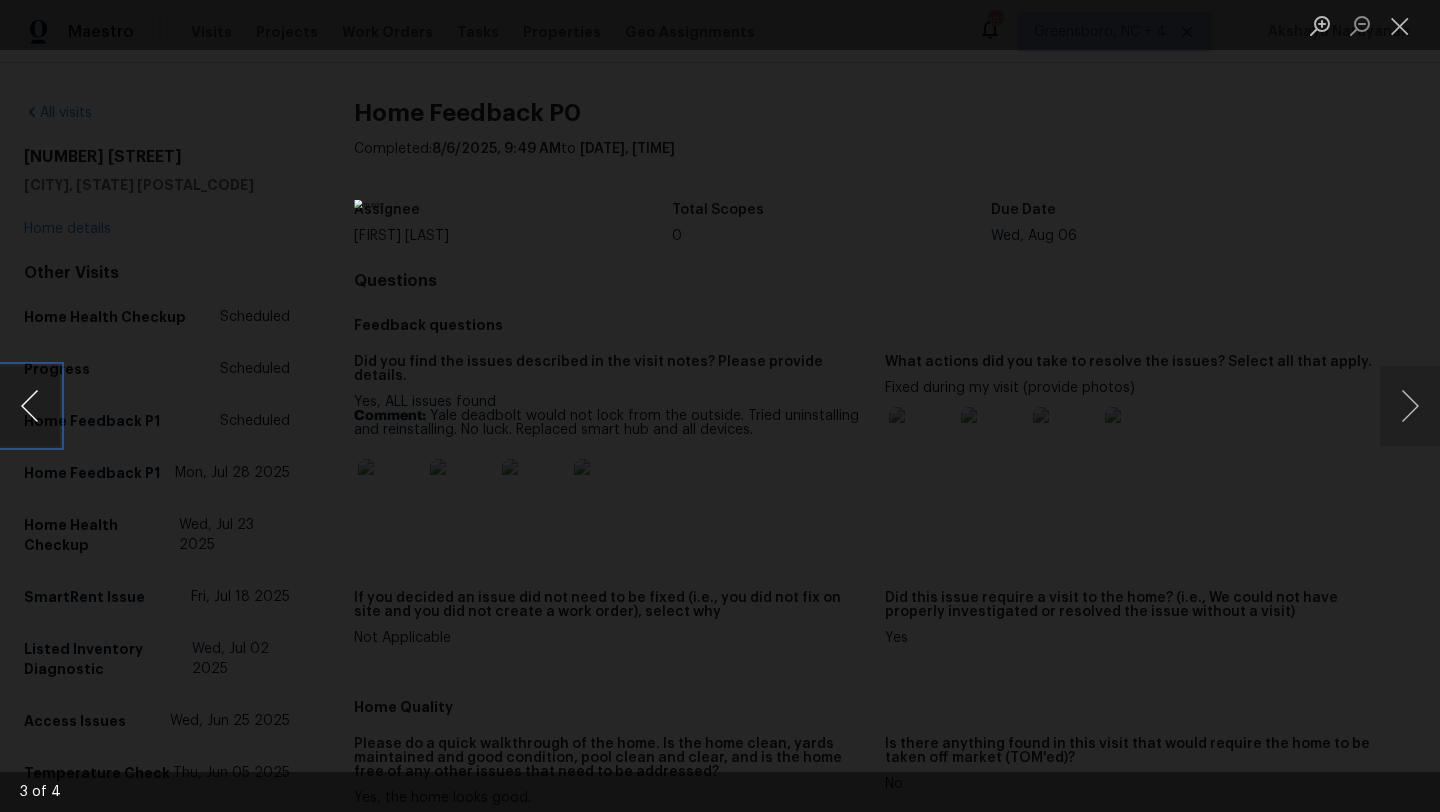 click at bounding box center [30, 406] 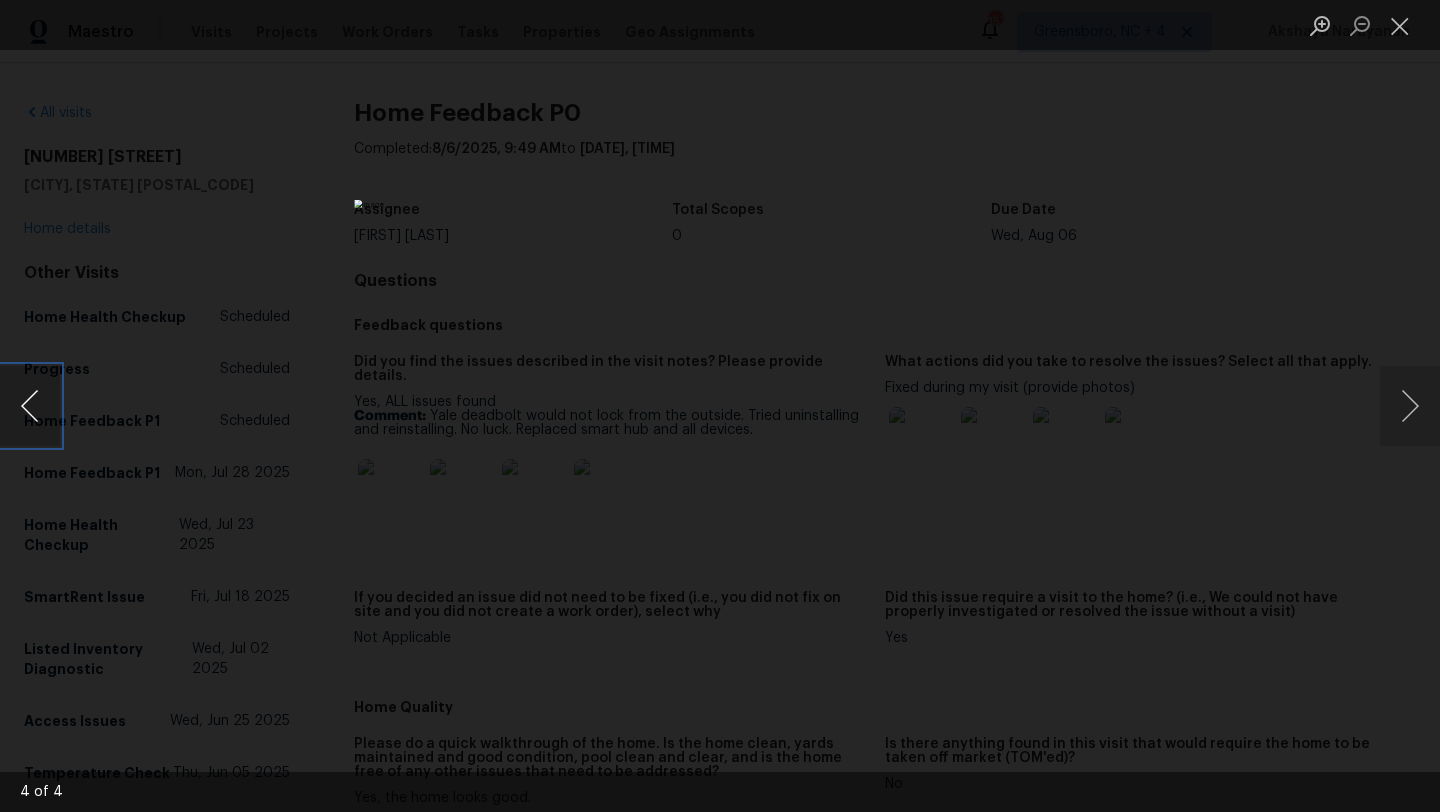 click at bounding box center (30, 406) 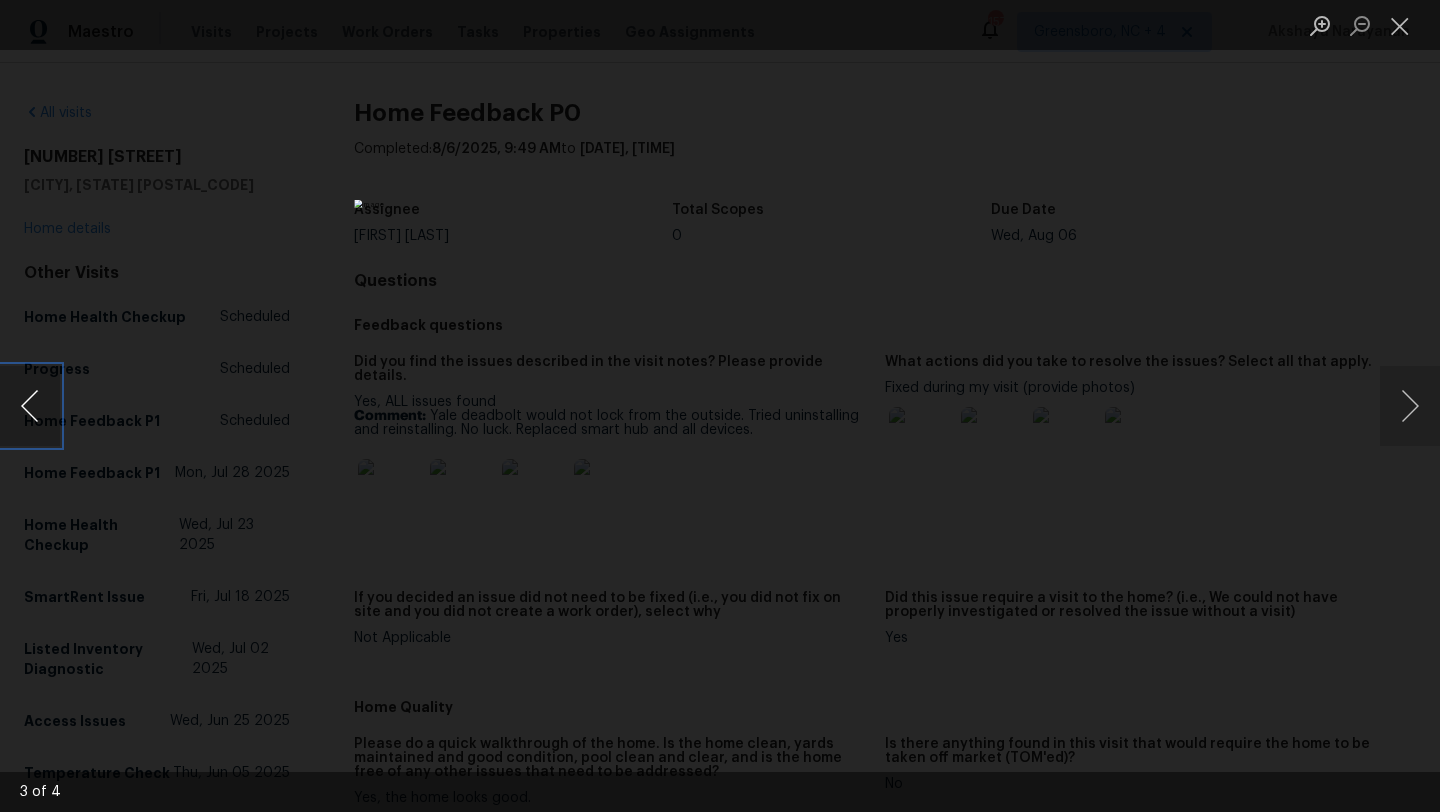 click at bounding box center (30, 406) 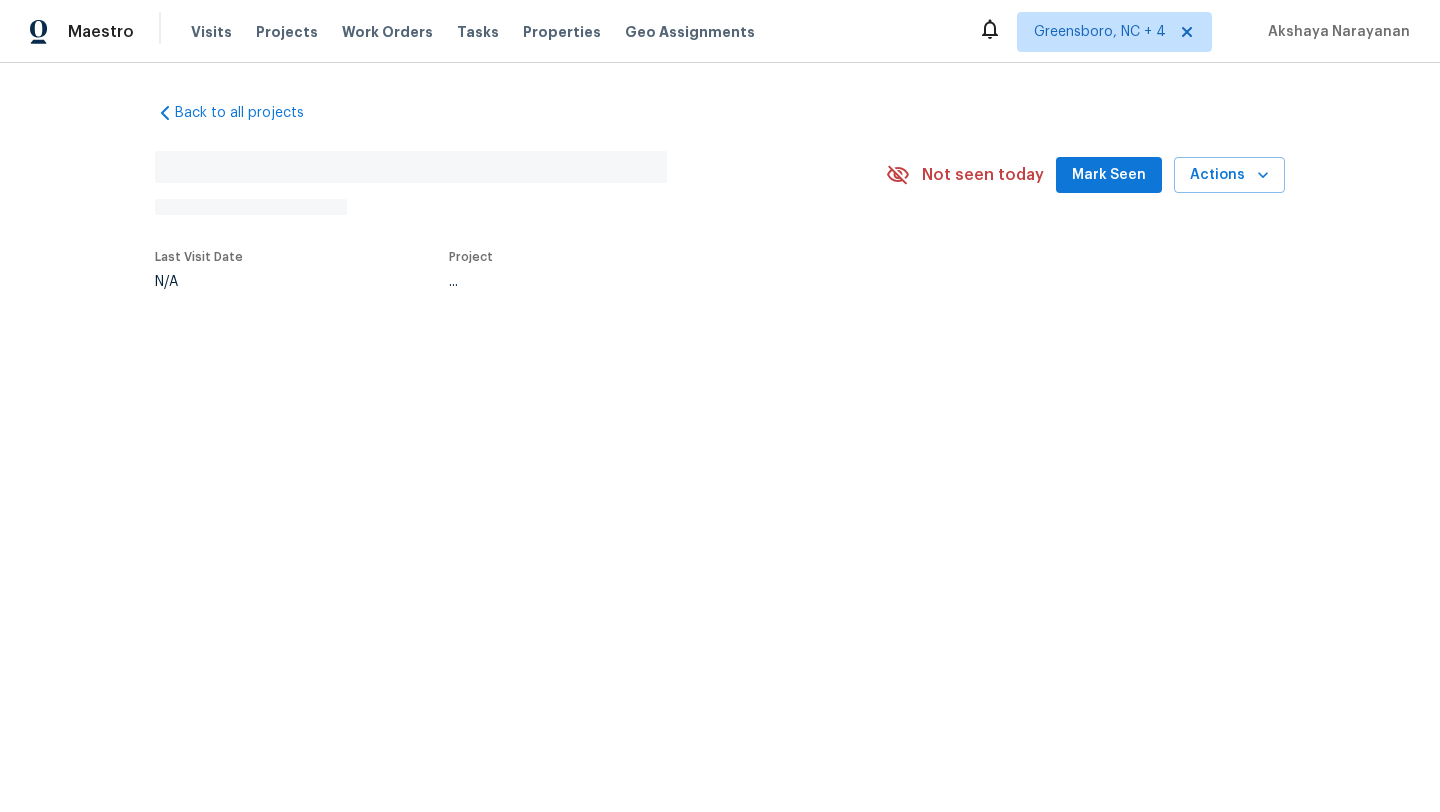 scroll, scrollTop: 0, scrollLeft: 0, axis: both 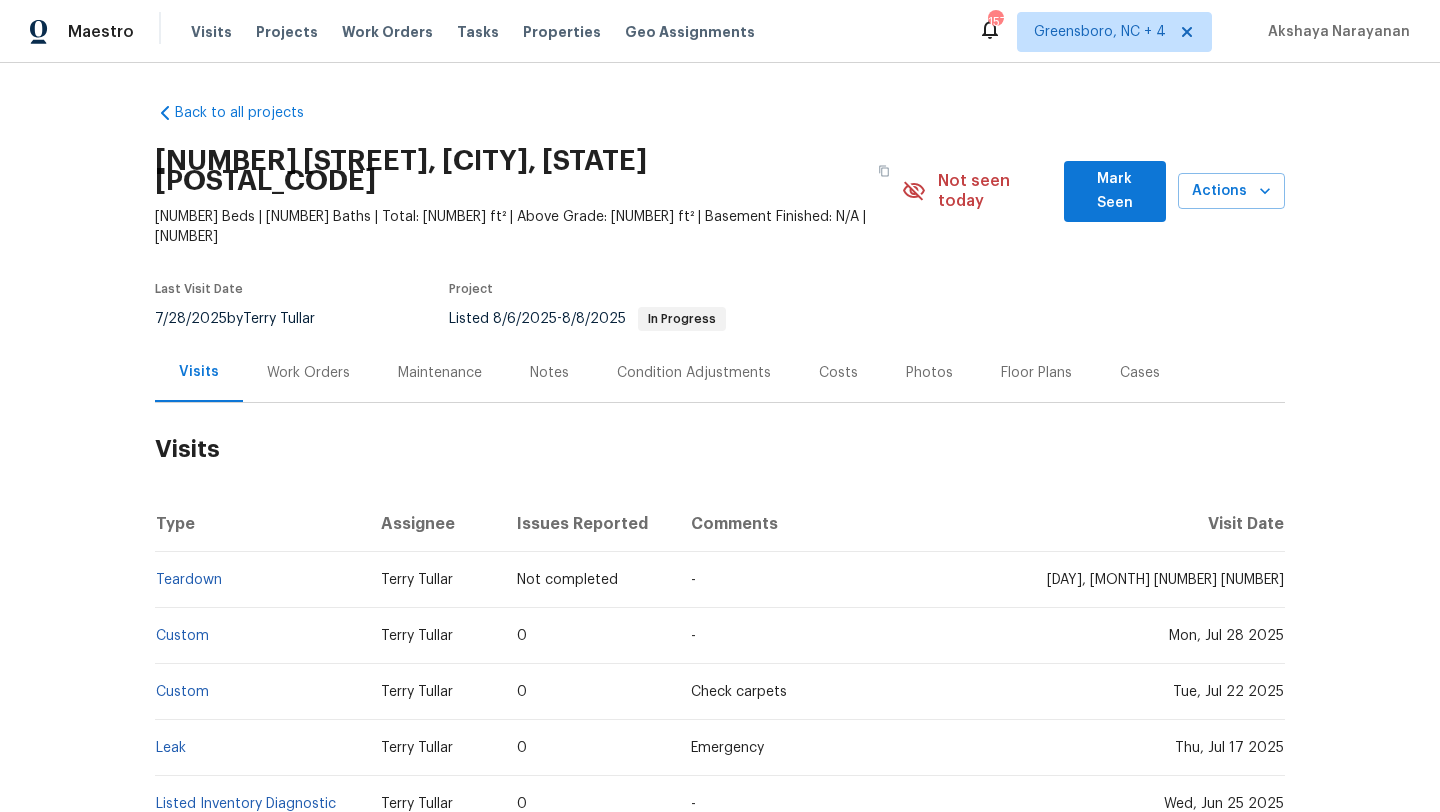 click on "Work Orders" at bounding box center [308, 372] 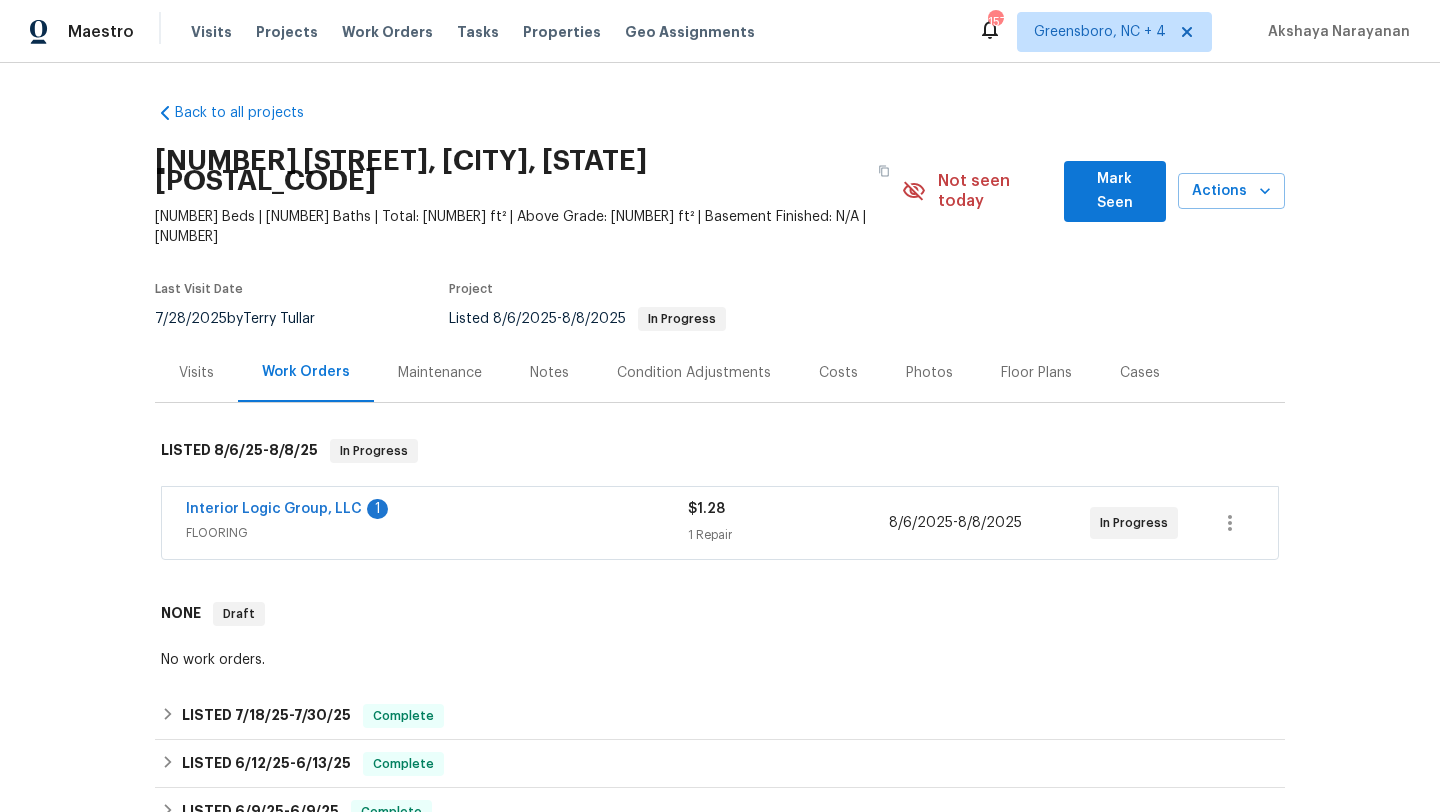 click on "FLOORING" at bounding box center (437, 533) 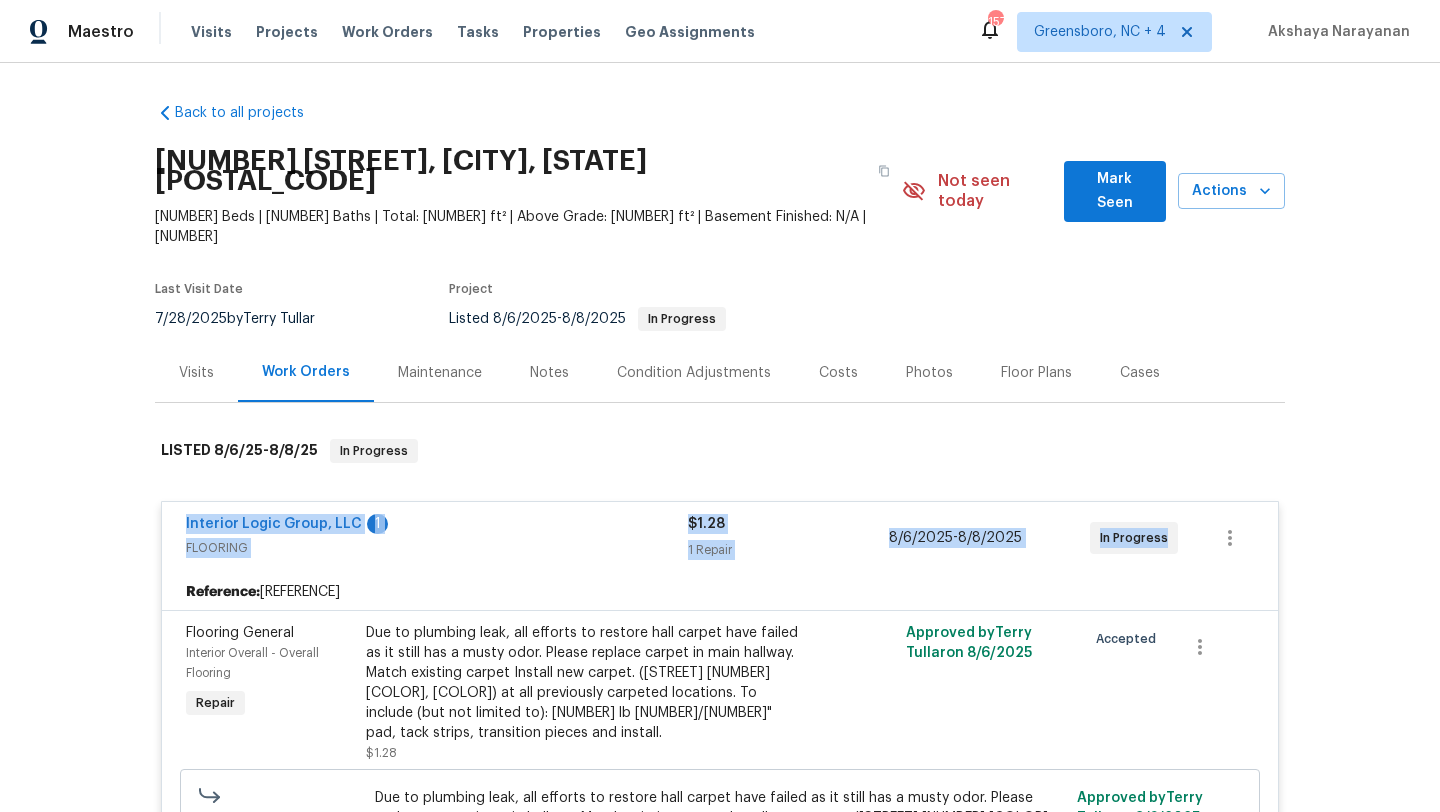 drag, startPoint x: 1180, startPoint y: 489, endPoint x: 25, endPoint y: 477, distance: 1155.0624 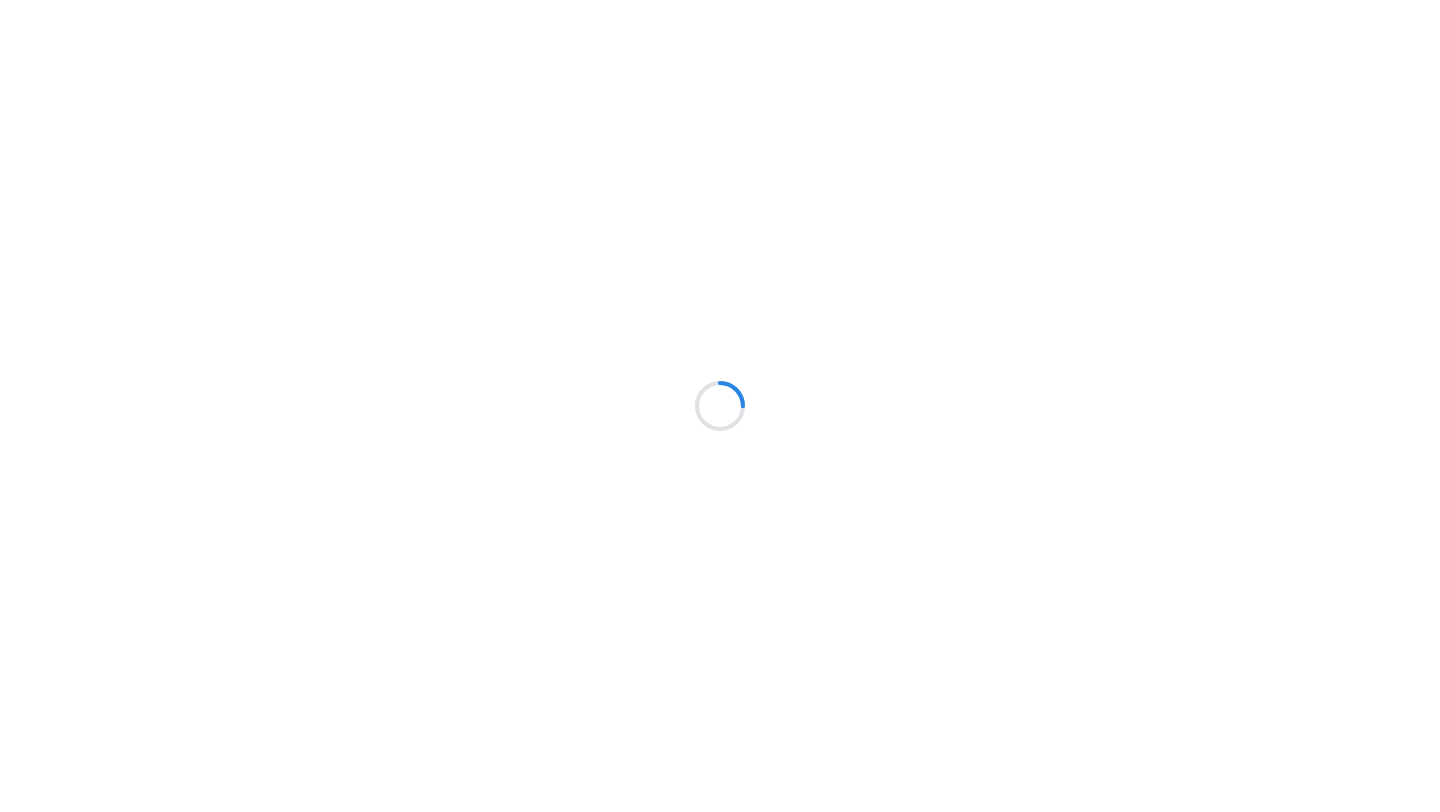 scroll, scrollTop: 0, scrollLeft: 0, axis: both 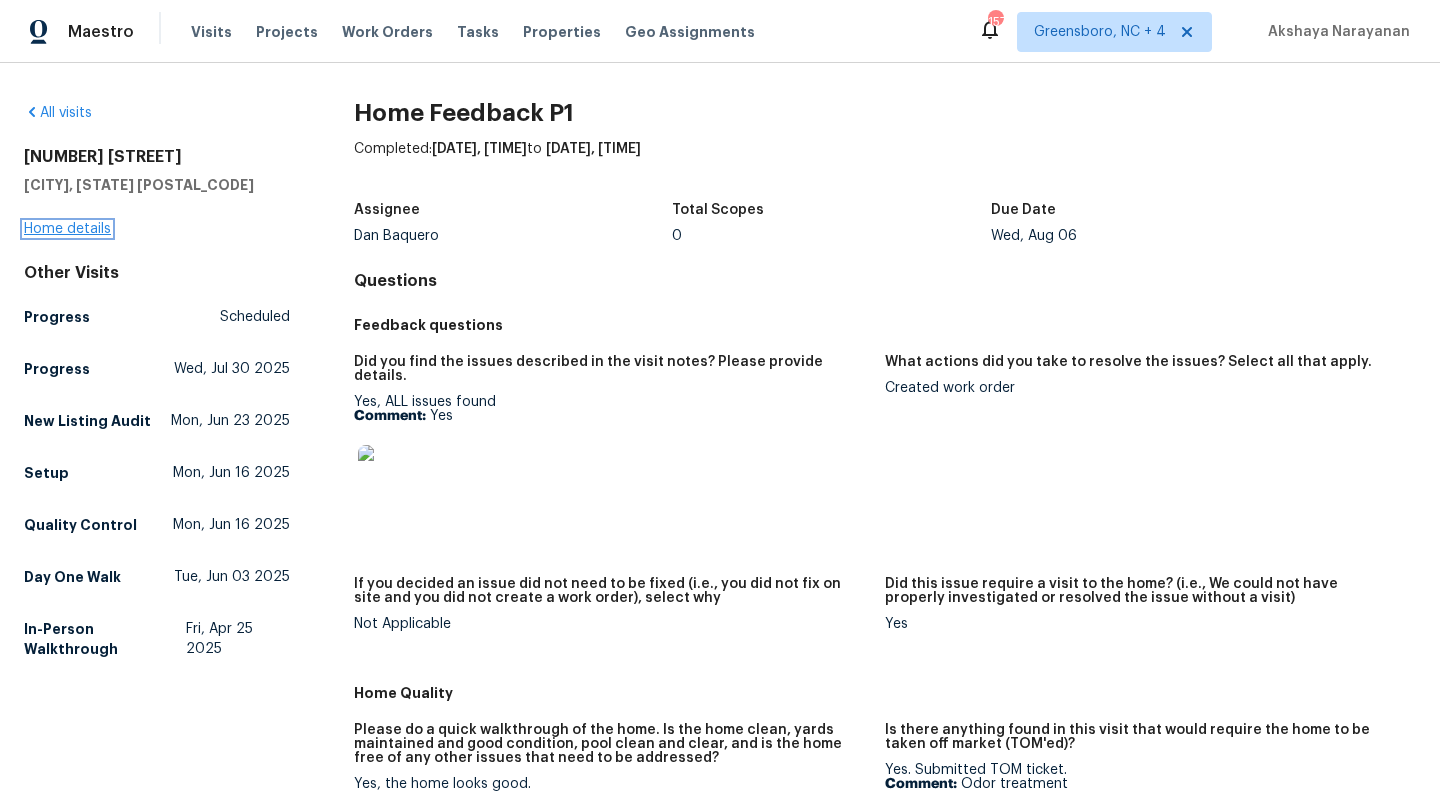 click on "Home details" at bounding box center (67, 229) 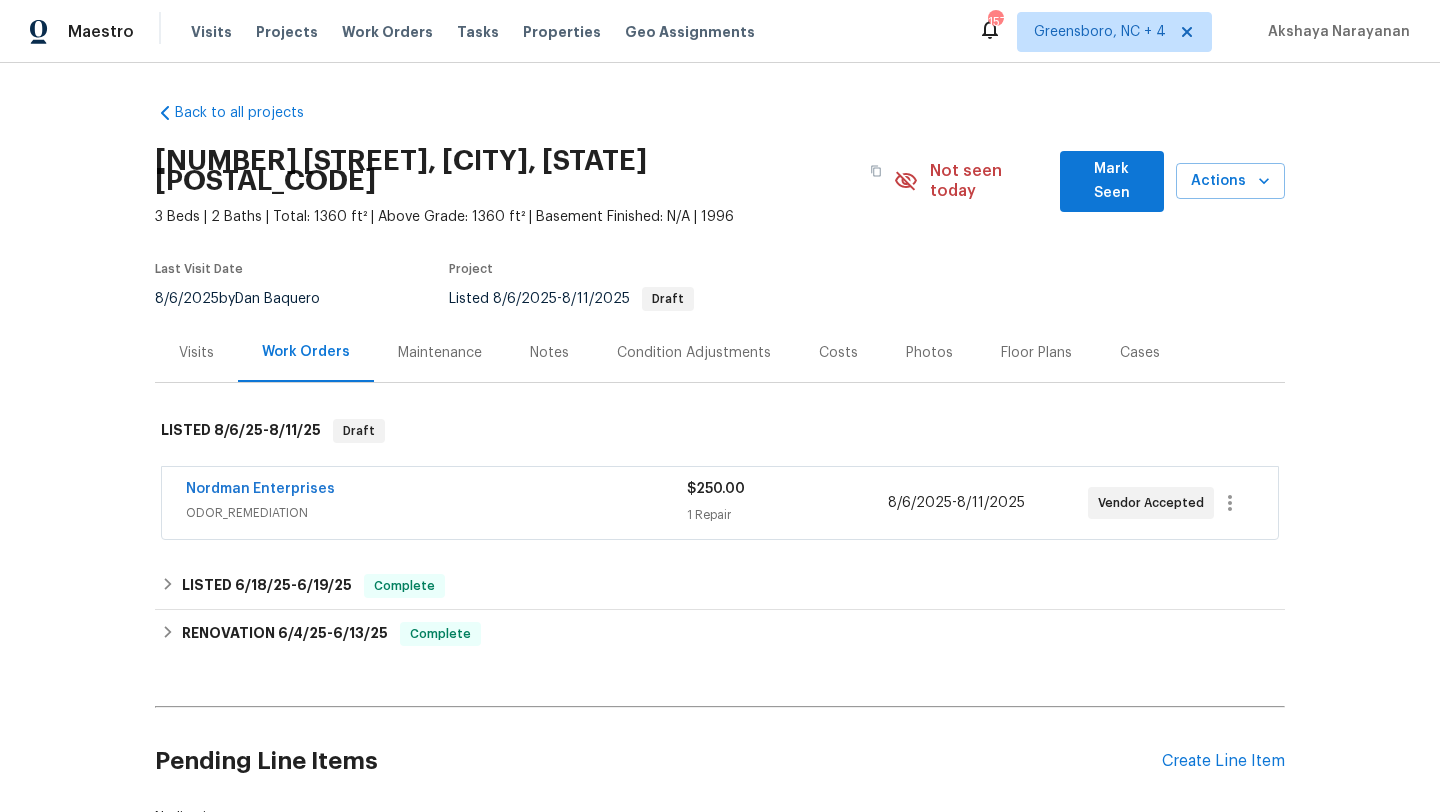 click on "ODOR_REMEDIATION" at bounding box center (436, 513) 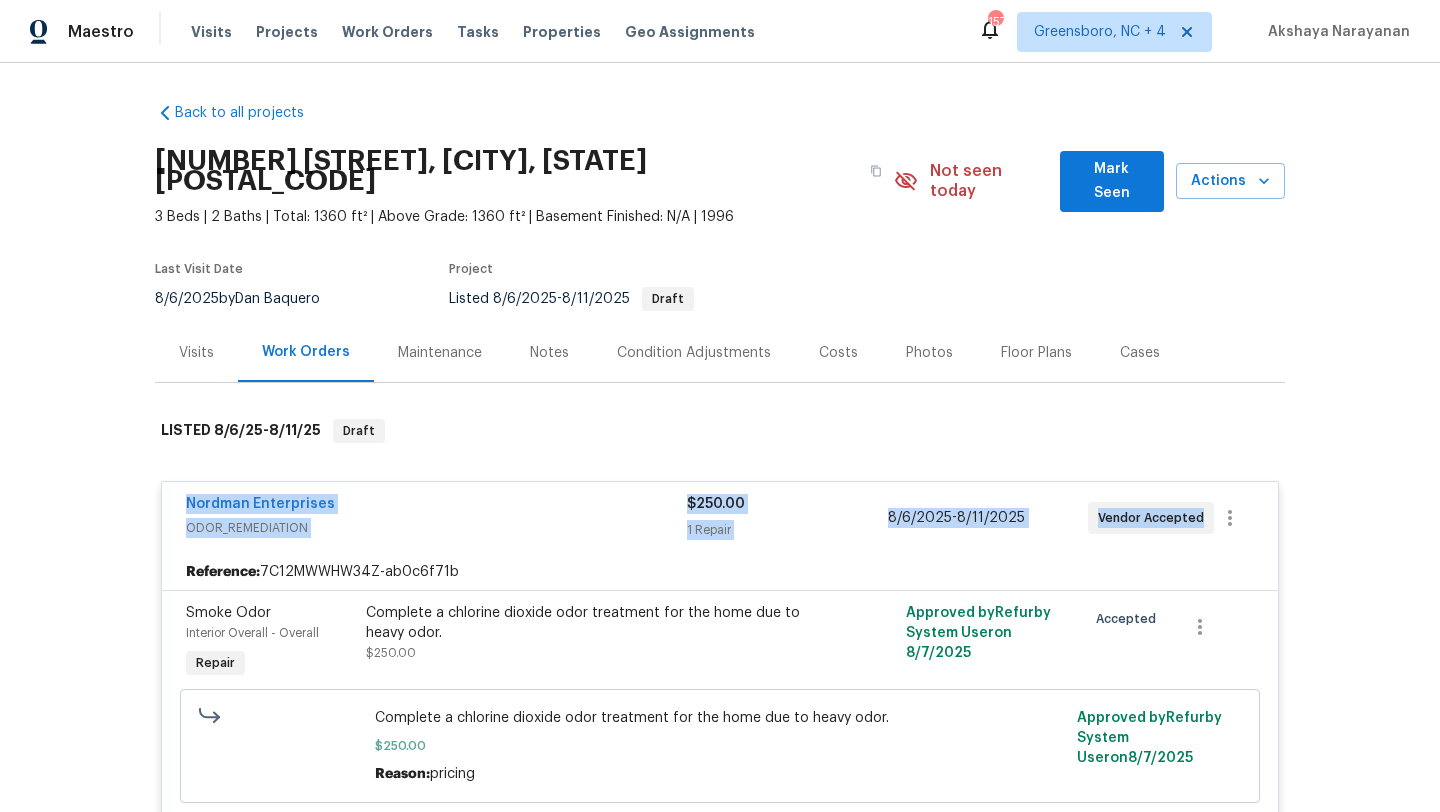 drag, startPoint x: 1194, startPoint y: 499, endPoint x: 89, endPoint y: 490, distance: 1105.0366 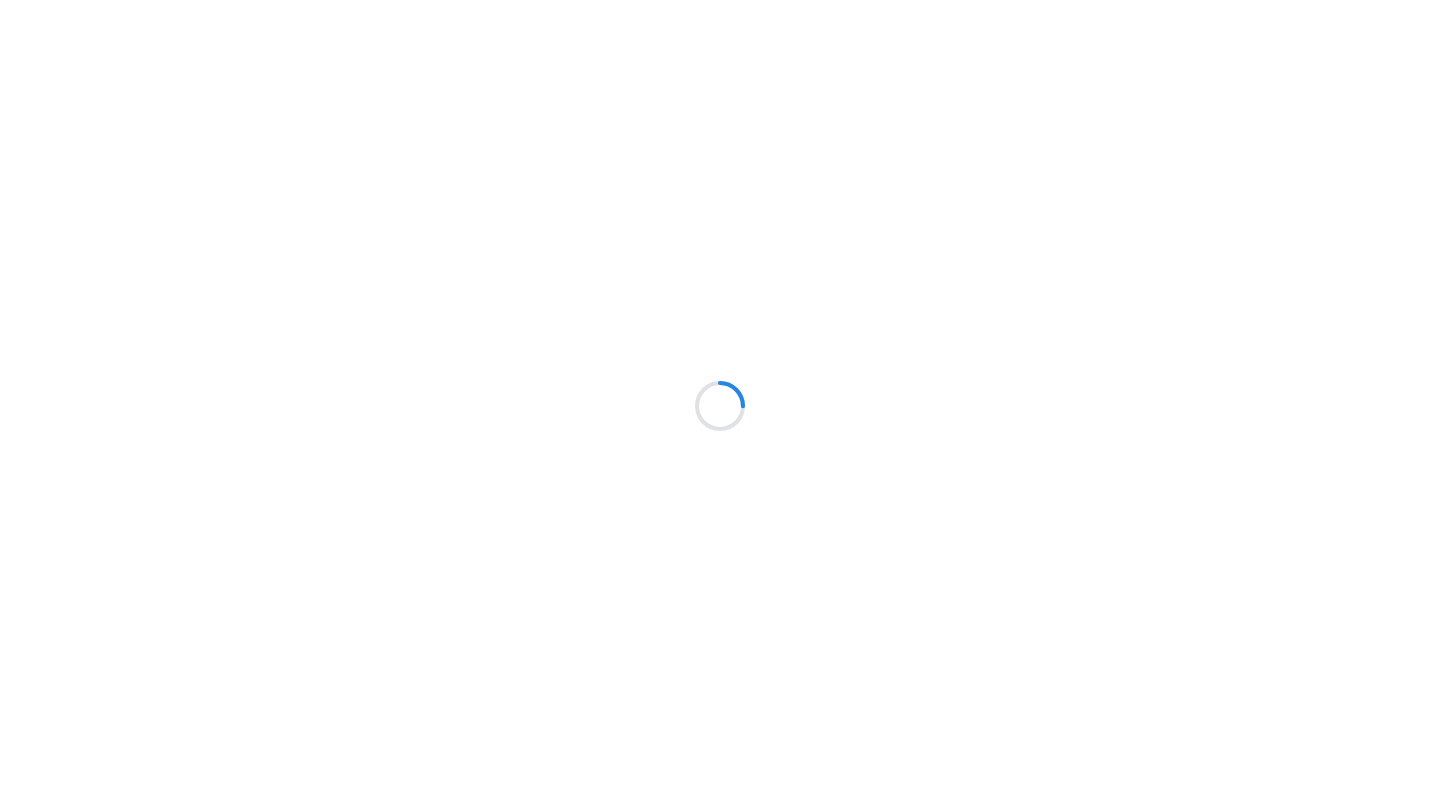 scroll, scrollTop: 0, scrollLeft: 0, axis: both 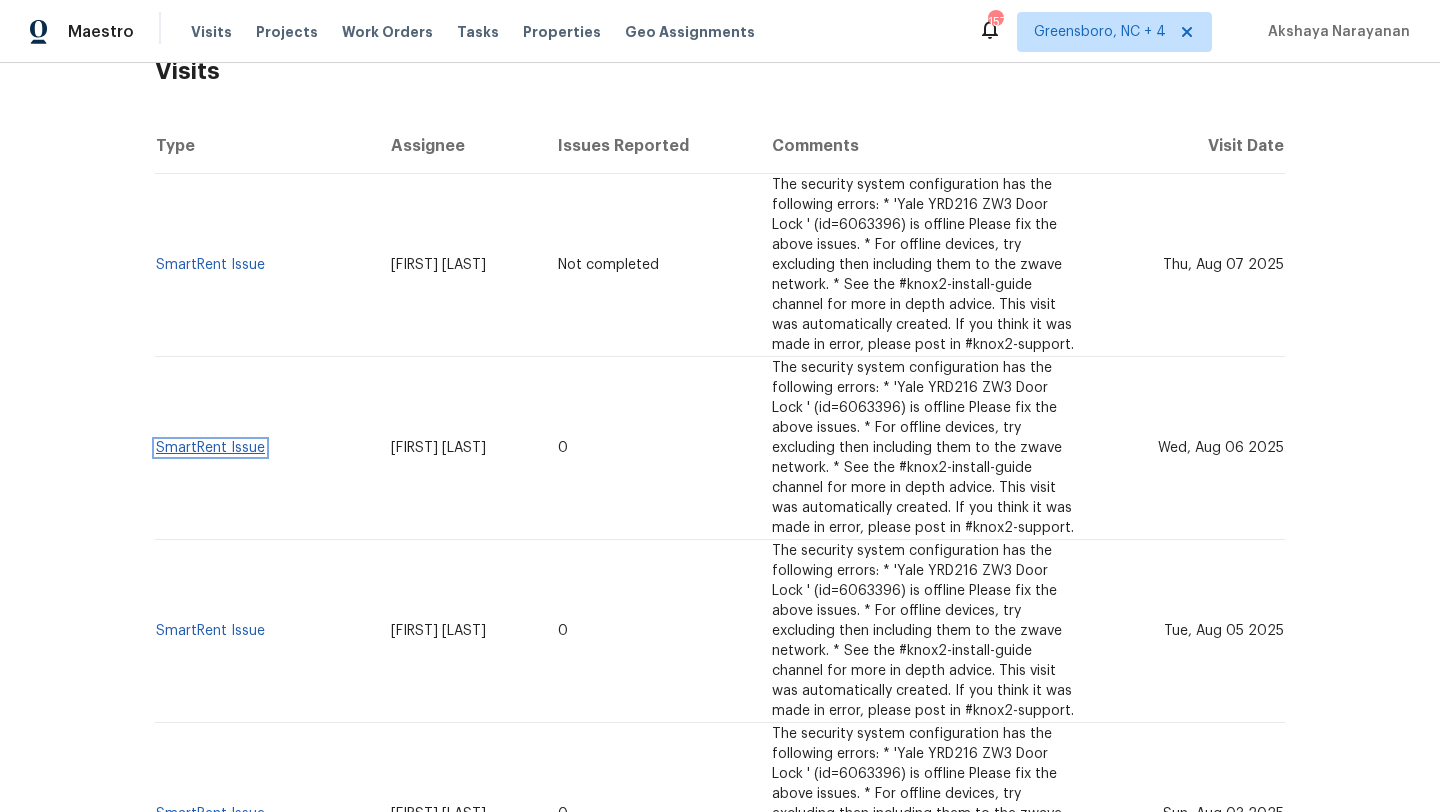 click on "SmartRent Issue" at bounding box center (210, 448) 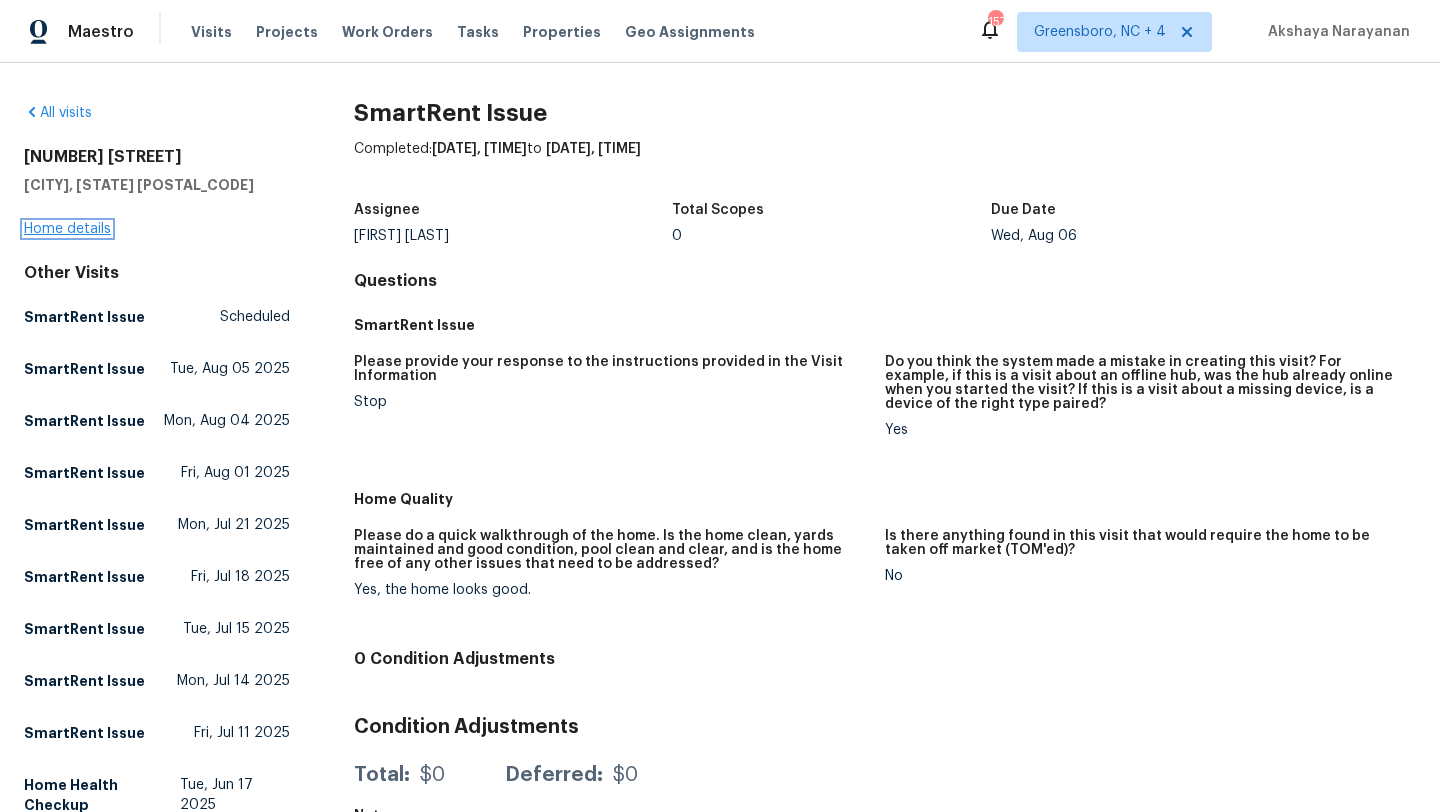 click on "Home details" at bounding box center [67, 229] 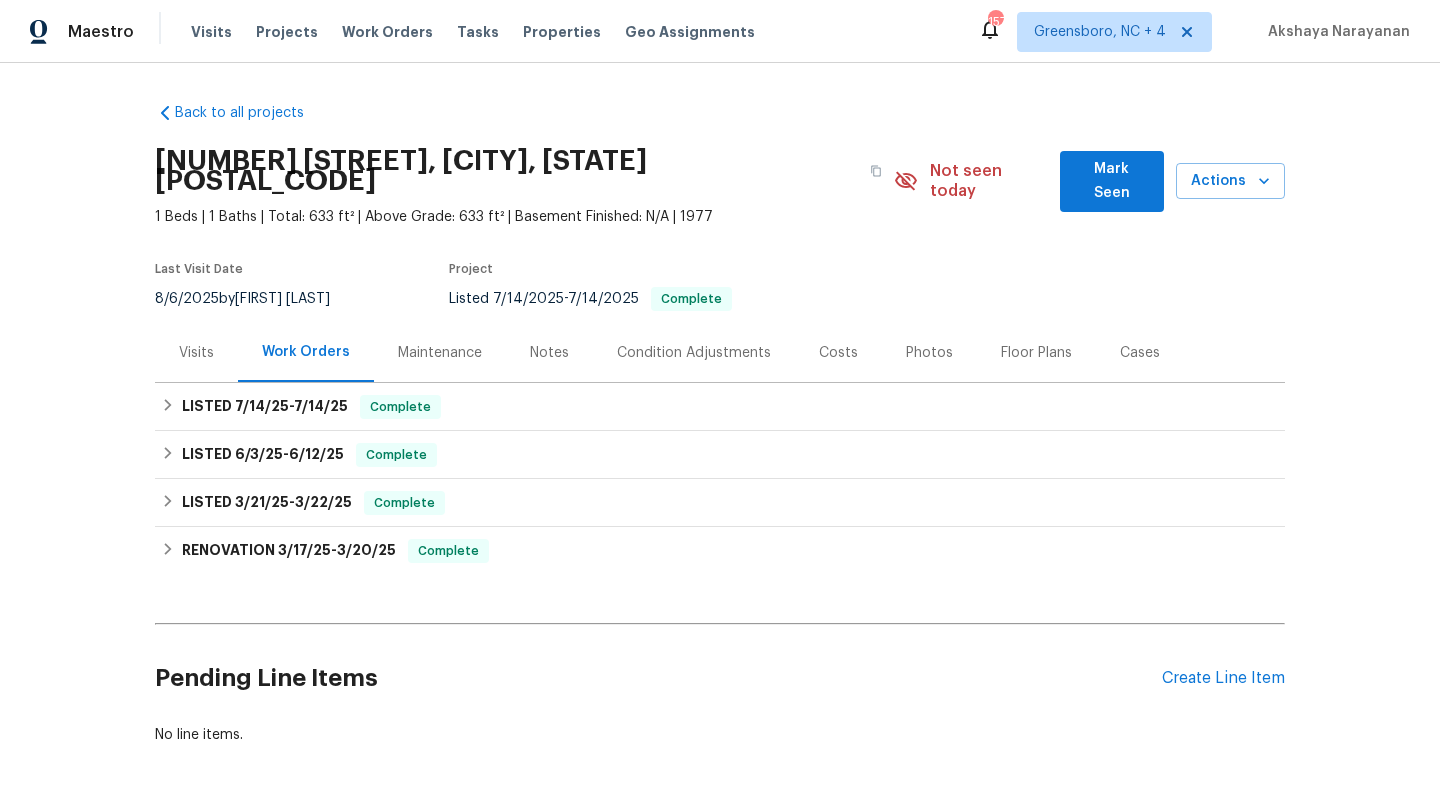 click on "Visits" at bounding box center [196, 353] 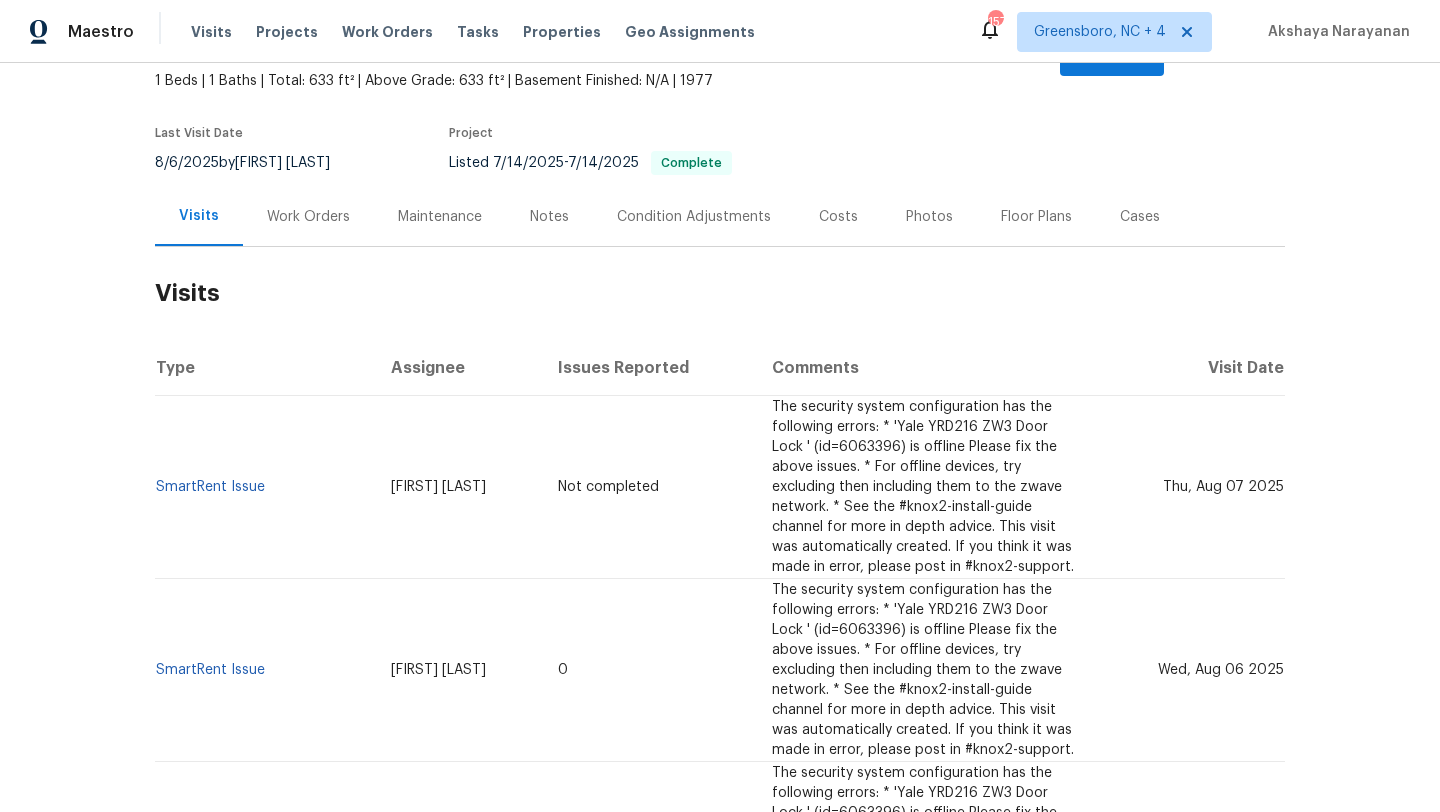 scroll, scrollTop: 148, scrollLeft: 0, axis: vertical 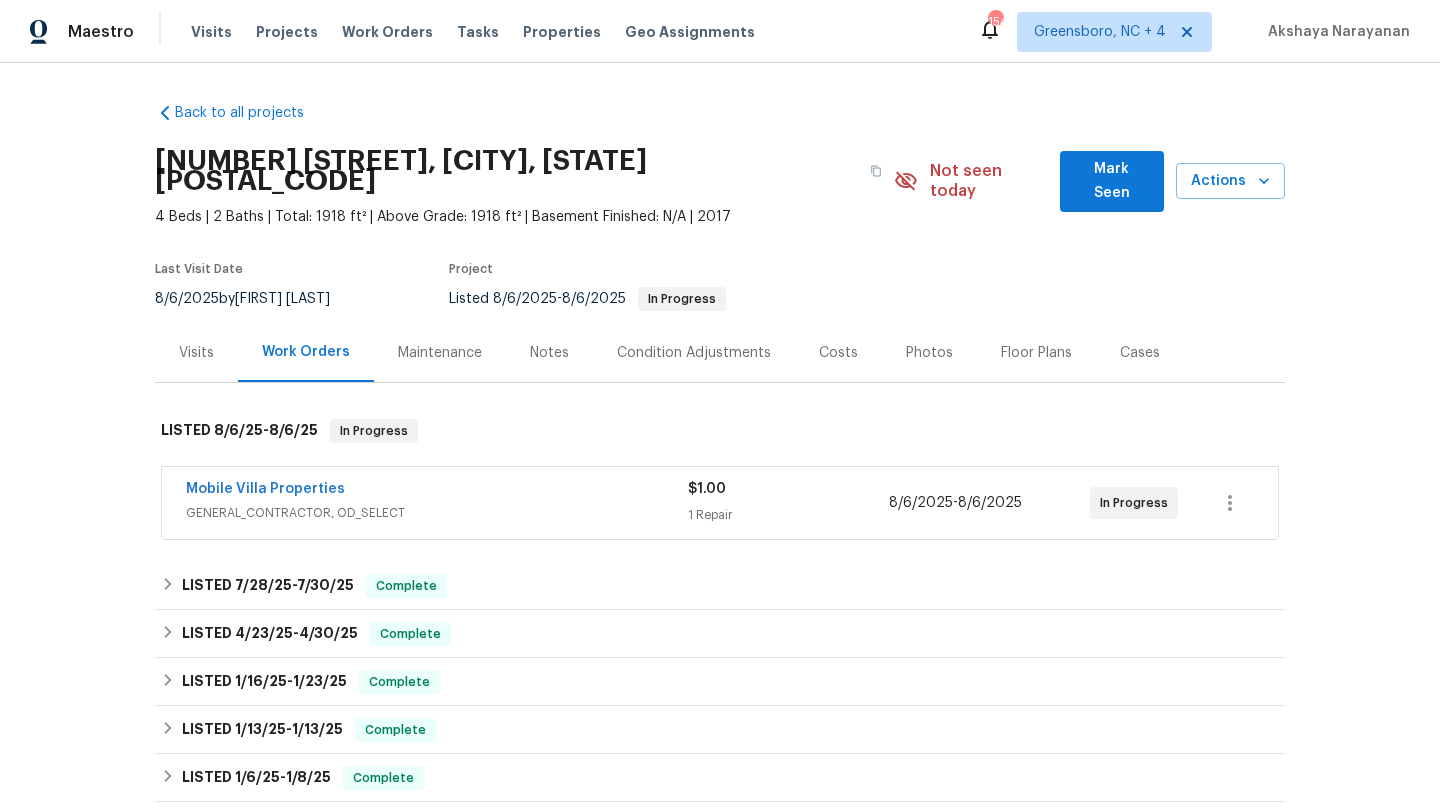 click on "GENERAL_CONTRACTOR, OD_SELECT" at bounding box center [437, 513] 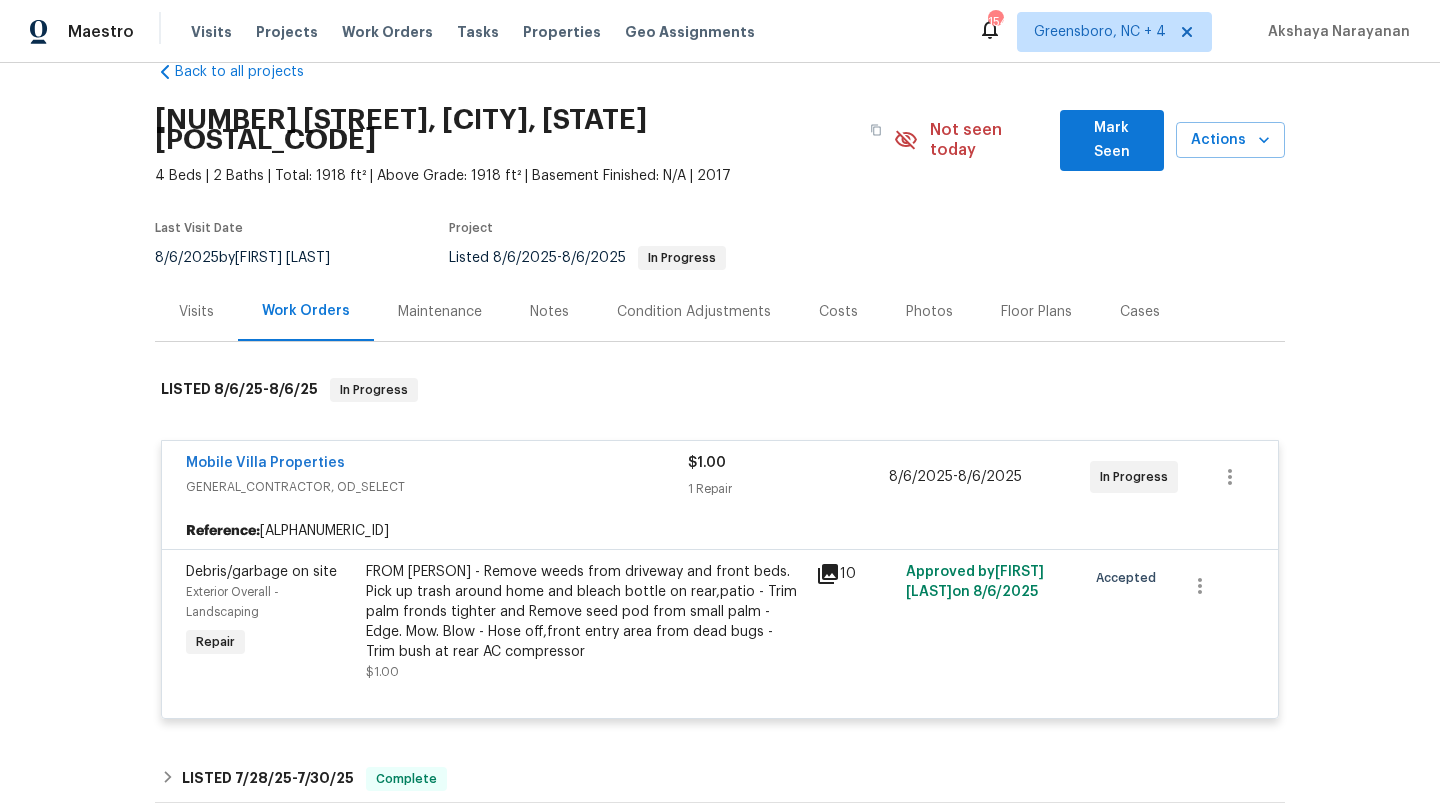 scroll, scrollTop: 91, scrollLeft: 0, axis: vertical 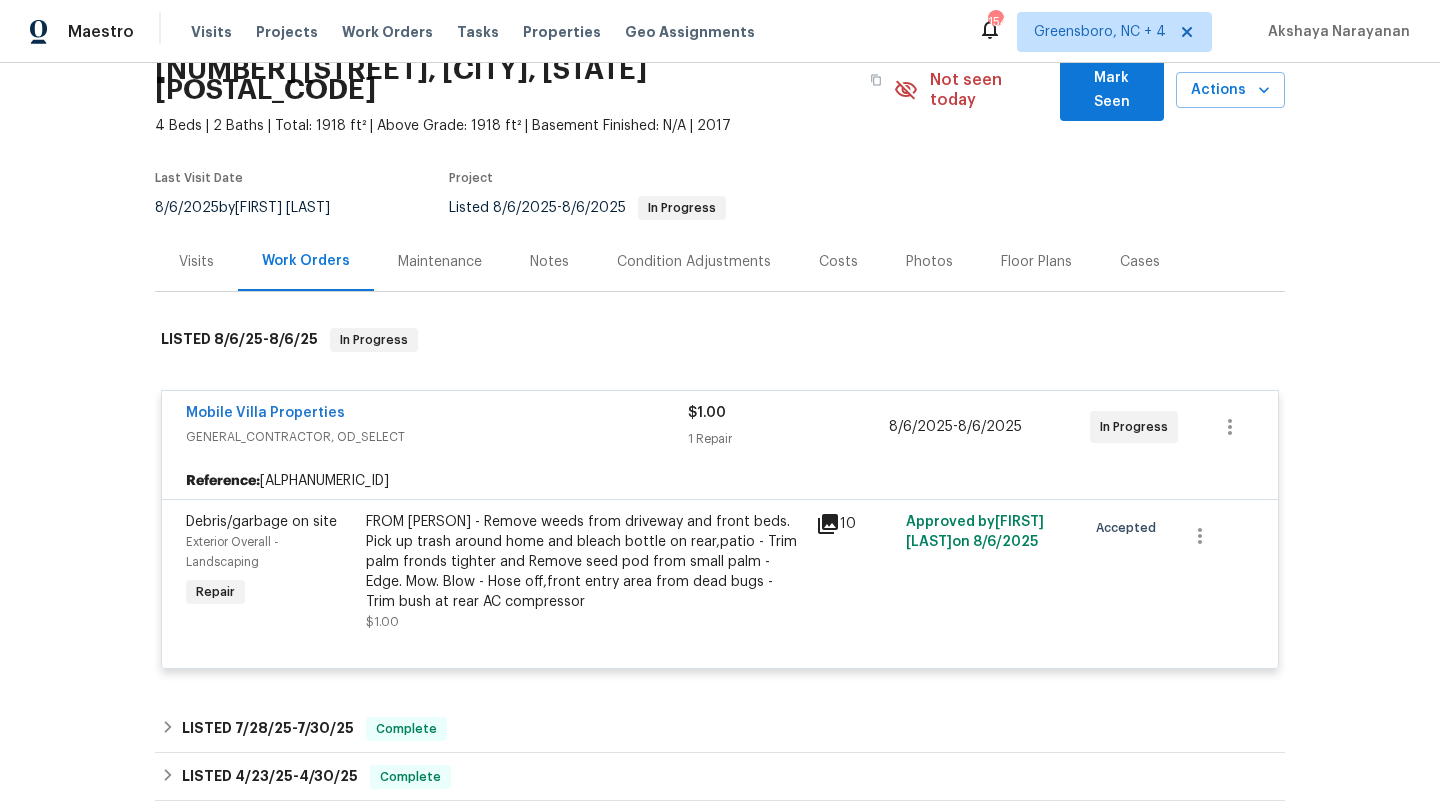 click on "Visits" at bounding box center (196, 262) 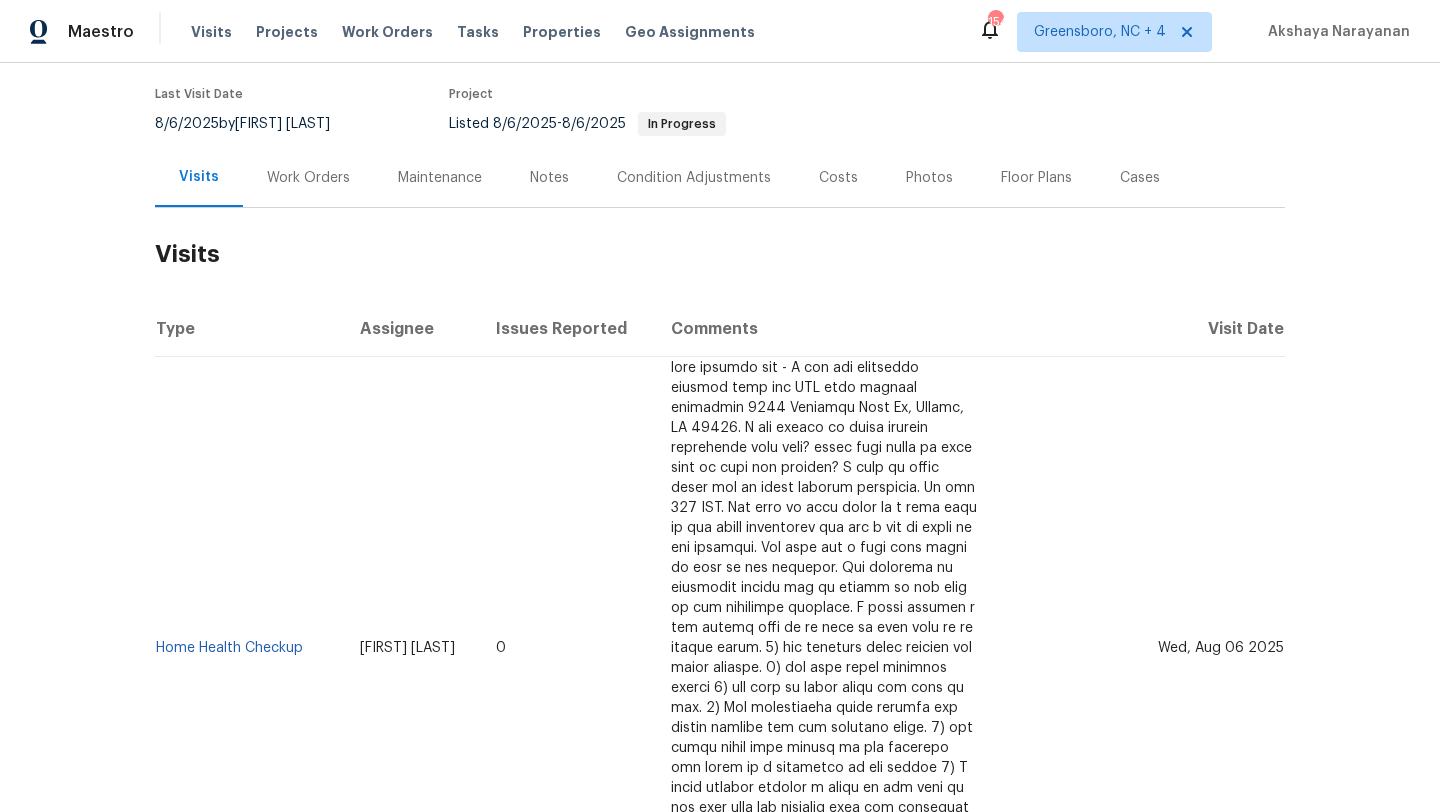 scroll, scrollTop: 181, scrollLeft: 0, axis: vertical 